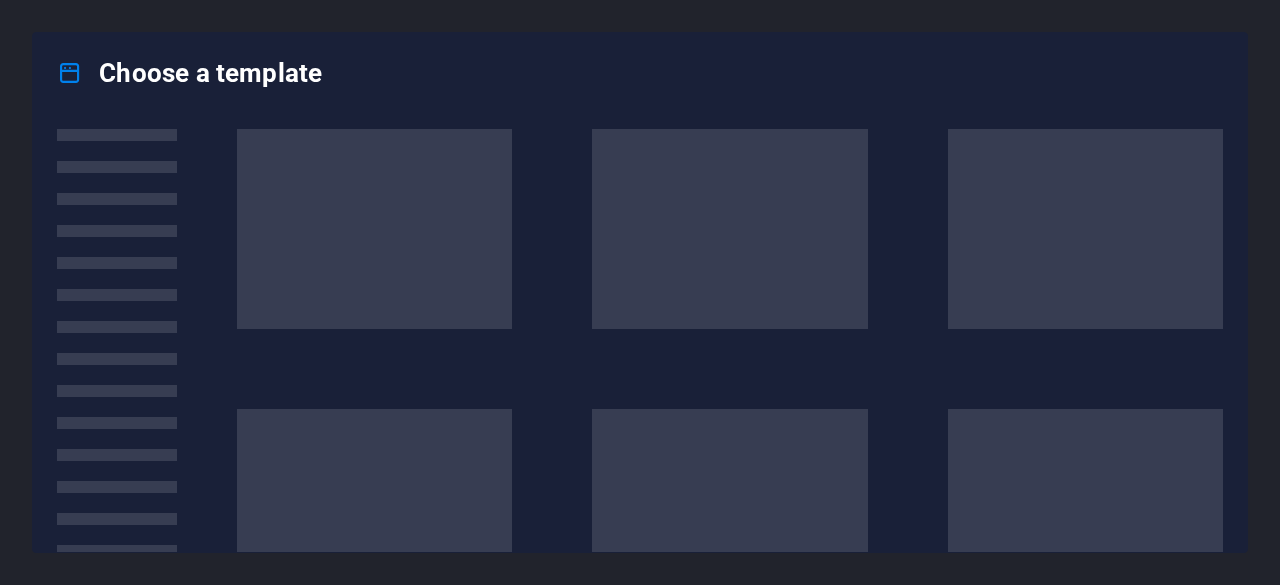 scroll, scrollTop: 0, scrollLeft: 0, axis: both 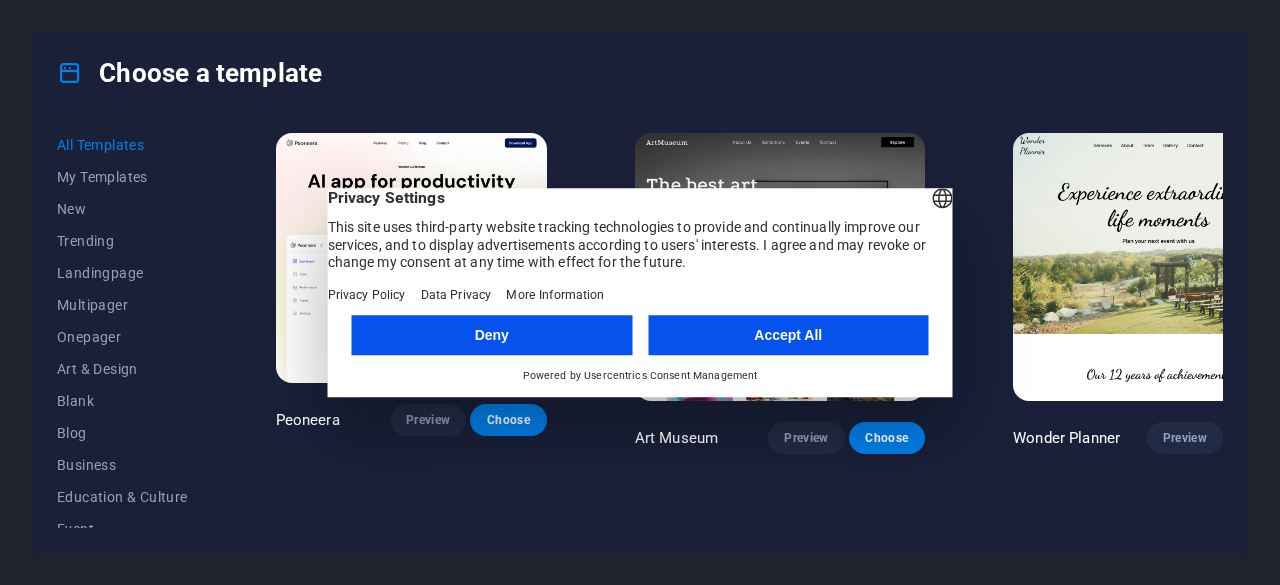 click on "Accept All" at bounding box center [788, 335] 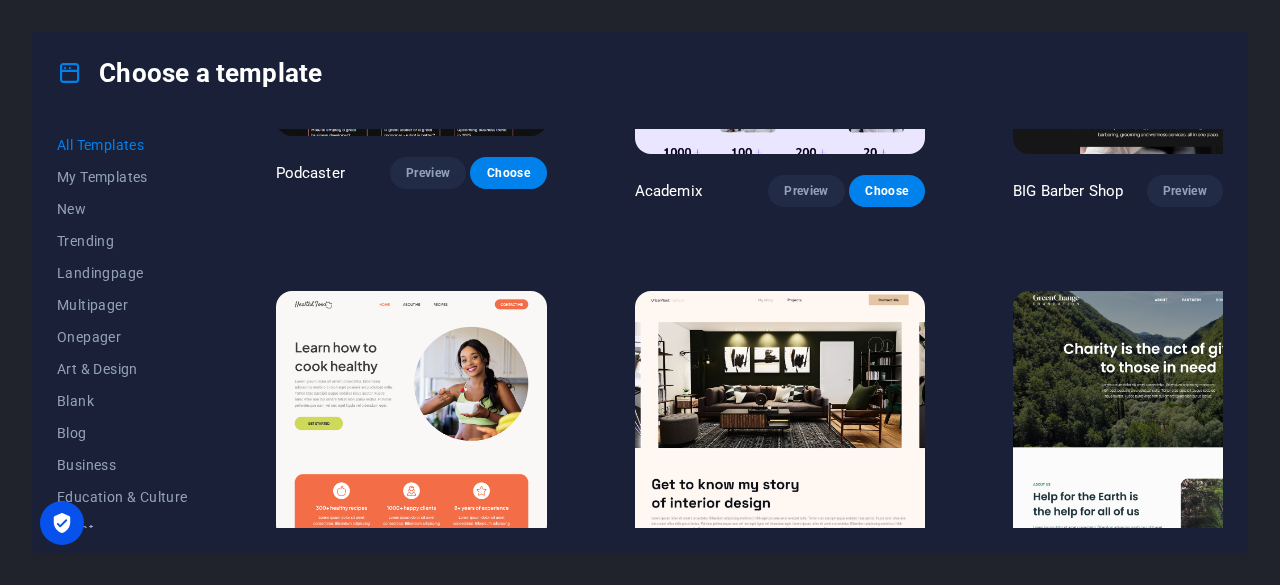 scroll, scrollTop: 1470, scrollLeft: 0, axis: vertical 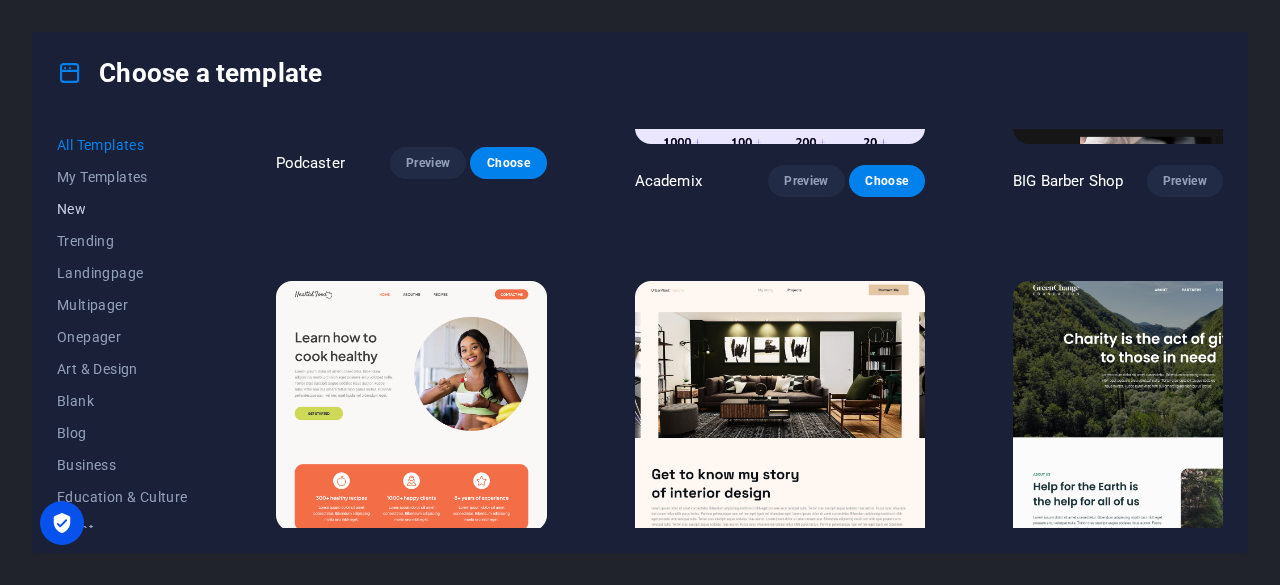 click on "New" at bounding box center [122, 209] 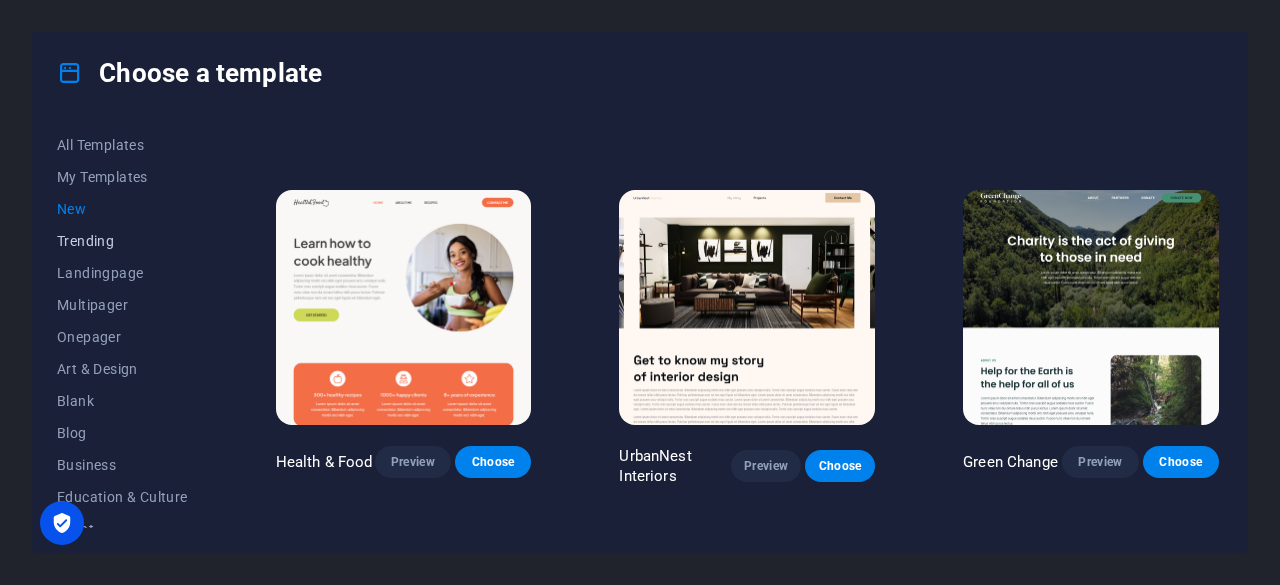 click on "Trending" at bounding box center [122, 241] 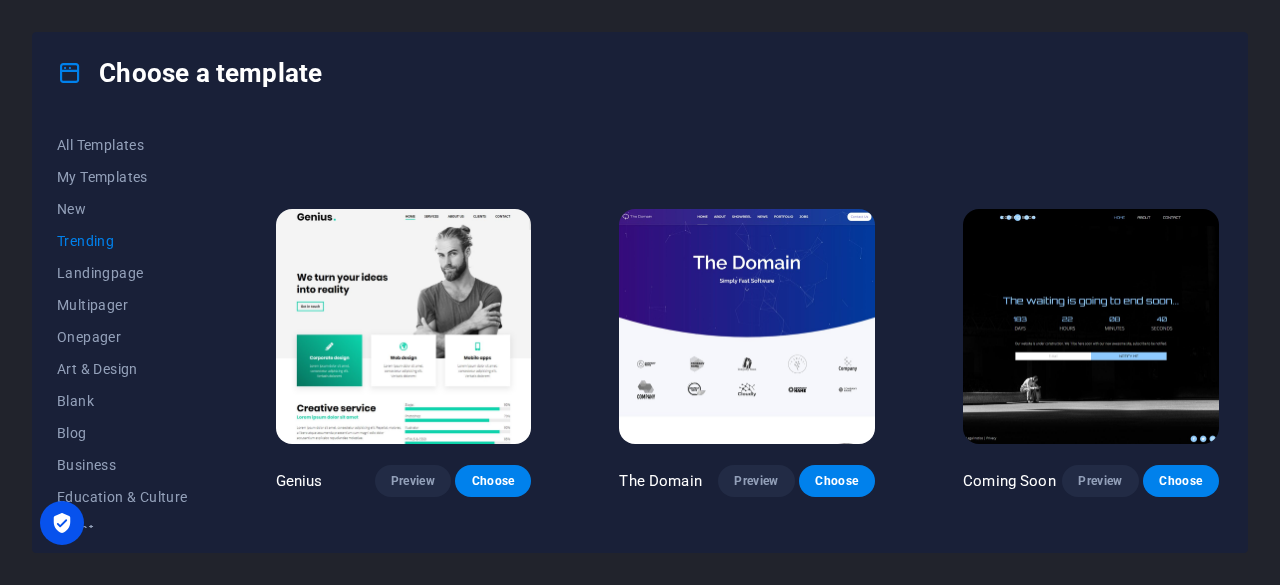 scroll, scrollTop: 1758, scrollLeft: 0, axis: vertical 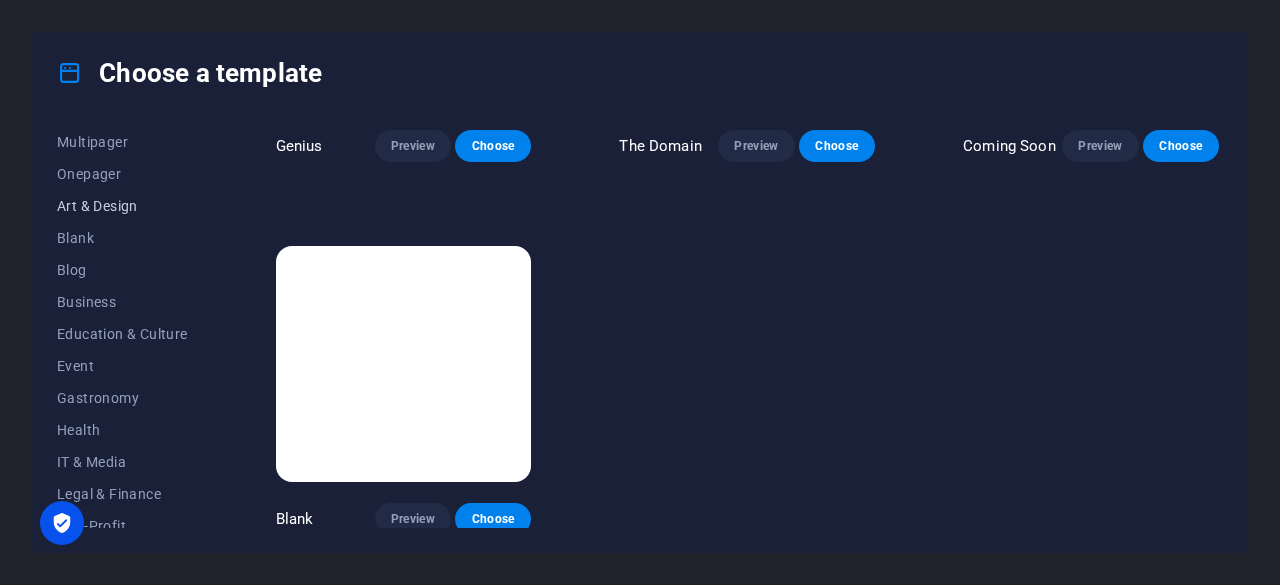click on "Art & Design" at bounding box center [122, 206] 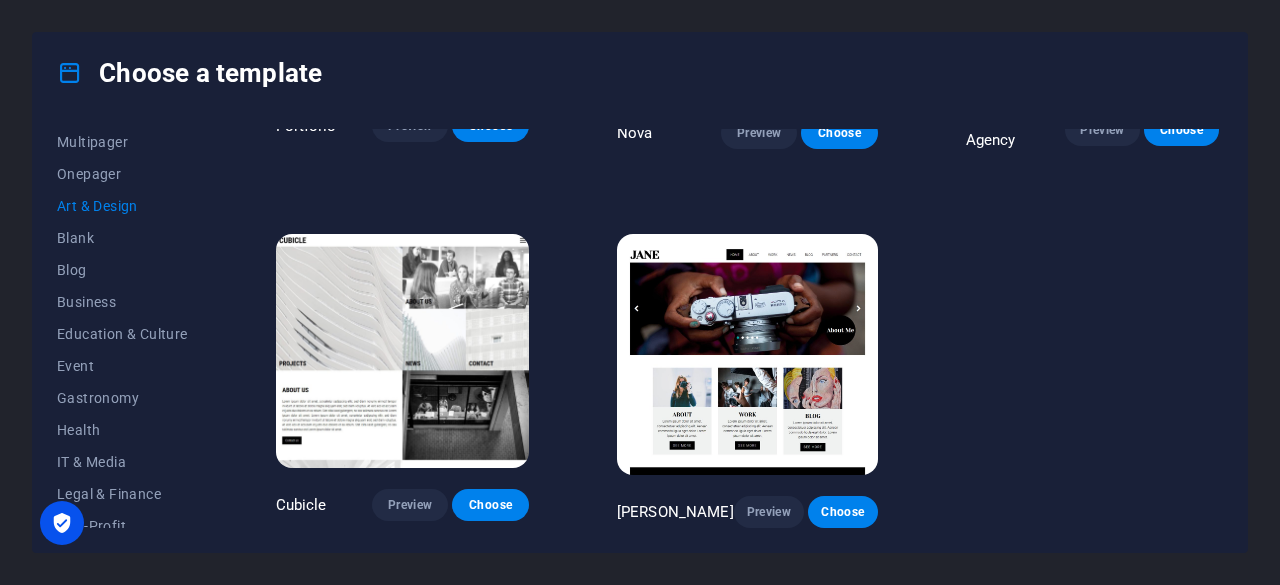 scroll, scrollTop: 1387, scrollLeft: 0, axis: vertical 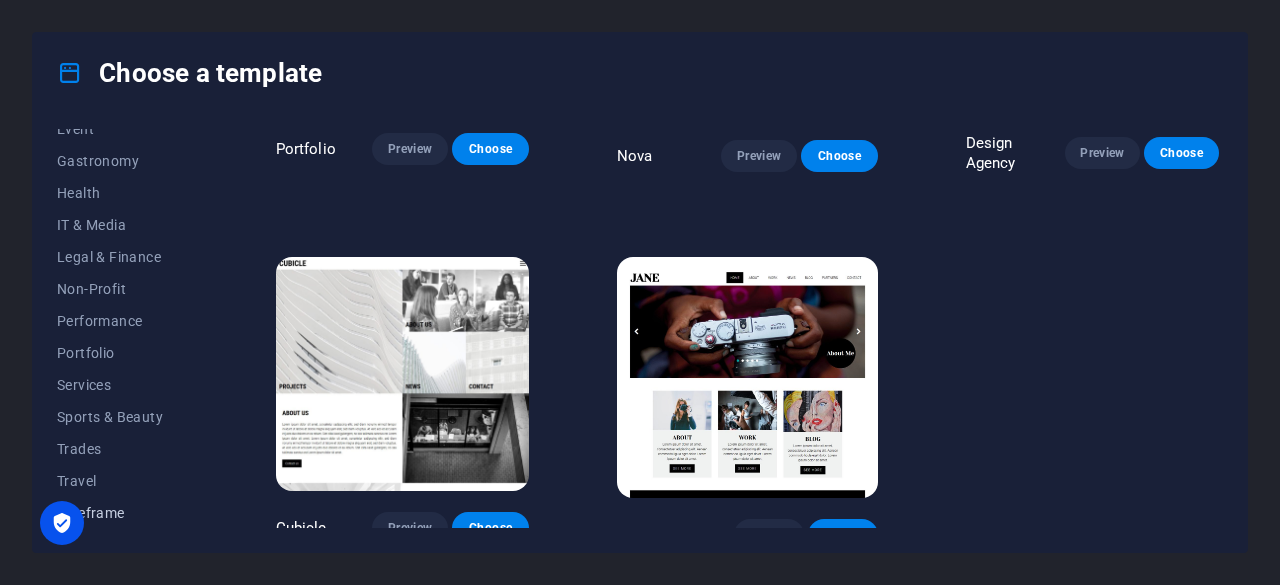 click on "Wireframe" at bounding box center (122, 513) 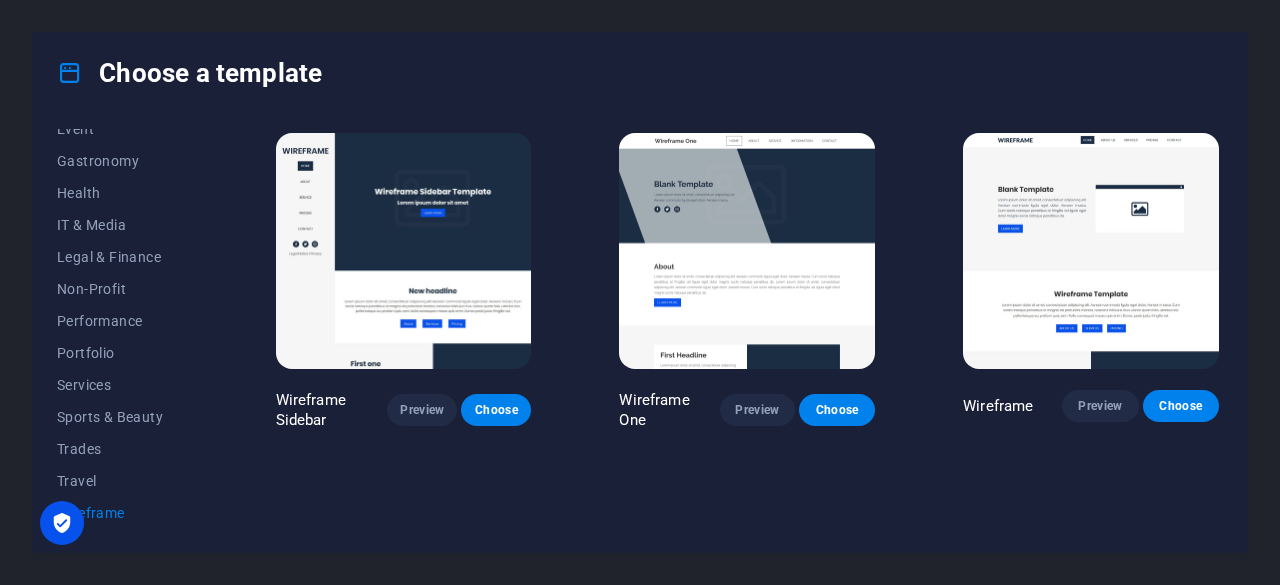 scroll, scrollTop: 0, scrollLeft: 0, axis: both 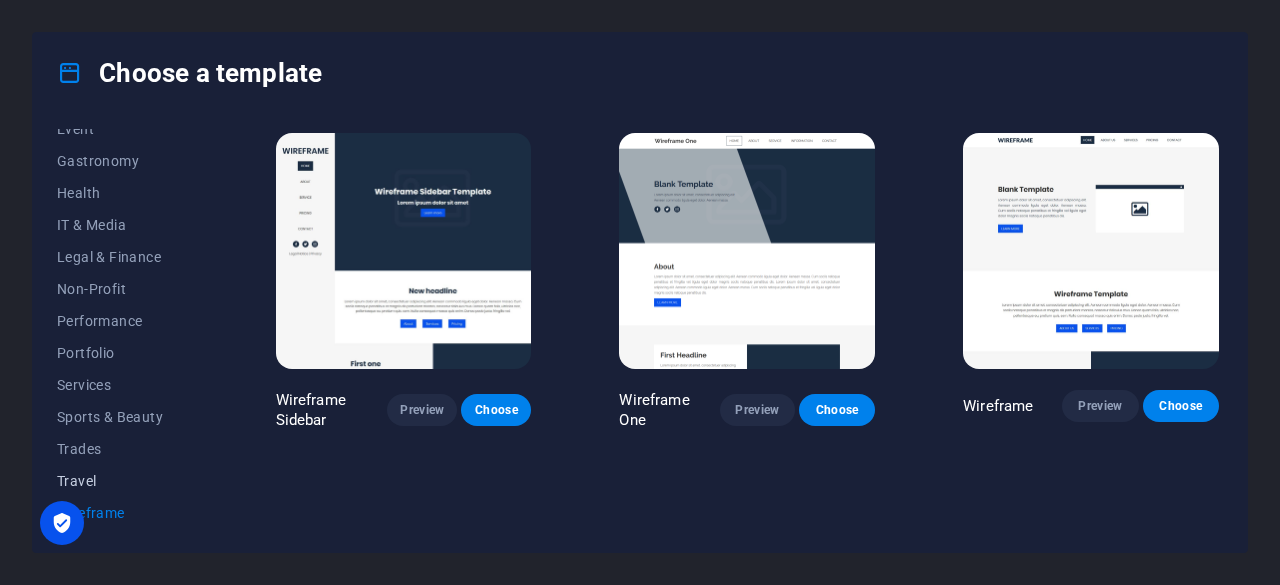 click on "Travel" at bounding box center (122, 481) 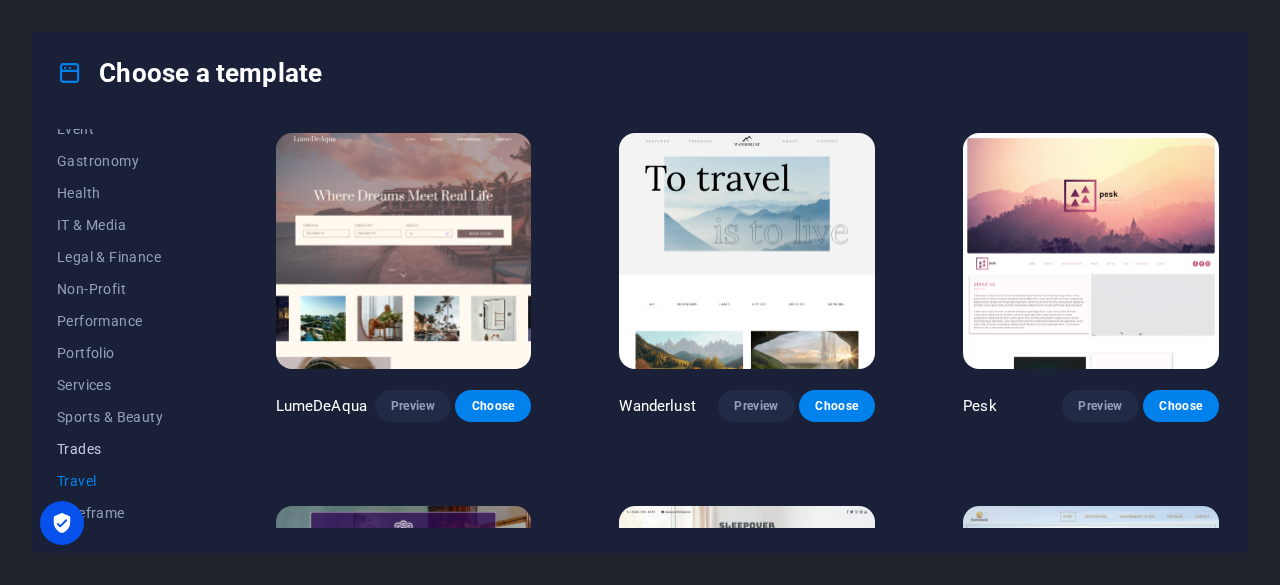 click on "Trades" at bounding box center (122, 449) 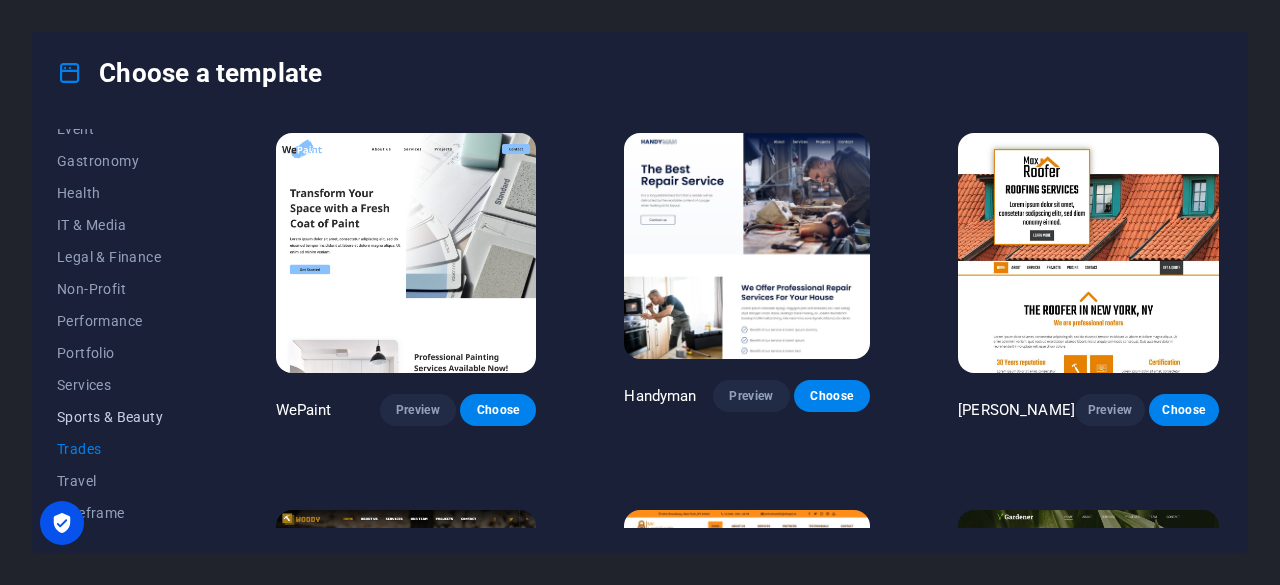 click on "Sports & Beauty" at bounding box center (122, 417) 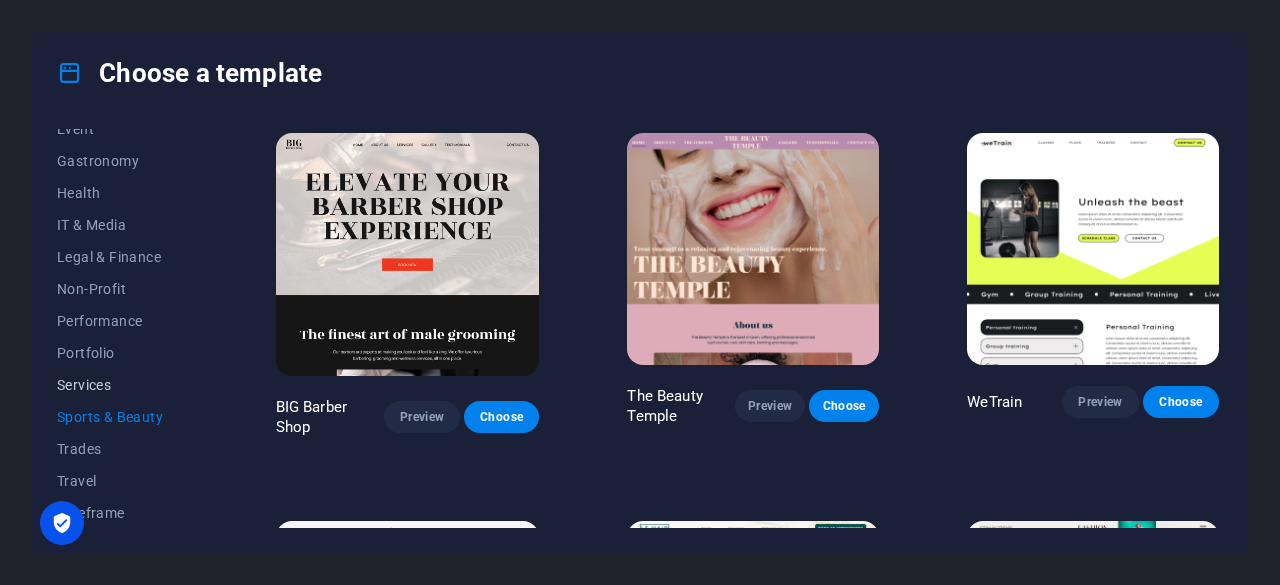 click on "Services" at bounding box center (122, 385) 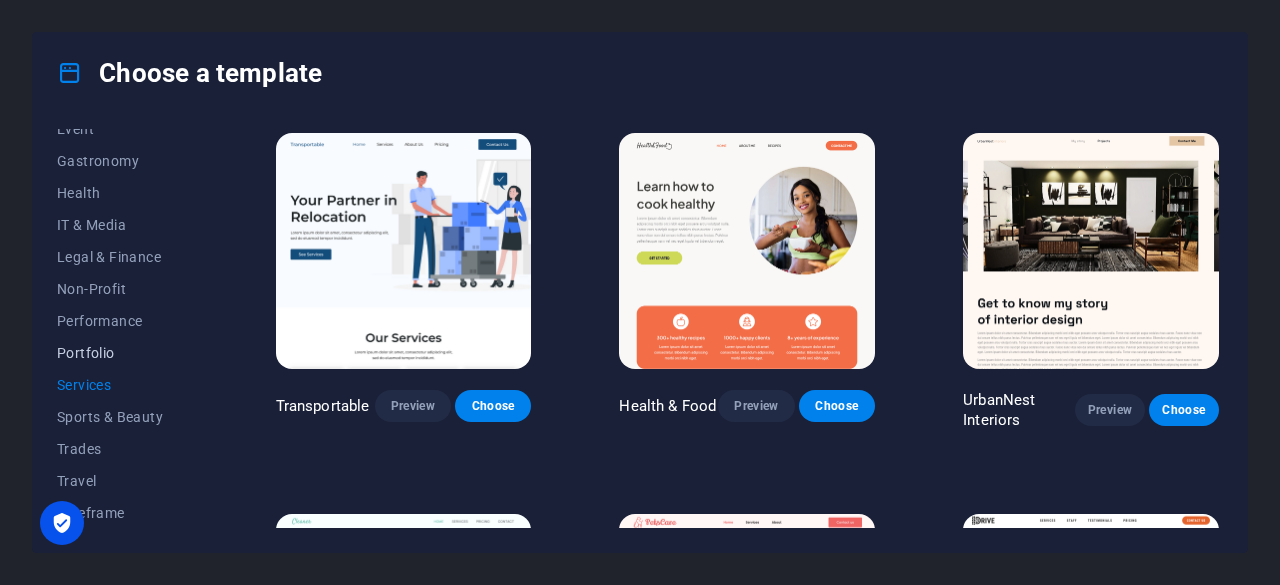 click on "Portfolio" at bounding box center (122, 353) 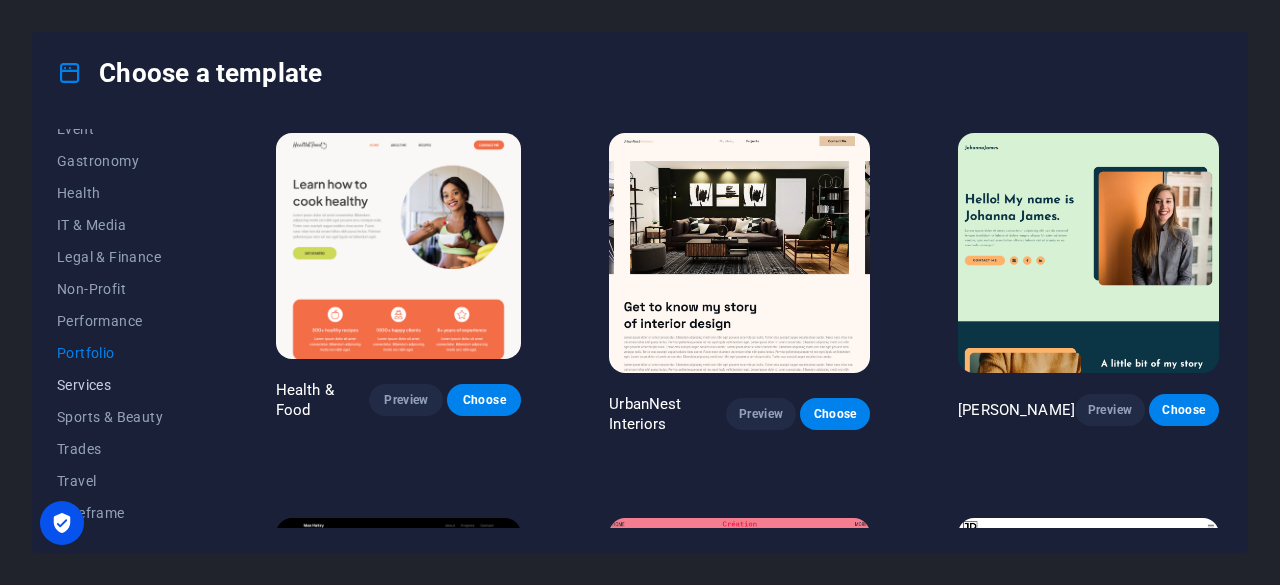 click on "Services" at bounding box center [122, 385] 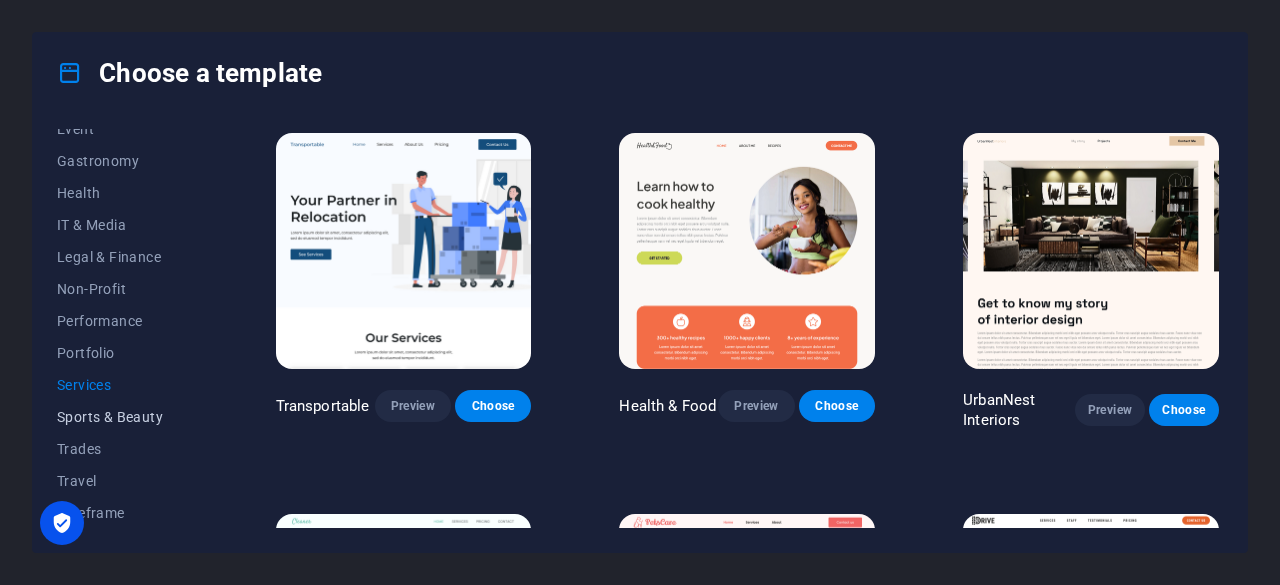 click on "Sports & Beauty" at bounding box center (122, 417) 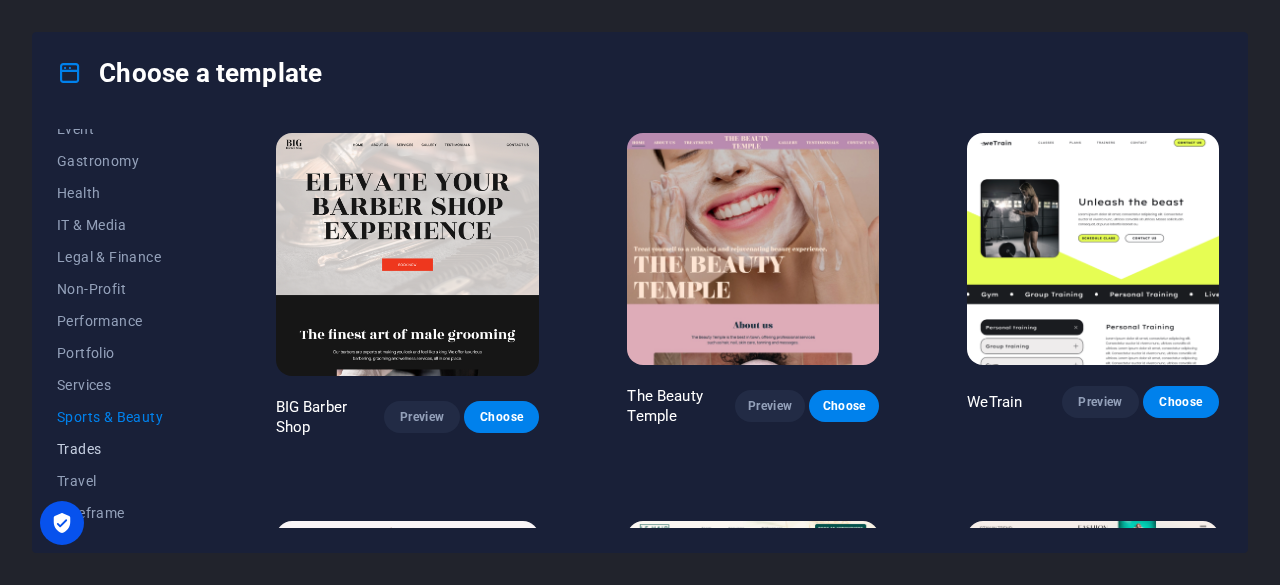 click on "Trades" at bounding box center [122, 449] 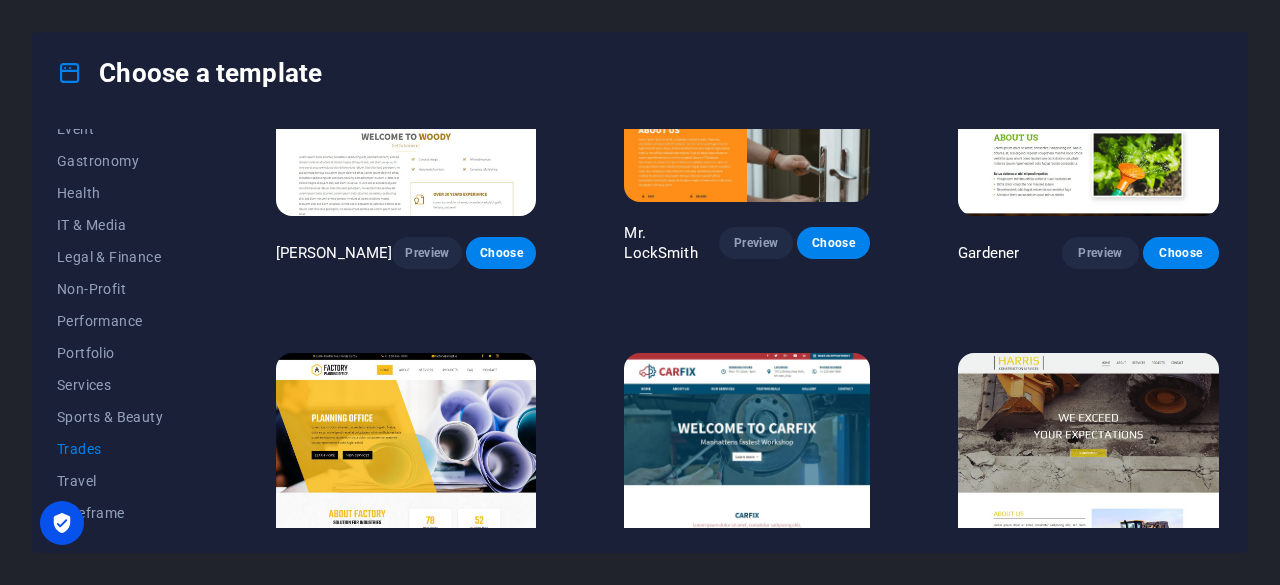 scroll, scrollTop: 638, scrollLeft: 0, axis: vertical 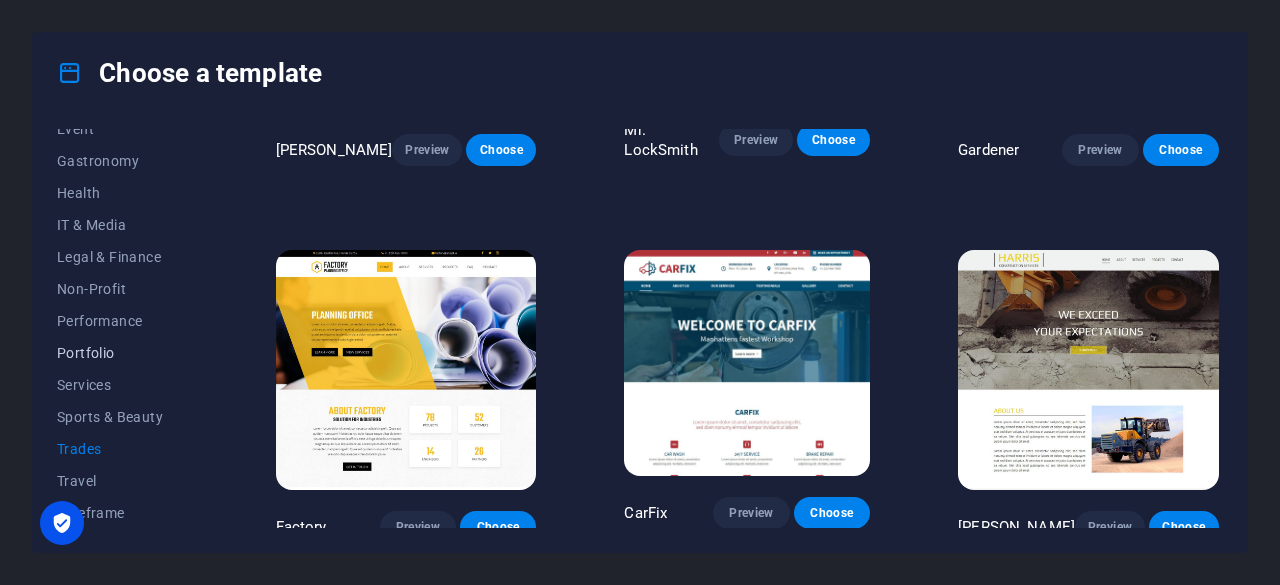 click on "Portfolio" at bounding box center [122, 353] 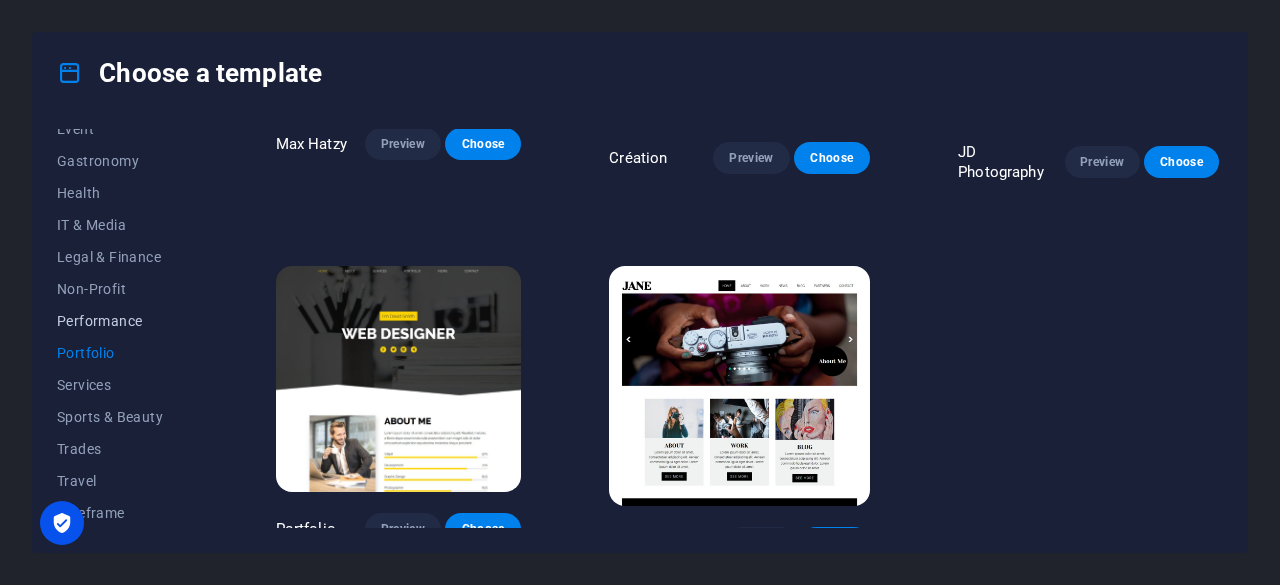 click on "Performance" at bounding box center (122, 321) 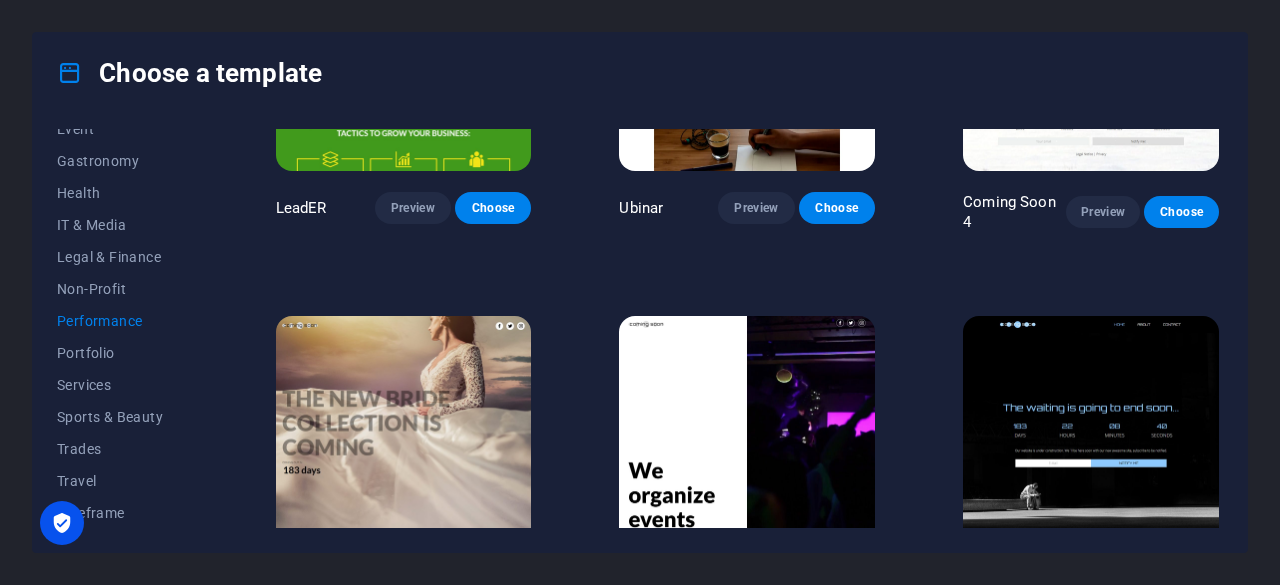 scroll, scrollTop: 1758, scrollLeft: 0, axis: vertical 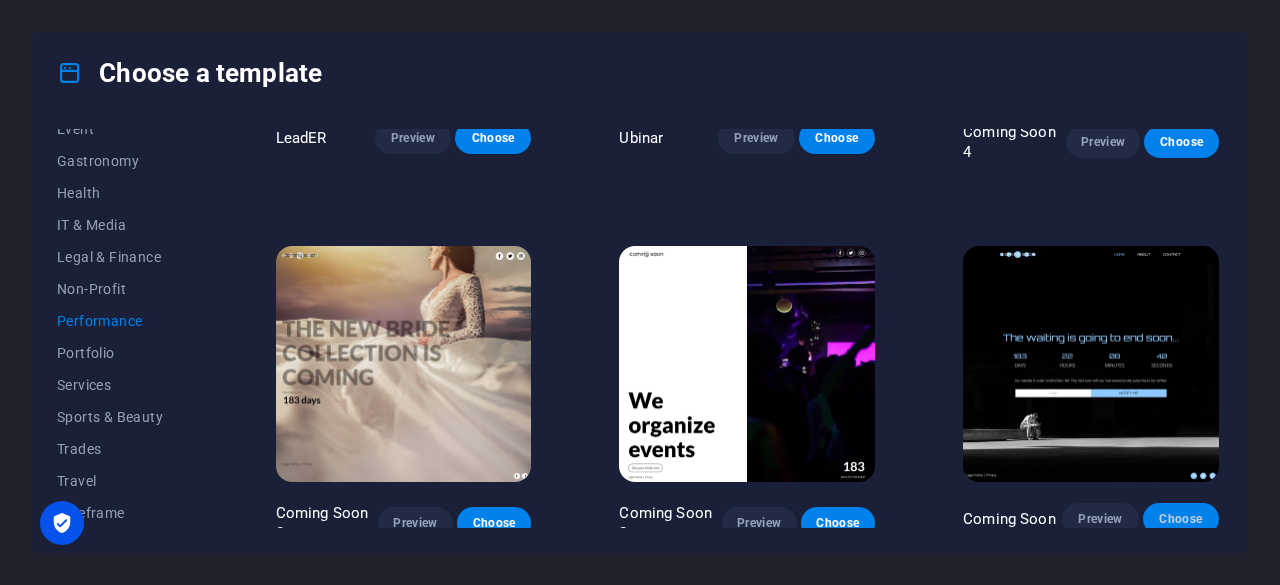 click on "Choose" at bounding box center [1181, 519] 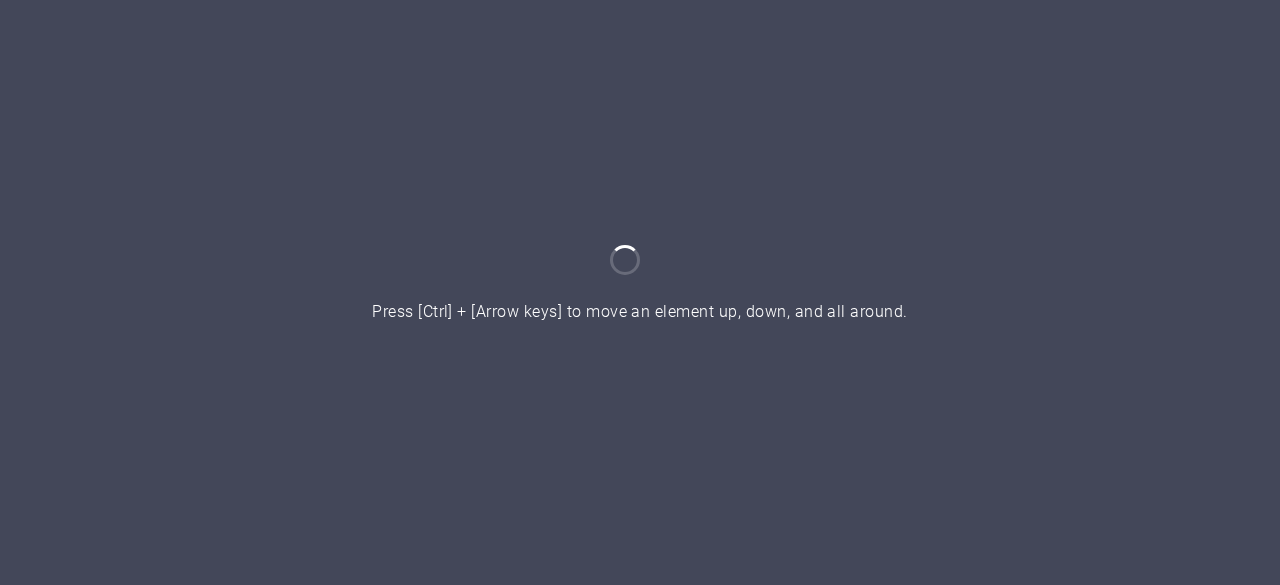 scroll, scrollTop: 0, scrollLeft: 0, axis: both 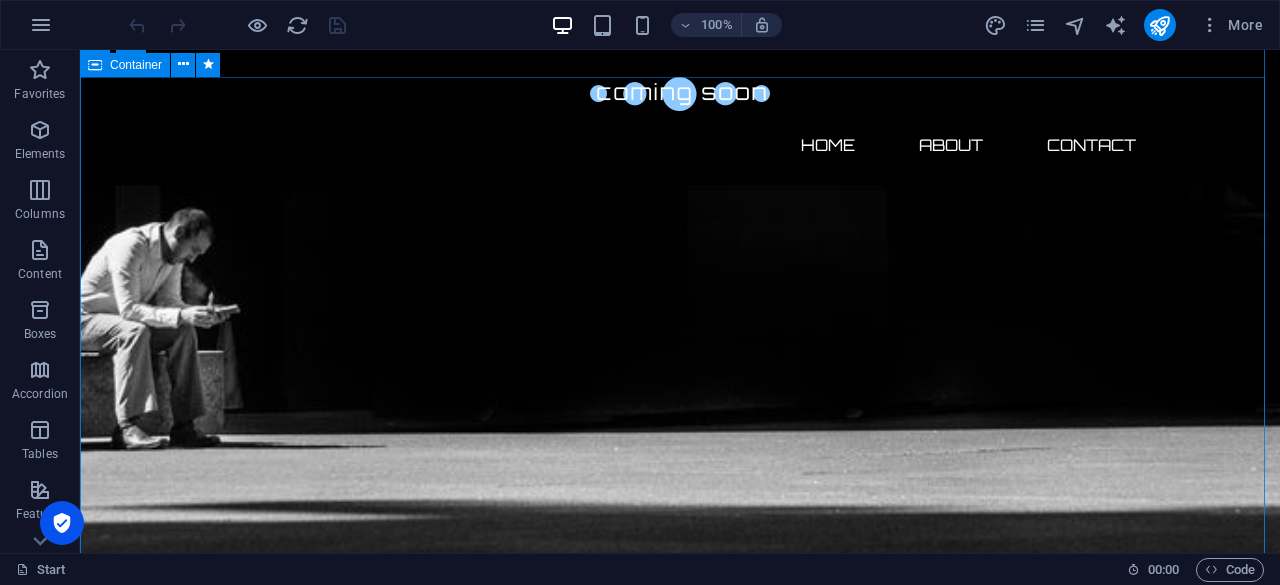click on "Contact us Lorem ipsum dolor sit amet, consetetur sadipscing elitr, sed diam nonumy eirmod tempor invidunt ut labore et dolore magna aliquyam erat, sed diam voluptua. At vero eos et accusam et [PERSON_NAME] duo [PERSON_NAME] et ea rebum. Stet clita kasd gubergren, no sea takimata sanctus est Lorem ipsum dolor sit amet. Lorem ipsum dolor sit amet, consetetur sadipscing elitr, sed diam nonumy eirmod tempor invidunt ut labore et dolore magna aliquyam erat, sed diam voluptua. At vero eos et accusam et [PERSON_NAME] duo [PERSON_NAME] et ea rebum. Stet clita kasd gubergren, no sea takimata sanctus est Lorem ipsum dolor sit amet. Address :  [GEOGRAPHIC_DATA][US_STATE] Phone :  + [PHONE_NUMBER] Email :  [EMAIL_ADDRESS]   I have read and understand the privacy policy. Unreadable? Regenerate Submit" at bounding box center [680, 3104] 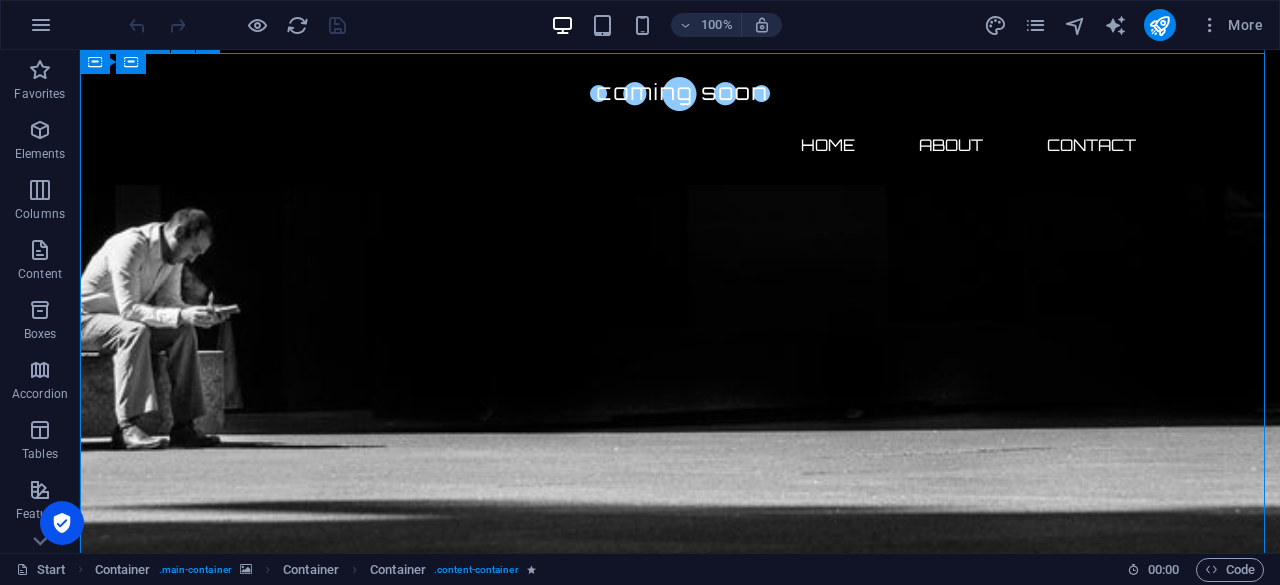 scroll, scrollTop: 1582, scrollLeft: 0, axis: vertical 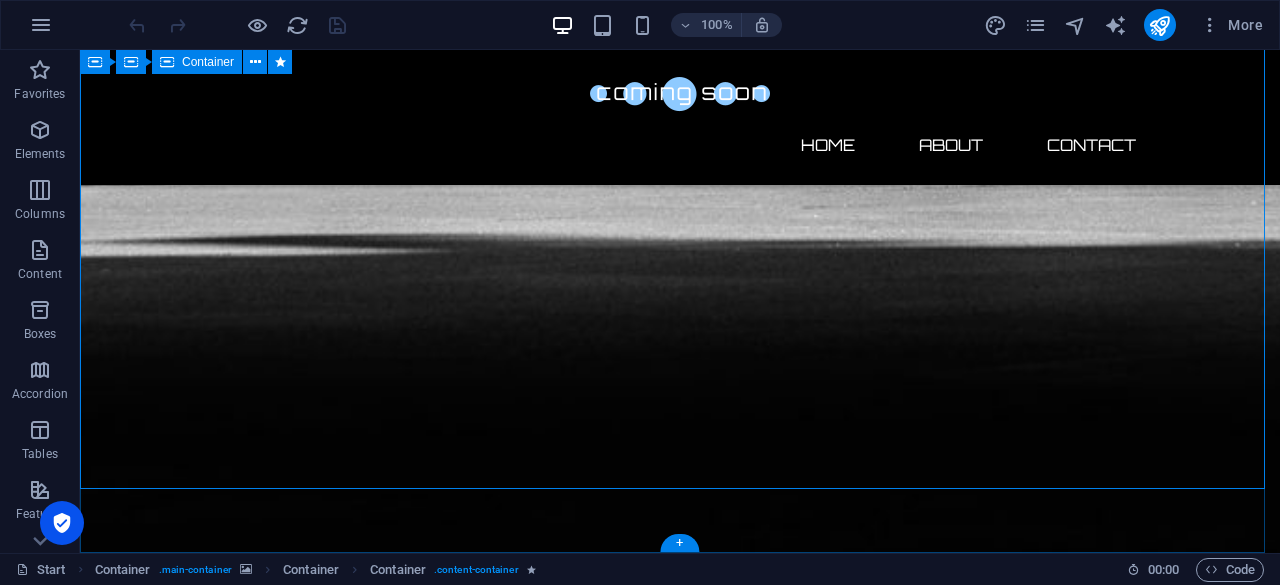 click on "Contact us Lorem ipsum dolor sit amet, consetetur sadipscing elitr, sed diam nonumy eirmod tempor invidunt ut labore et dolore magna aliquyam erat, sed diam voluptua. At vero eos et accusam et [PERSON_NAME] duo [PERSON_NAME] et ea rebum. Stet clita kasd gubergren, no sea takimata sanctus est Lorem ipsum dolor sit amet. Lorem ipsum dolor sit amet, consetetur sadipscing elitr, sed diam nonumy eirmod tempor invidunt ut labore et dolore magna aliquyam erat, sed diam voluptua. At vero eos et accusam et [PERSON_NAME] duo [PERSON_NAME] et ea rebum. Stet clita kasd gubergren, no sea takimata sanctus est Lorem ipsum dolor sit amet. Address :  [GEOGRAPHIC_DATA][US_STATE] Phone :  + [PHONE_NUMBER] Email :  [EMAIL_ADDRESS]   I have read and understand the privacy policy. Unreadable? Regenerate Submit" at bounding box center (680, 2838) 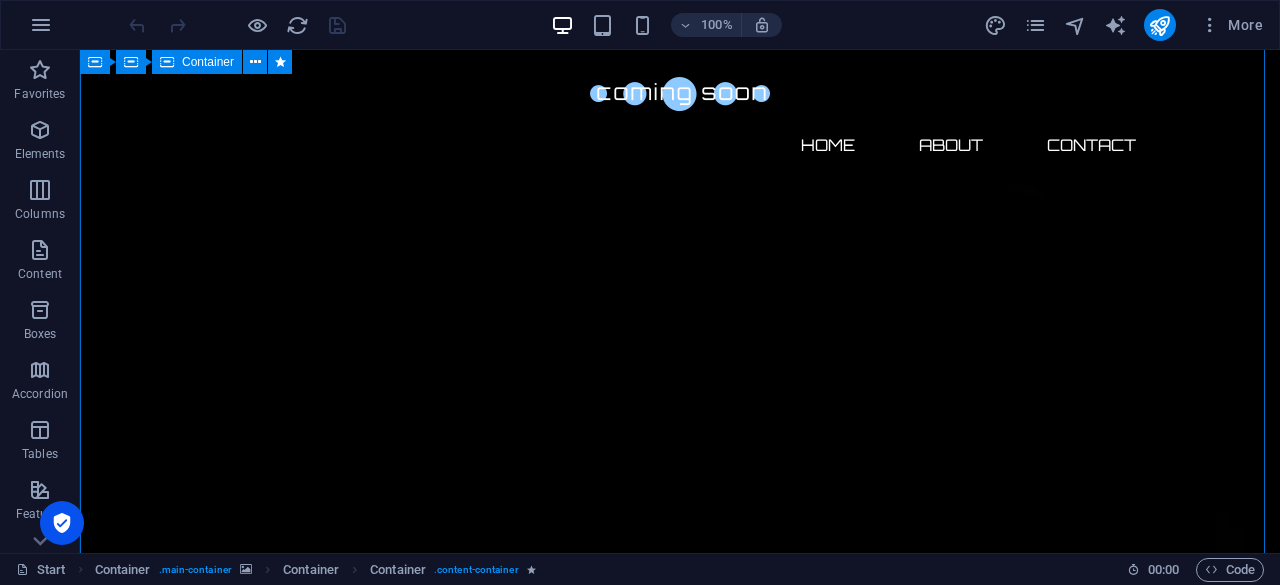 scroll, scrollTop: 0, scrollLeft: 0, axis: both 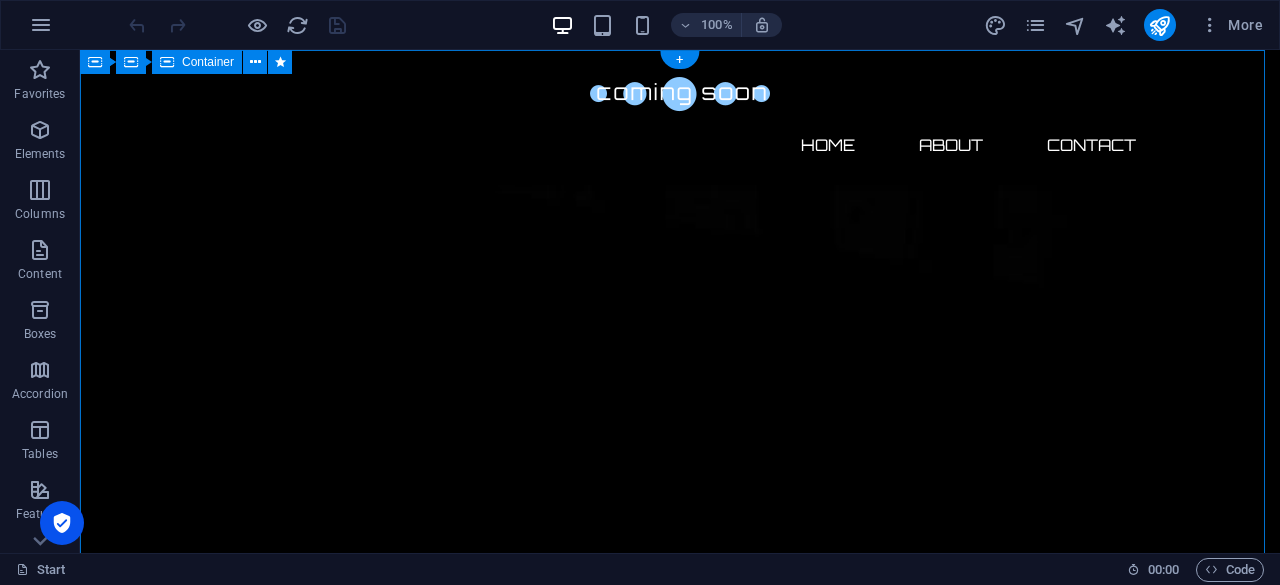 click on "The waiting is going to end soon... 0 Days 0 Hours 0 Minutes 0 Seconds Our website is under construction. We`ll be here soon with our new awesome site, subscribe to be notified.  Notify me   I have read and understand the privacy policy. Unreadable? Regenerate" at bounding box center [680, 2749] 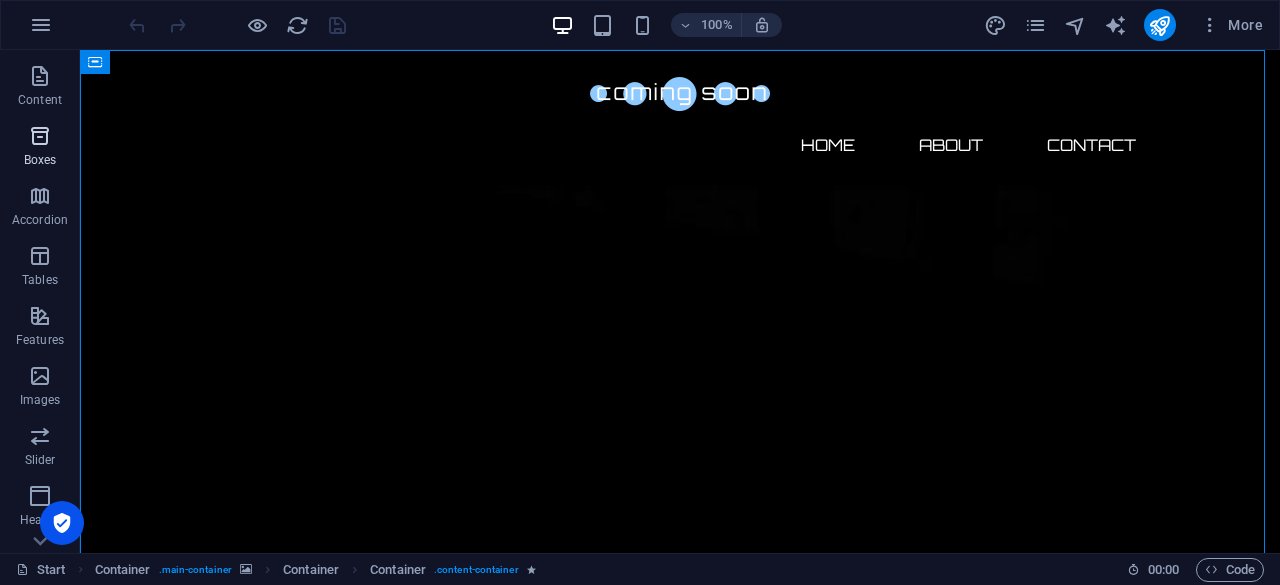 scroll, scrollTop: 0, scrollLeft: 0, axis: both 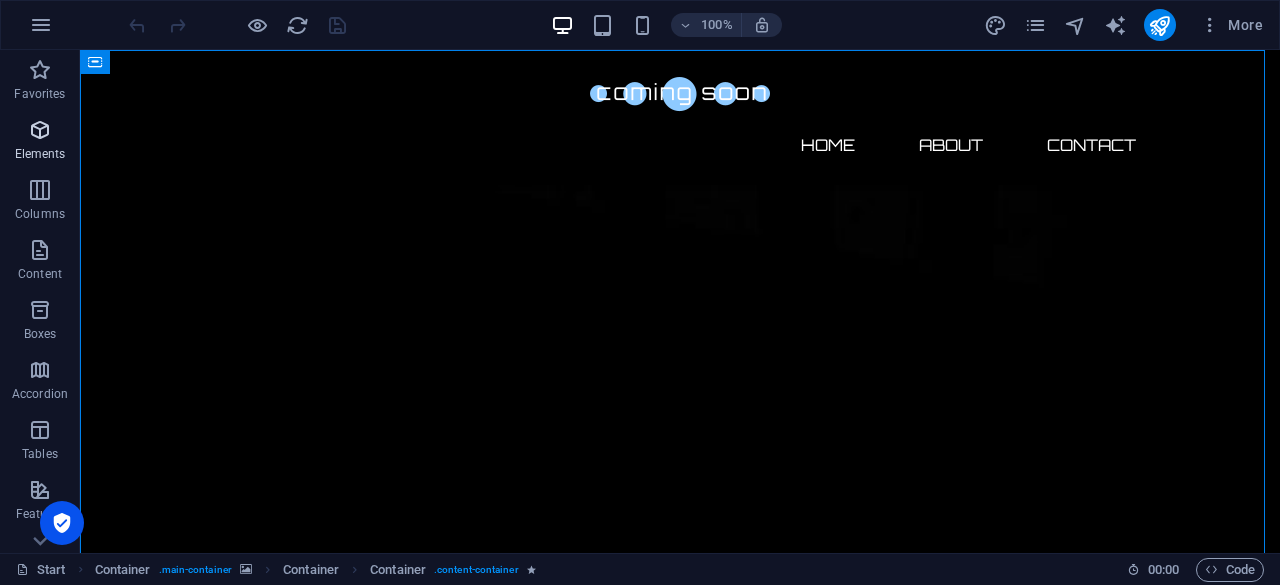 click at bounding box center [40, 130] 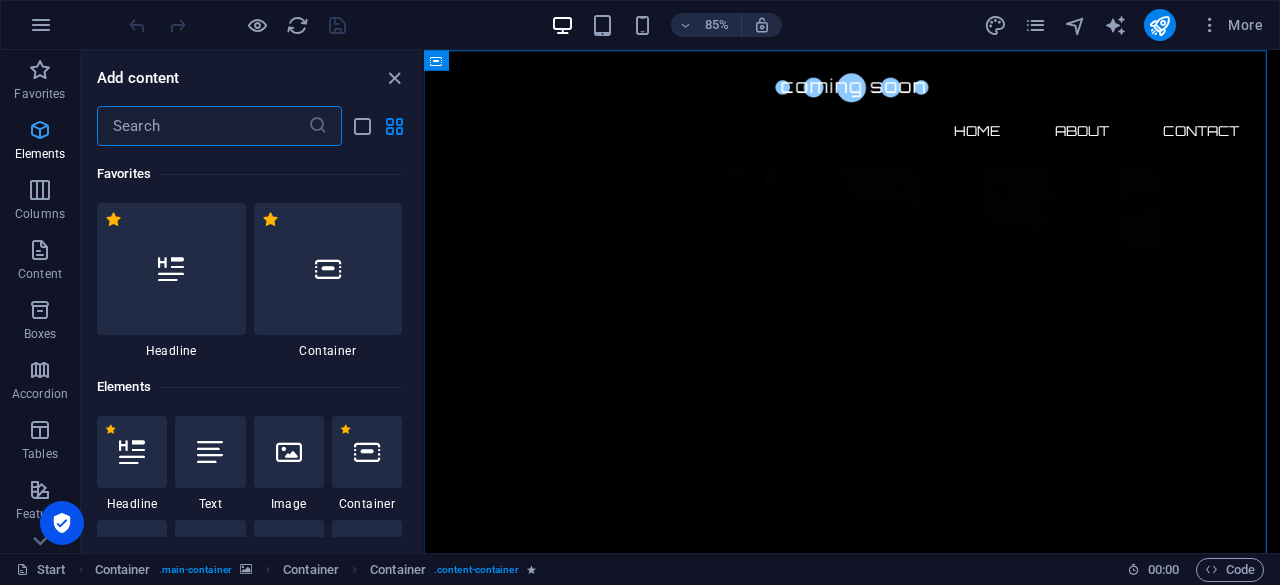 scroll, scrollTop: 213, scrollLeft: 0, axis: vertical 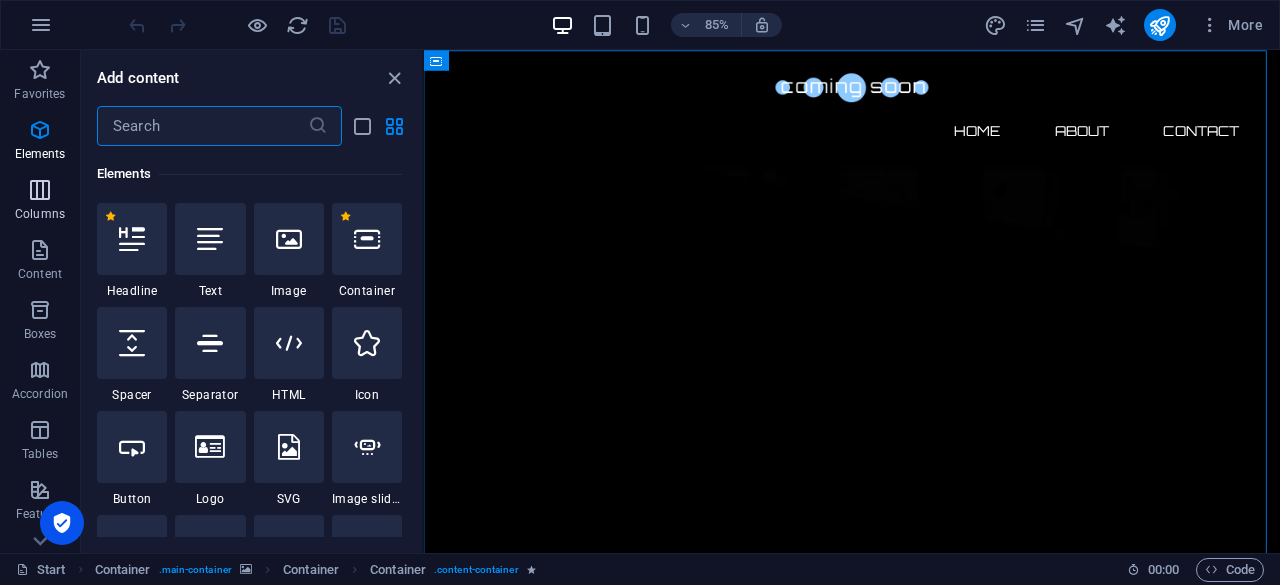 click on "Columns" at bounding box center [40, 214] 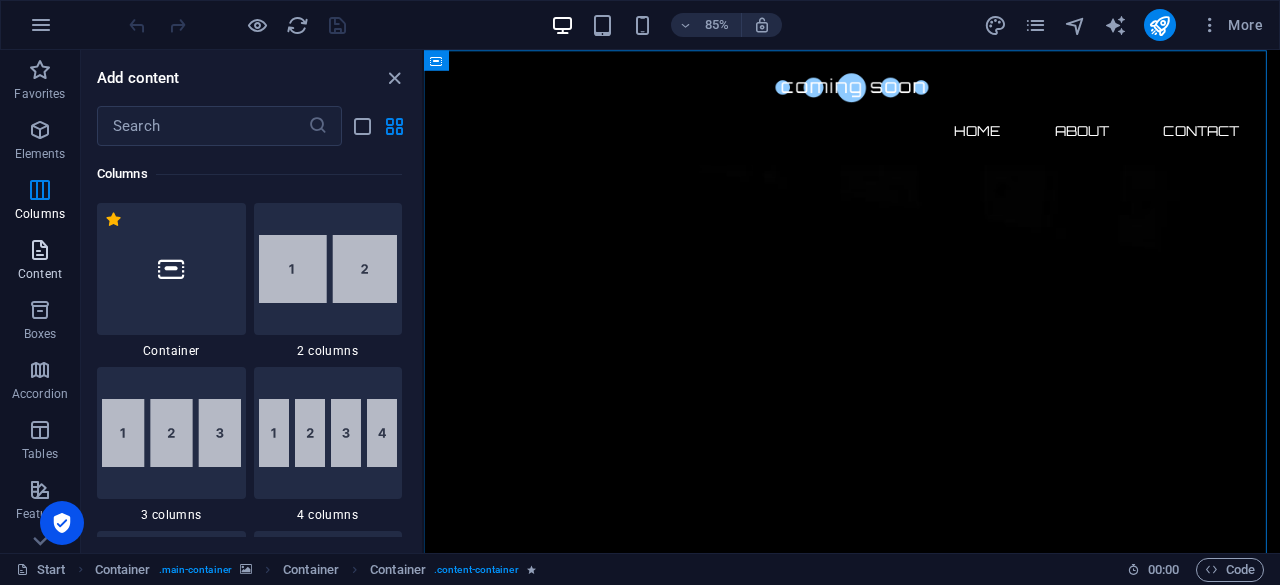click at bounding box center [40, 250] 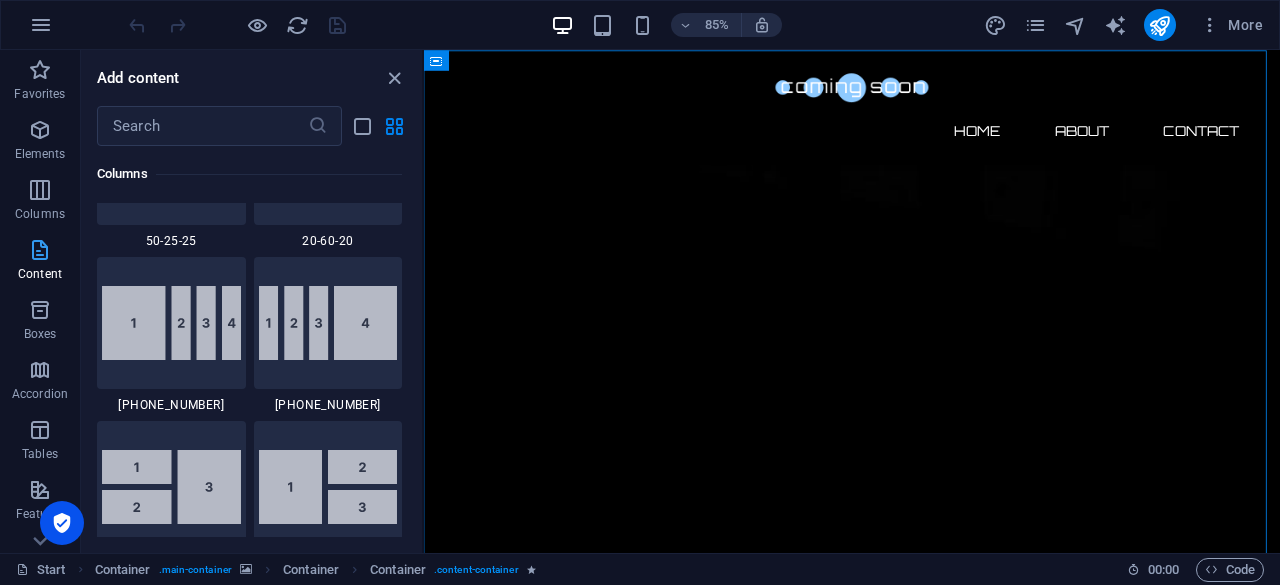 scroll, scrollTop: 3498, scrollLeft: 0, axis: vertical 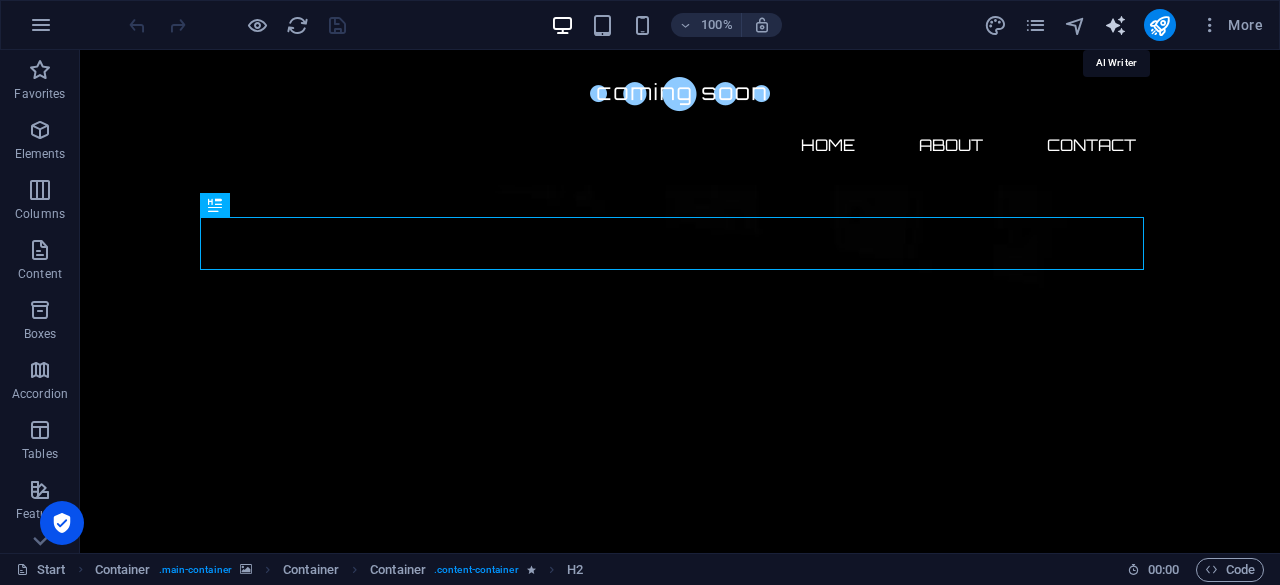 click at bounding box center (1115, 25) 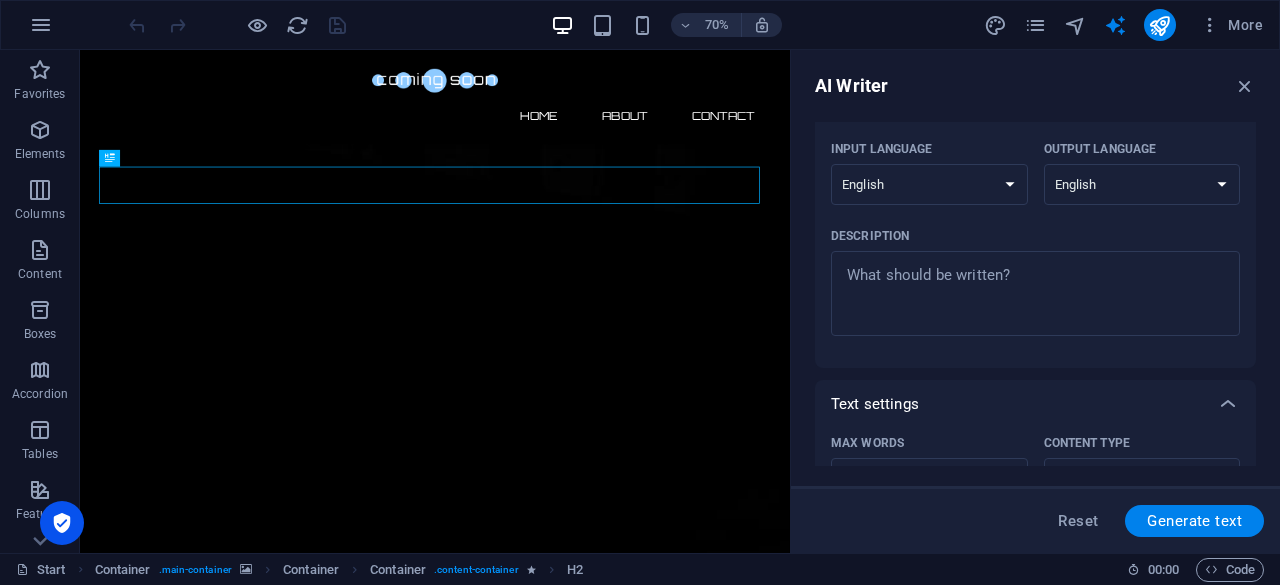 scroll, scrollTop: 160, scrollLeft: 0, axis: vertical 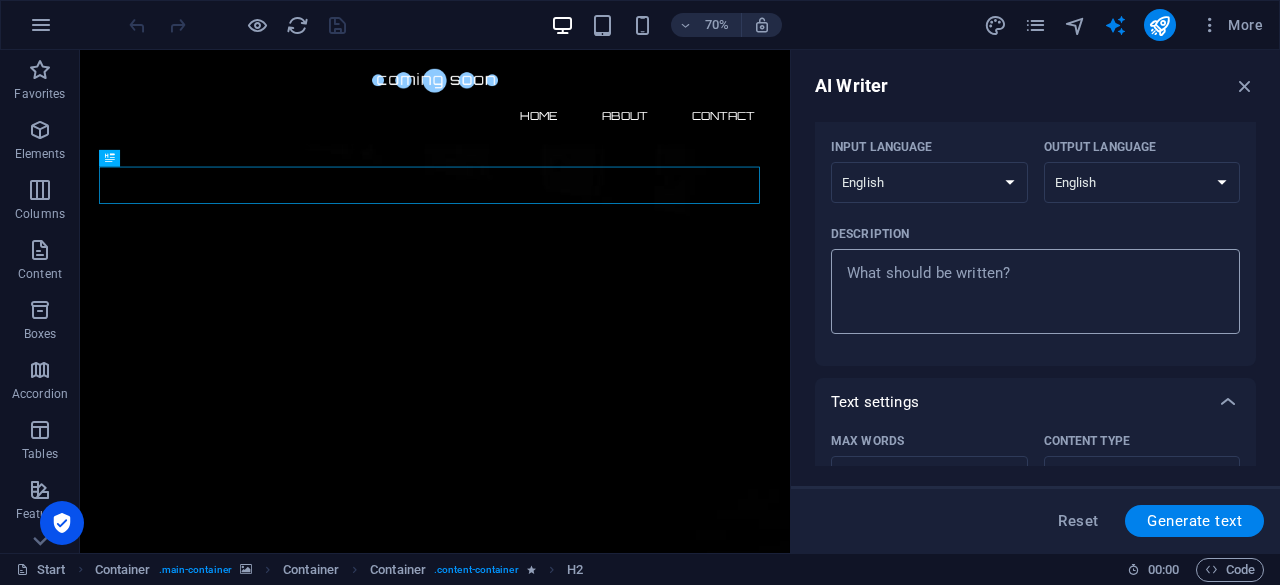 type on "x" 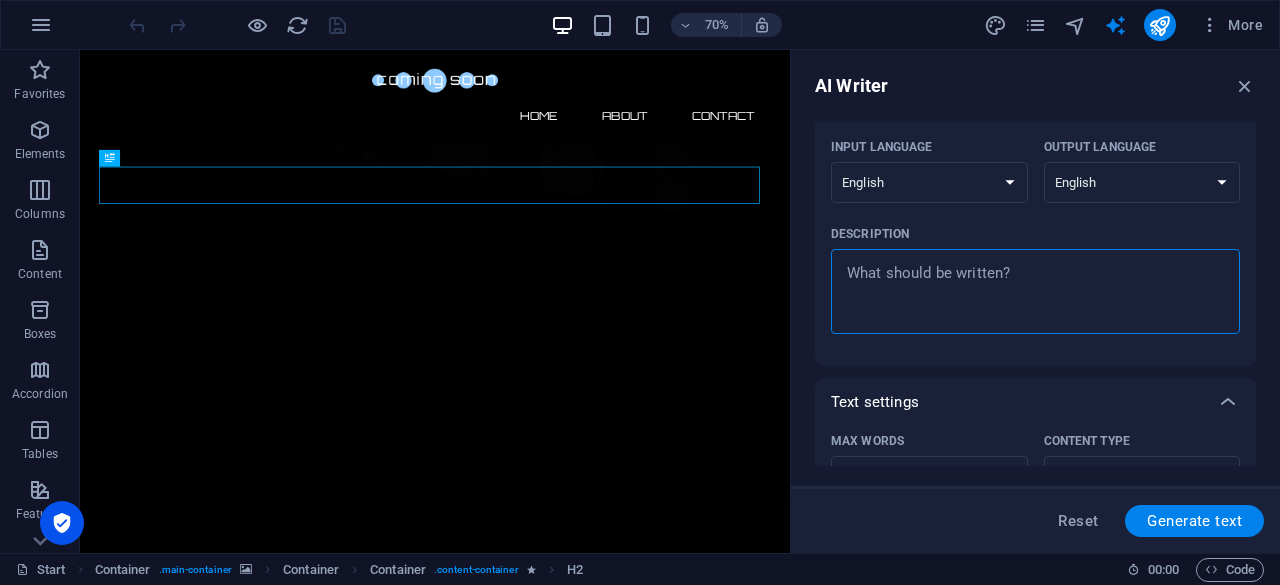 type on "G" 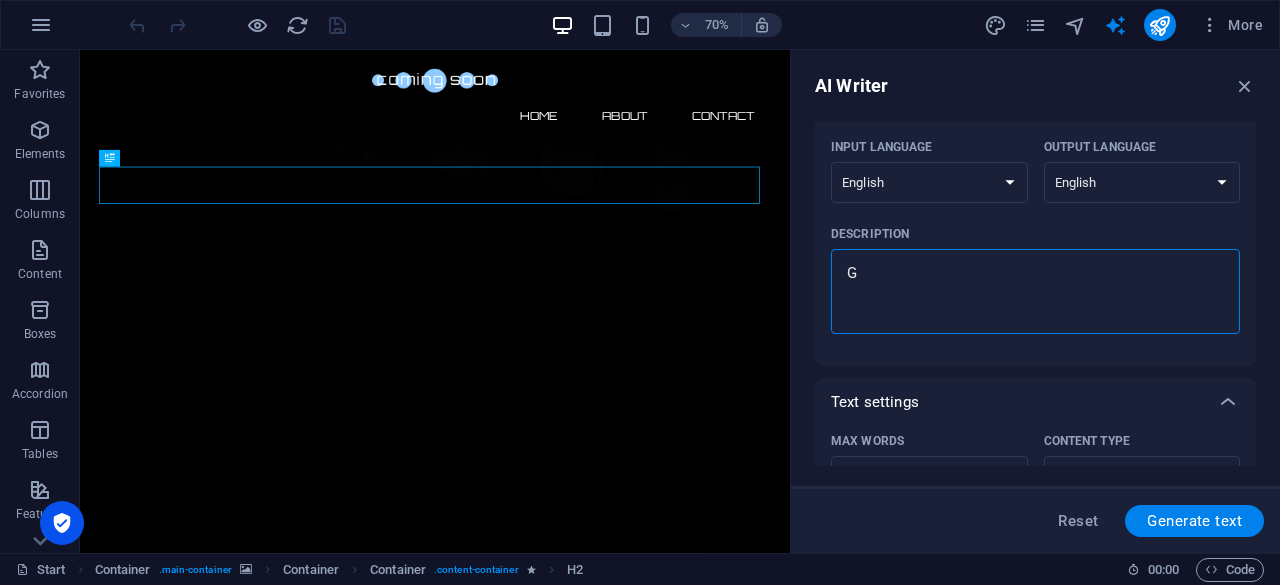 type on "Gd" 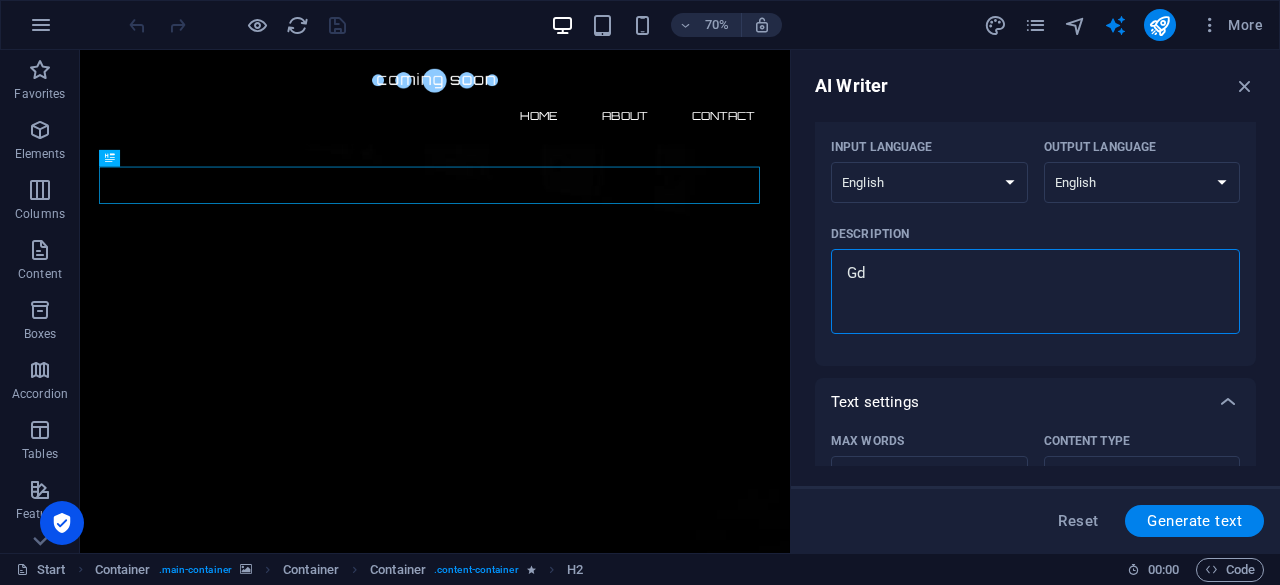 type on "Gdr" 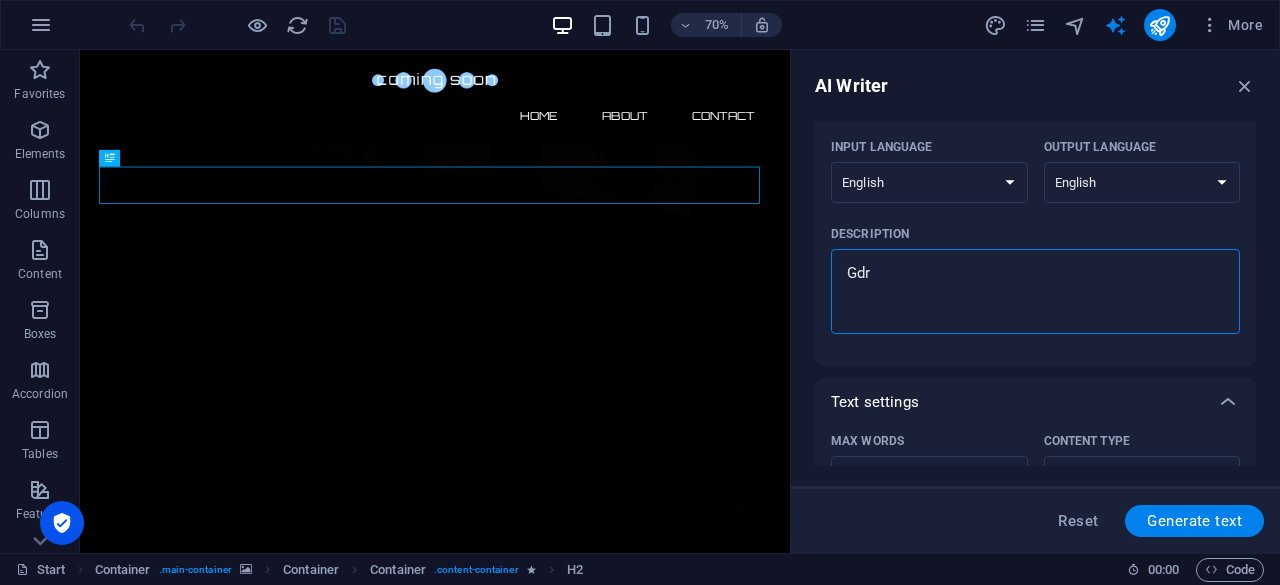 type on "Gdra" 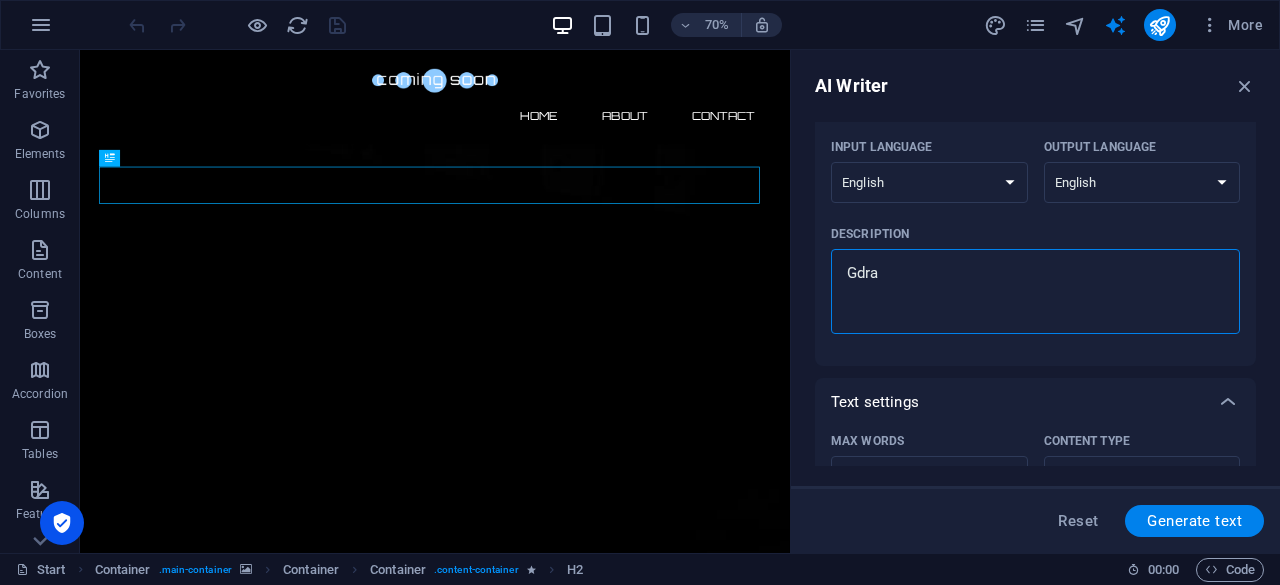 type on "Gdrag" 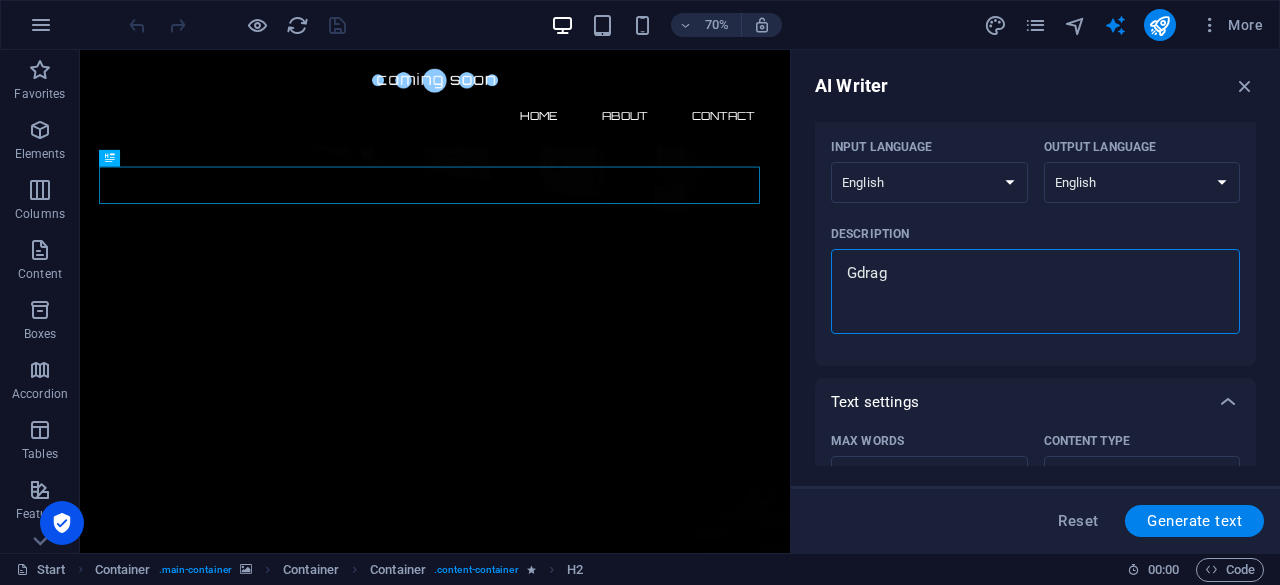type on "Gdrag" 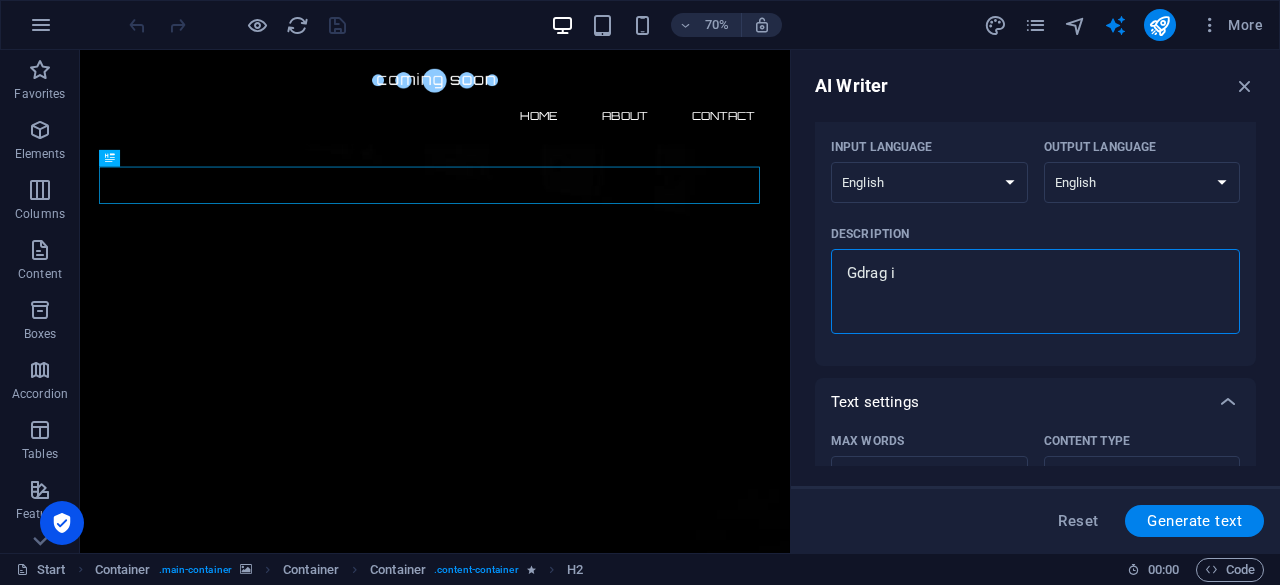 type on "Gdrag is" 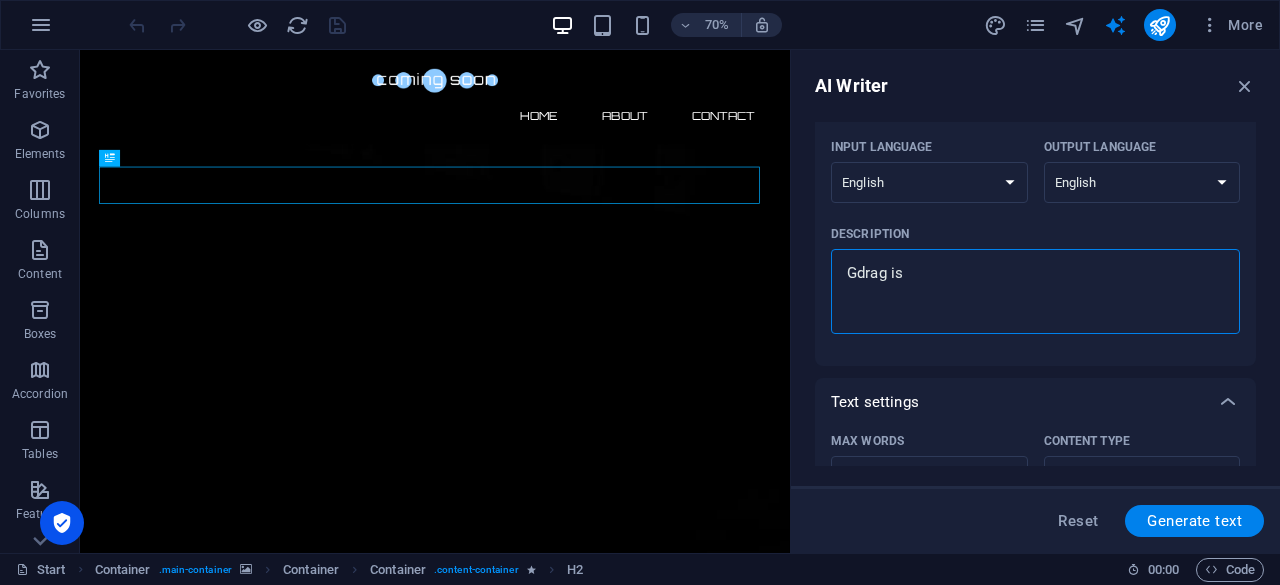type on "Gdrag is" 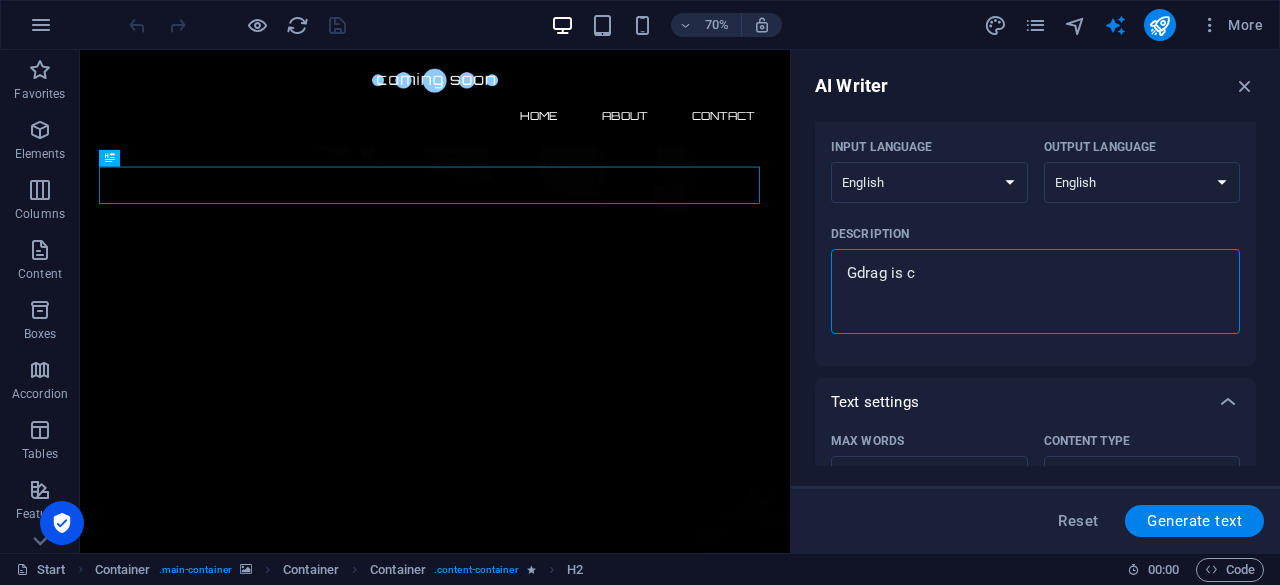 type on "Gdrag is co" 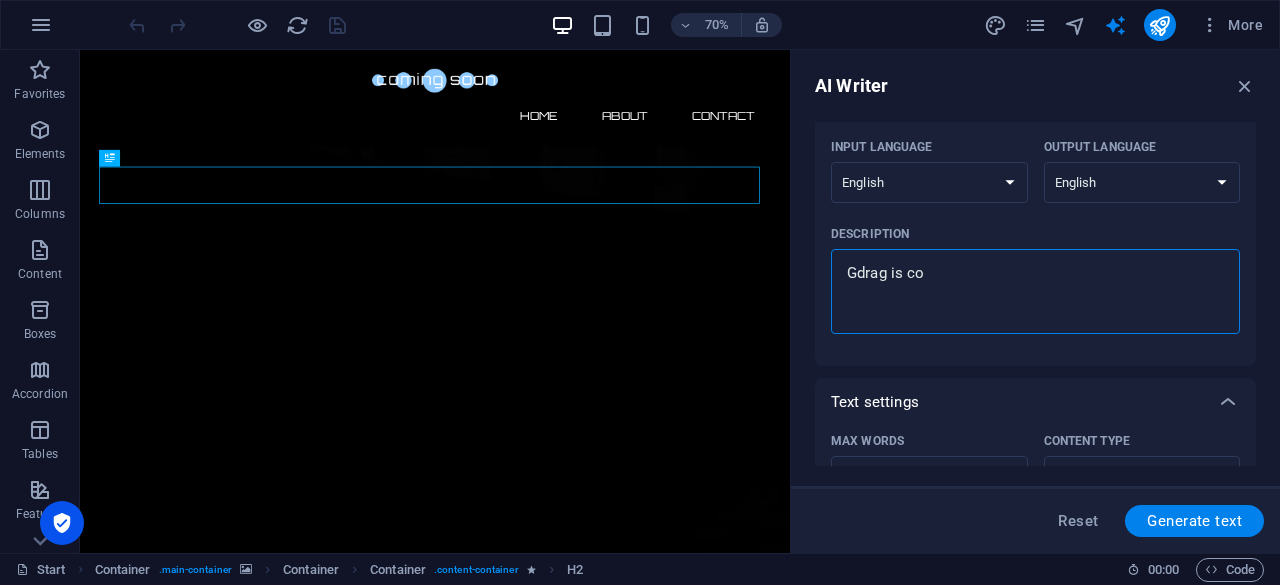 type on "Gdrag is com" 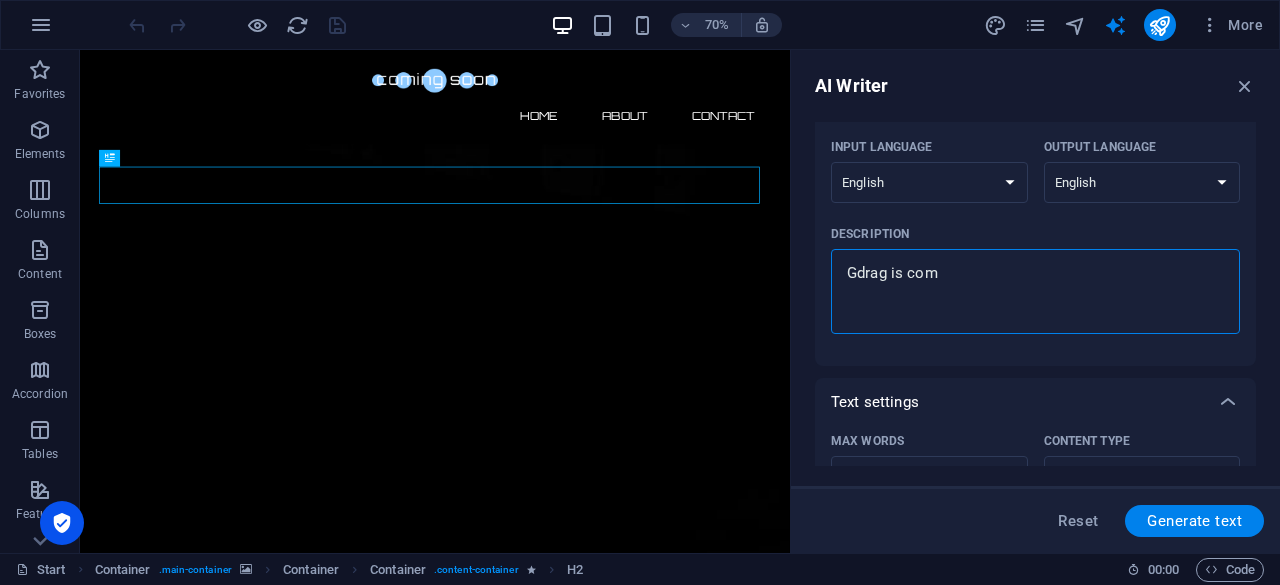 type on "Gdrag is comi" 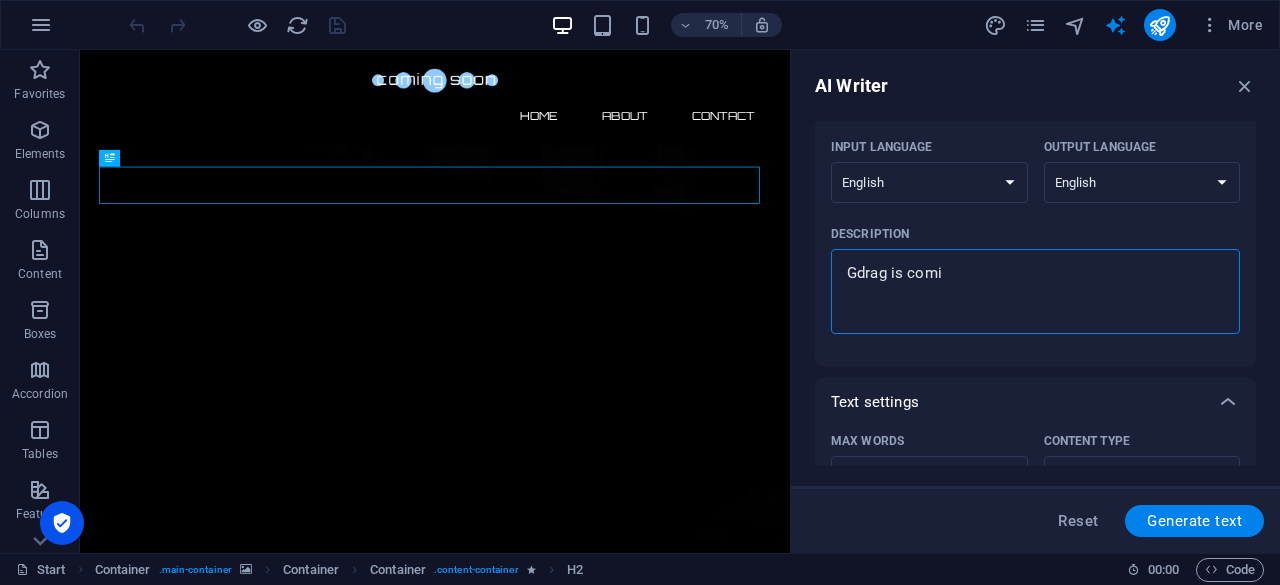type on "x" 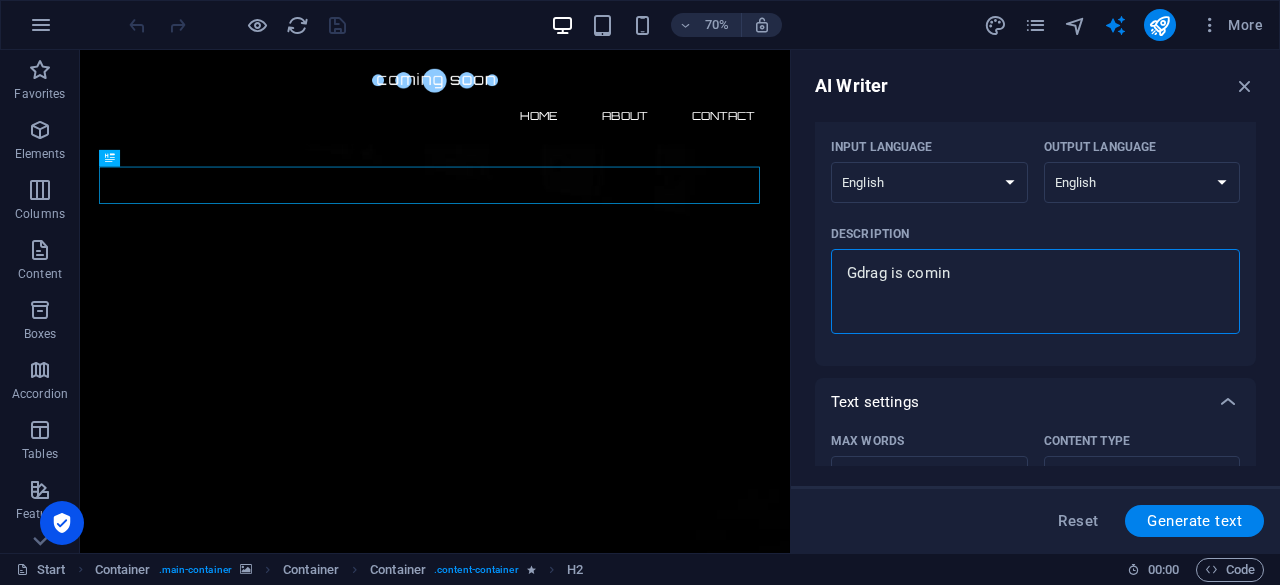 type on "Gdrag is coming" 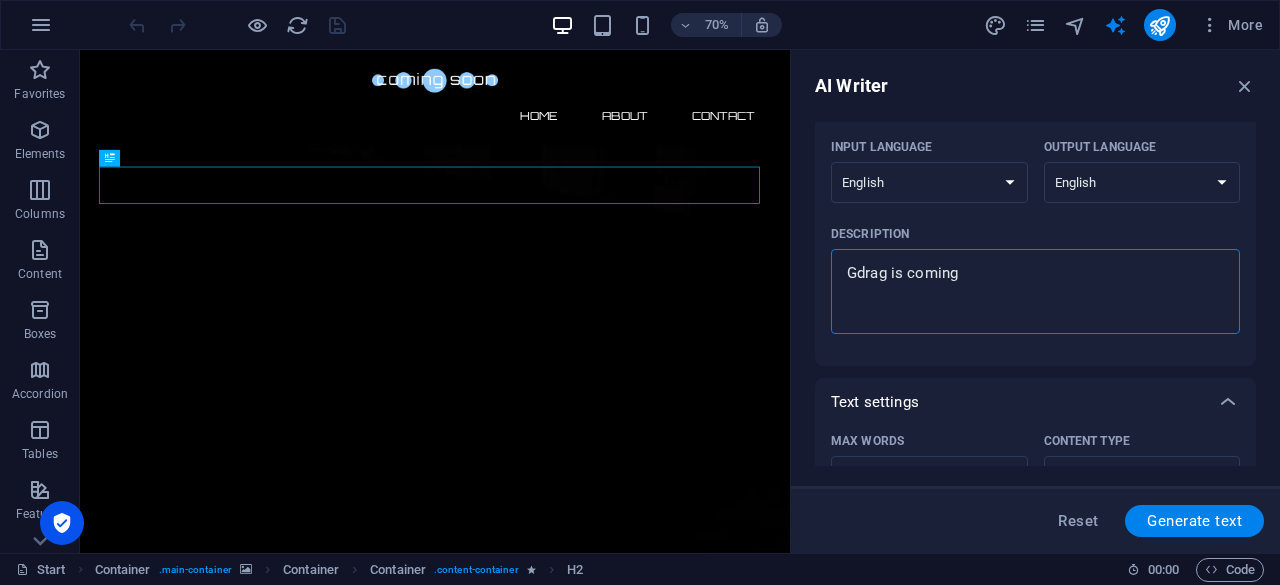 type on "Gdrag is coming" 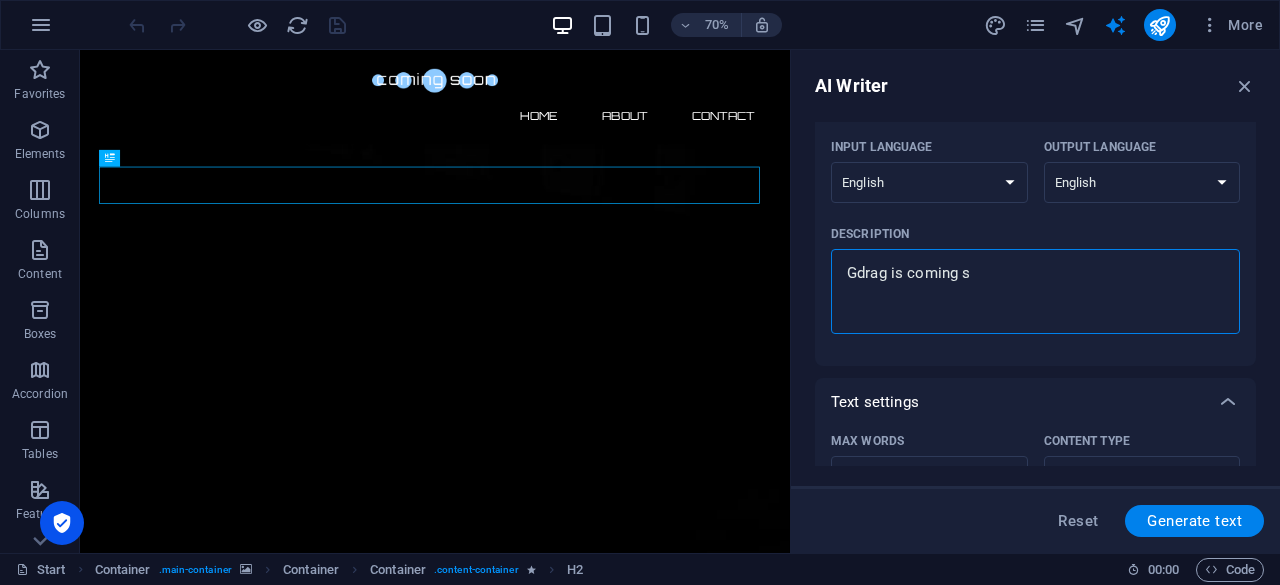 type on "Gdrag is coming so" 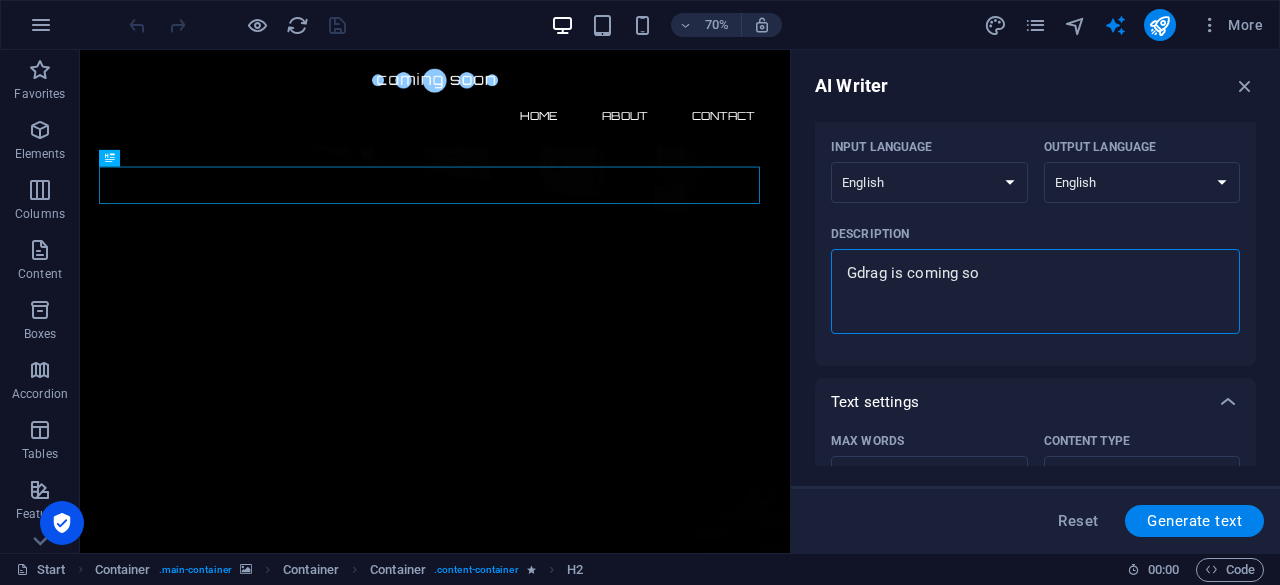 type on "Gdrag is coming soo" 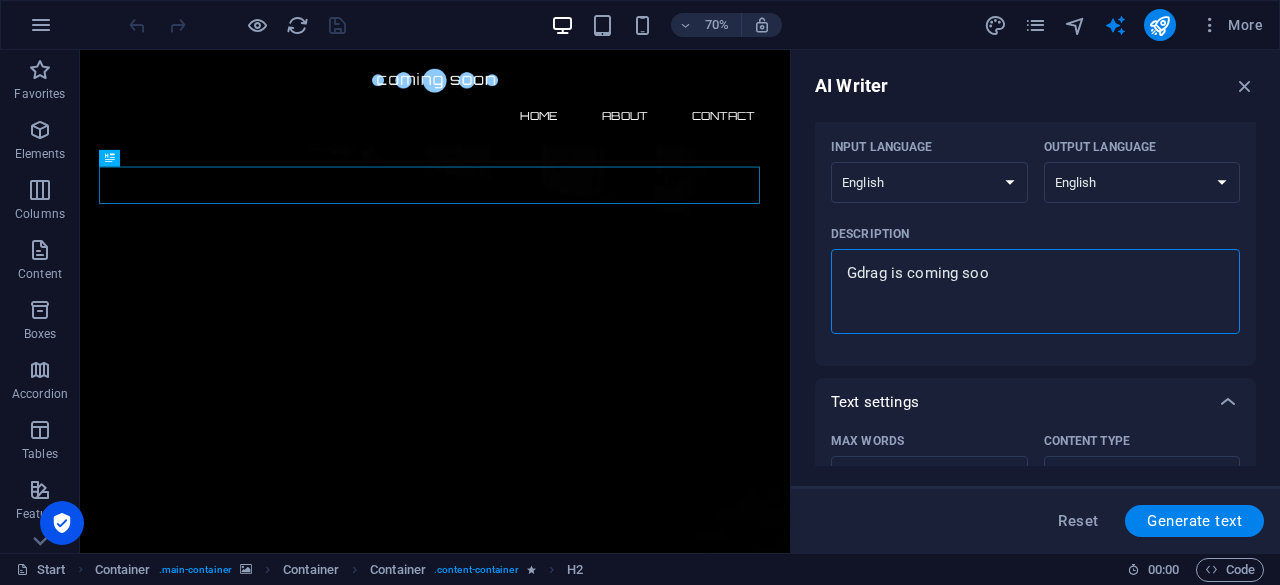 type on "Gdrag is coming soon" 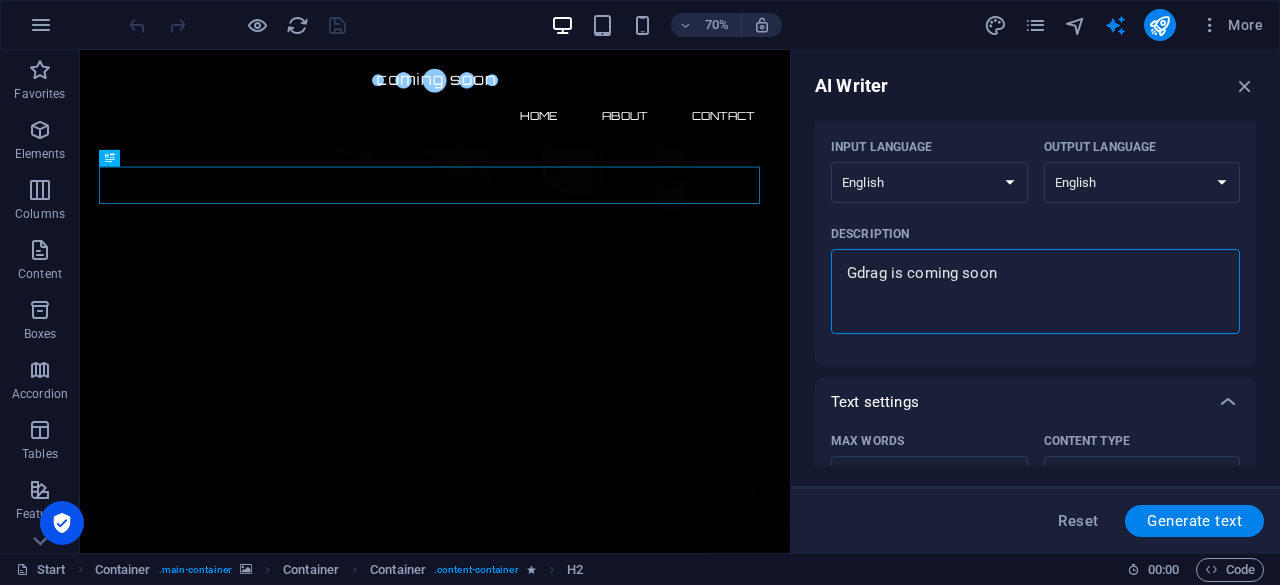 type on "Gdrag is coming soon" 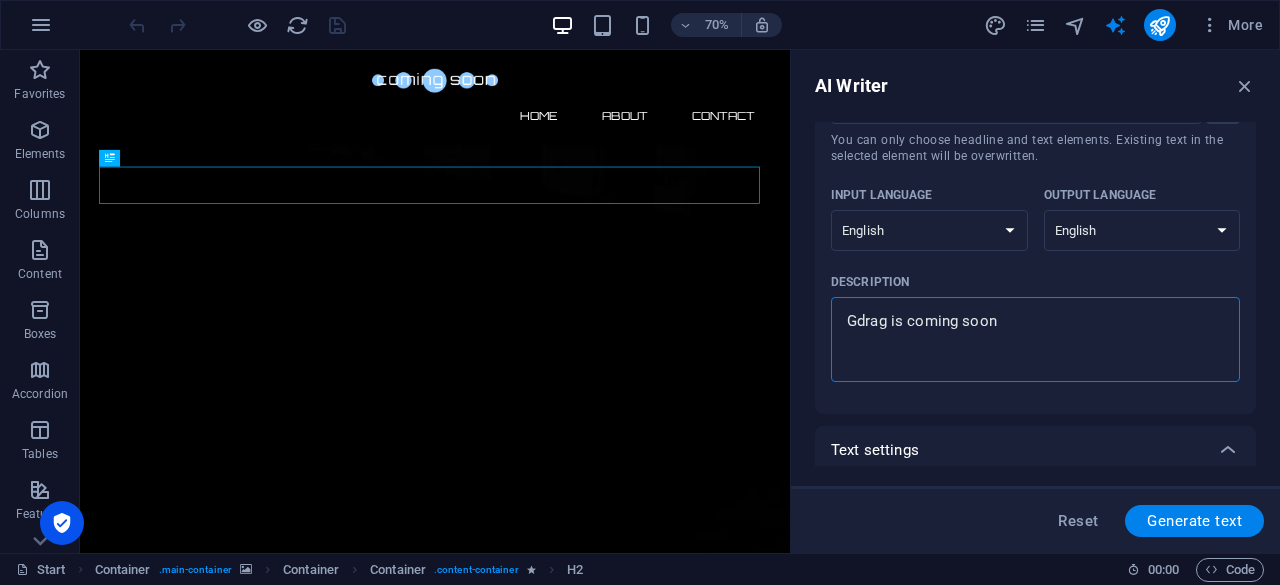 scroll, scrollTop: 74, scrollLeft: 0, axis: vertical 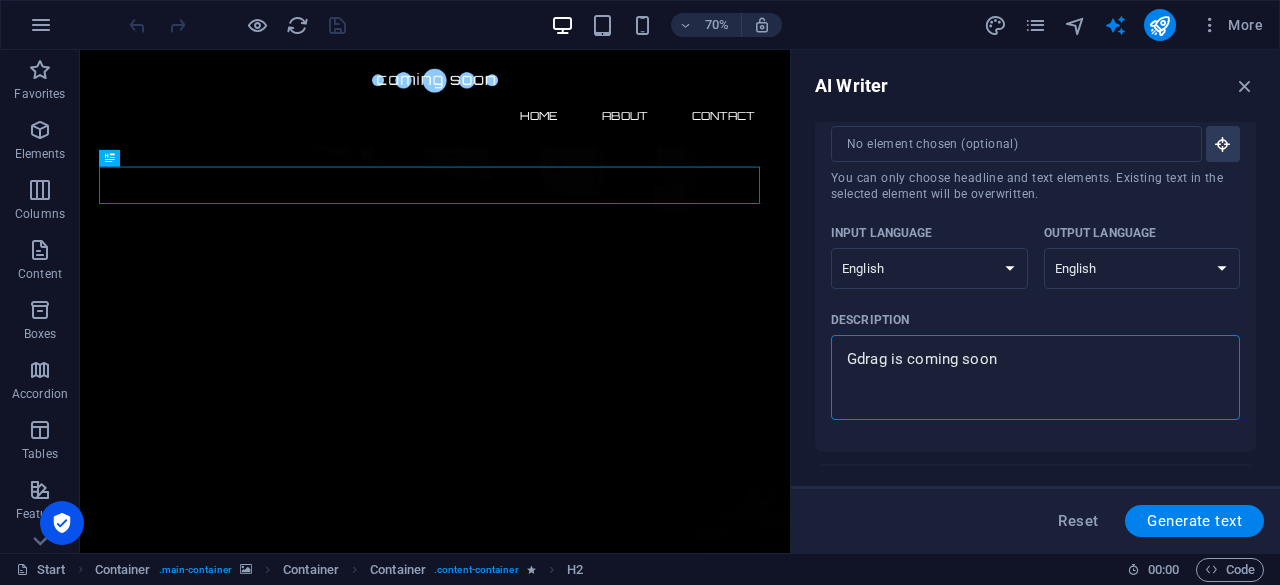 type on "Gdrag is coming soon" 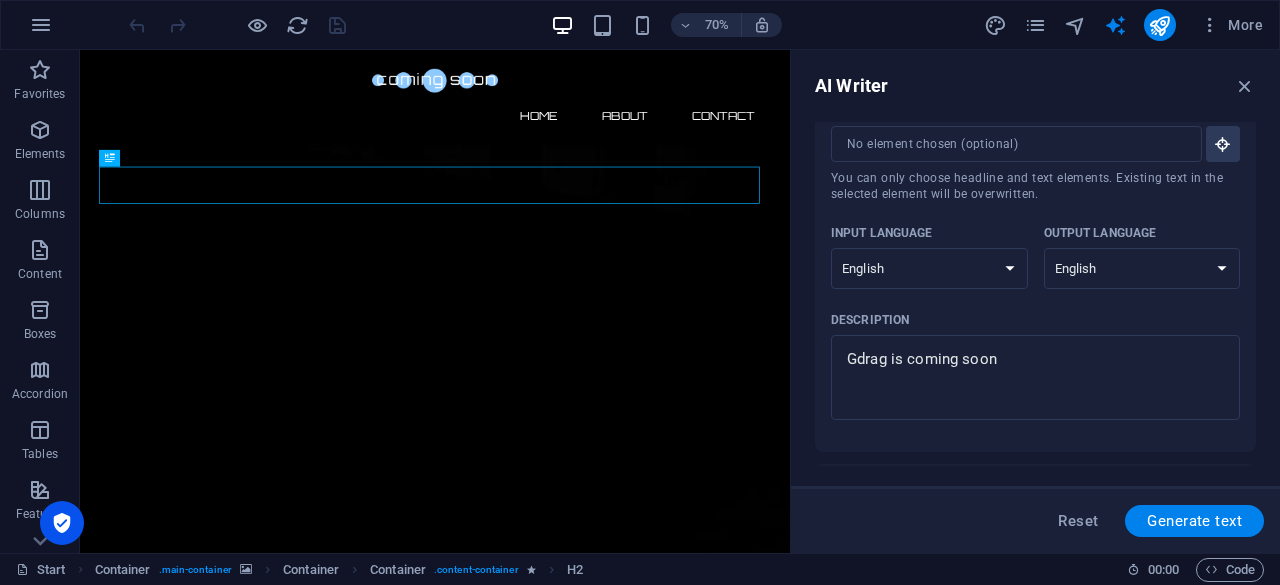 type on "x" 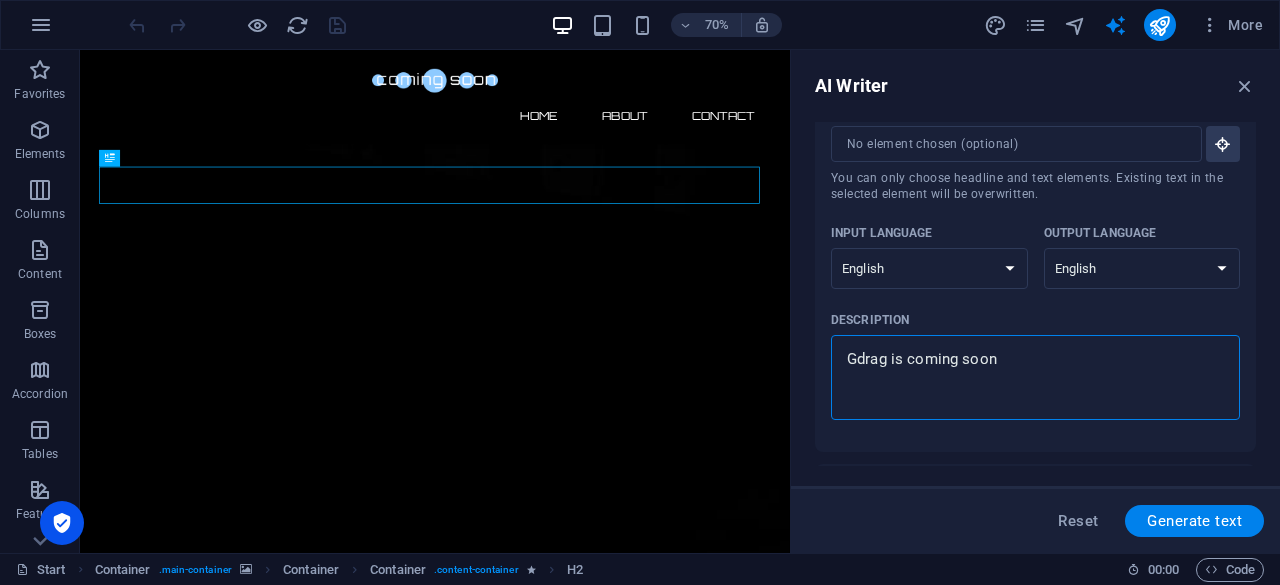 type on "Gdrag is coming soon
y" 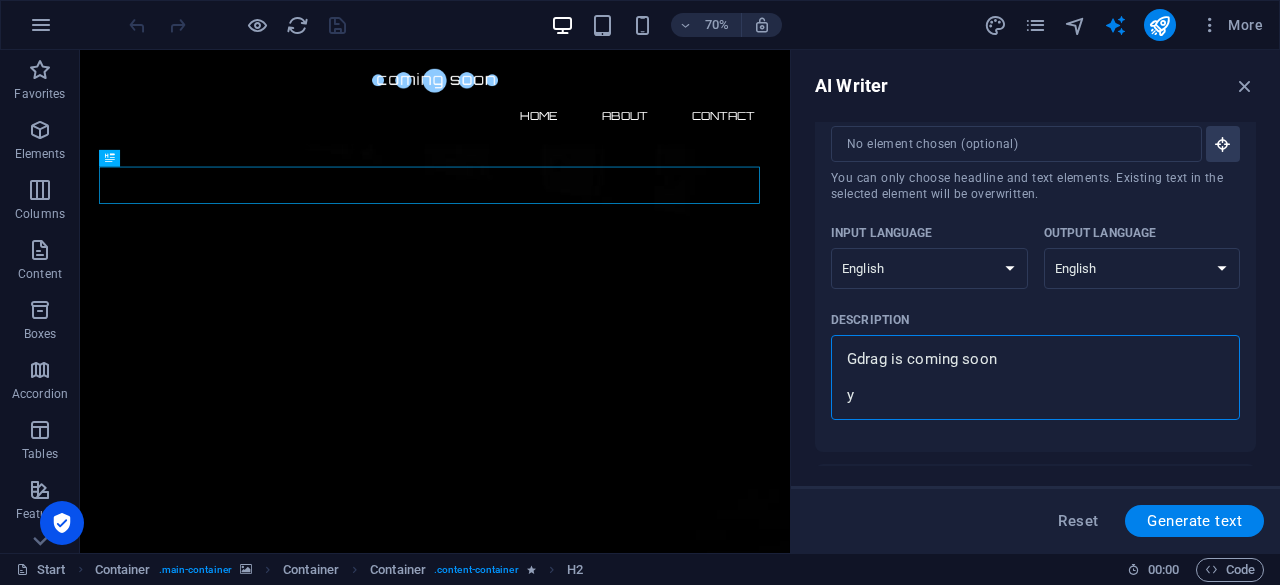 type on "x" 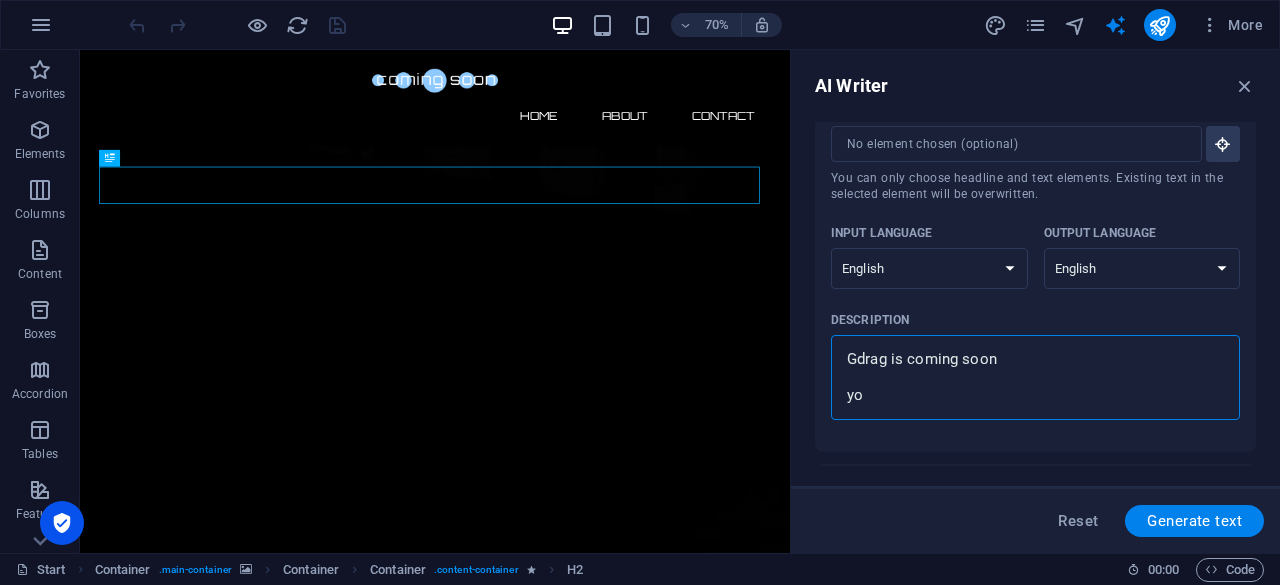 type on "x" 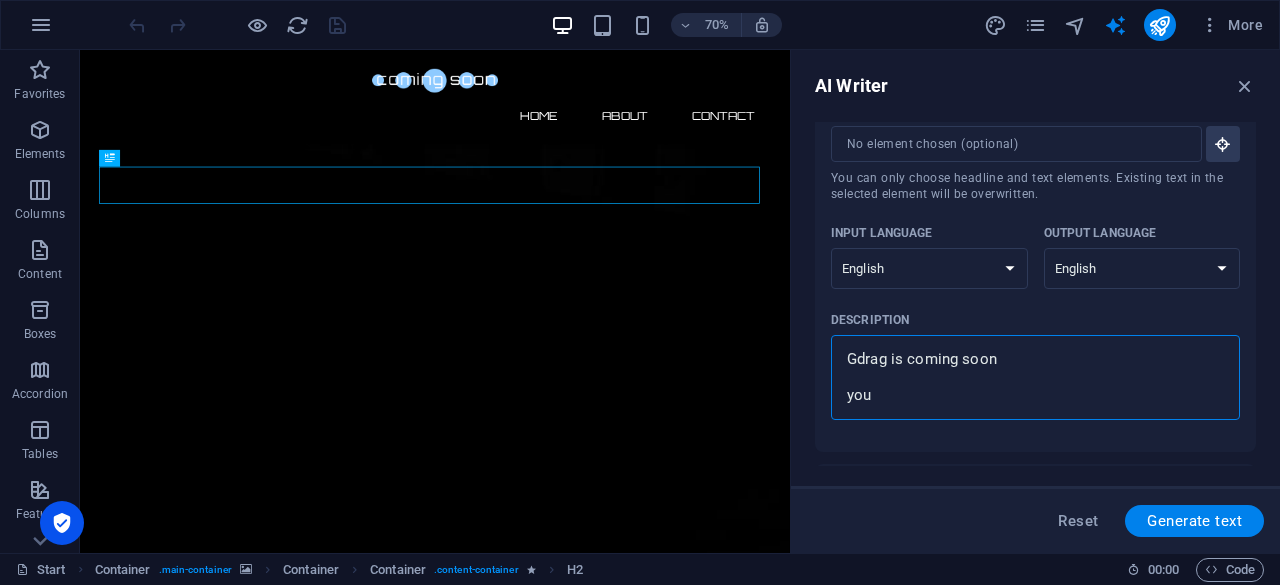 type on "Gdrag is coming soon
you" 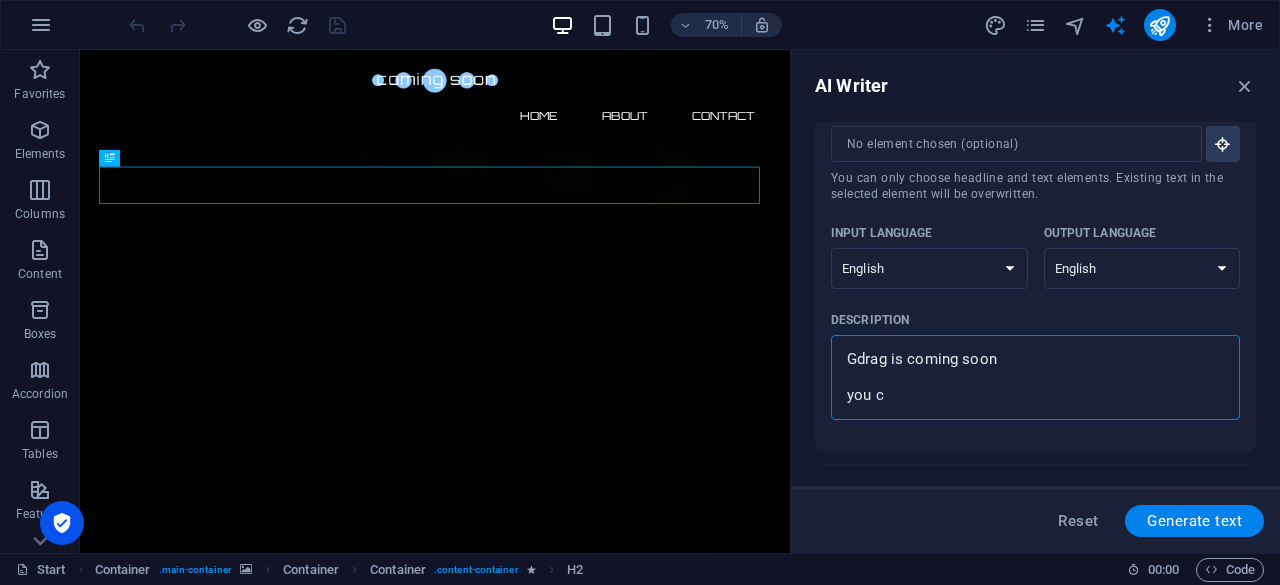 type on "x" 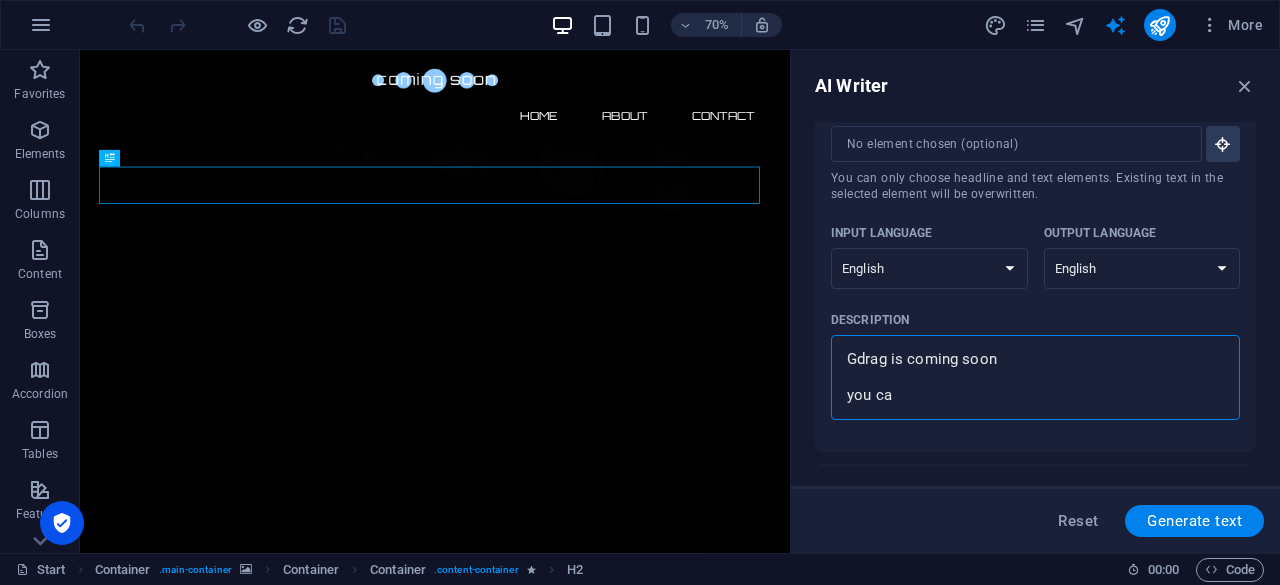 type on "Gdrag is coming soon
you can" 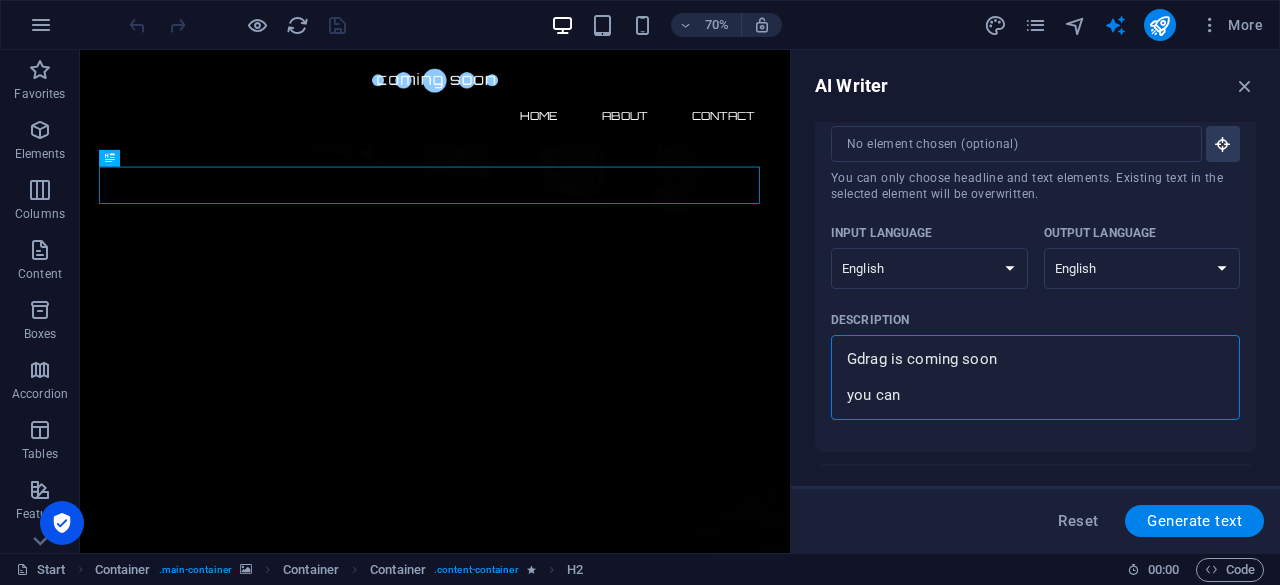 type on "Gdrag is coming soon
you can" 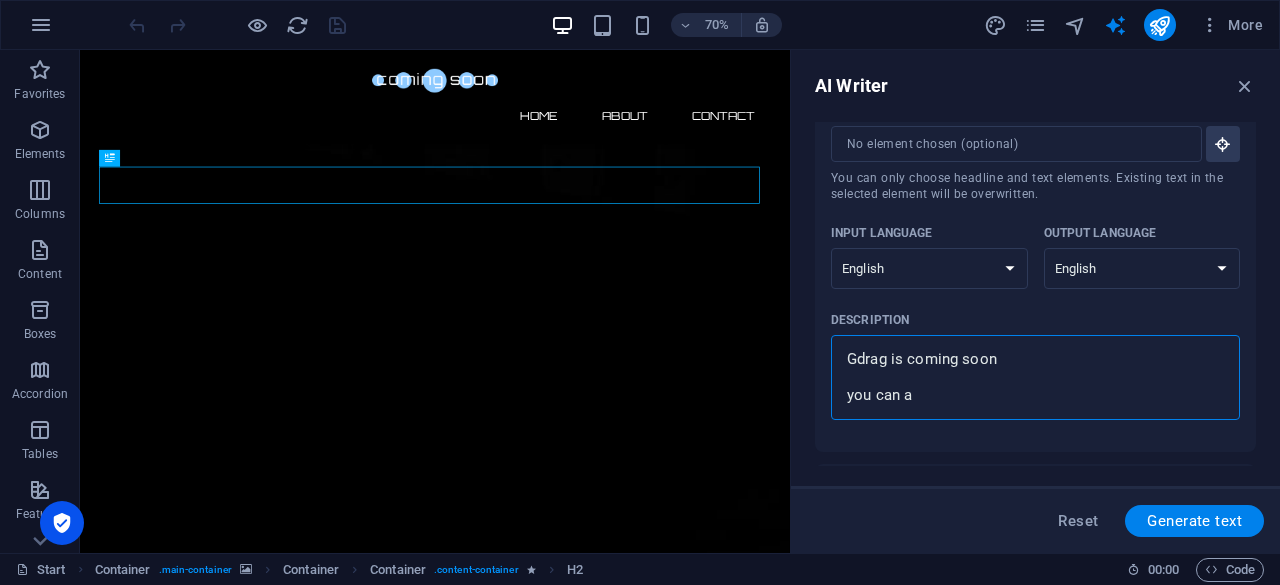 type on "Gdrag is coming soon
you can ak" 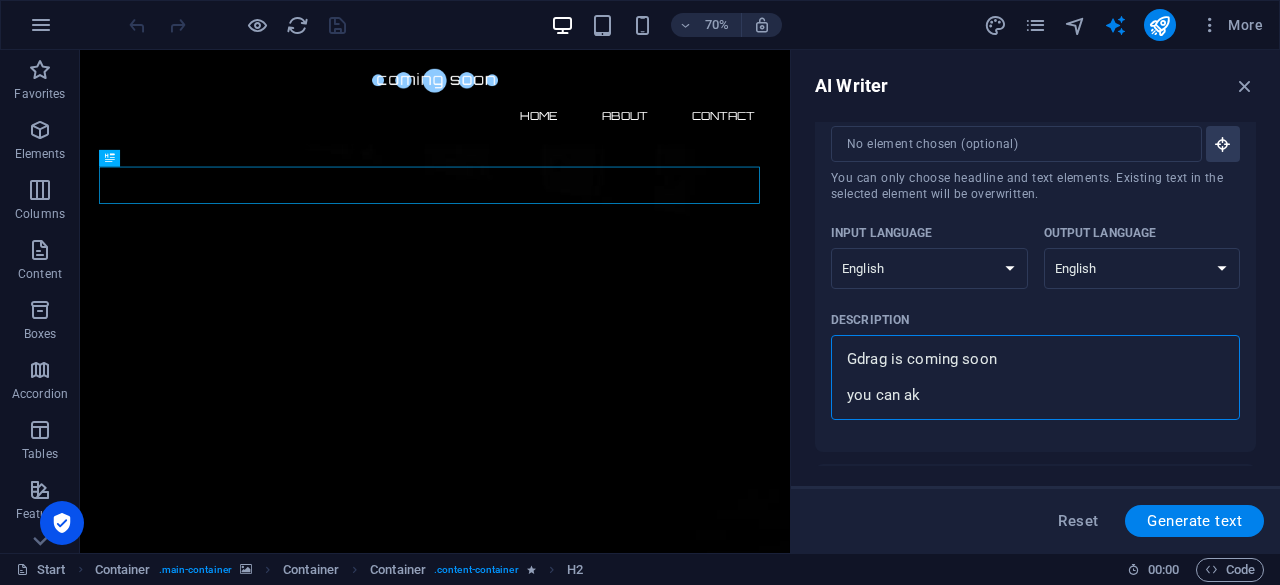 type on "Gdrag is coming soon
you can aks" 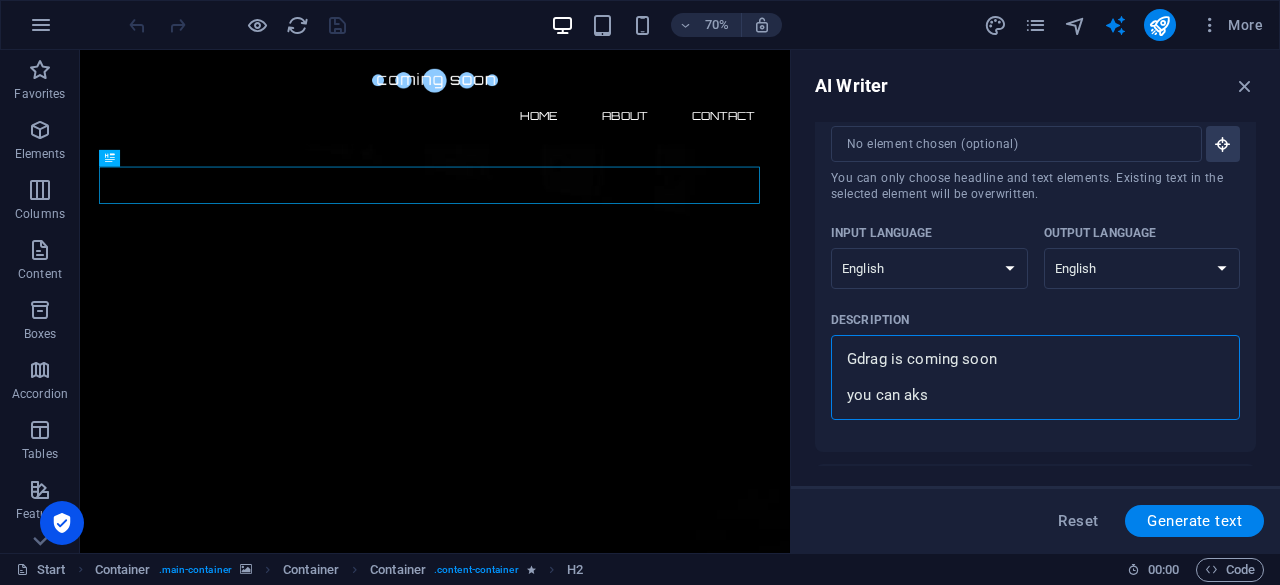 type on "Gdrag is coming soon
you can akse" 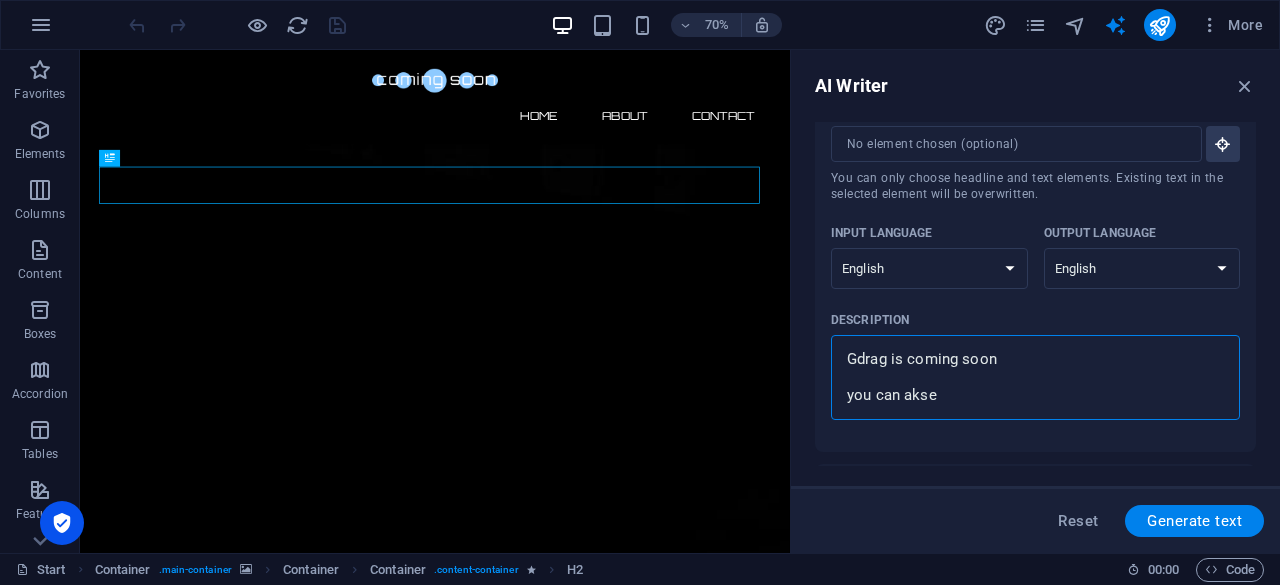 type on "Gdrag is coming soon
you can akses" 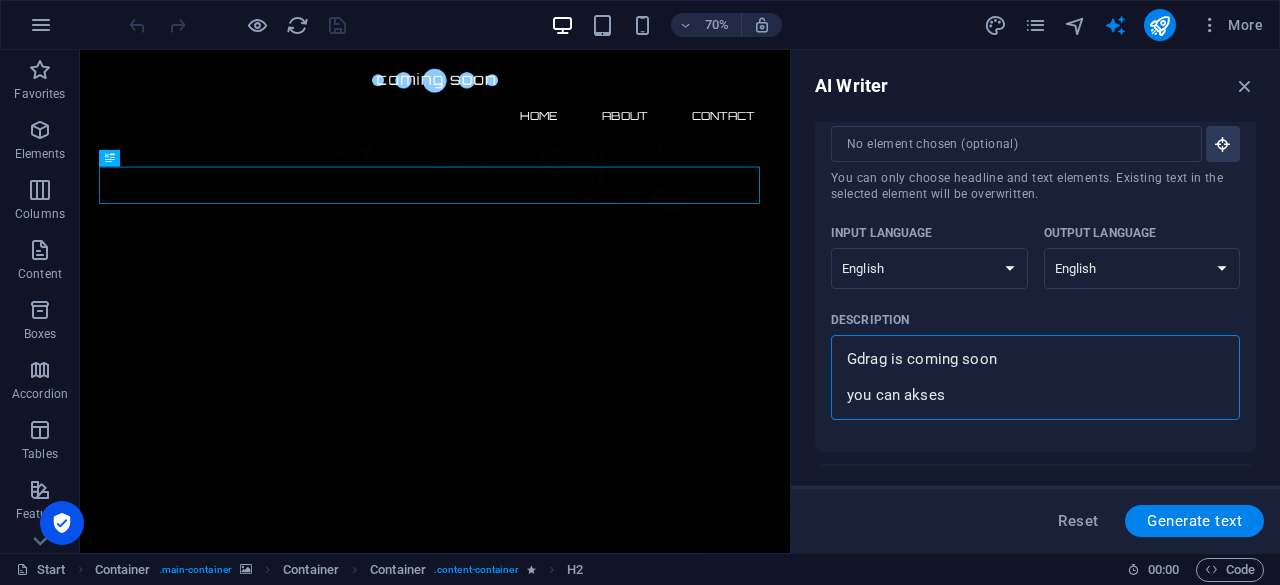 type on "Gdrag is coming soon
you can akses" 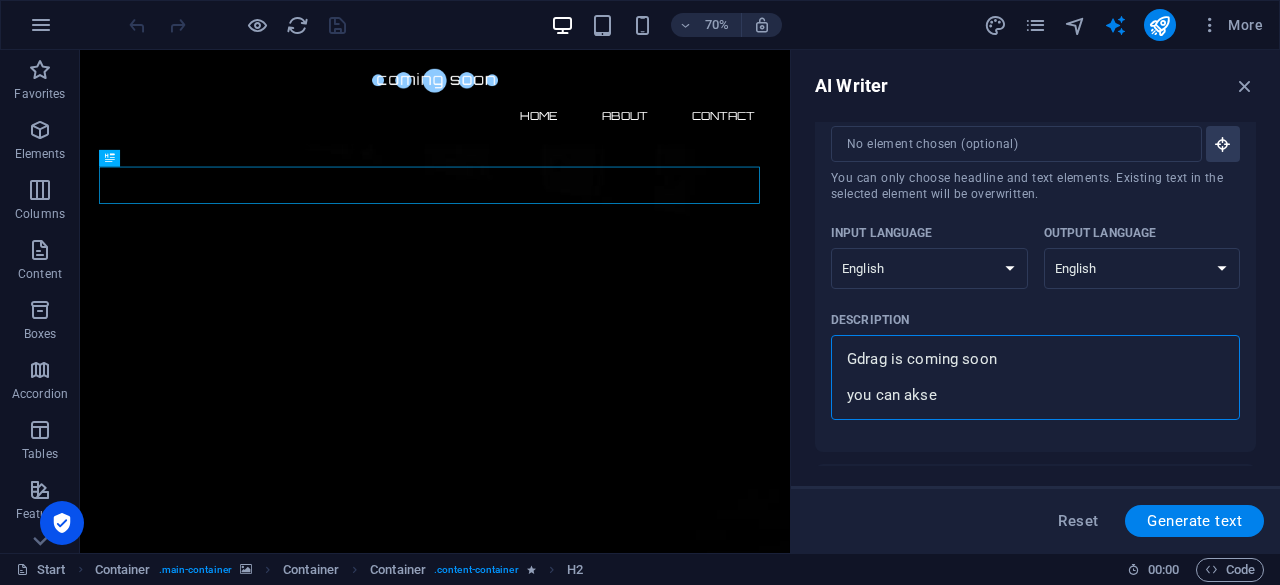 type on "Gdrag is coming soon
you can aks" 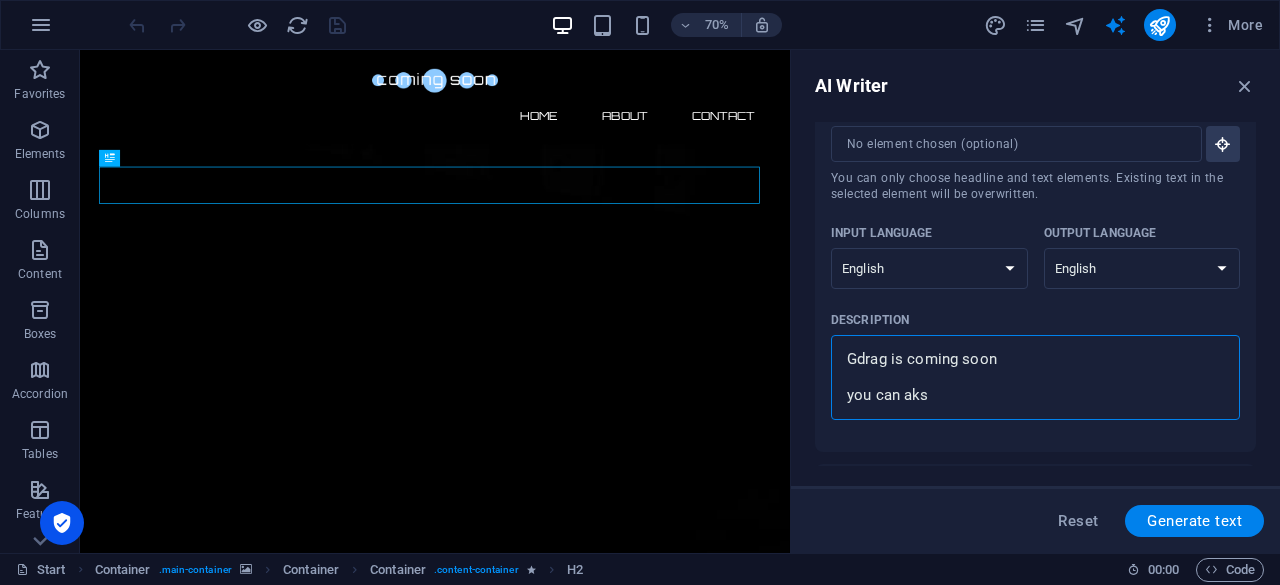 type on "Gdrag is coming soon
you can ak" 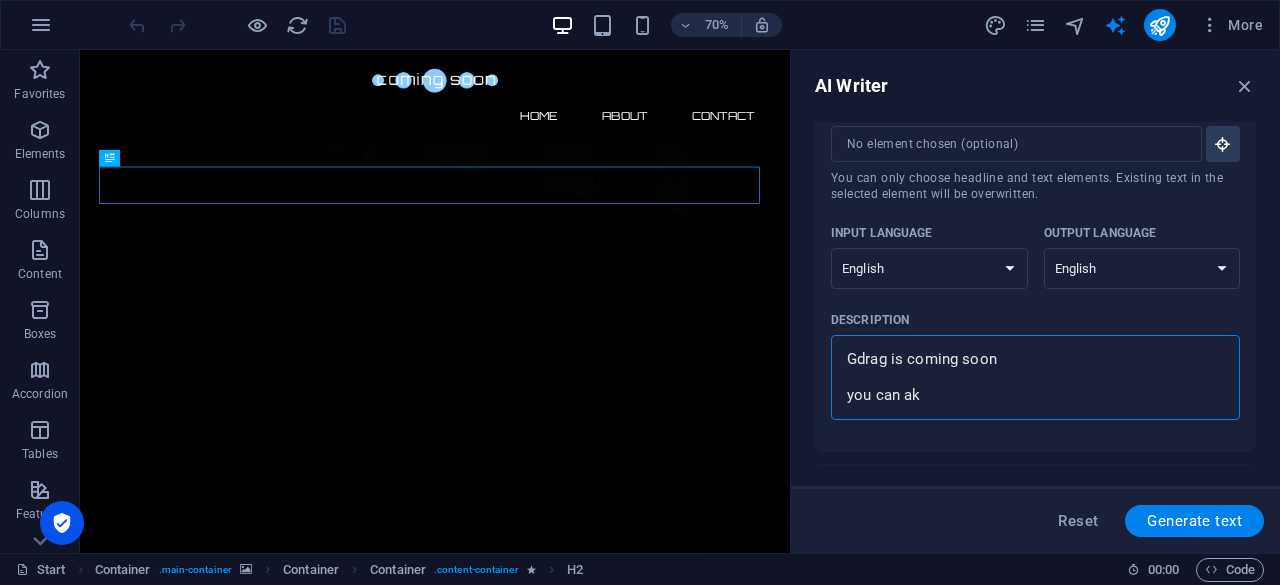 type on "Gdrag is coming soon
you can a" 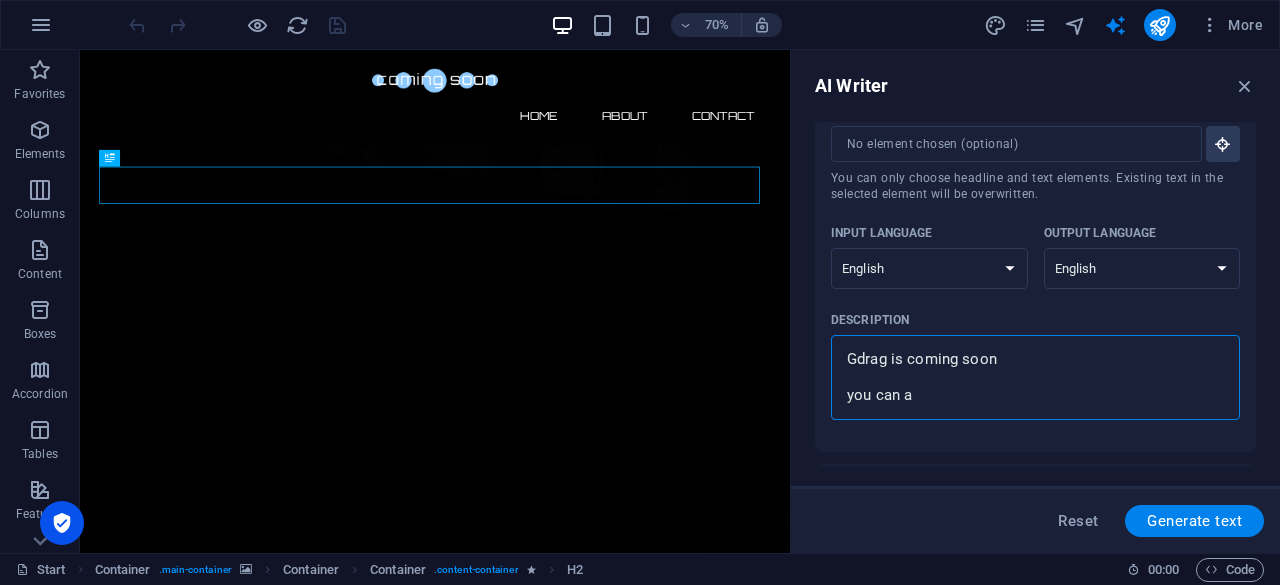 type on "Gdrag is coming soon
you can ac" 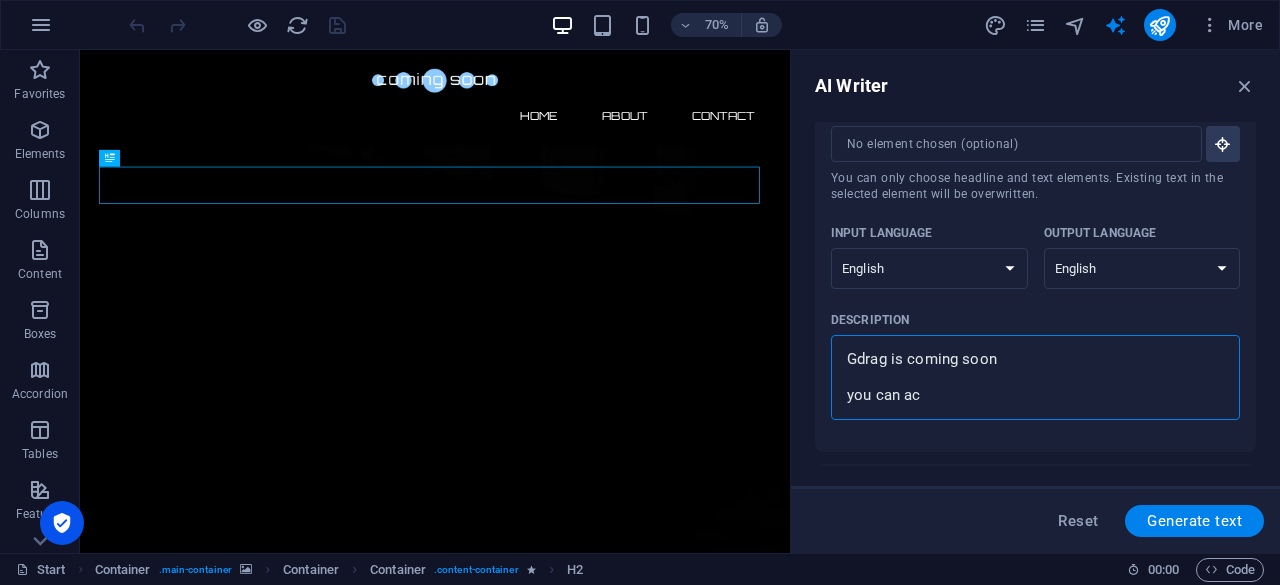 type on "Gdrag is coming soon
you can acc" 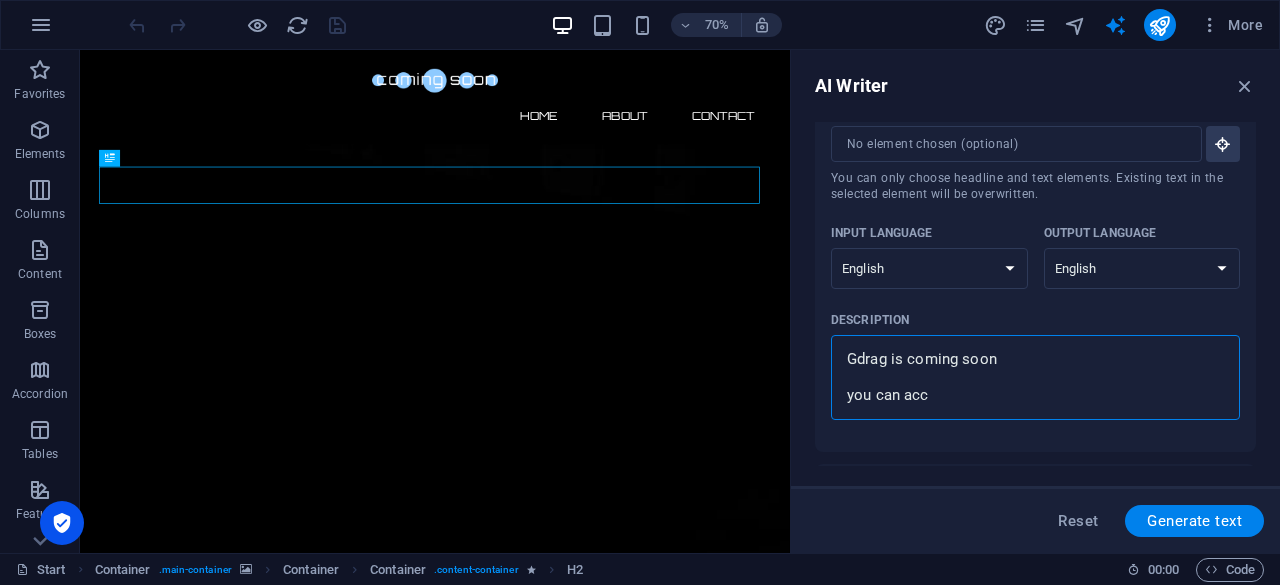 type on "Gdrag is coming soon
you can accs" 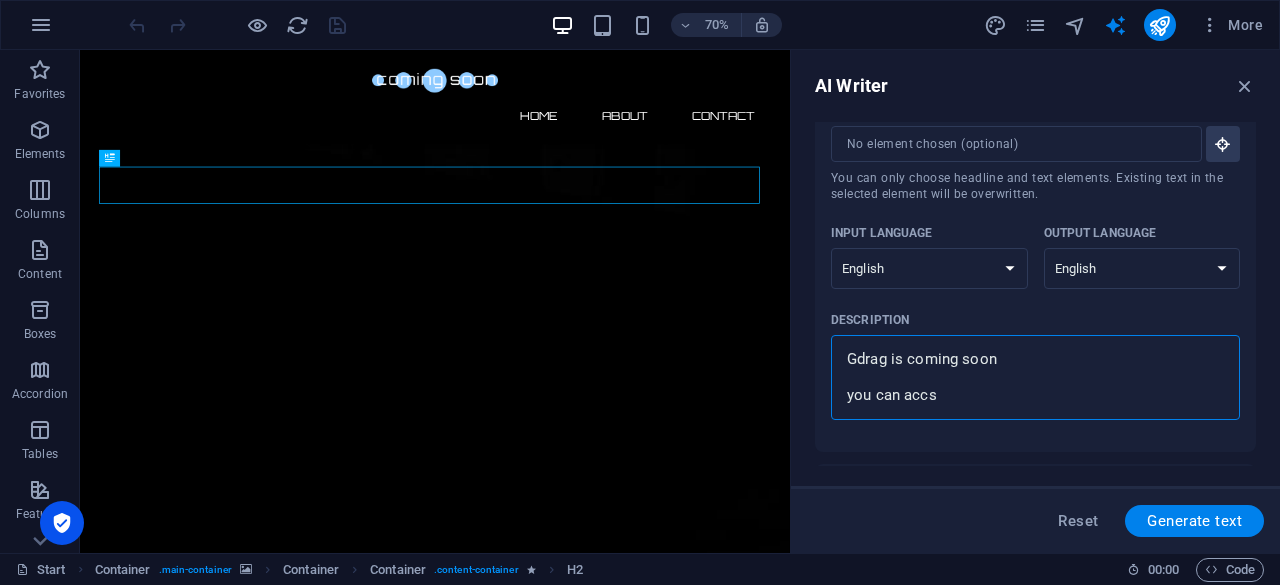 type on "Gdrag is coming soon
you can accse" 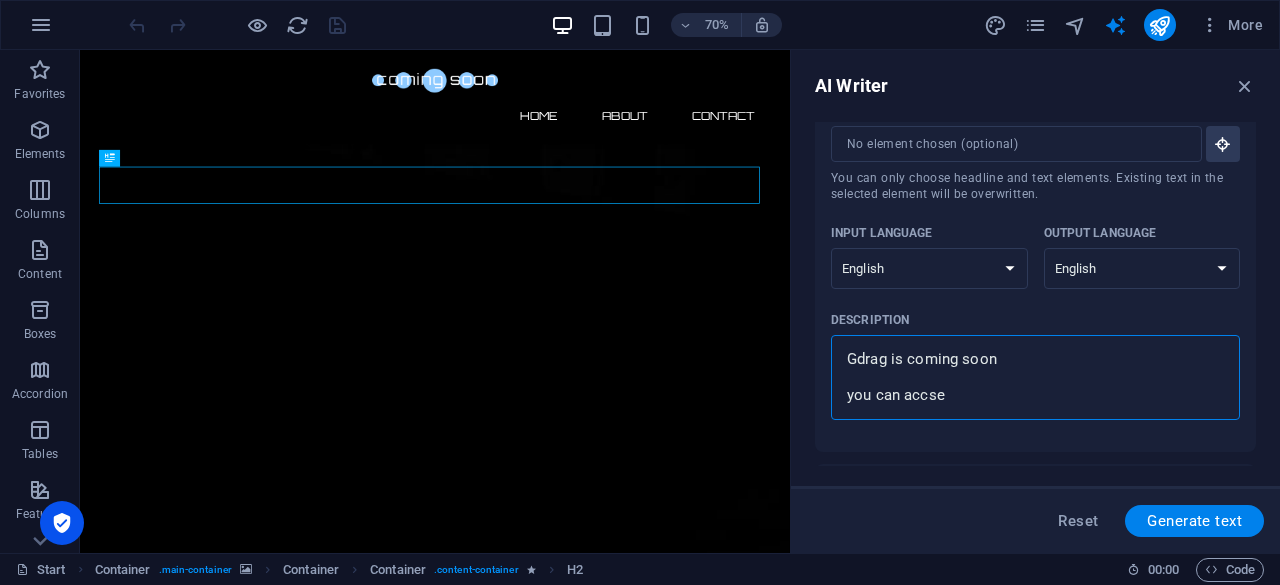 type on "Gdrag is coming soon
you can accses" 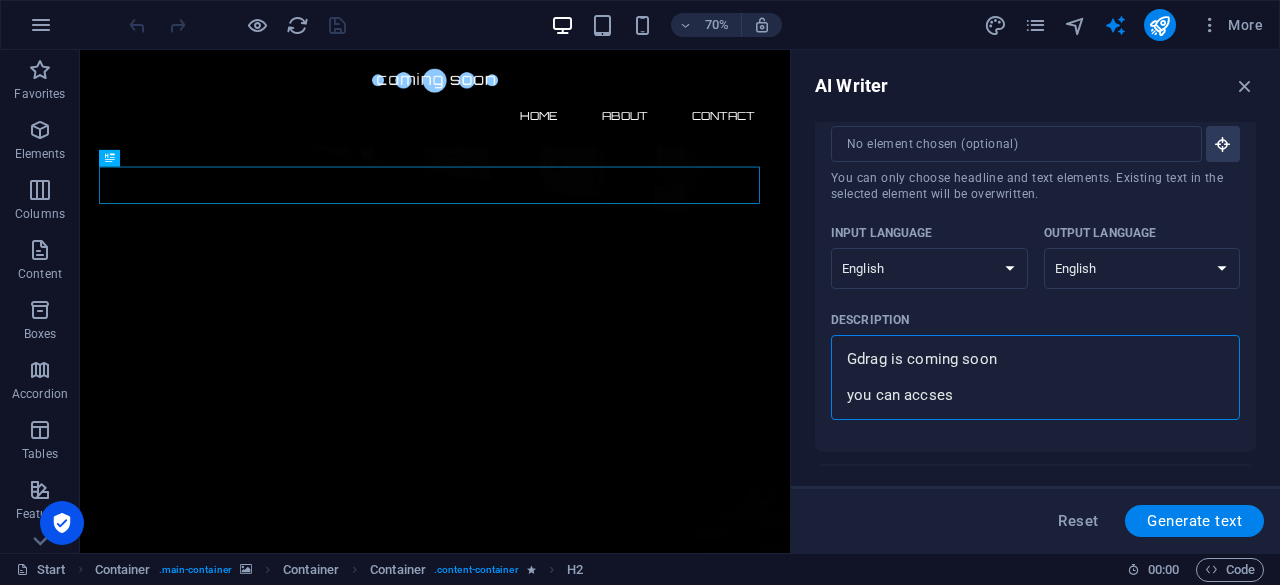 type on "Gdrag is coming soon
you can accse" 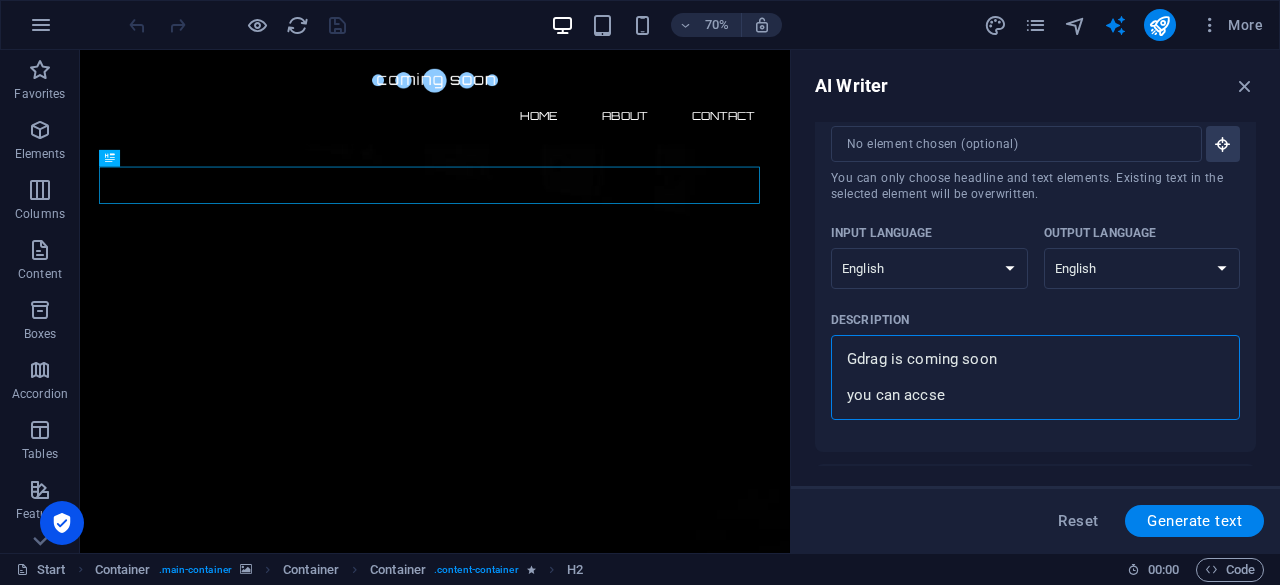type on "Gdrag is coming soon
you can accs" 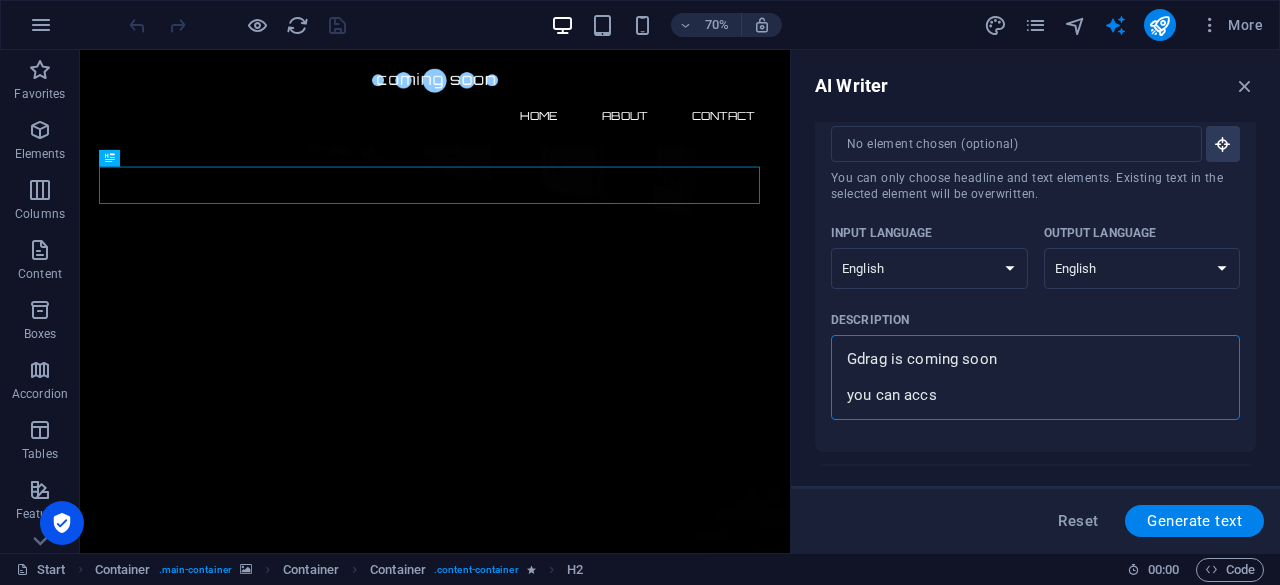 type on "Gdrag is coming soon
you can acc" 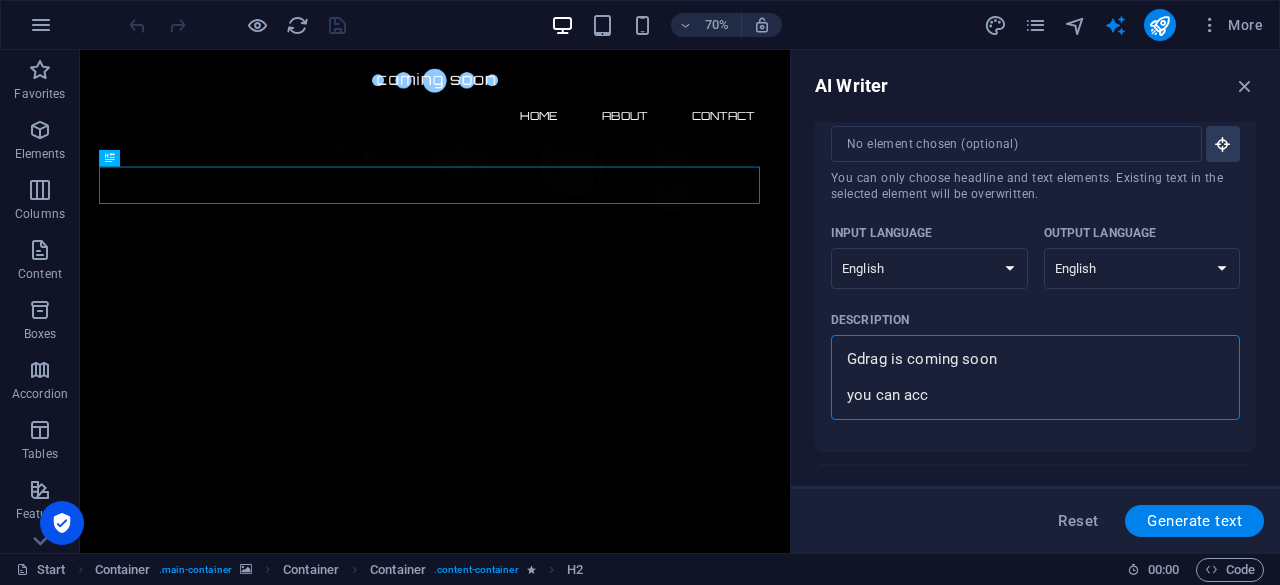 type on "Gdrag is coming soon
you can acce" 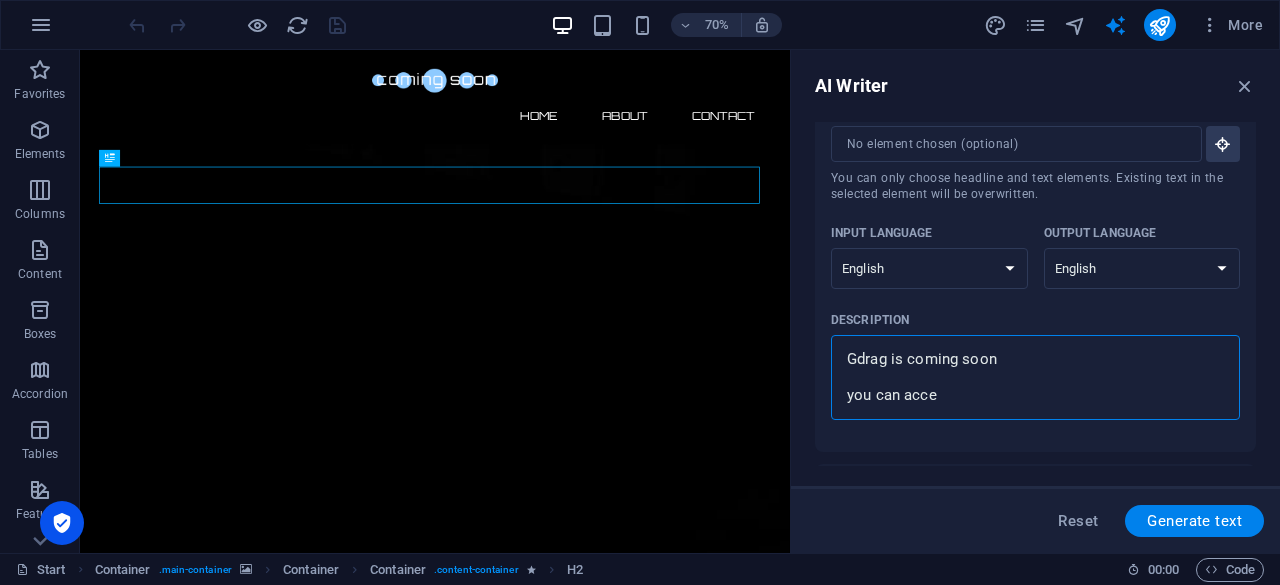 type on "Gdrag is coming soon
you can acces" 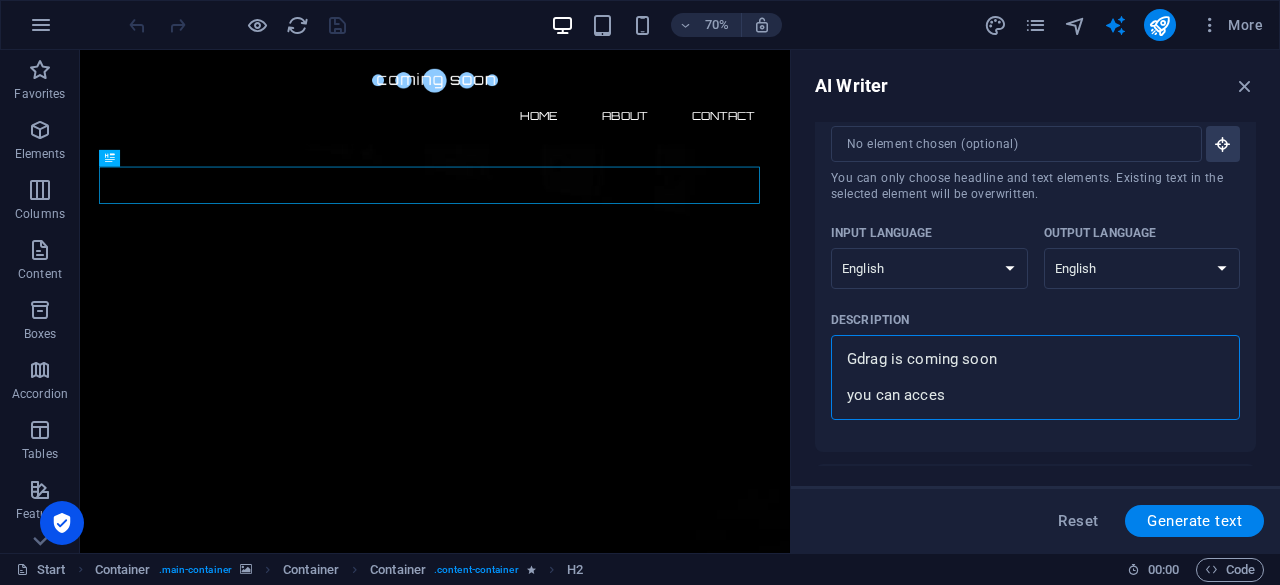 type on "Gdrag is coming soon
you can access" 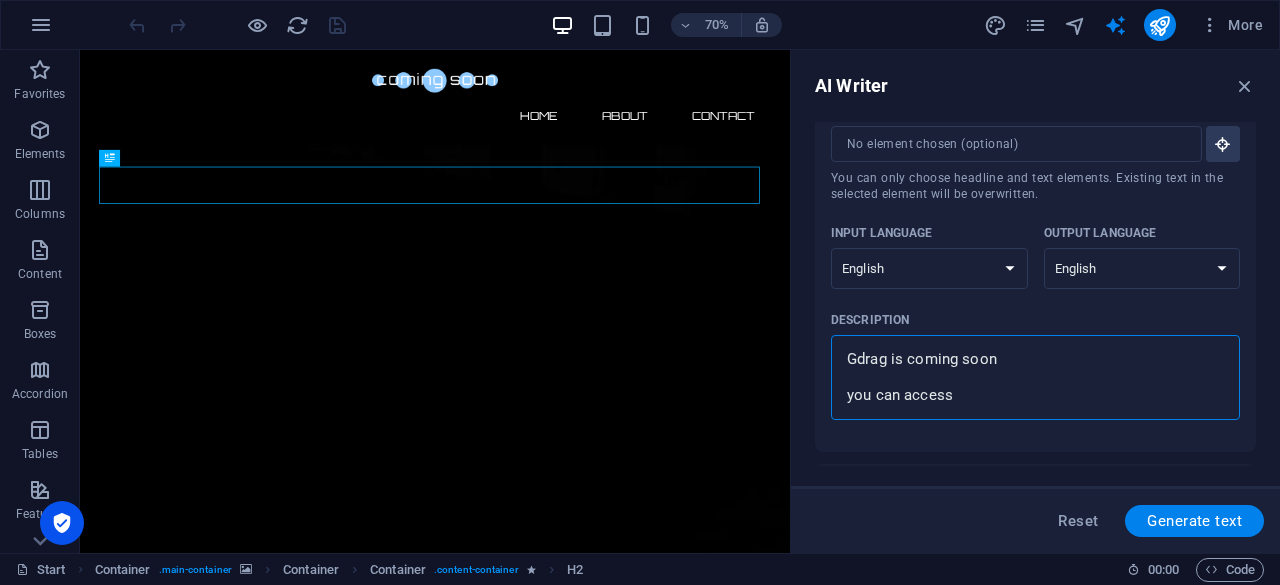 type on "x" 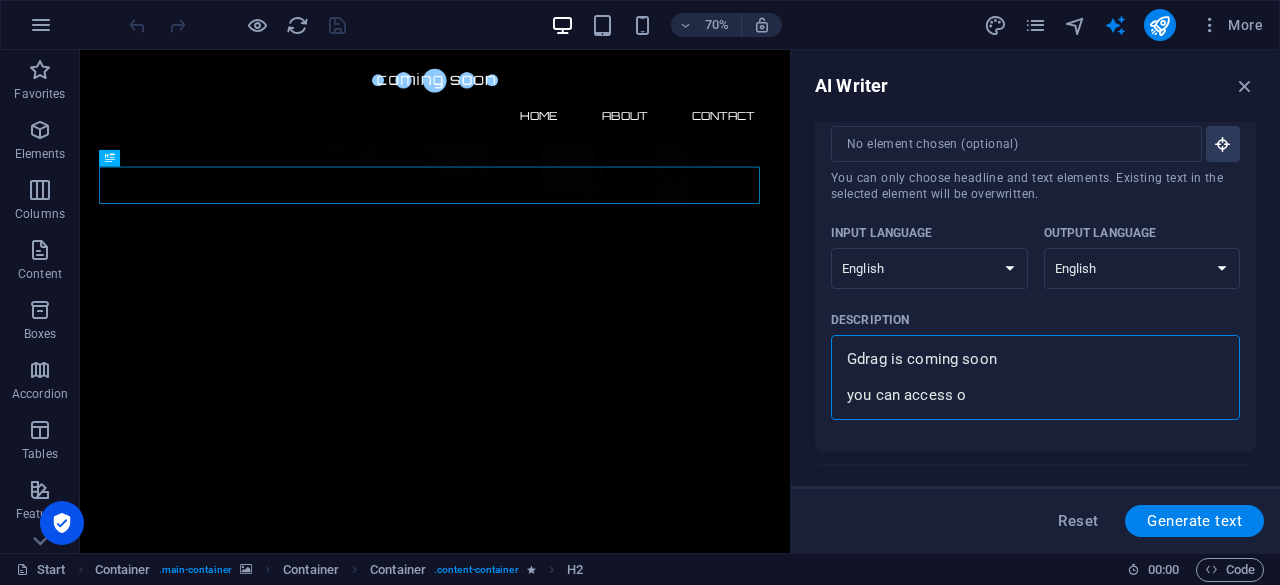 type on "Gdrag is coming soon
you can access ow" 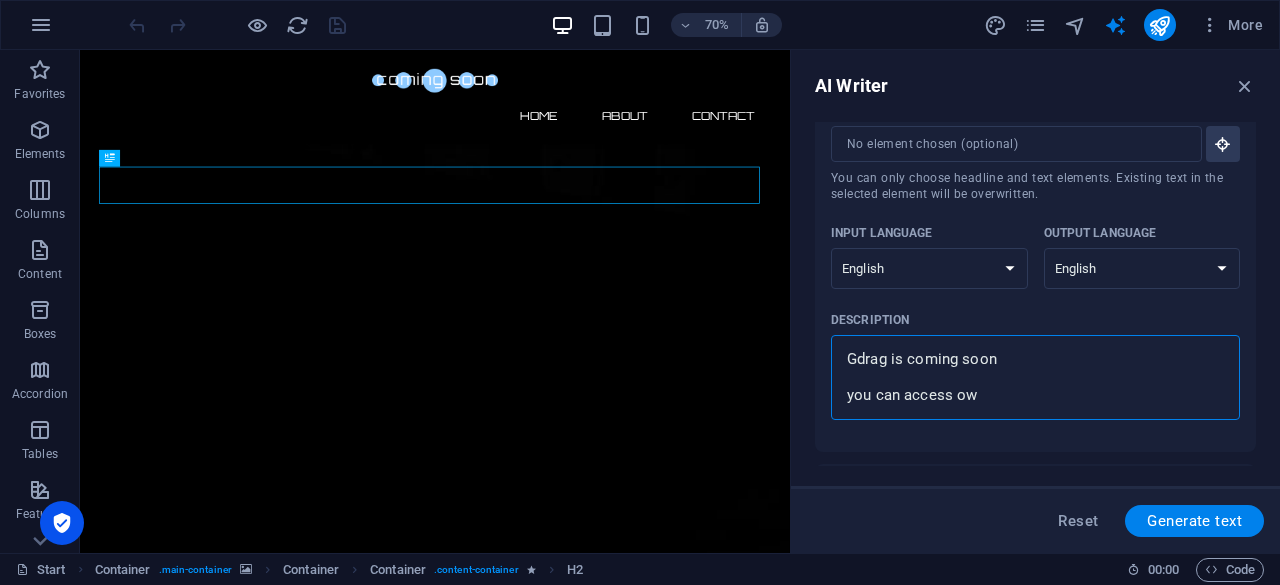 type on "Gdrag is coming soon
you can access owu" 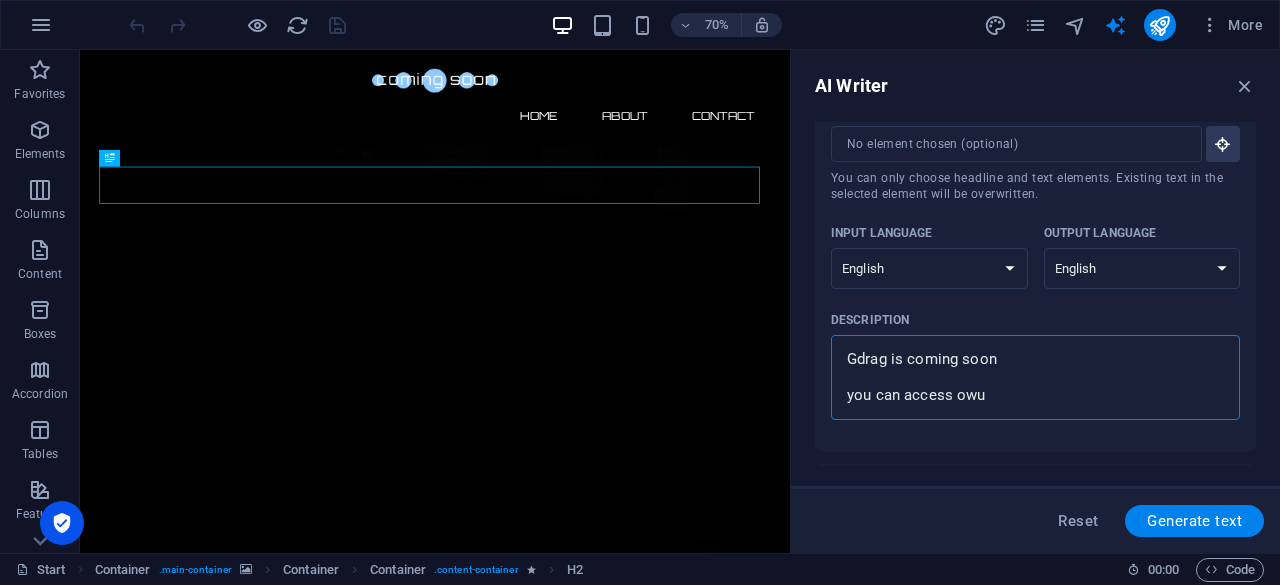 type on "Gdrag is coming soon
you can access ow" 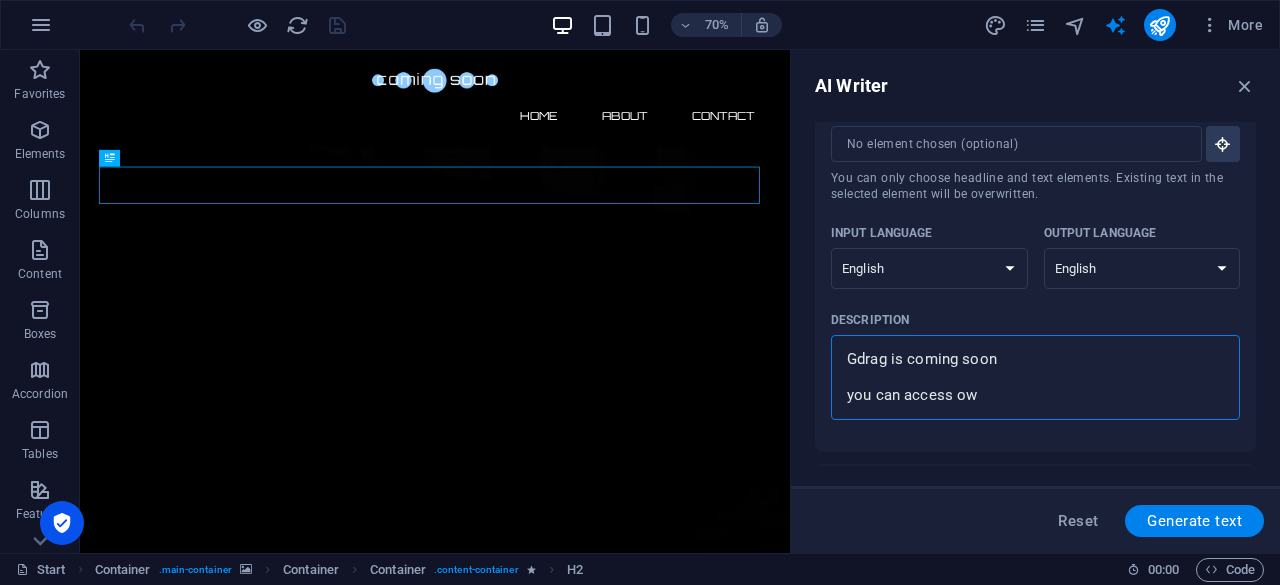 type on "Gdrag is coming soon
you can access o" 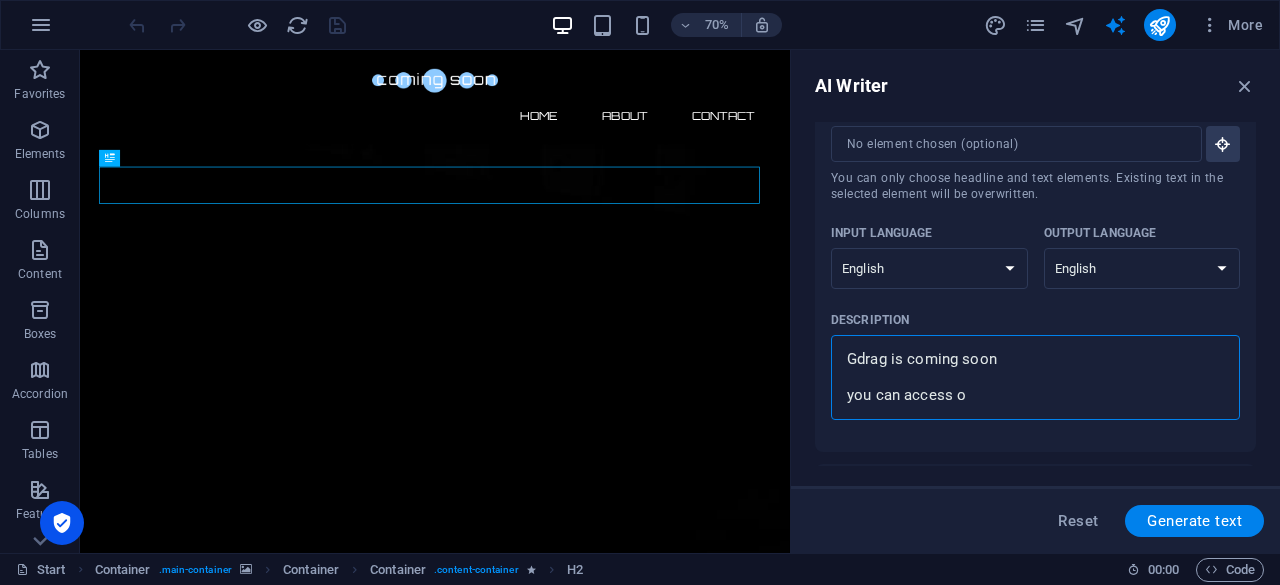 type on "Gdrag is coming soon
you can access ou" 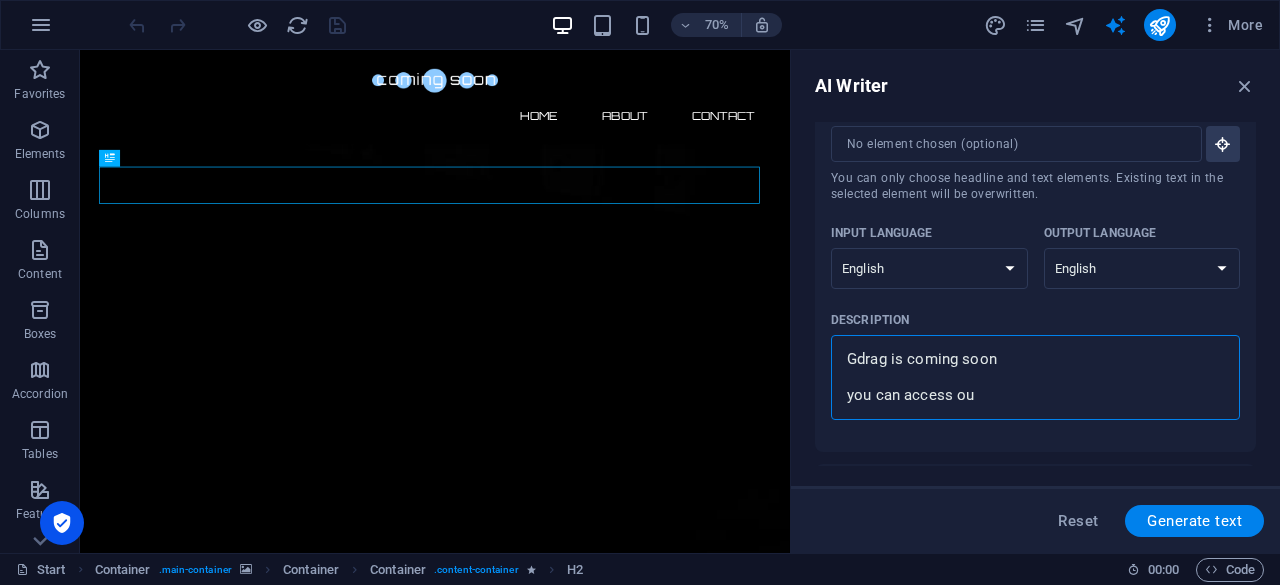 type on "Gdrag is coming soon
you can access our" 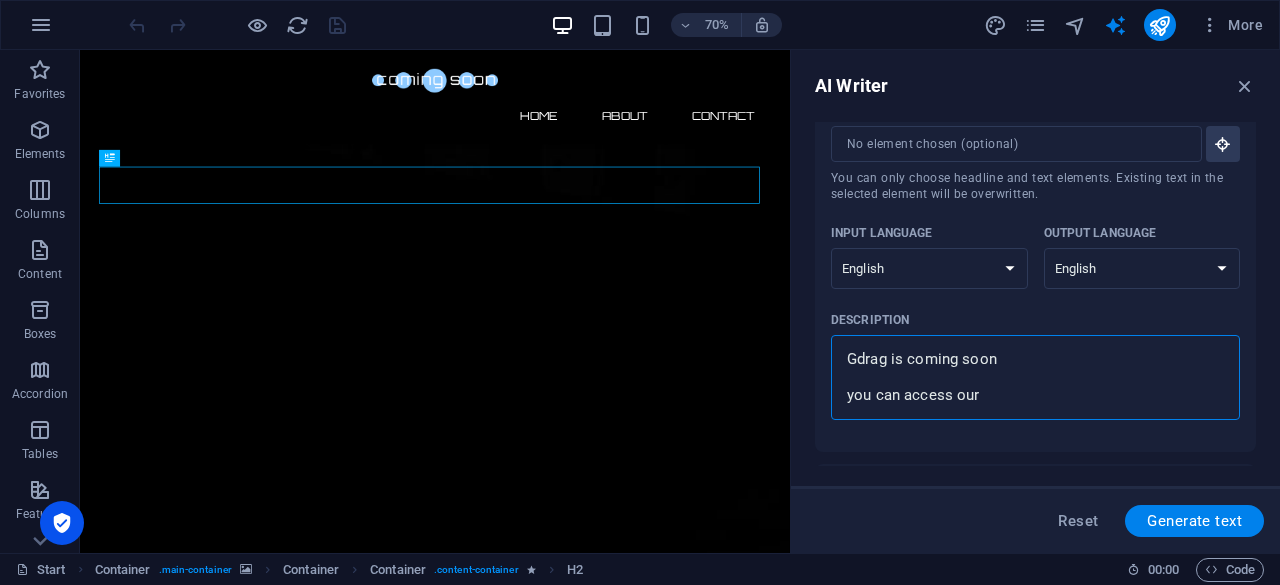 type on "Gdrag is coming soon
you can access our" 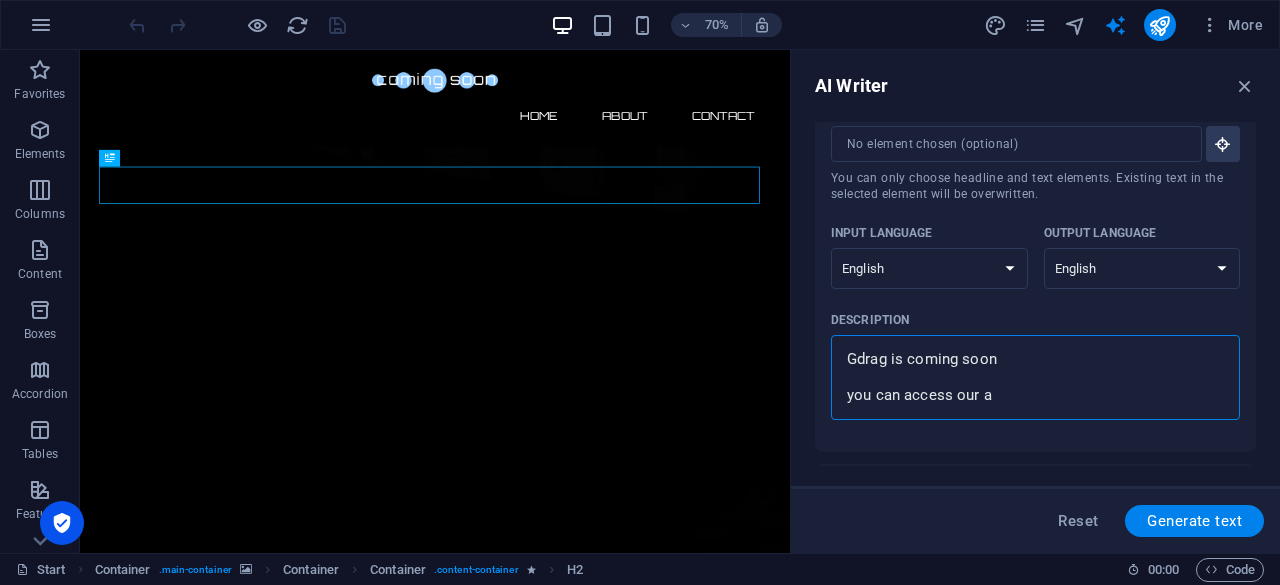 type on "x" 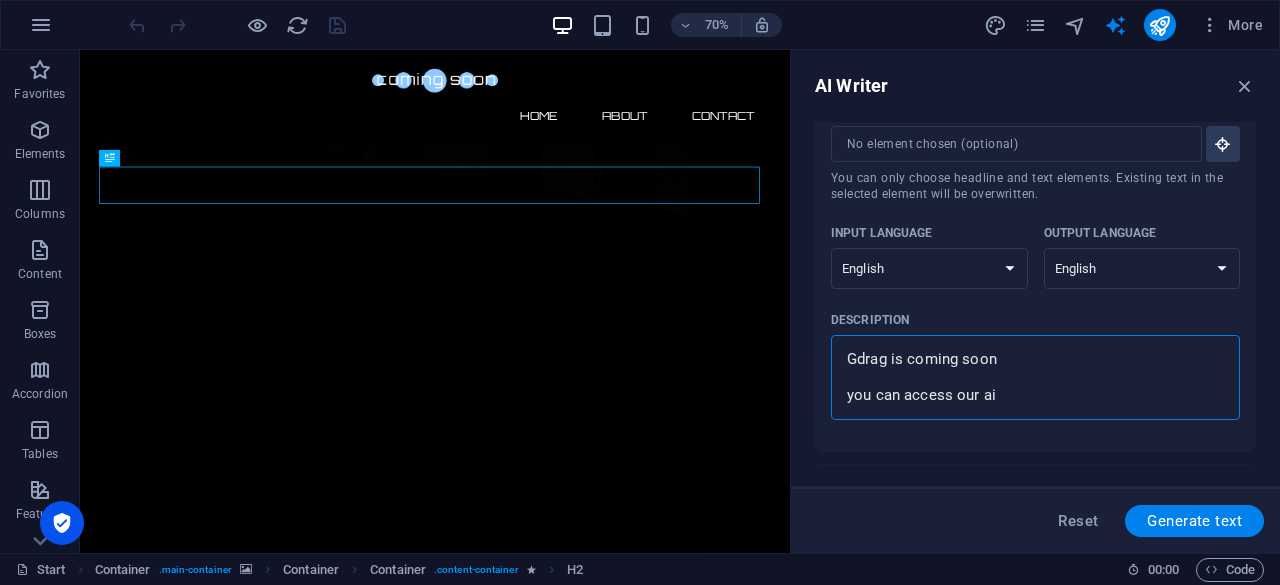 type on "Gdrag is coming soon
you can access our ai" 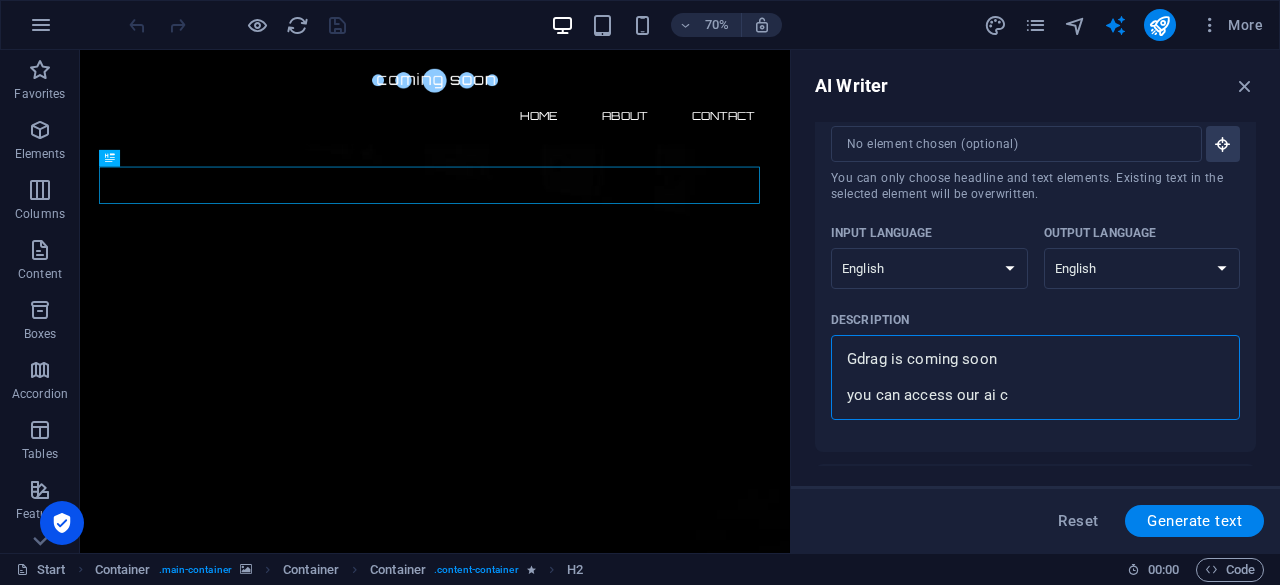 type on "Gdrag is coming soon
you can access our ai ch" 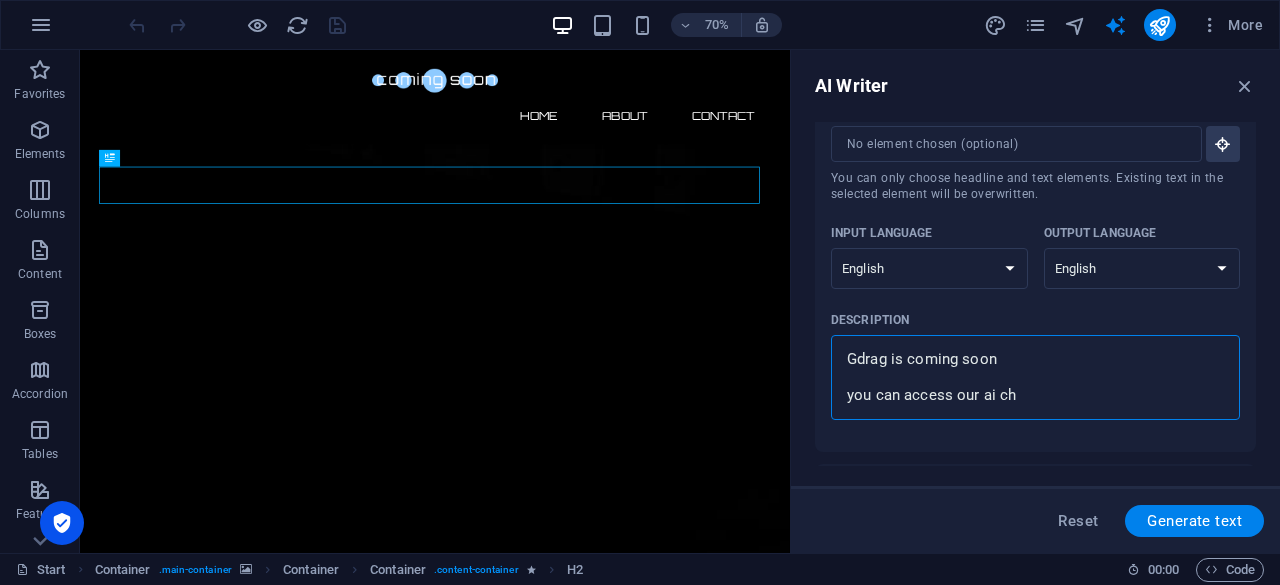 type on "Gdrag is coming soon
you can access our ai cha" 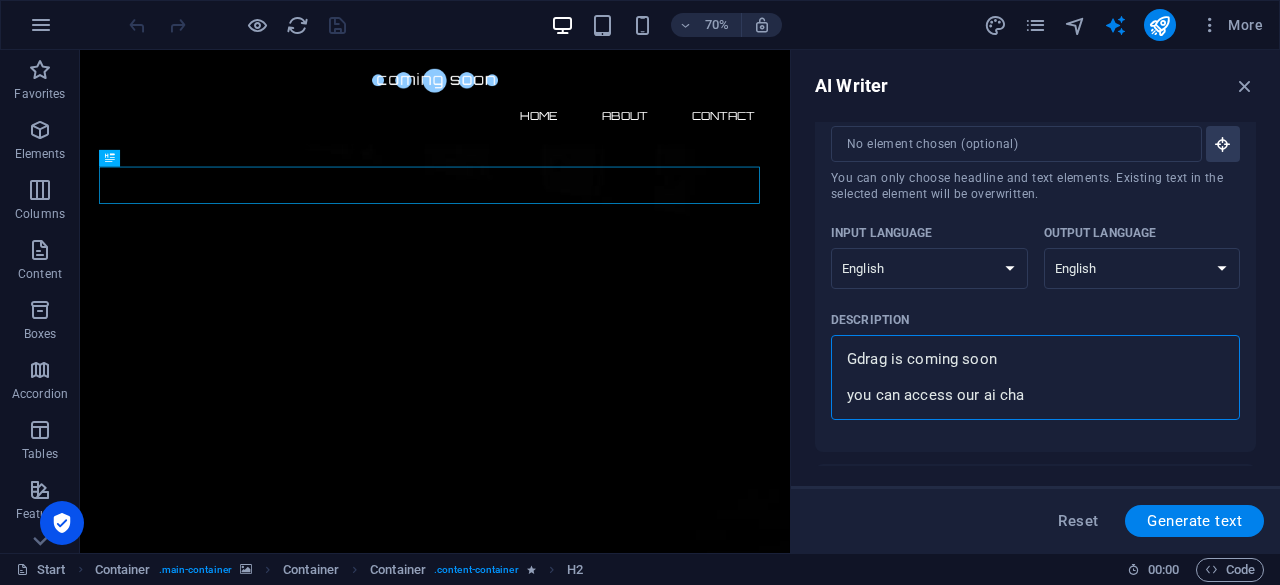 type on "Gdrag is coming soon
you can access our ai chat" 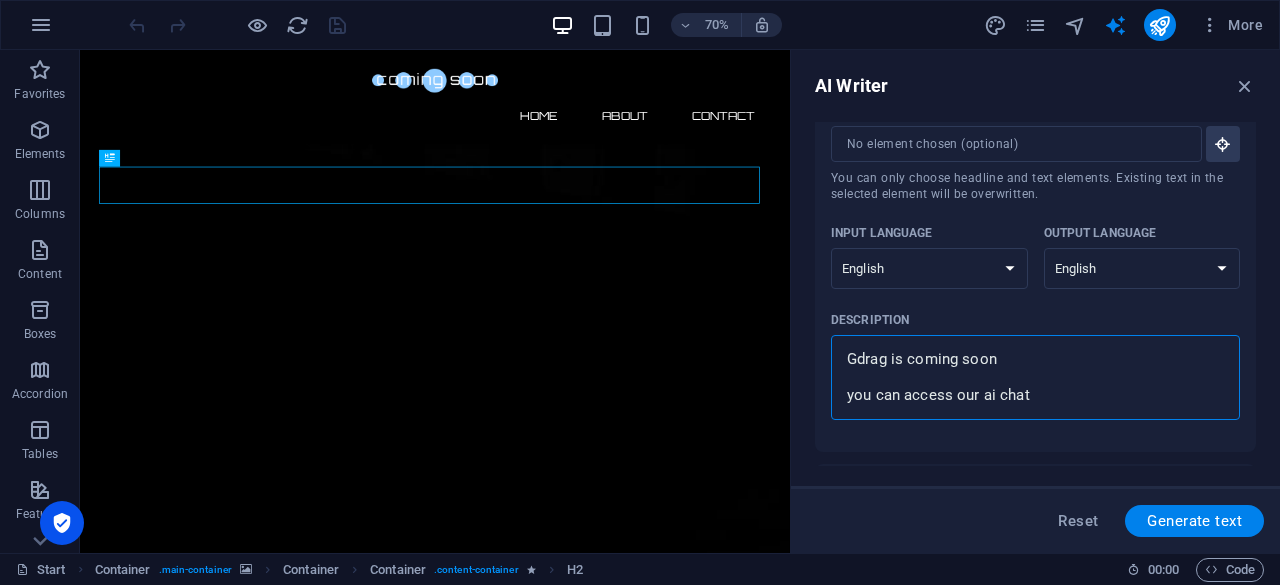 type on "x" 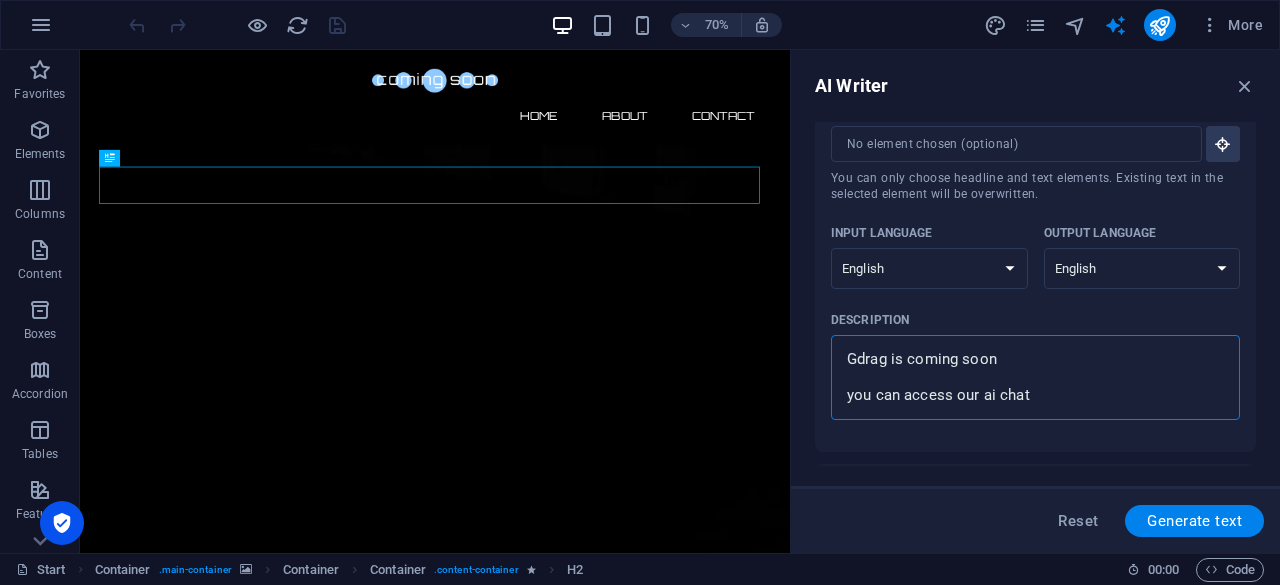 type on "Gdrag is coming soon
you can access our Gai chat" 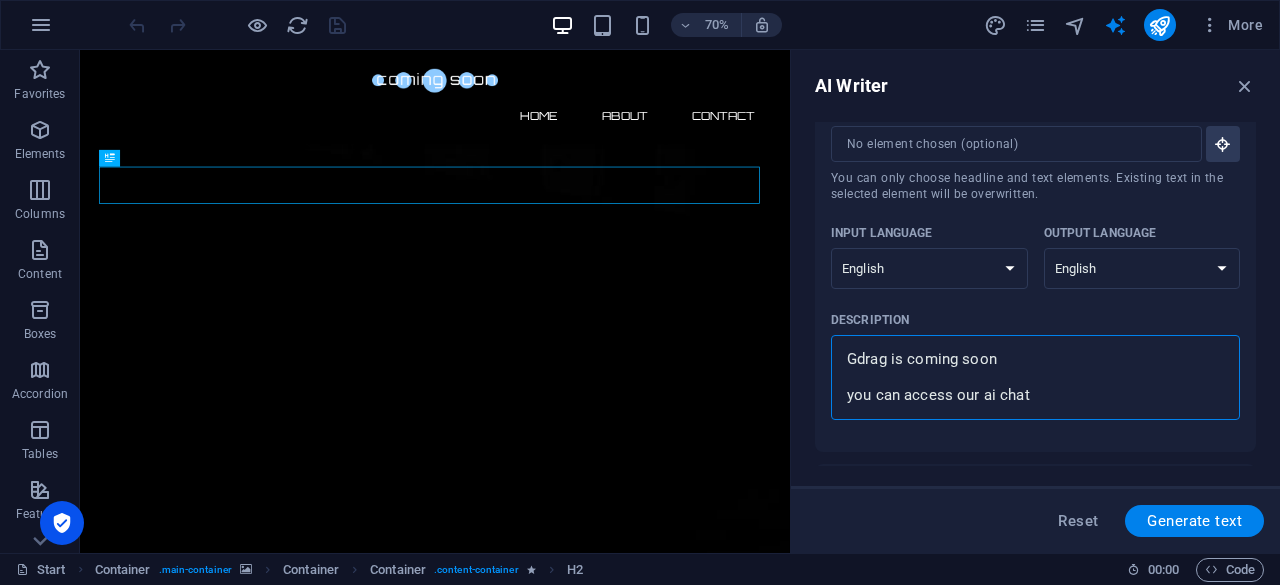 type on "x" 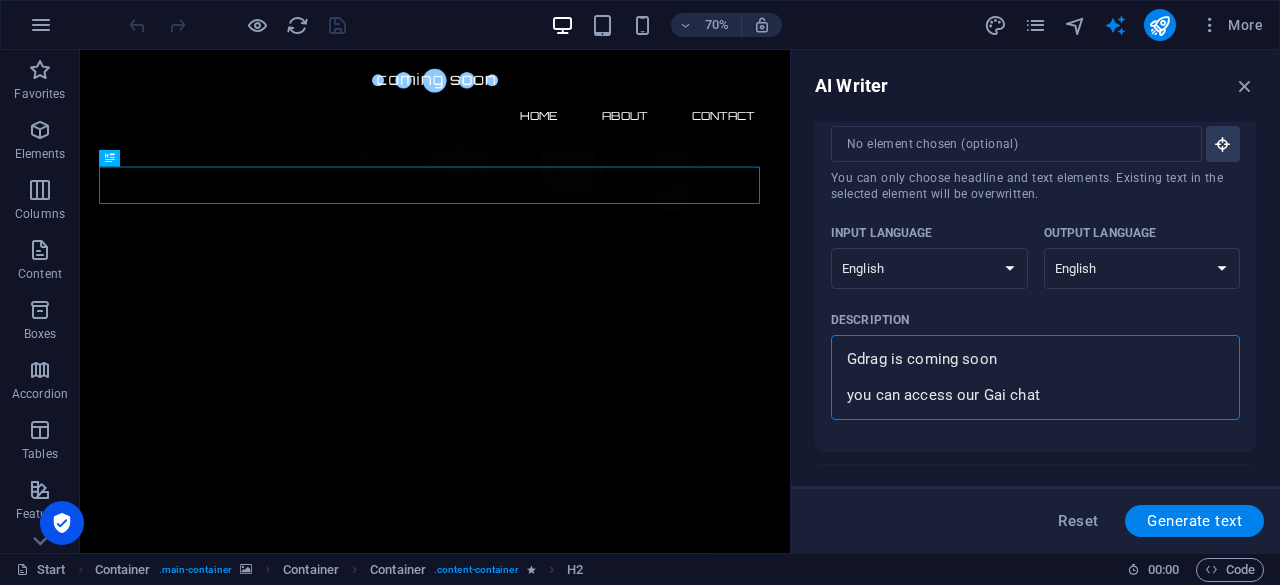 type on "Gdrag is coming soon
you can access our GDai chat" 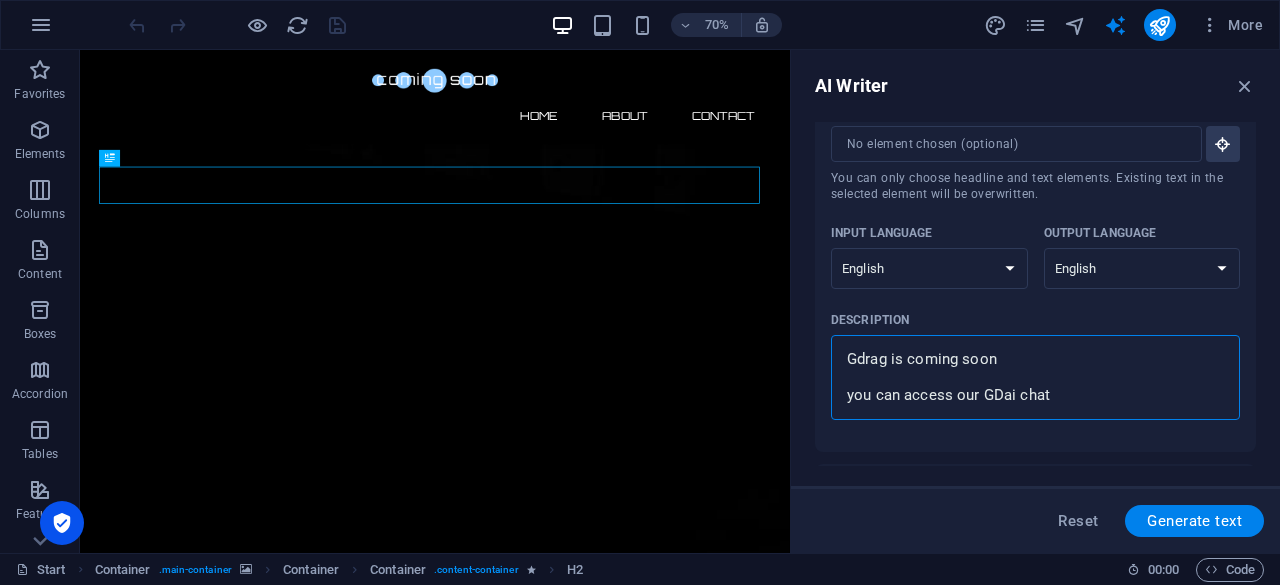 type on "Gdrag is coming soon
you can access our GD ai chat" 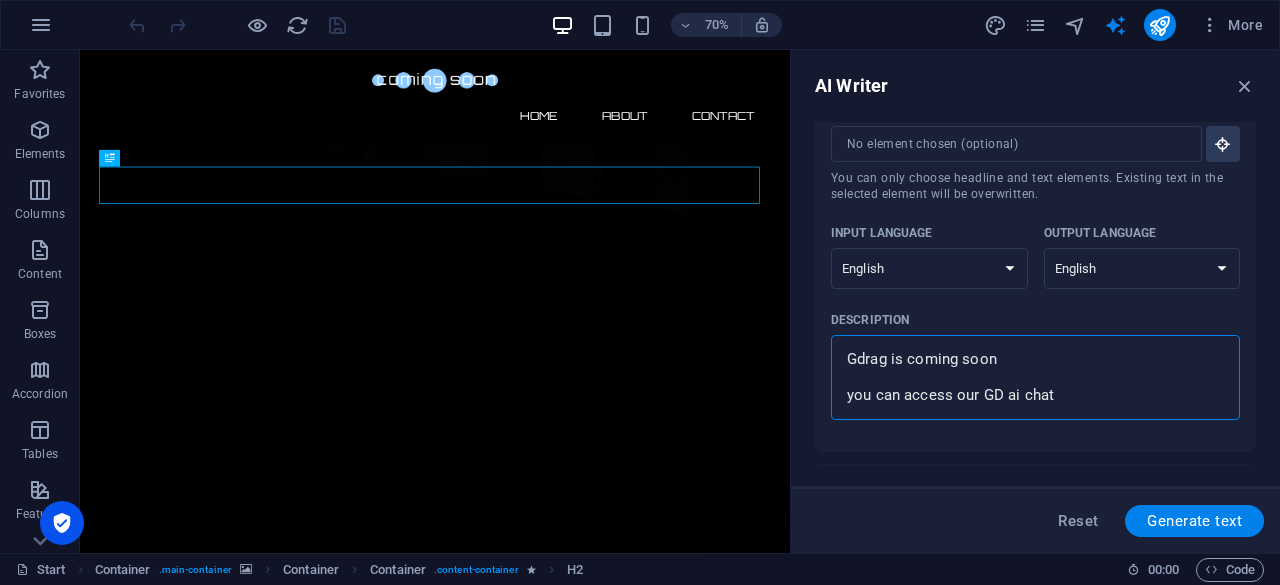 click on "Gdrag is coming soon
you can access our GD ai chat" at bounding box center [1035, 377] 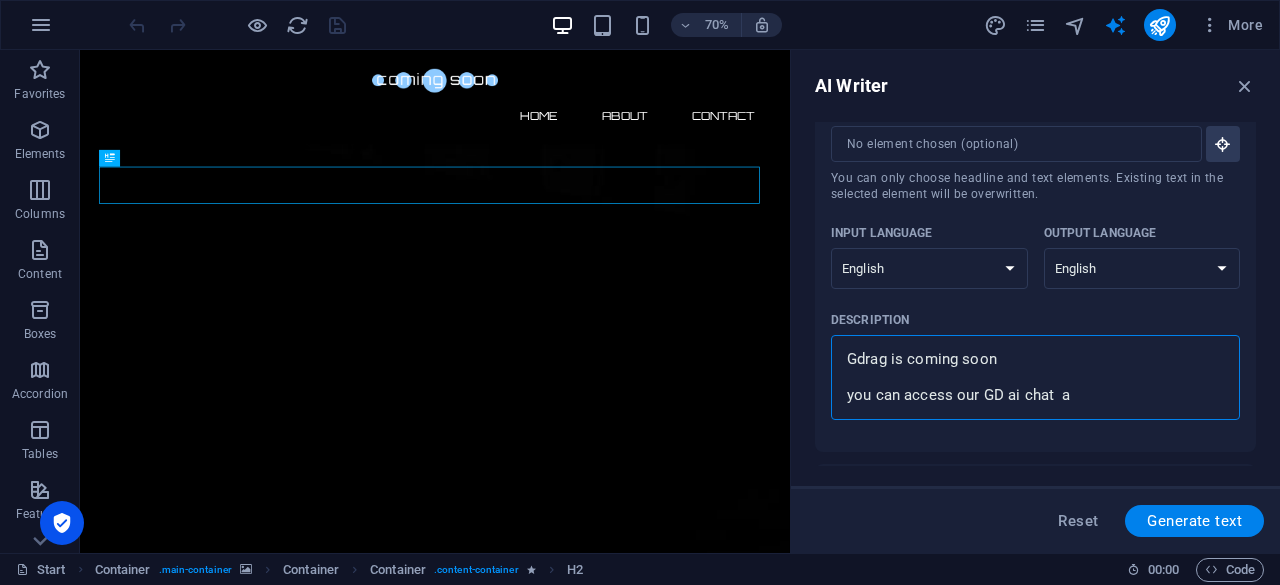 type on "Gdrag is coming soon
you can access our GD ai chat" 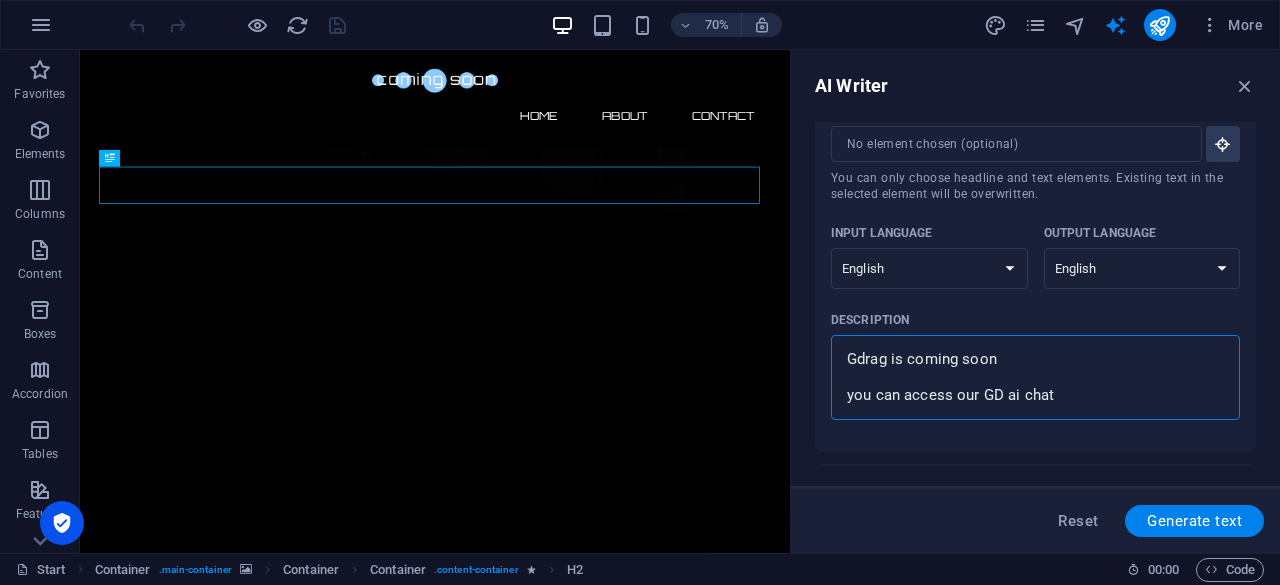 type on "Gdrag is coming soon
you can access our GD ai chat  a" 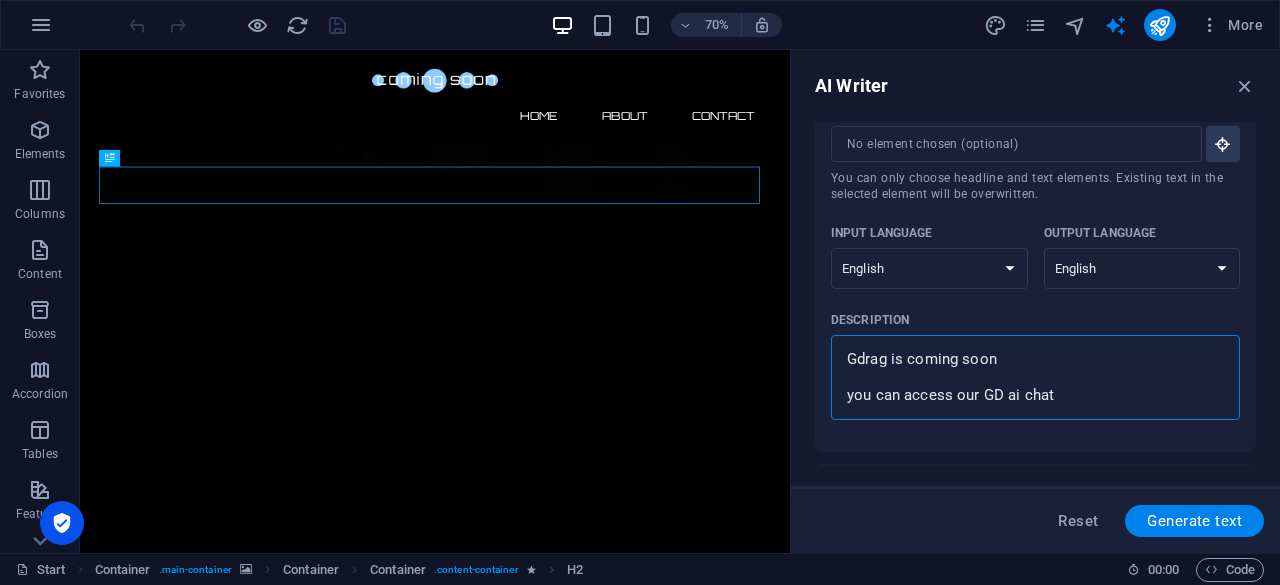 type on "x" 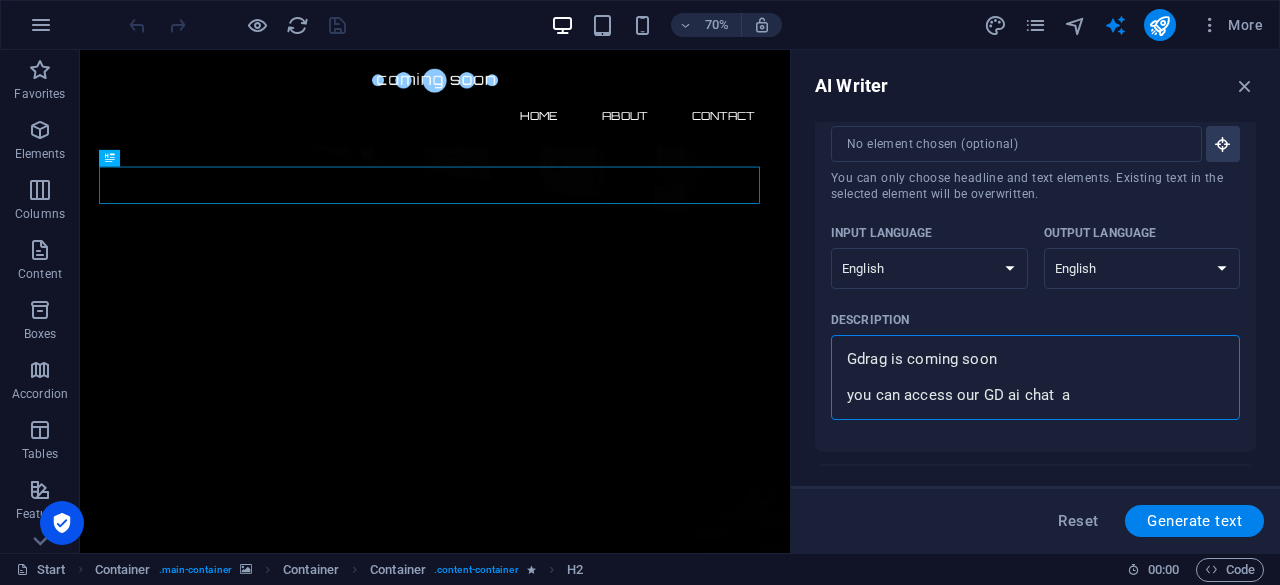 type on "Gdrag is coming soon
you can access our GD ai chat  at" 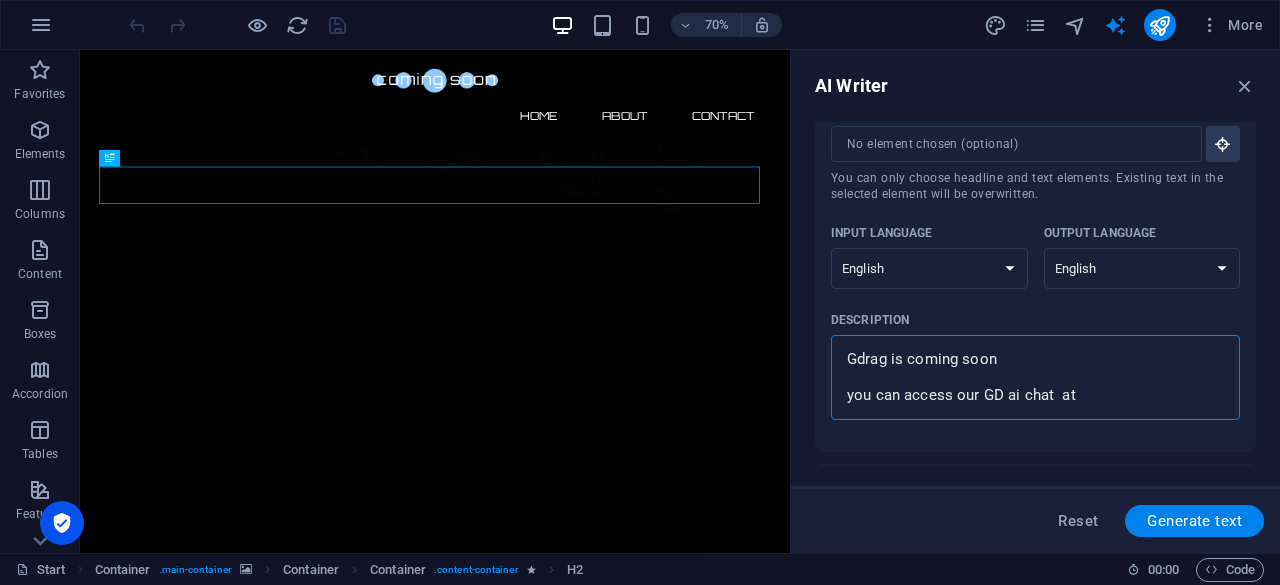 type on "Gdrag is coming soon
you can access our GD ai chat  at" 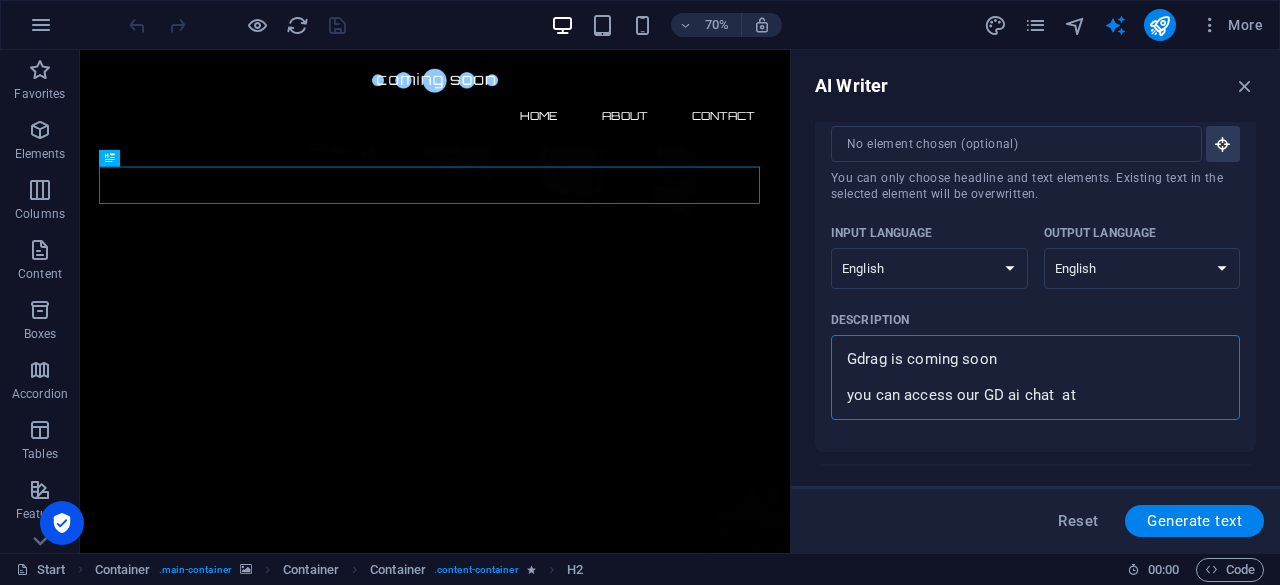 type on "x" 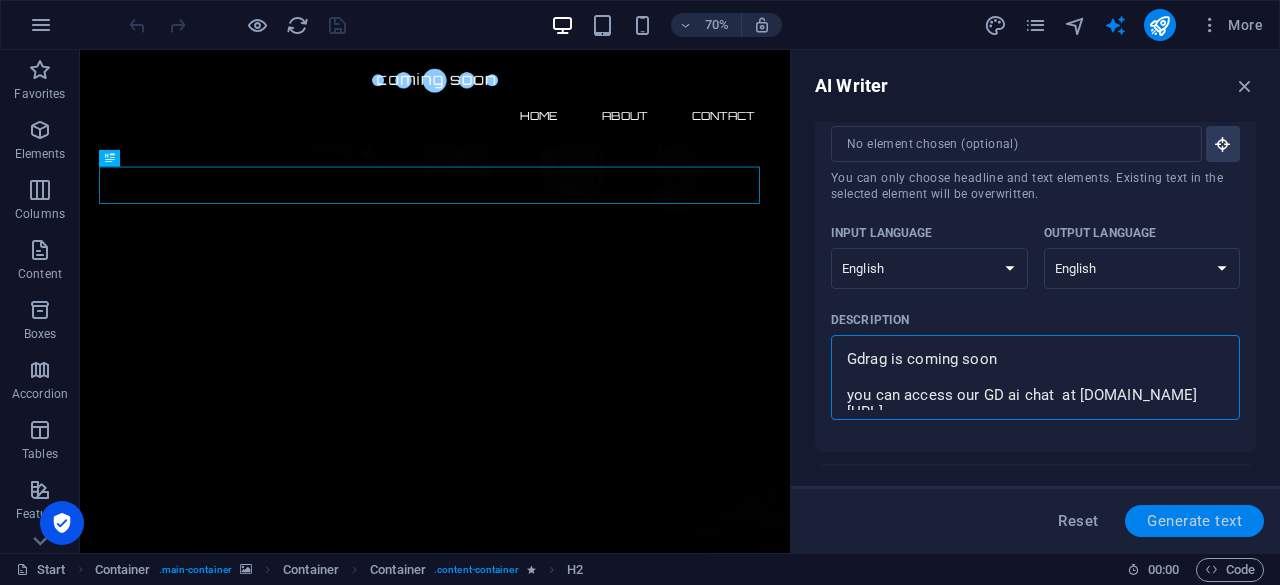 type on "Gdrag is coming soon
you can access our GD ai chat  at [DOMAIN_NAME][URL]" 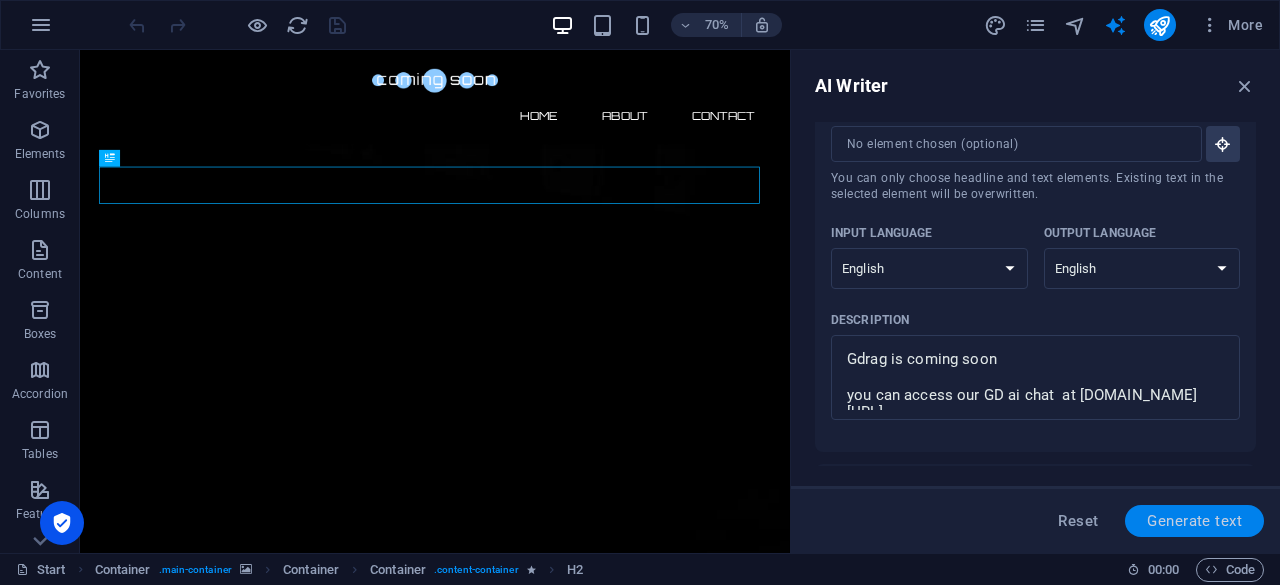 click on "Generate text" at bounding box center [1194, 521] 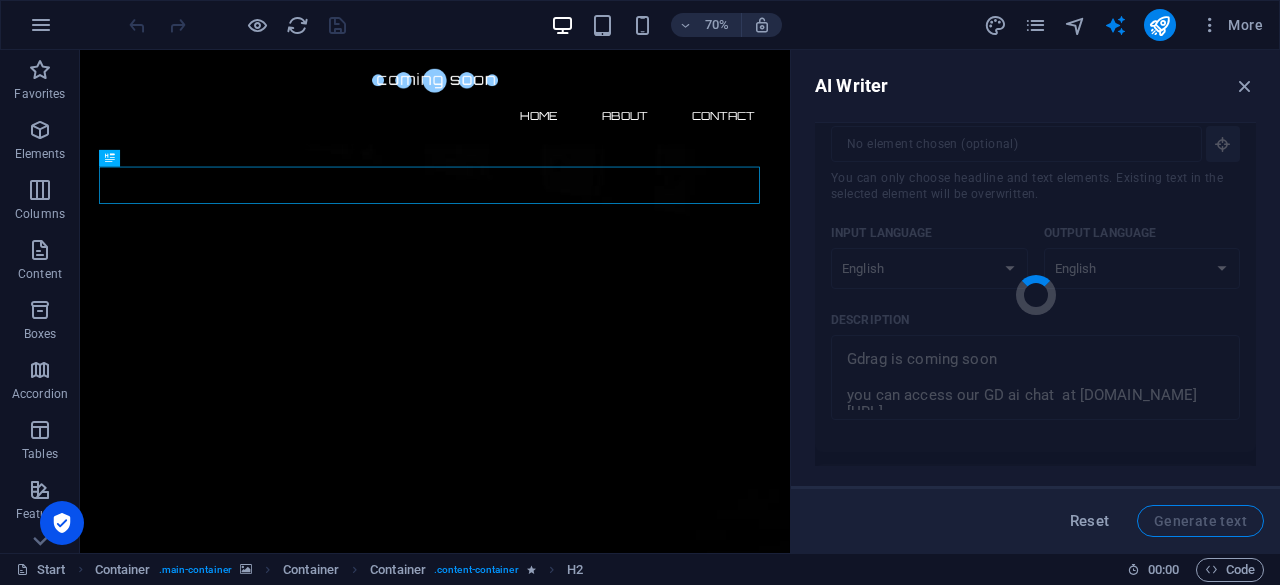 type on "x" 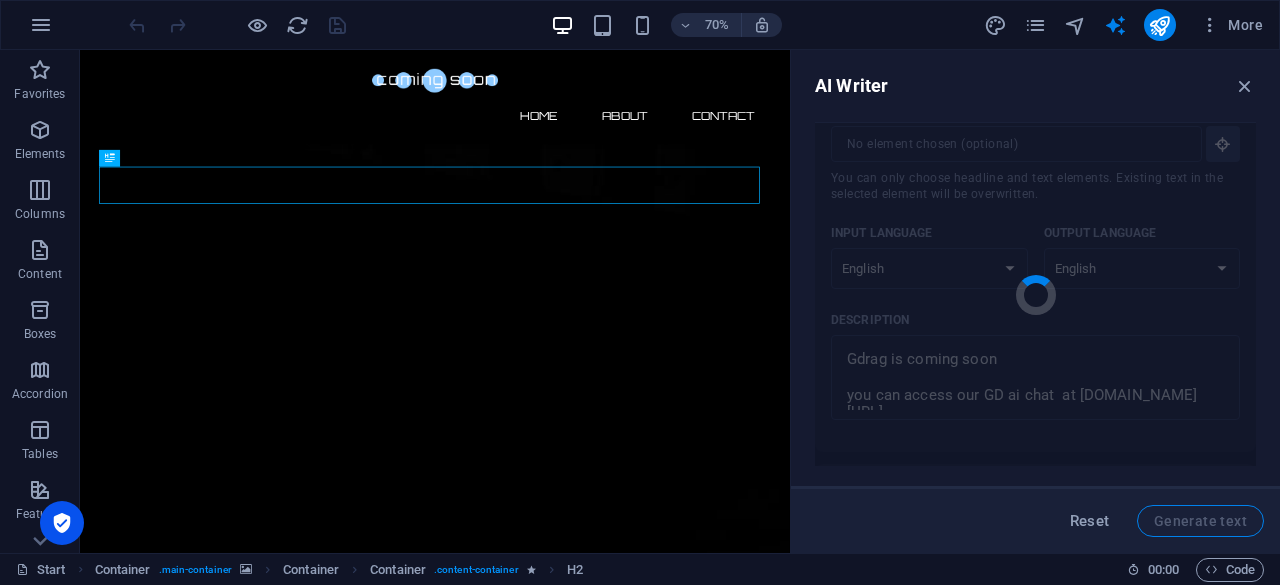 type on "Exciting news: Gdrag is on the horizon! Get ready to experience our innovative features and enhanced capabilities. While you await its arrival, connect with our AI chat for assistance and insights at [DOMAIN_NAME][URL]. Stay tuned for more updates and be part of the journey!" 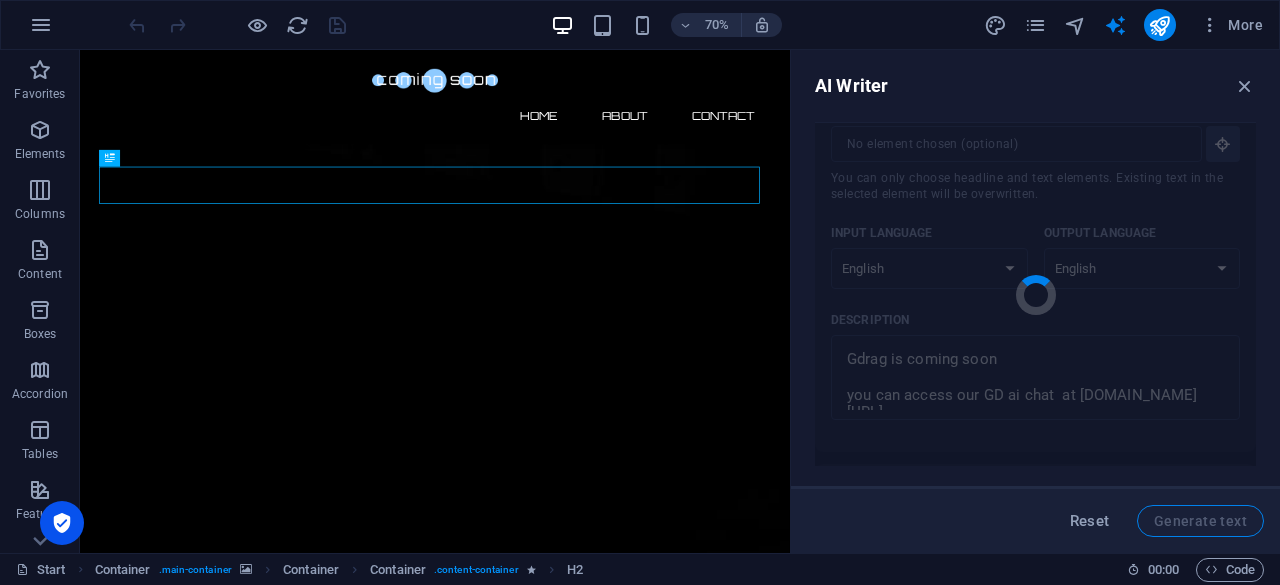 type on "x" 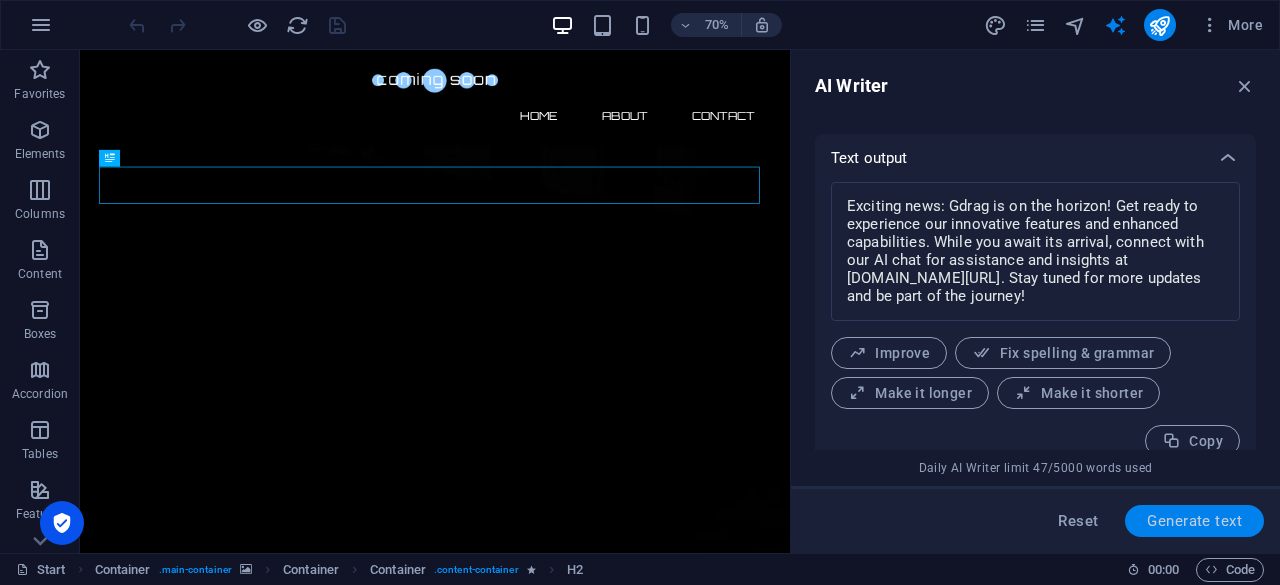 scroll, scrollTop: 764, scrollLeft: 0, axis: vertical 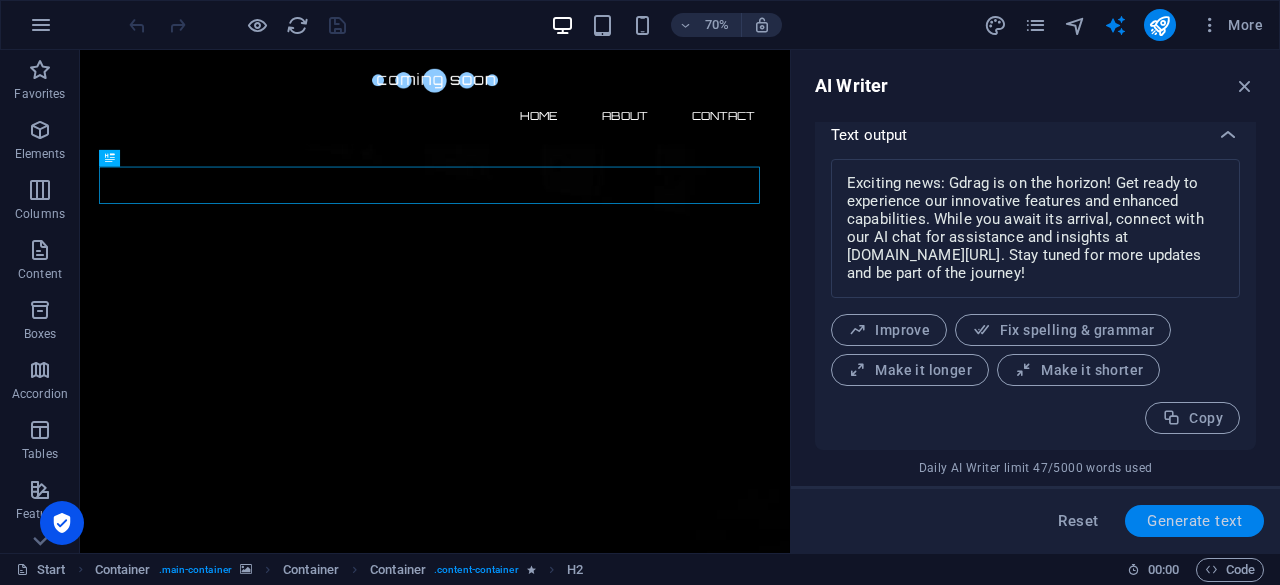 click on "Generate text" at bounding box center (1194, 521) 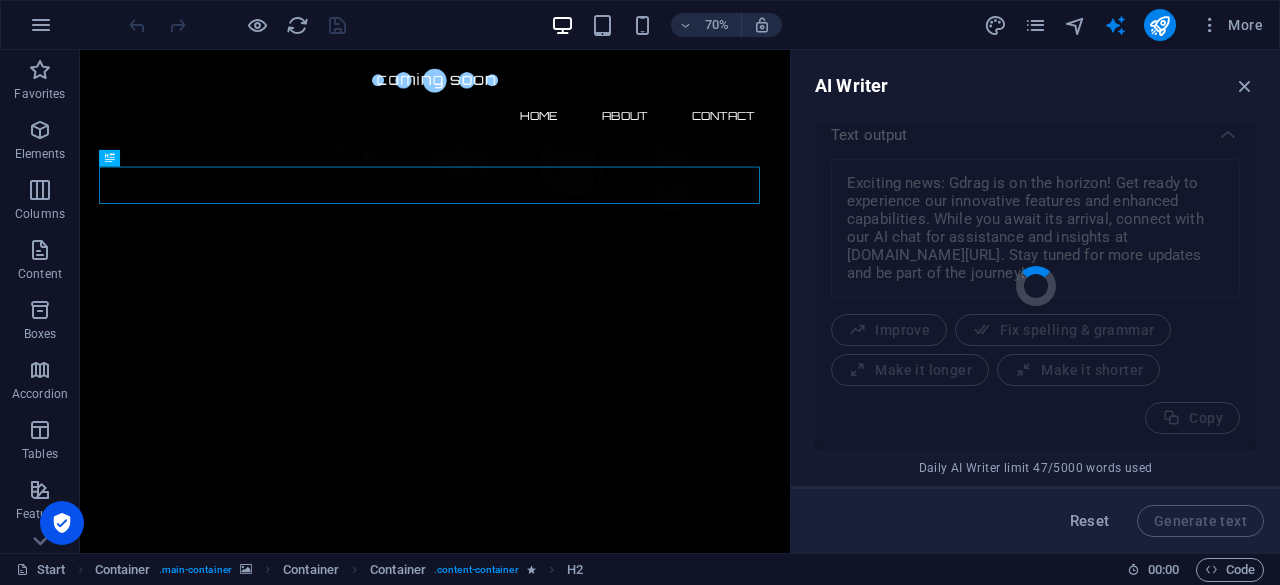 type on "x" 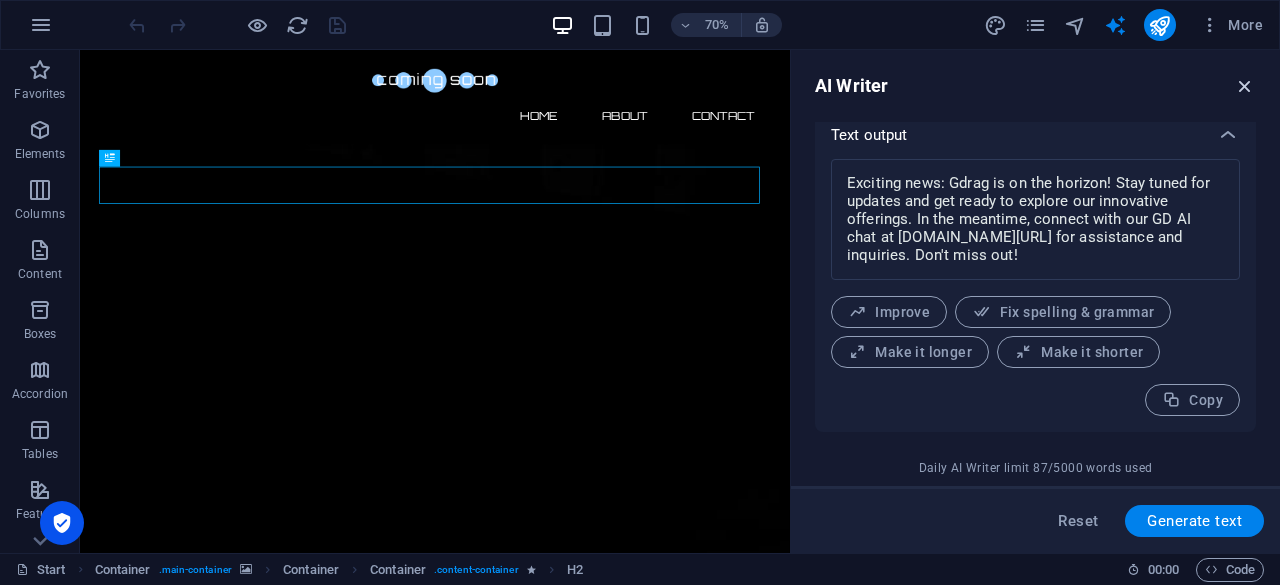 click at bounding box center [1245, 86] 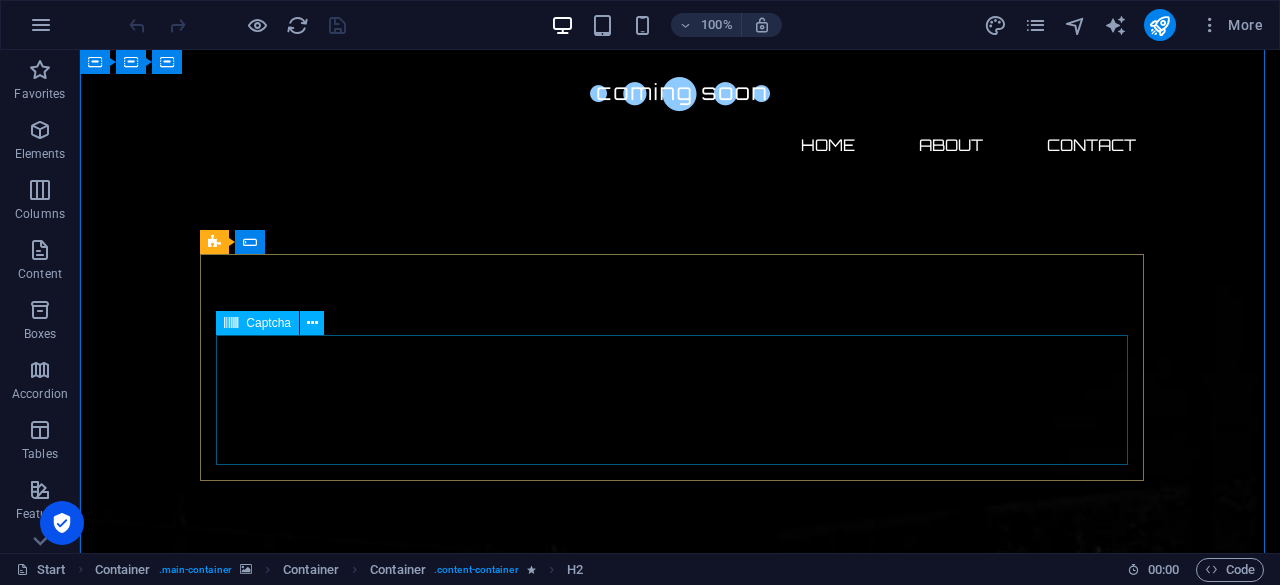 scroll, scrollTop: 232, scrollLeft: 0, axis: vertical 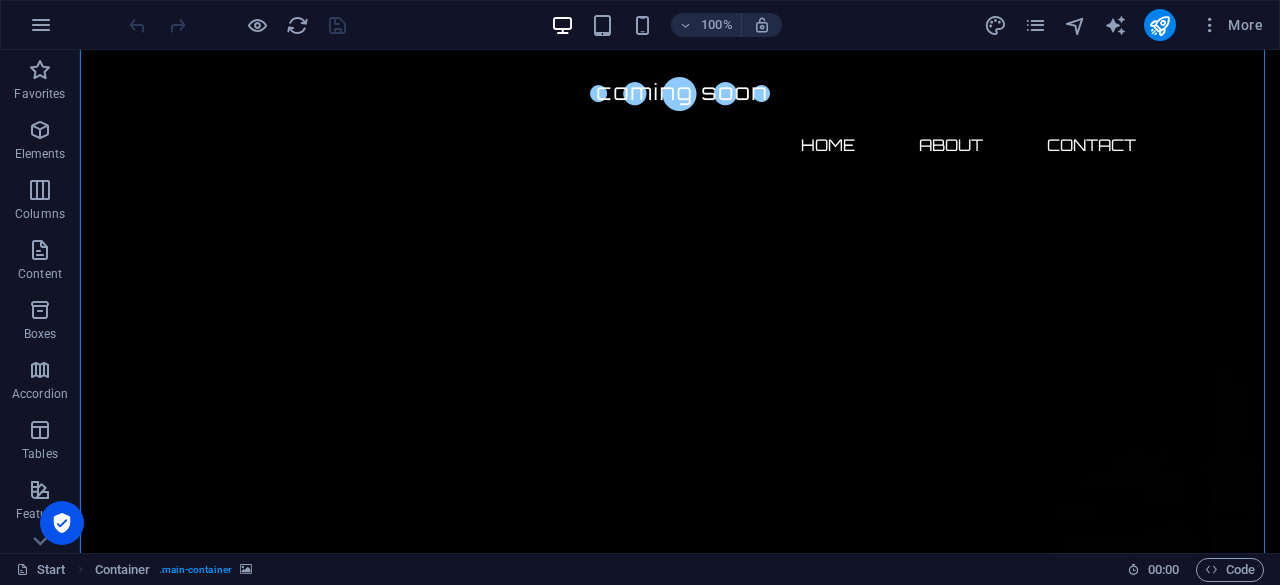 drag, startPoint x: 1222, startPoint y: 210, endPoint x: 653, endPoint y: 403, distance: 600.84106 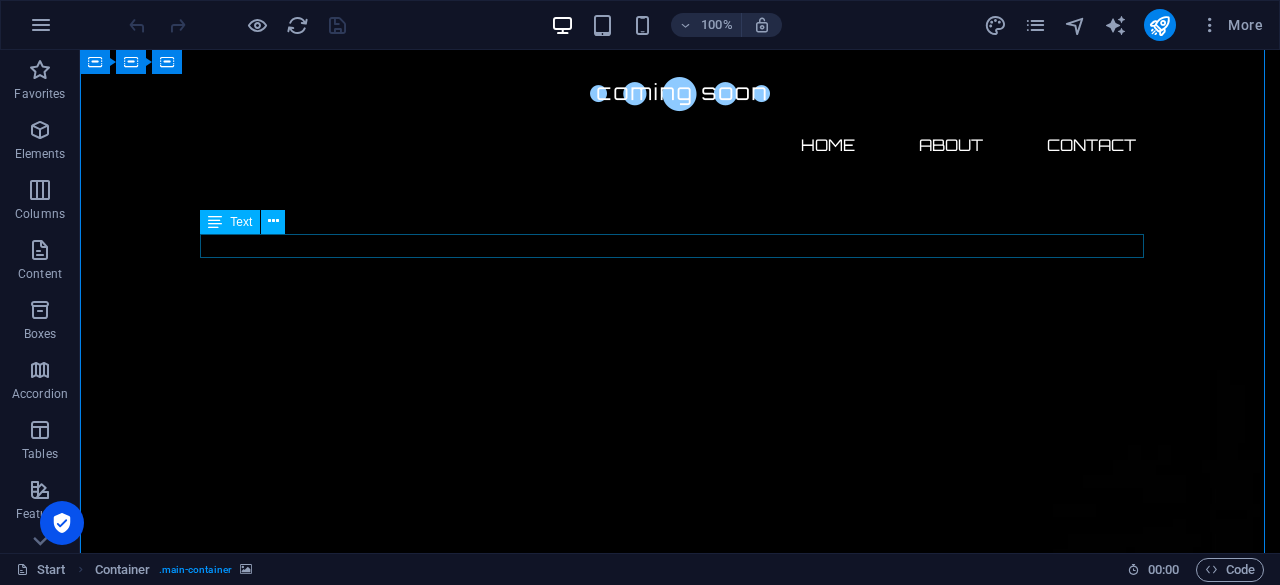 click on "Our website is under construction. We`ll be here soon with our new awesome site, subscribe to be notified." at bounding box center [680, 2752] 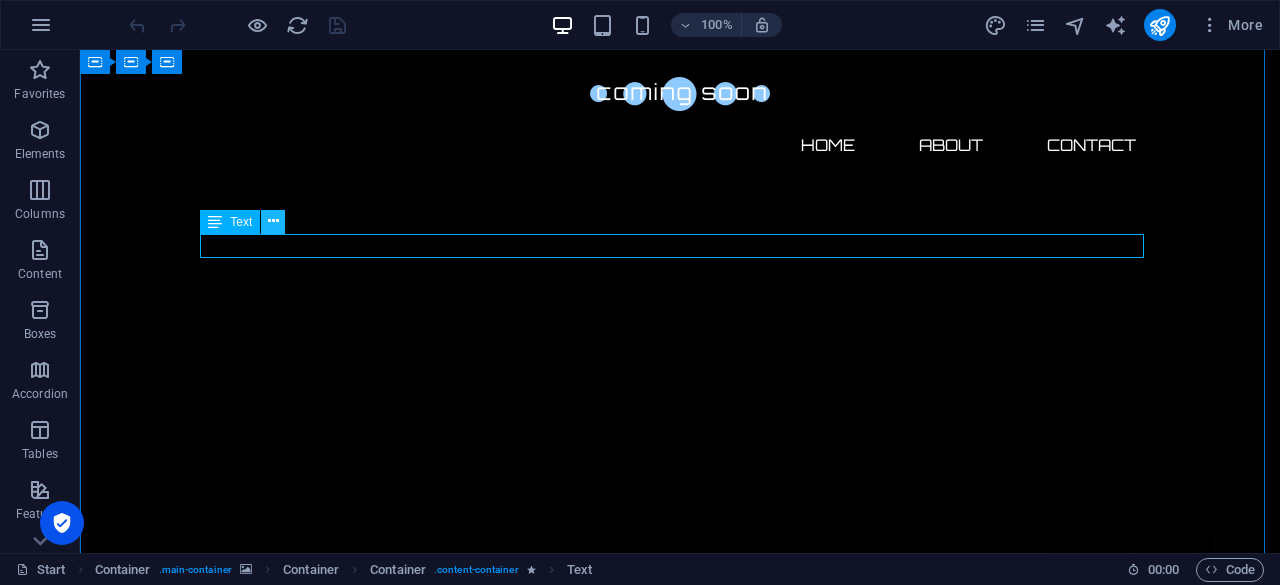 click at bounding box center (273, 221) 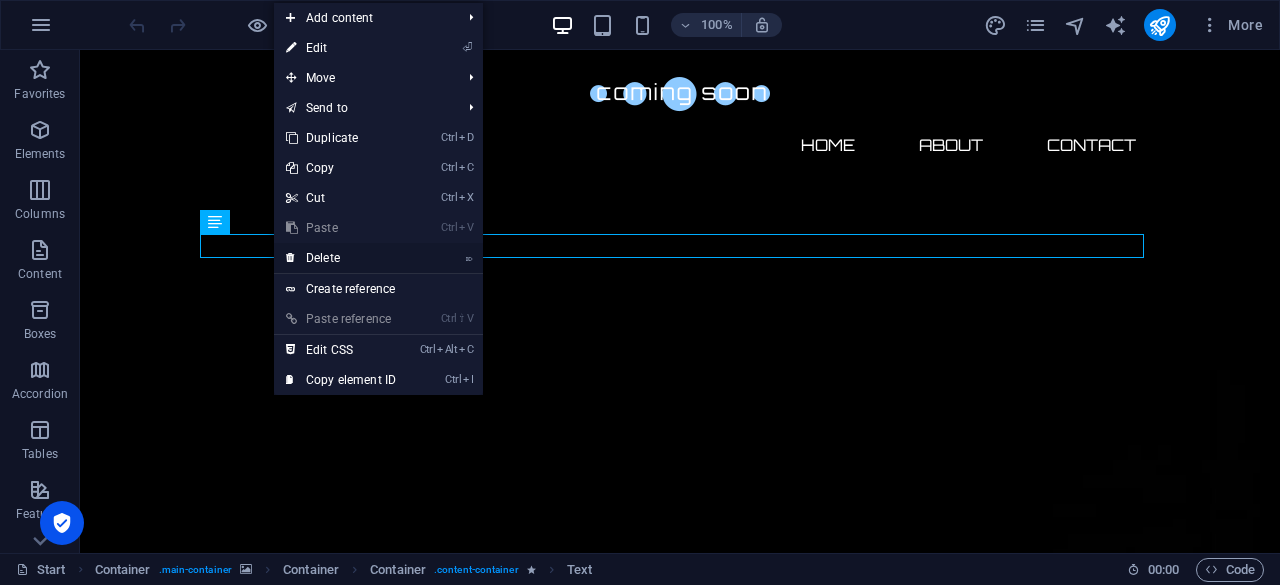 click on "⌦  Delete" at bounding box center [341, 258] 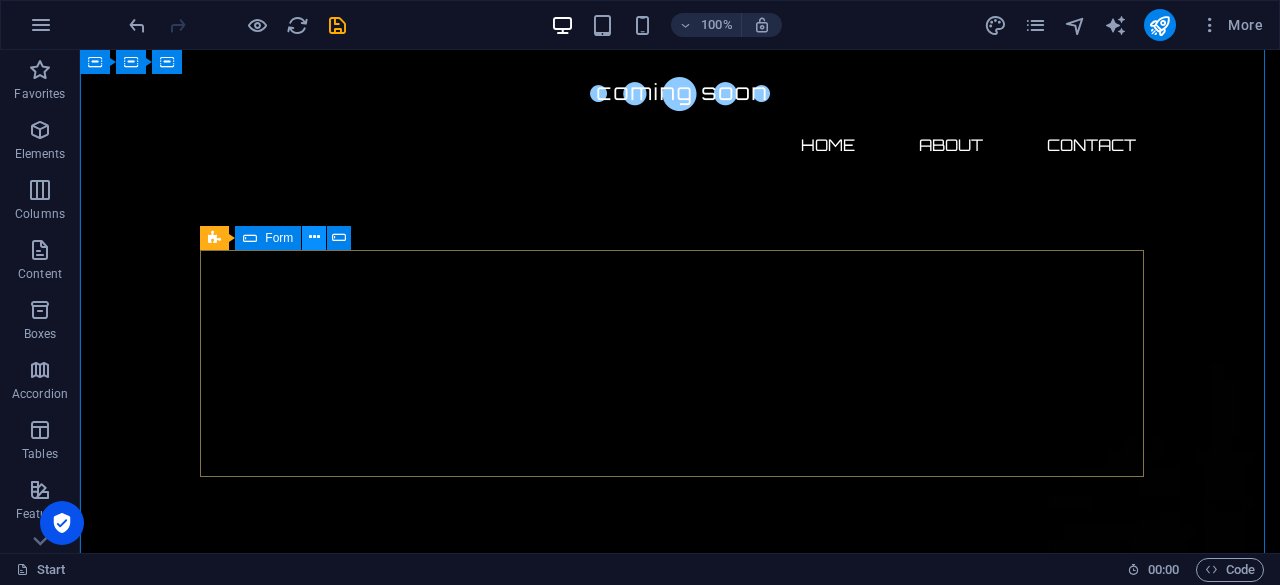 click at bounding box center (314, 237) 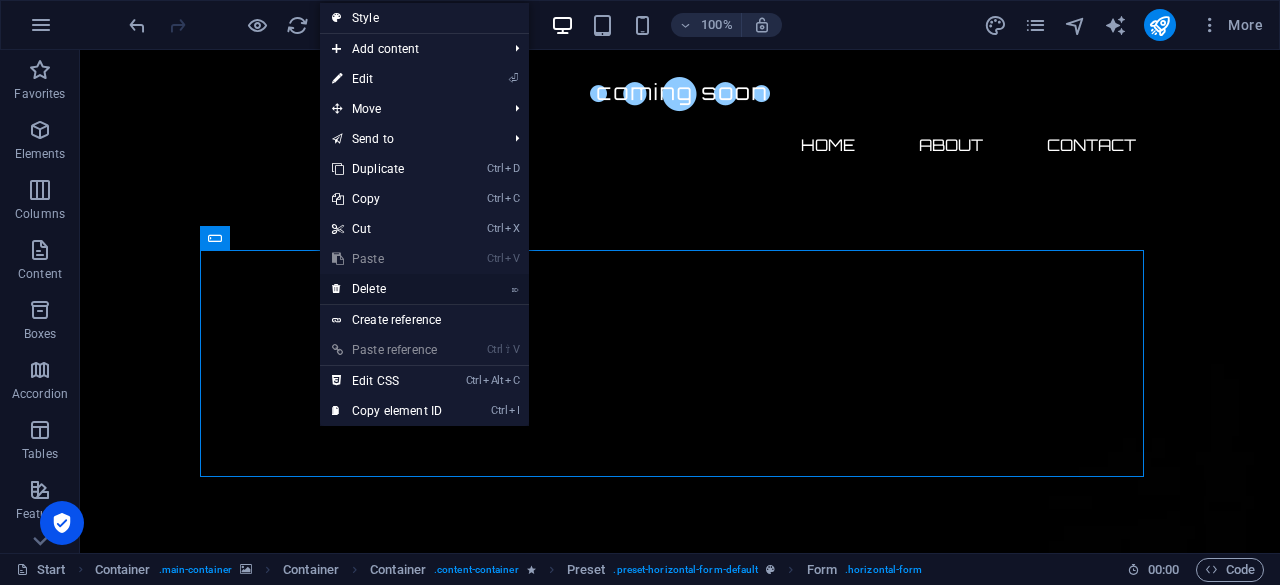 click on "⌦  Delete" at bounding box center [387, 289] 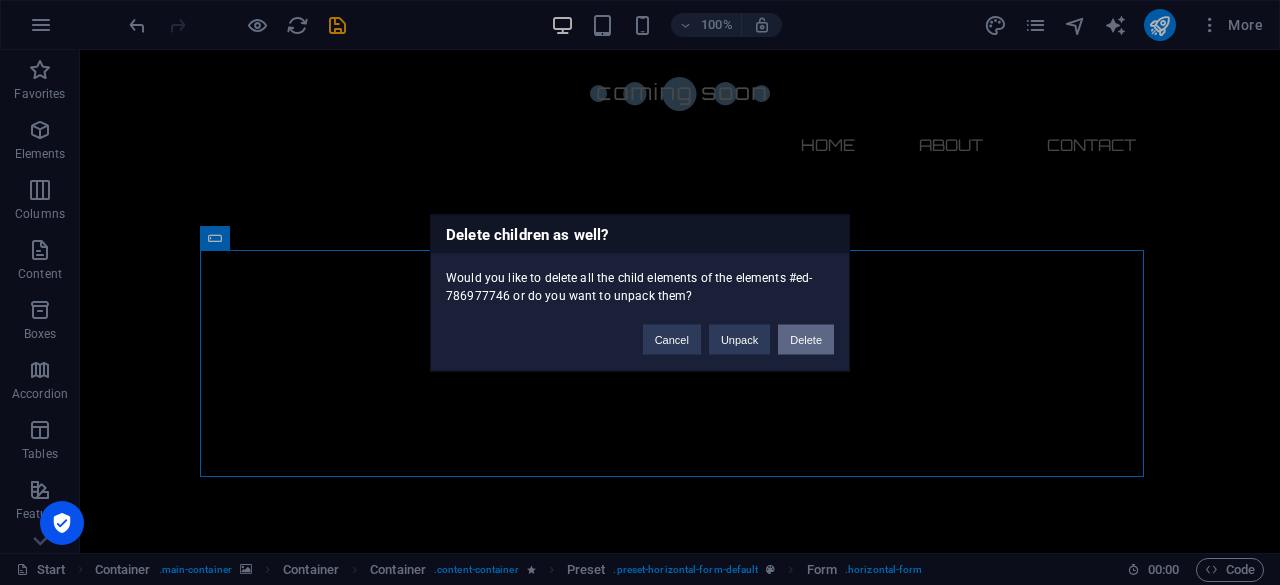 click on "Delete" at bounding box center [806, 339] 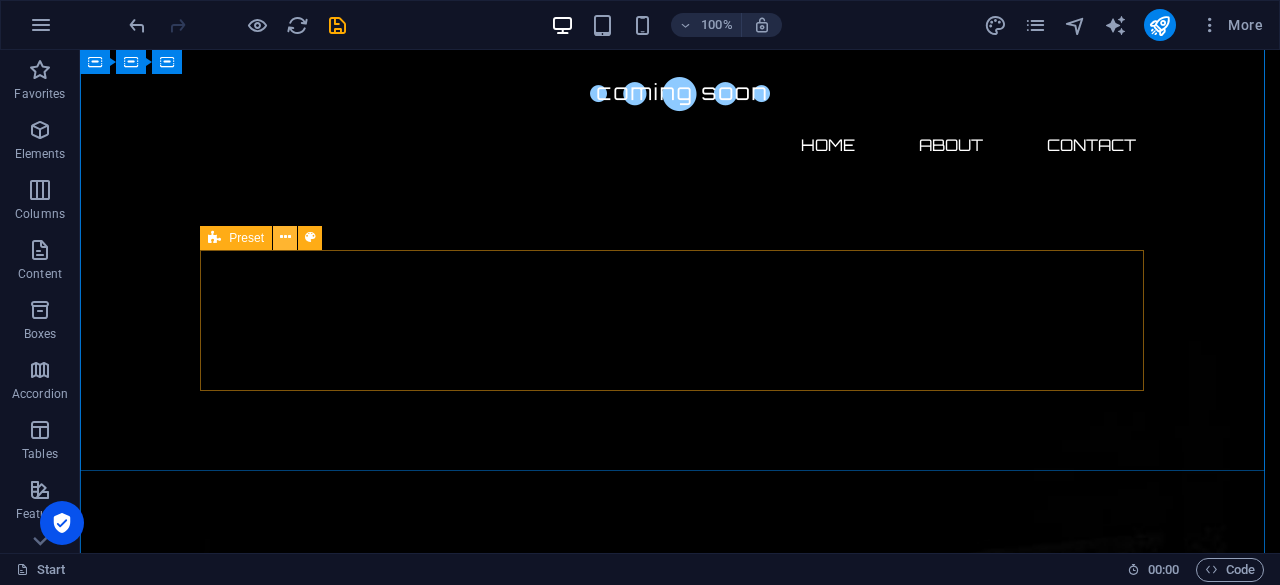 click at bounding box center [285, 237] 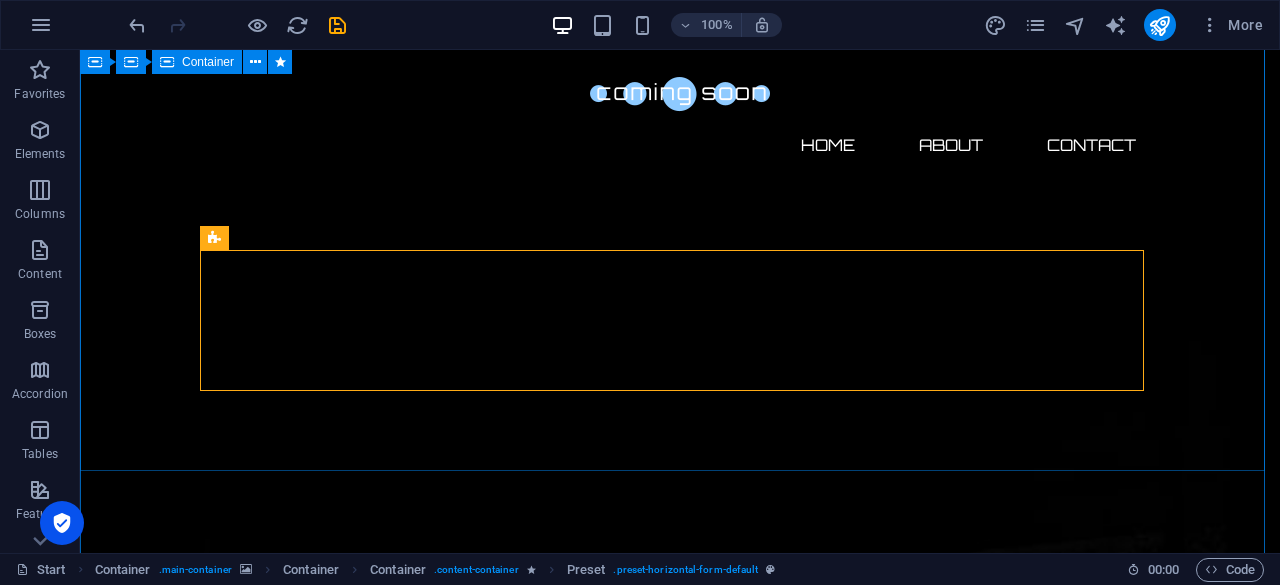 click on "The waiting is going to end soon... 0 Days 0 Hours 0 Minutes 0 Seconds Drop content here or  Add elements  Paste clipboard" at bounding box center (680, 2331) 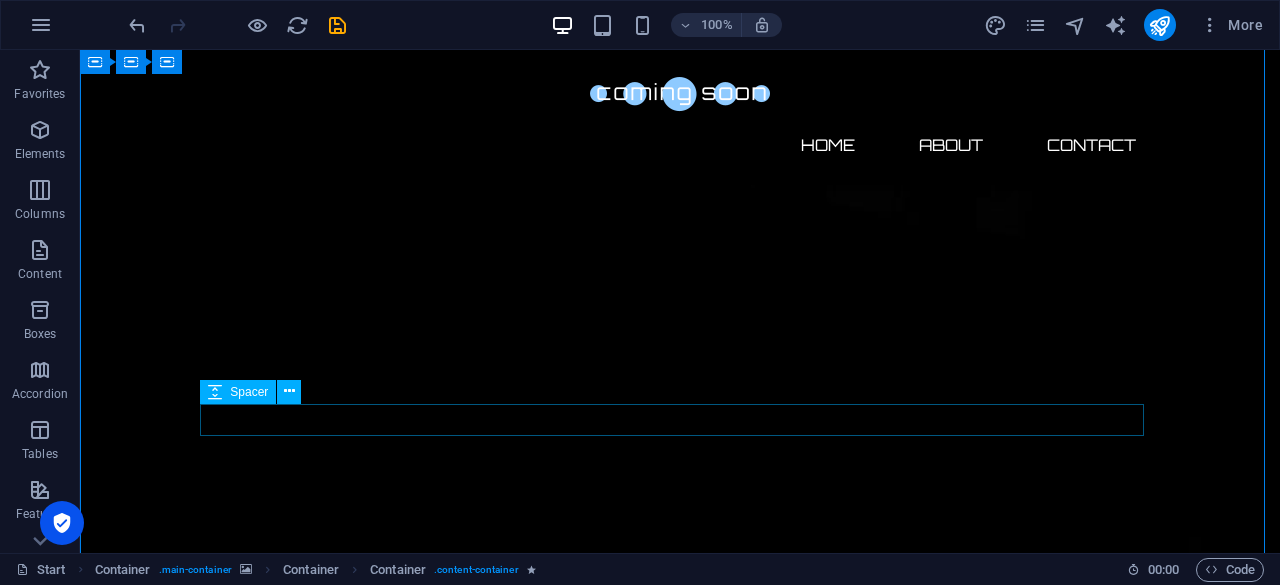 scroll, scrollTop: 0, scrollLeft: 0, axis: both 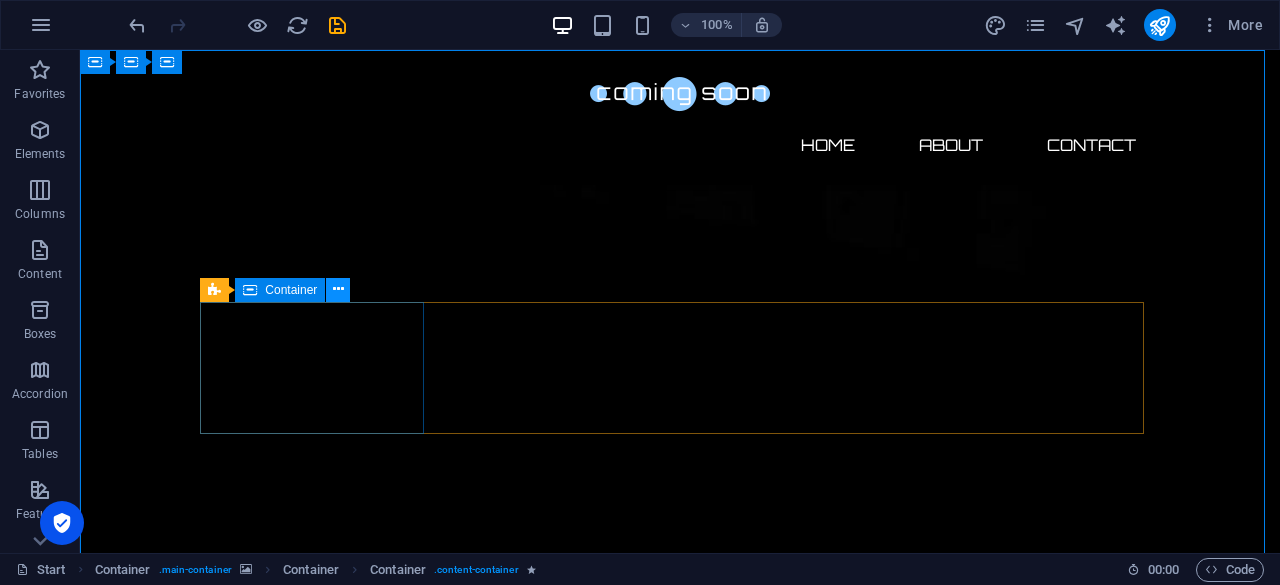 click at bounding box center (338, 290) 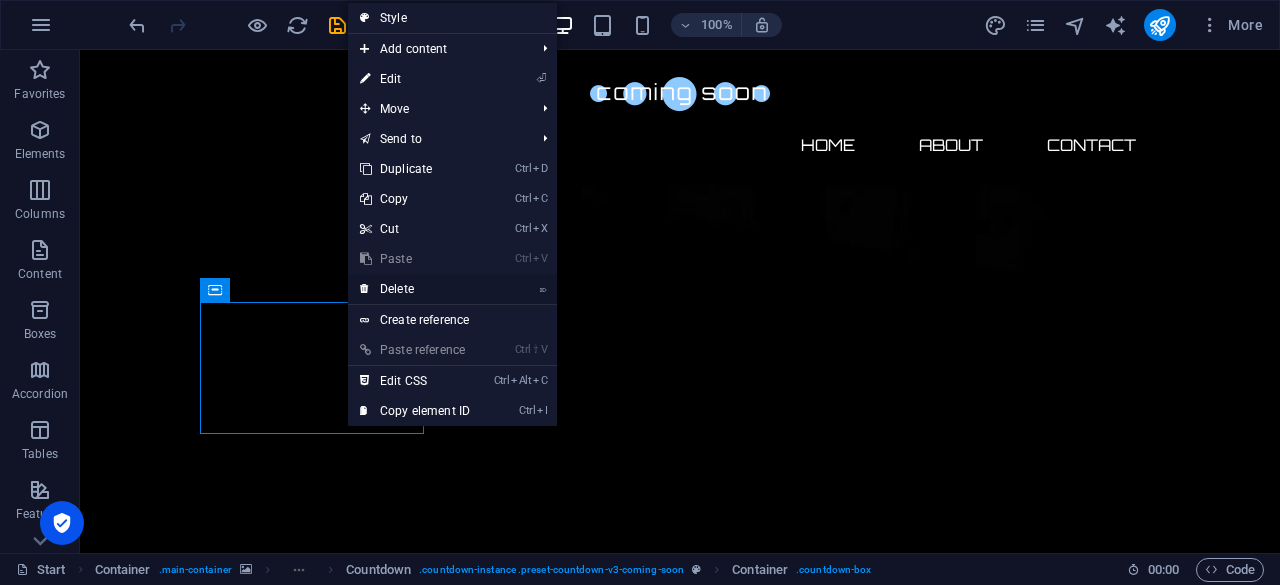 click on "⌦  Delete" at bounding box center (415, 289) 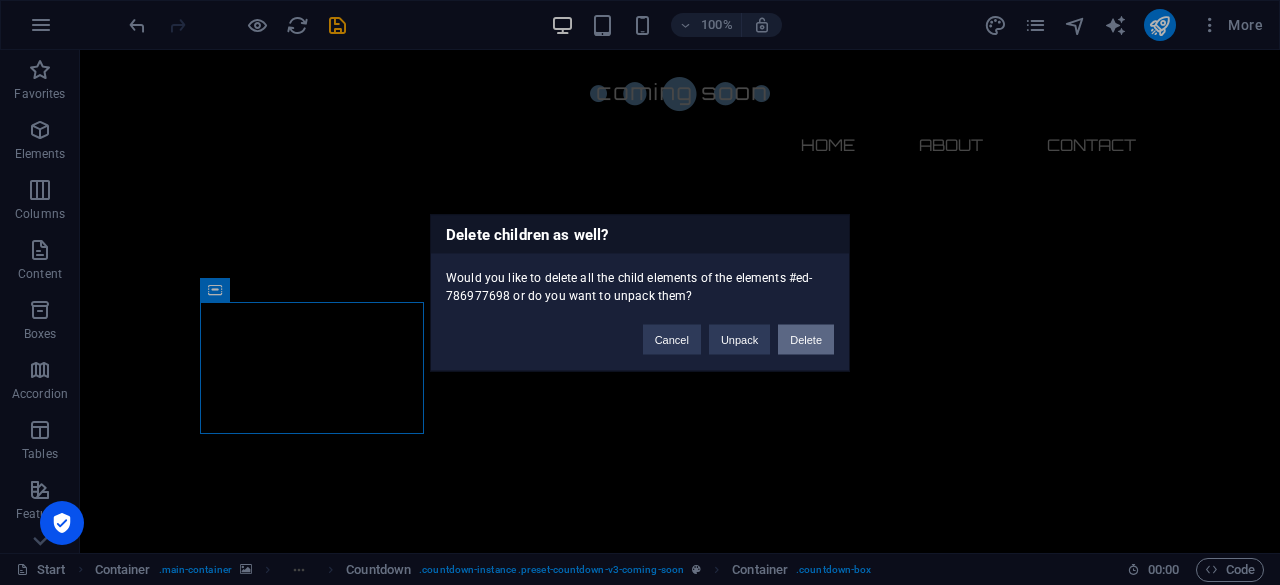 click on "Delete" at bounding box center (806, 339) 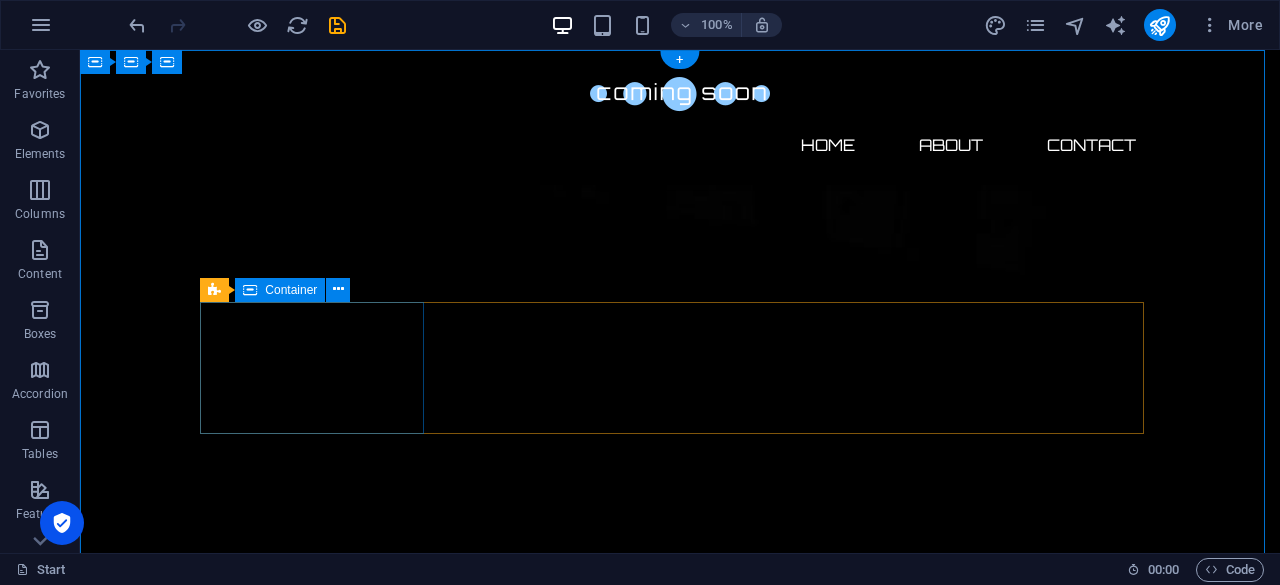 click on "0 Hours" at bounding box center (320, 2344) 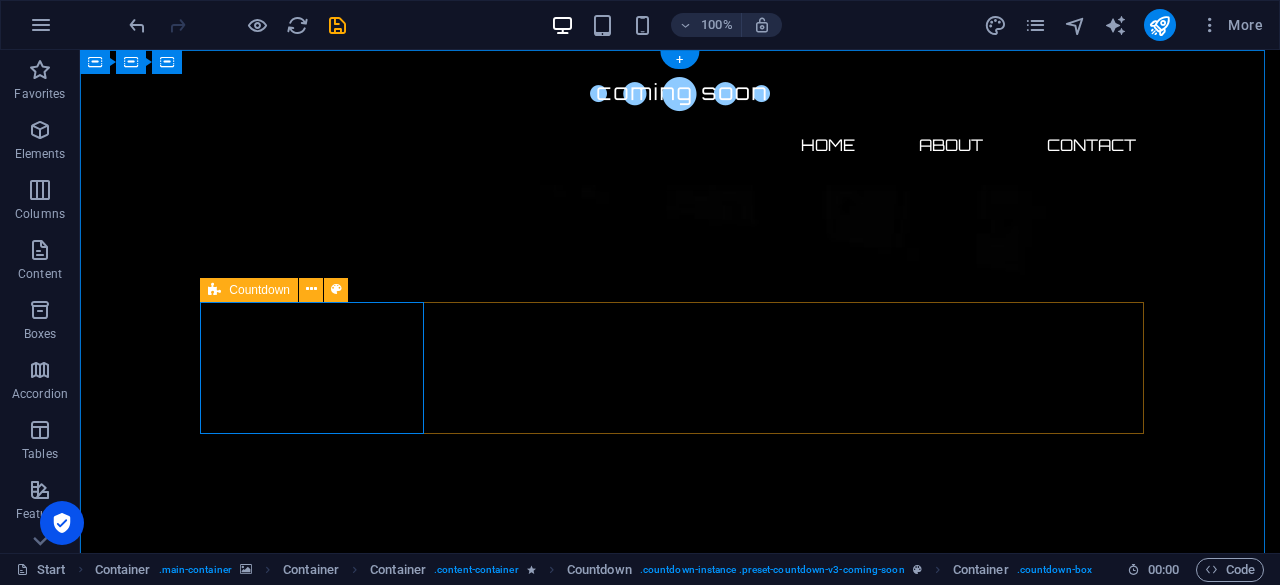 click on "0 Hours 0 Minutes 0 Seconds" at bounding box center [680, 2484] 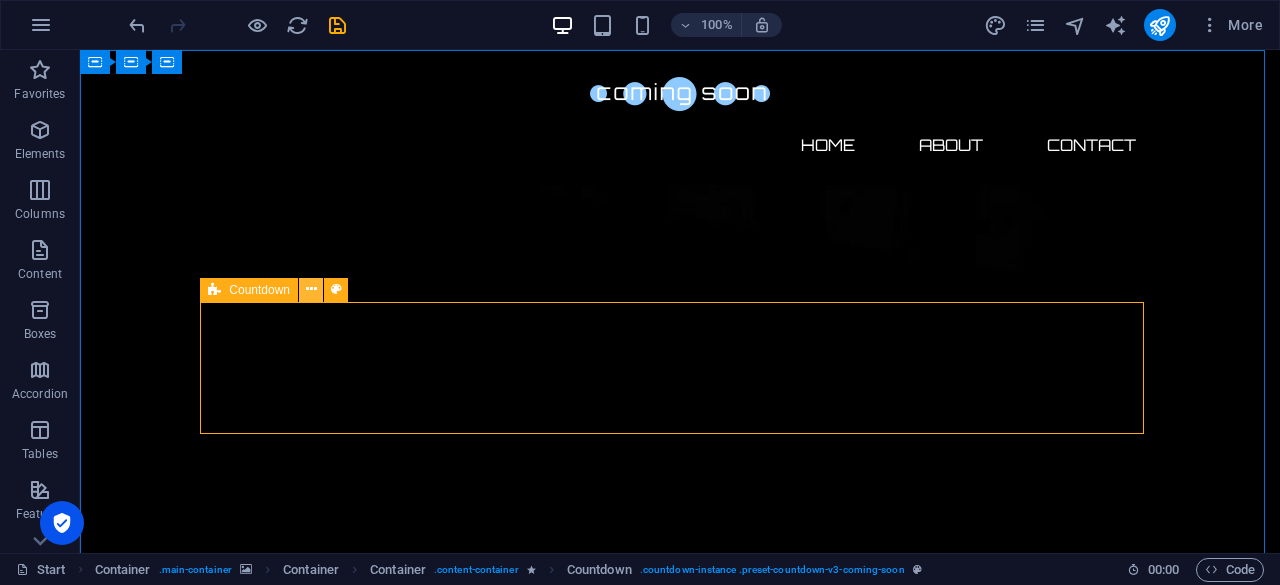 click at bounding box center [311, 289] 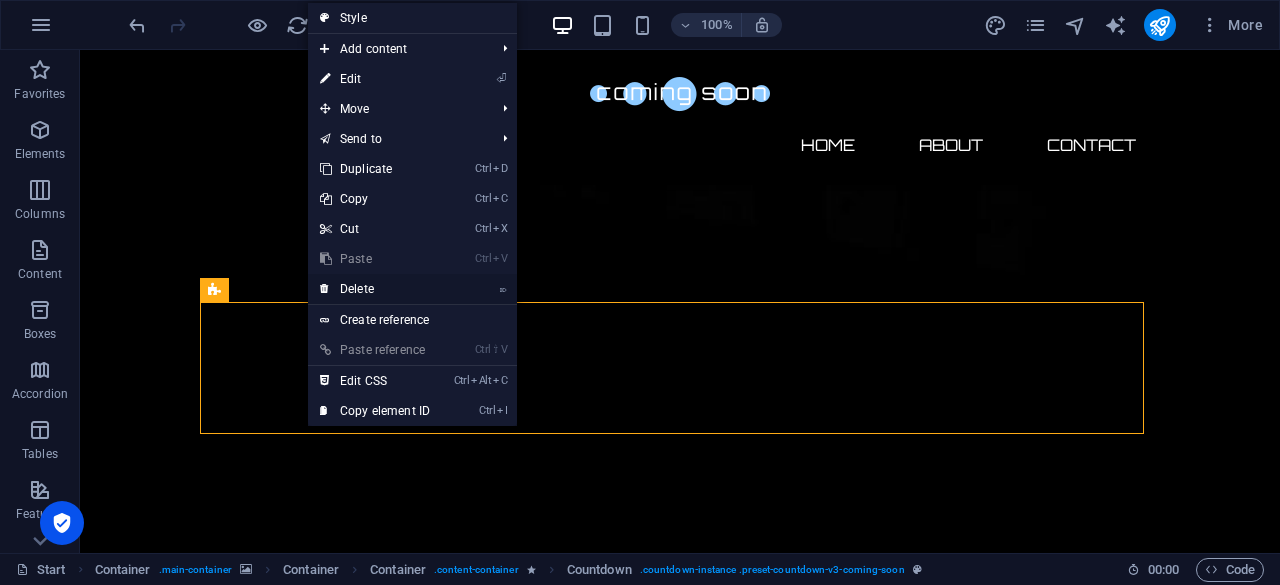 click on "⌦  Delete" at bounding box center [375, 289] 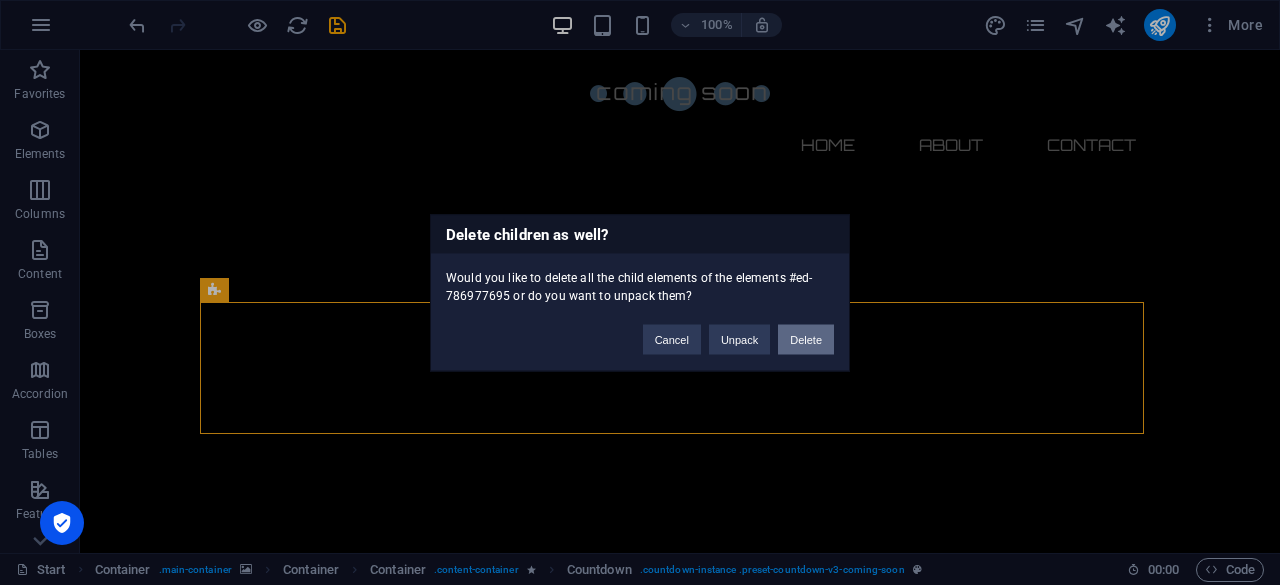 click on "Delete" at bounding box center [806, 339] 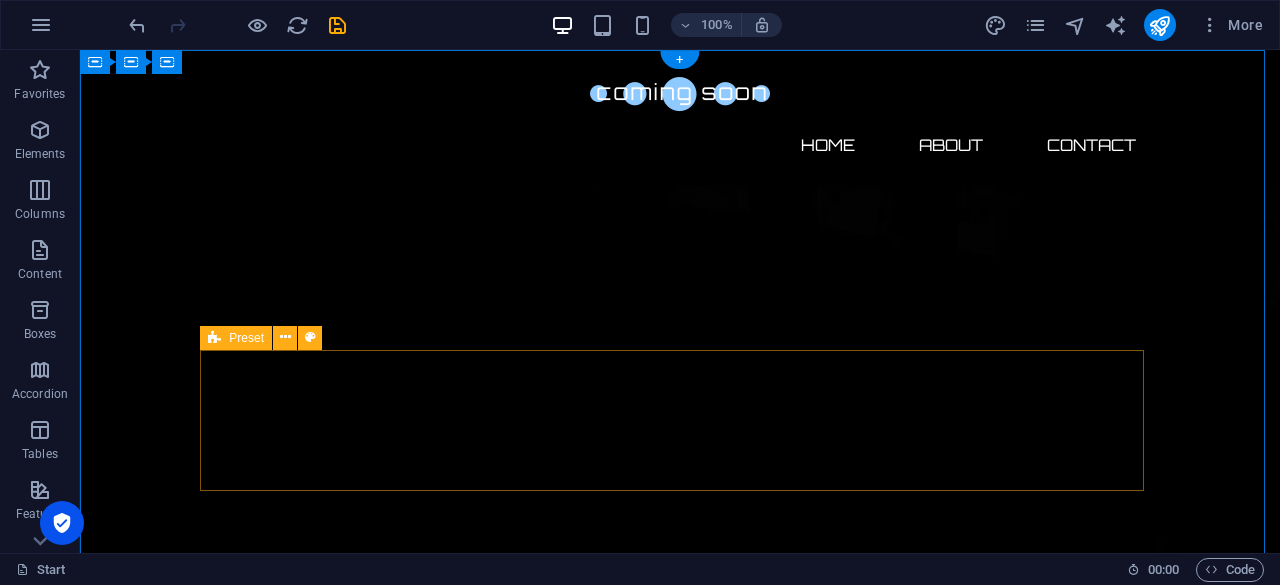 click on "Add elements" at bounding box center [621, 2295] 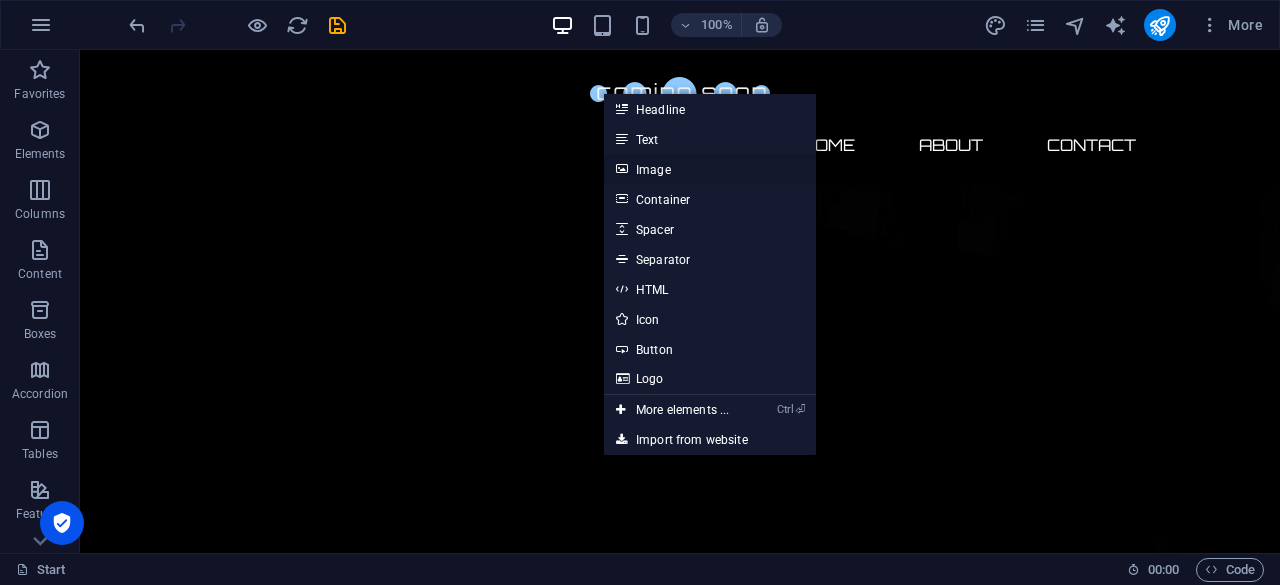 click on "Image" at bounding box center [710, 169] 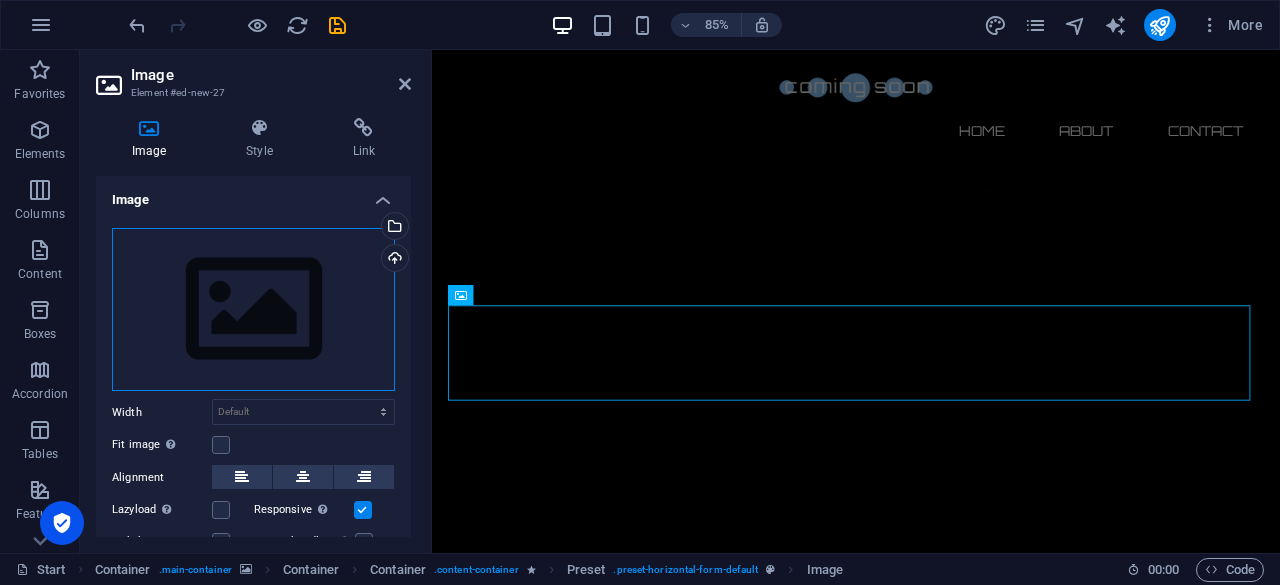 click on "Drag files here, click to choose files or select files from Files or our free stock photos & videos" at bounding box center (253, 310) 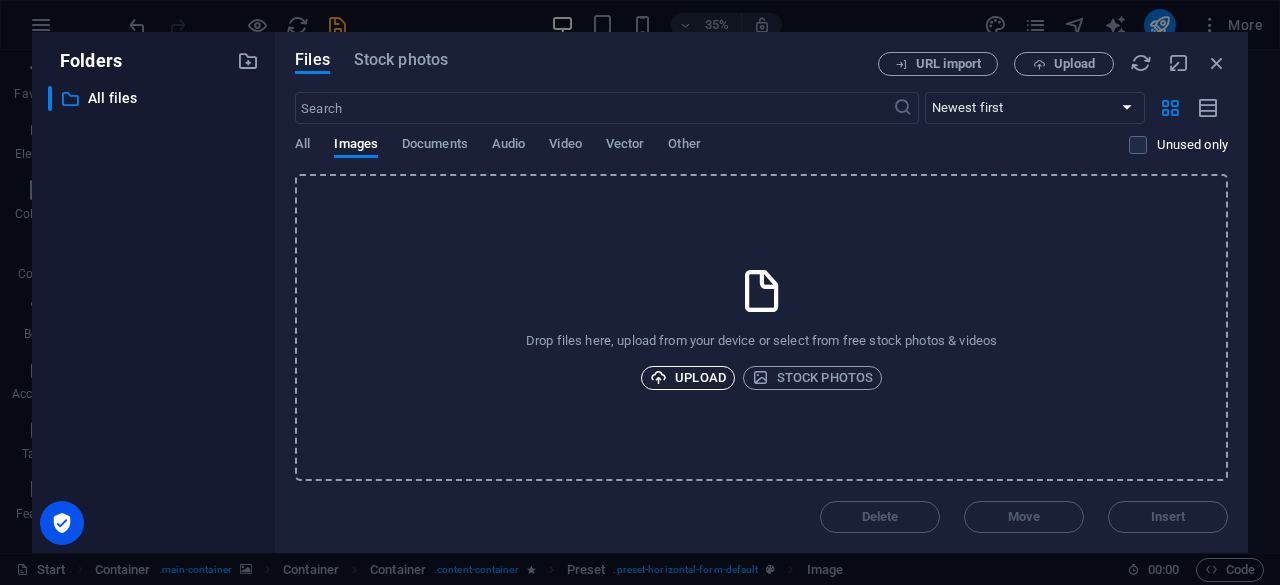 click on "Upload" at bounding box center [688, 378] 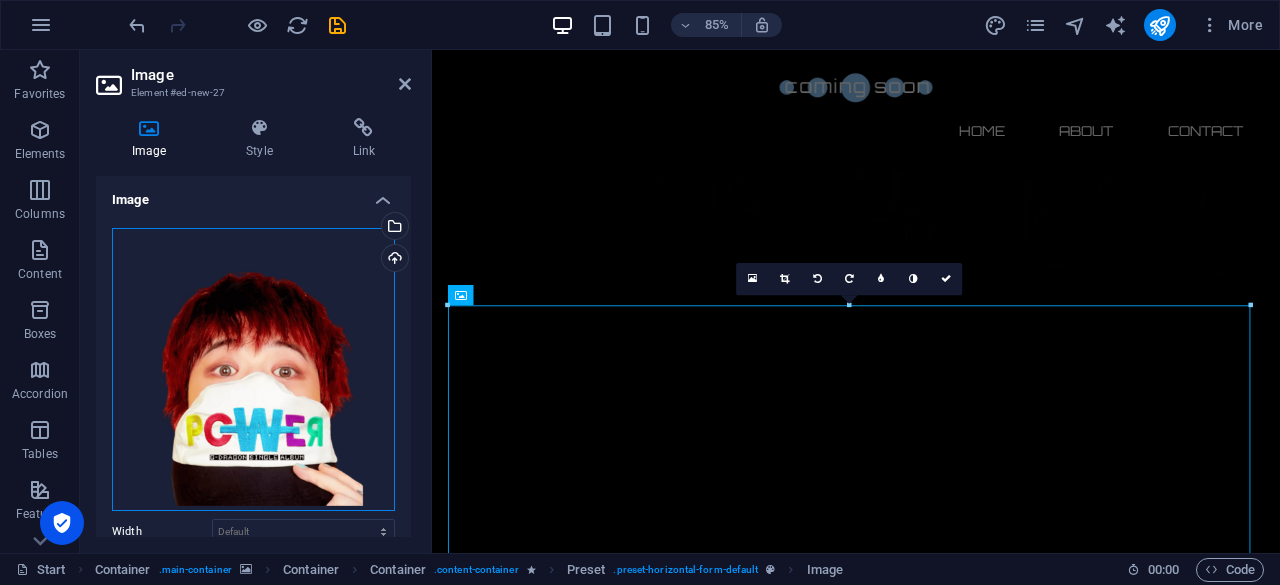 click on "Drag files here, click to choose files or select files from Files or our free stock photos & videos" at bounding box center [253, 369] 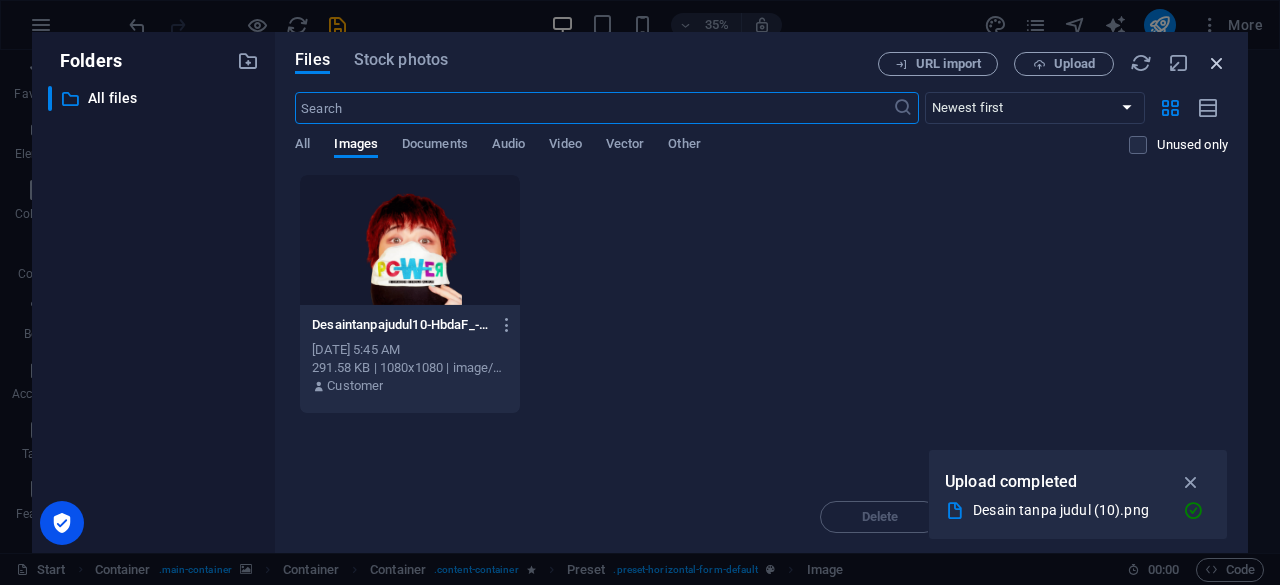 click at bounding box center [1217, 63] 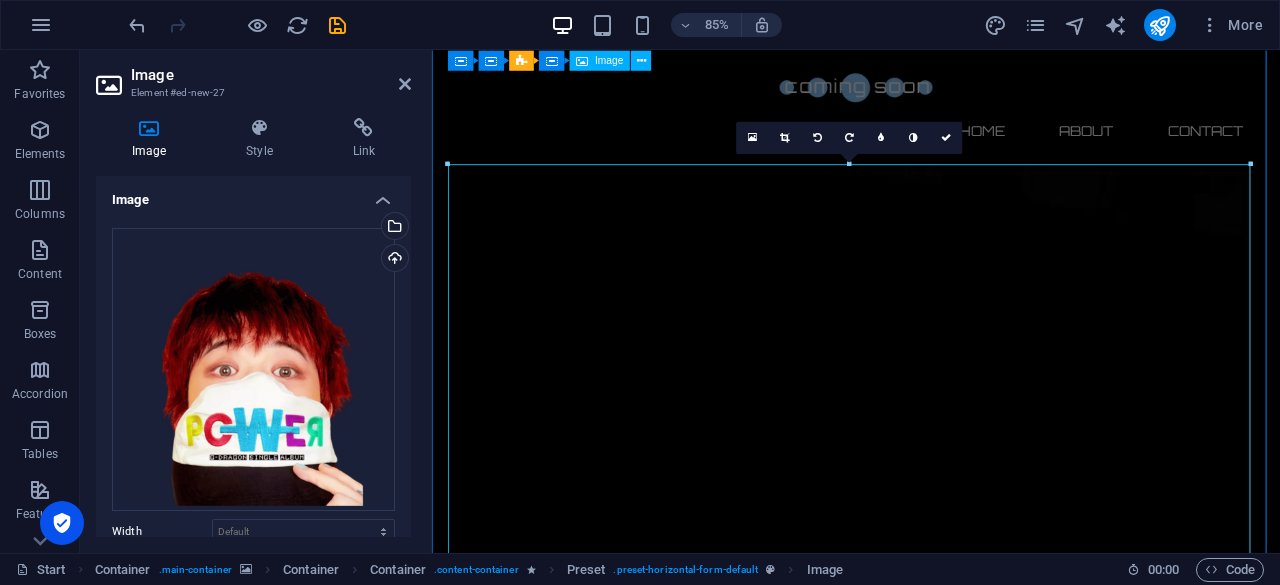 scroll, scrollTop: 0, scrollLeft: 0, axis: both 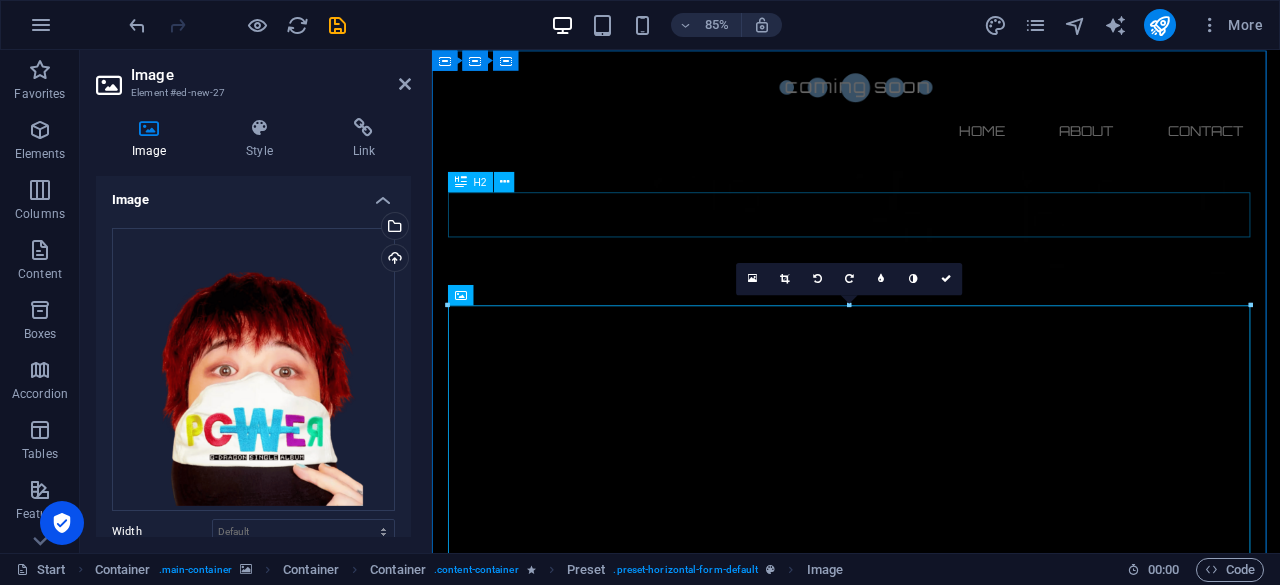 click on "The waiting is going to end soon..." at bounding box center [931, 2890] 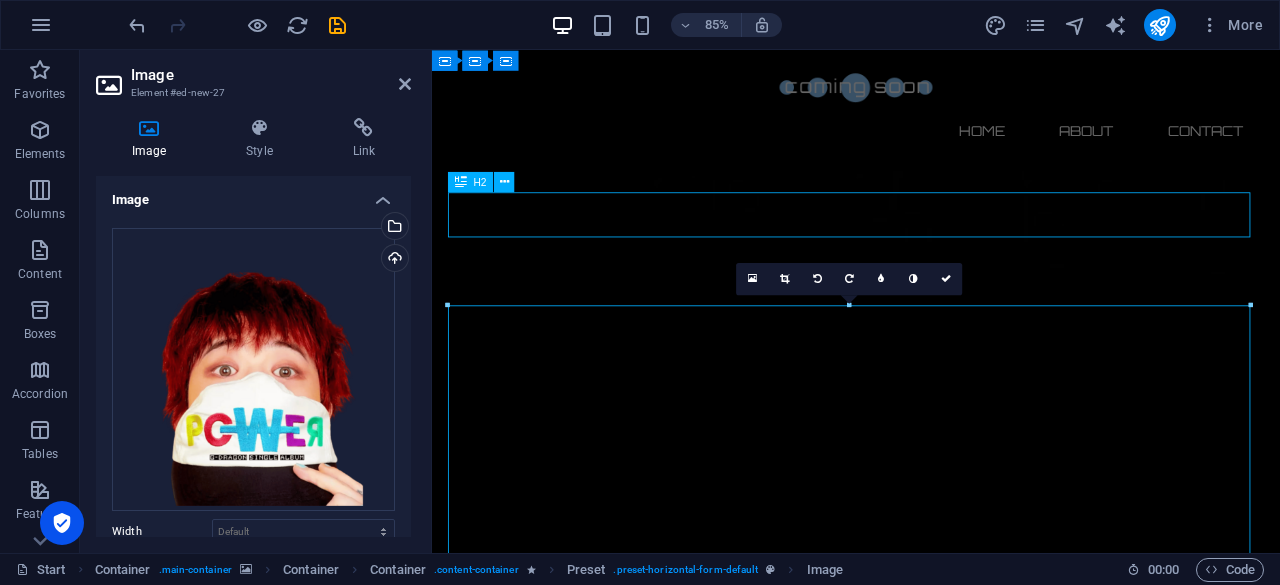 click on "The waiting is going to end soon..." at bounding box center (931, 2890) 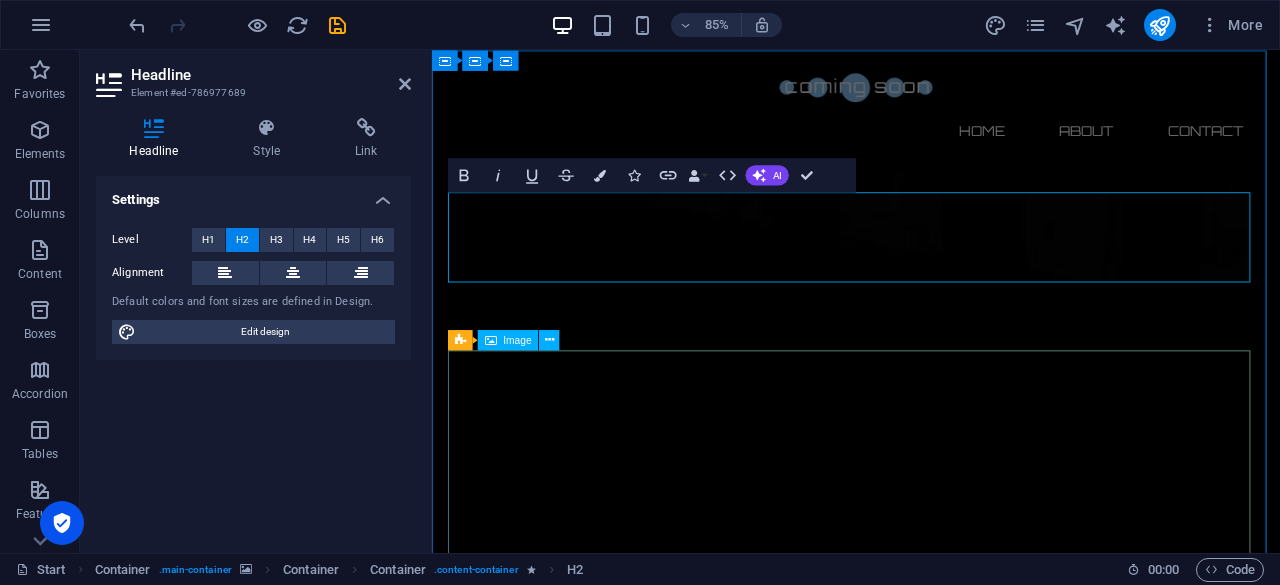 click at bounding box center [931, 3549] 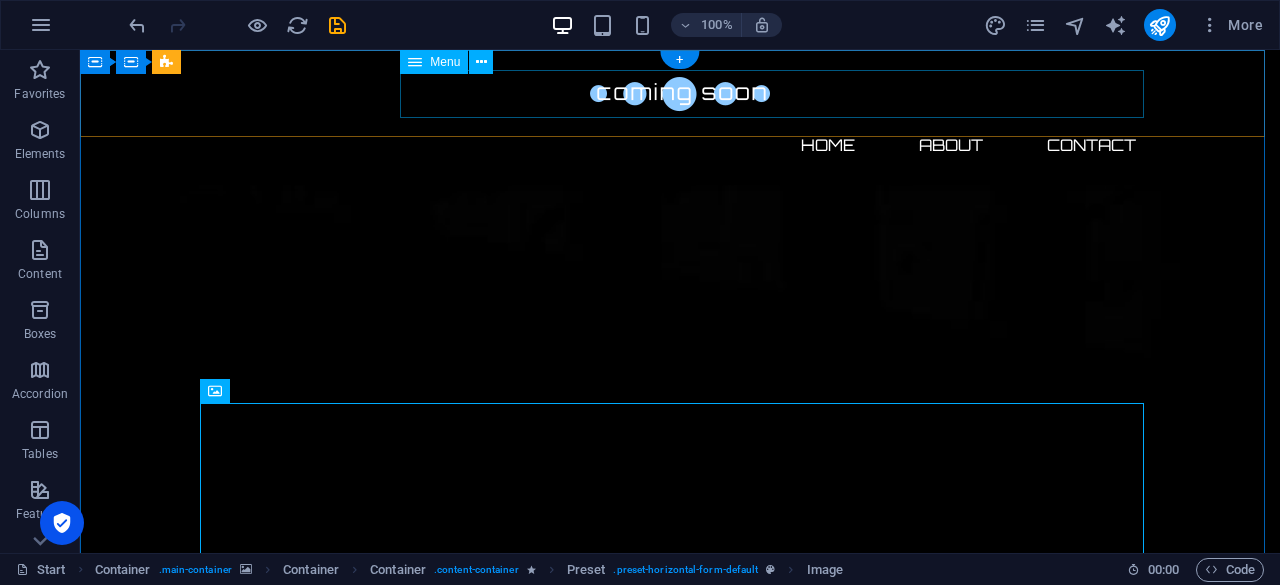 click on "Home About Contact" at bounding box center (680, 145) 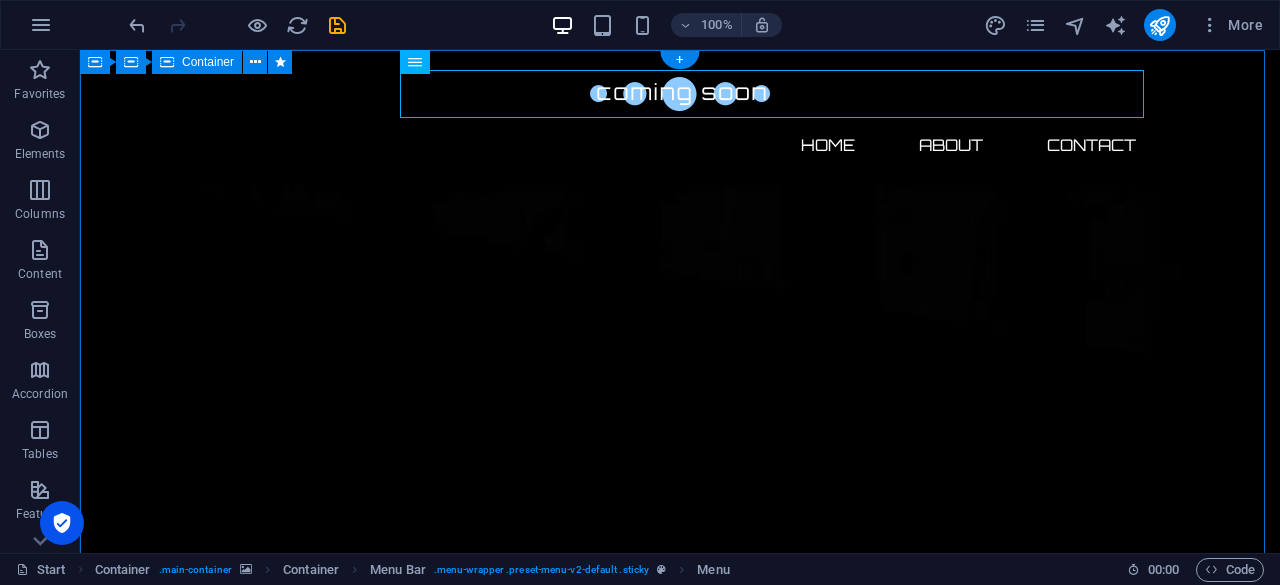 click on "🚀 $GDrag Token – Coming Soon! 🚀" at bounding box center (680, 3540) 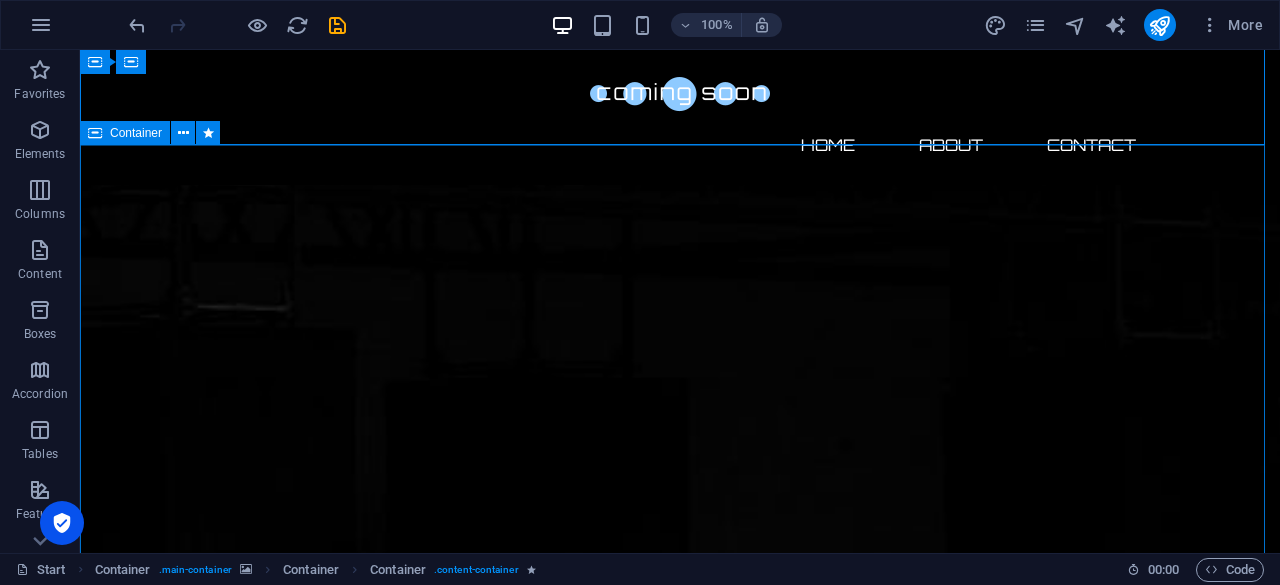 scroll, scrollTop: 1298, scrollLeft: 0, axis: vertical 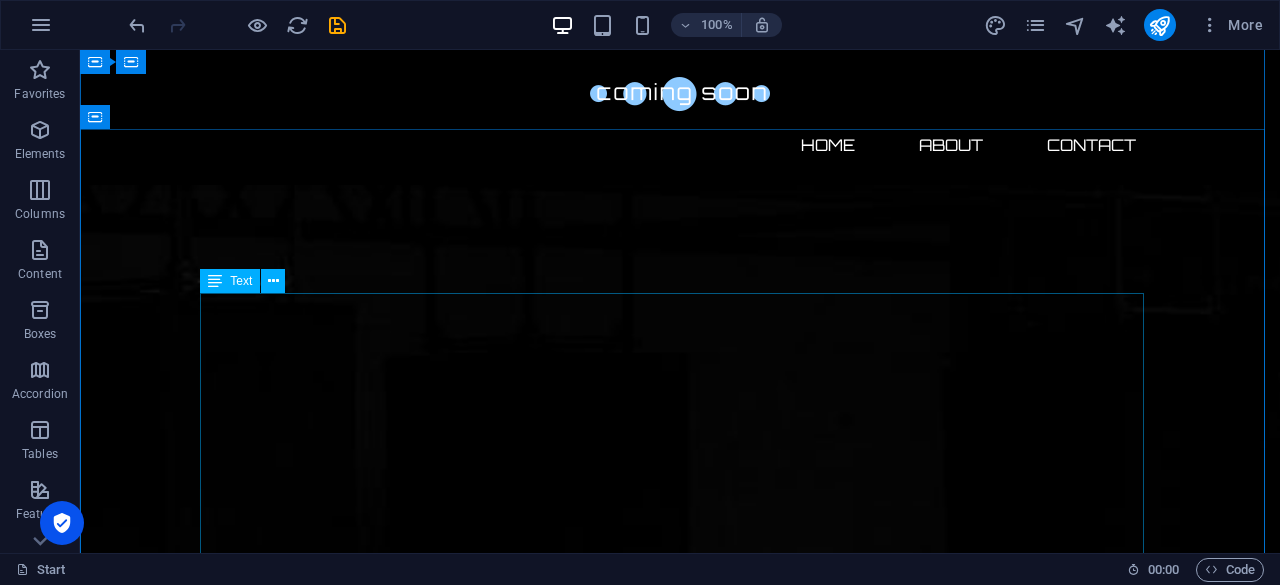 click on "Lorem ipsum dolor sit amet, consetetur sadipscing elitr, sed diam nonumy eirmod tempor invidunt ut labore et dolore magna aliquyam erat, sed diam voluptua. At vero eos et accusam et [PERSON_NAME] duo [PERSON_NAME] et ea rebum. Stet clita kasd gubergren, no sea takimata sanctus est Lorem ipsum dolor sit amet. Lorem ipsum dolor sit amet, consetetur sadipscing elitr, sed diam nonumy eirmod tempor invidunt ut labore et dolore magna aliquyam erat, sed diam voluptua. At vero eos et accusam et [PERSON_NAME] duo [PERSON_NAME] et ea rebum. Stet clita kasd gubergren, no sea takimata sanctus est Lorem ipsum dolor sit amet. Lorem ipsum dolor sit amet, consetetur sadipscing elitr, sed diam nonumy eirmod tempor invidunt ut labore et dolore magna aliquyam erat, sed diam voluptua. At vero eos et accusam et [PERSON_NAME] duo [PERSON_NAME] et ea rebum. Stet clita kasd gubergren, no sea takimata sanctus est Lorem ipsum dolor sit amet." at bounding box center [680, 3365] 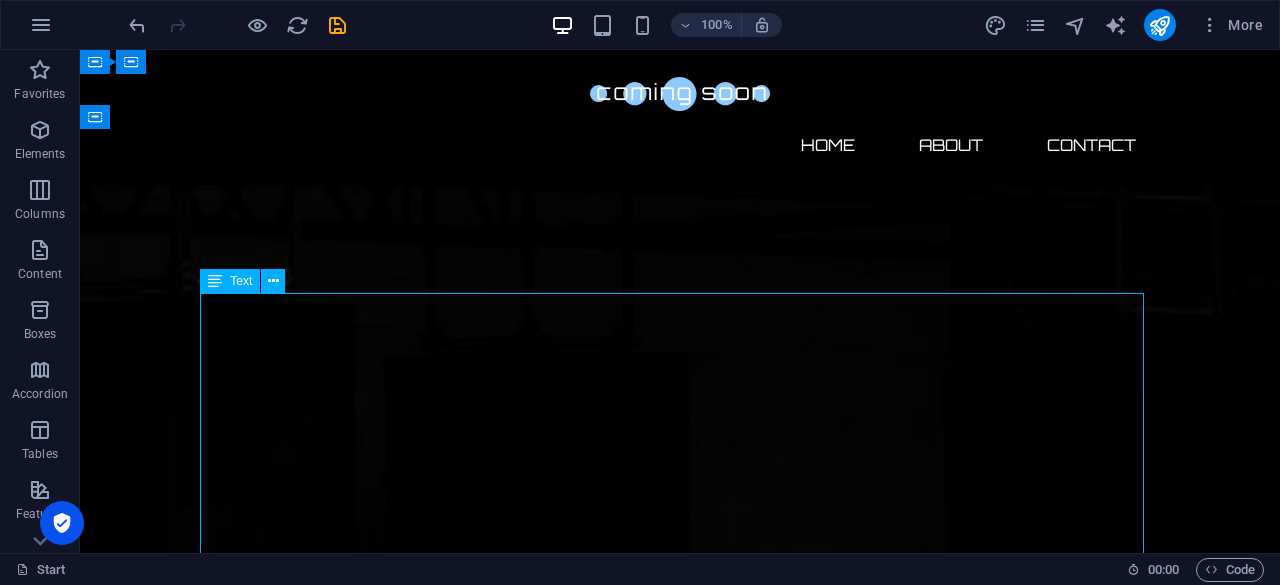 click on "Lorem ipsum dolor sit amet, consetetur sadipscing elitr, sed diam nonumy eirmod tempor invidunt ut labore et dolore magna aliquyam erat, sed diam voluptua. At vero eos et accusam et [PERSON_NAME] duo [PERSON_NAME] et ea rebum. Stet clita kasd gubergren, no sea takimata sanctus est Lorem ipsum dolor sit amet. Lorem ipsum dolor sit amet, consetetur sadipscing elitr, sed diam nonumy eirmod tempor invidunt ut labore et dolore magna aliquyam erat, sed diam voluptua. At vero eos et accusam et [PERSON_NAME] duo [PERSON_NAME] et ea rebum. Stet clita kasd gubergren, no sea takimata sanctus est Lorem ipsum dolor sit amet. Lorem ipsum dolor sit amet, consetetur sadipscing elitr, sed diam nonumy eirmod tempor invidunt ut labore et dolore magna aliquyam erat, sed diam voluptua. At vero eos et accusam et [PERSON_NAME] duo [PERSON_NAME] et ea rebum. Stet clita kasd gubergren, no sea takimata sanctus est Lorem ipsum dolor sit amet." at bounding box center [680, 3365] 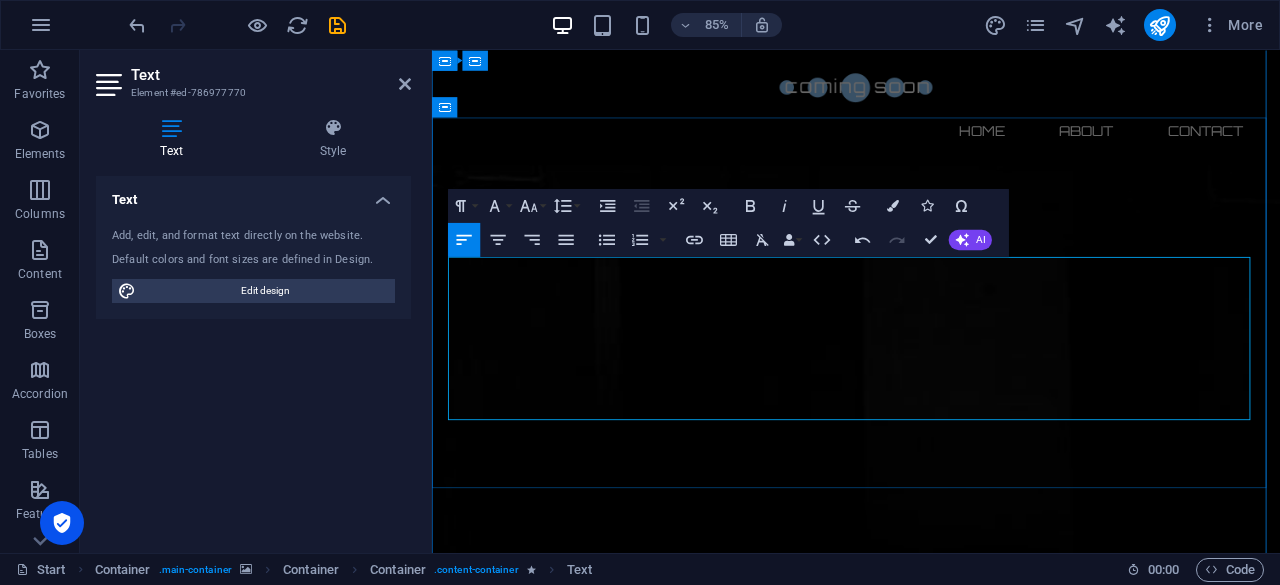 click on "Ready to meet AI GD? Start Chatting Here" at bounding box center (931, 2995) 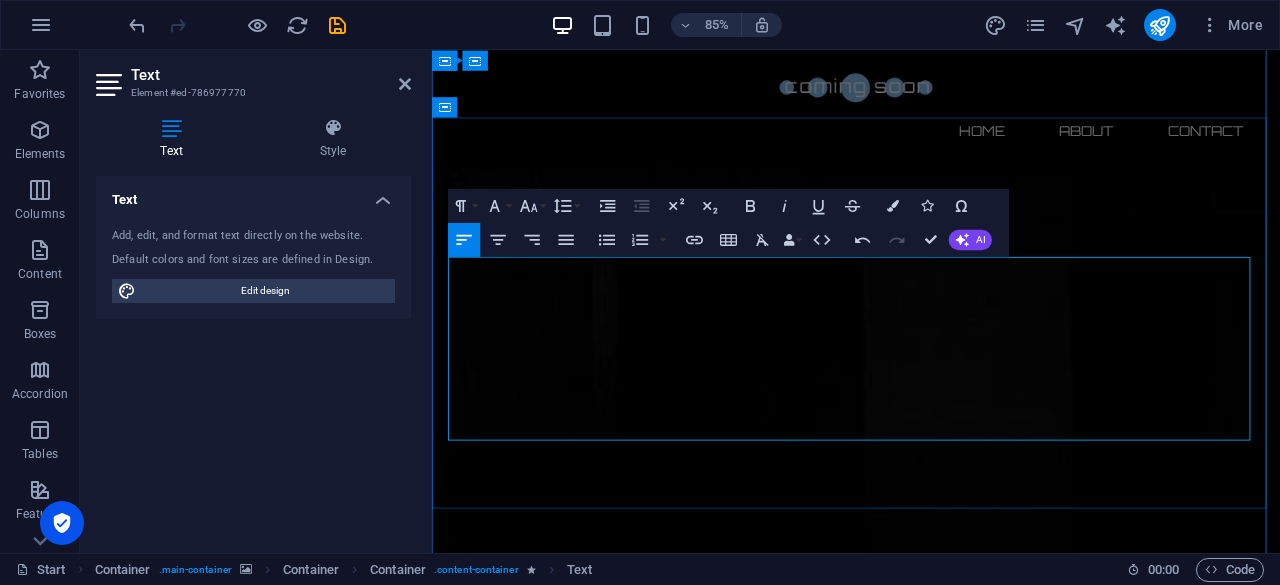 click on "The $GDrag token is launching soon." at bounding box center (587, 2959) 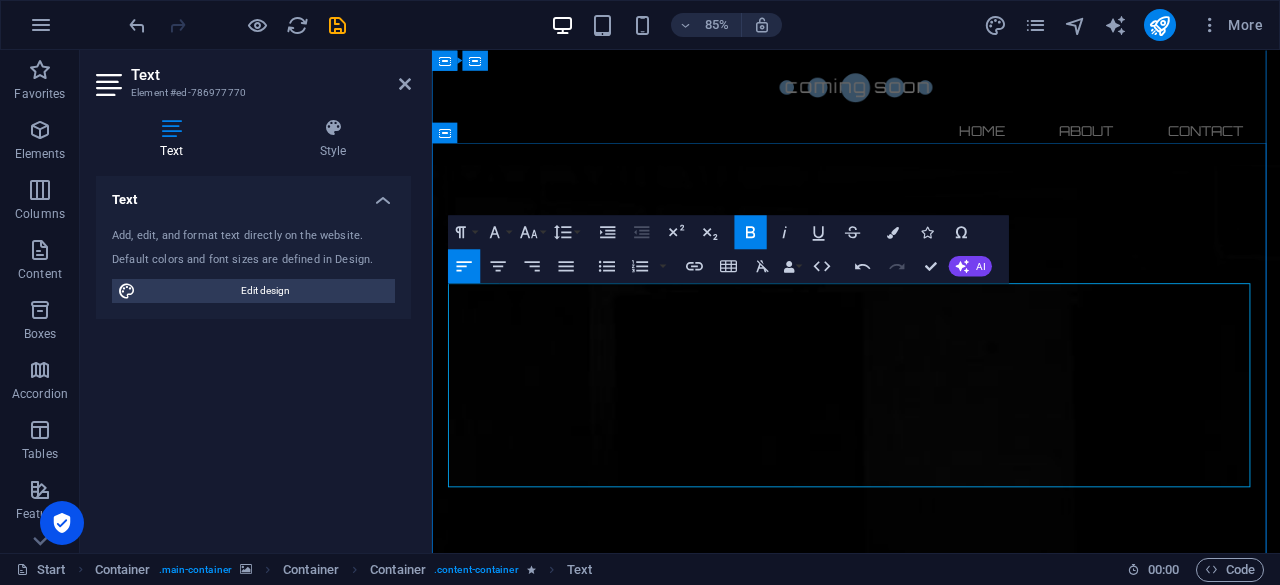 scroll, scrollTop: 1257, scrollLeft: 0, axis: vertical 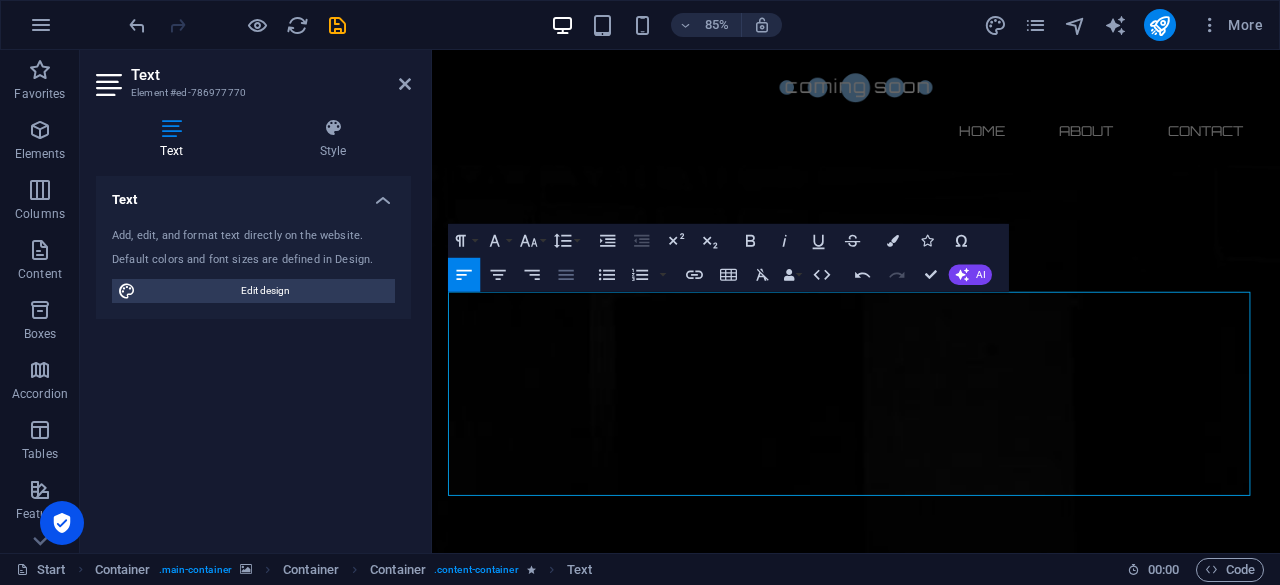 click 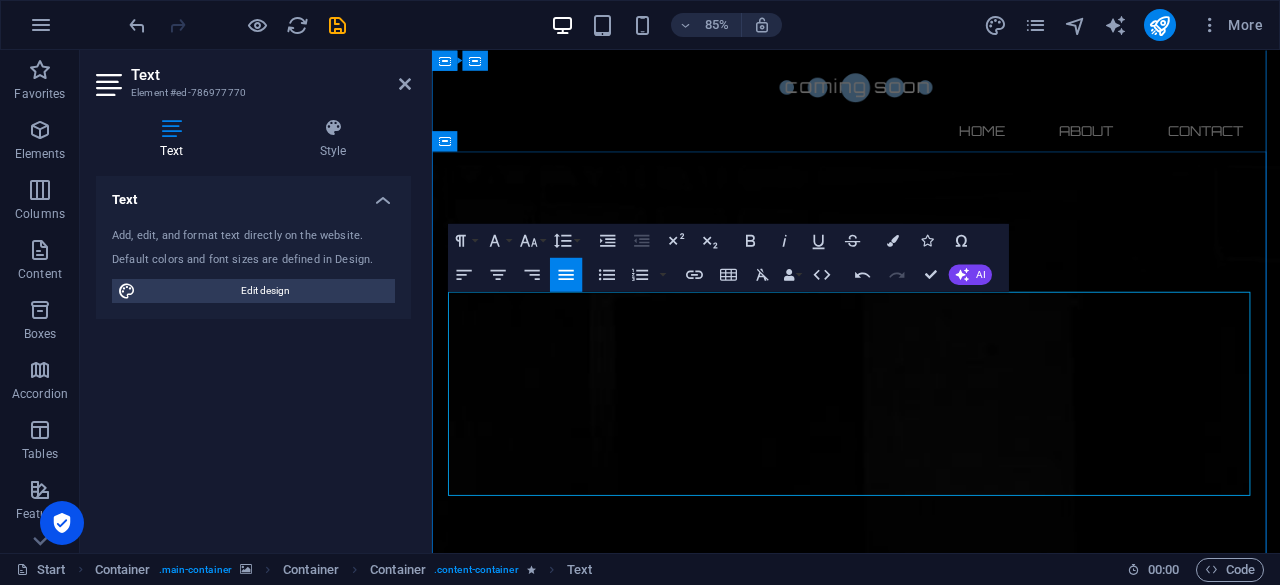 click on "Start Chatting Here" at bounding box center [931, 3132] 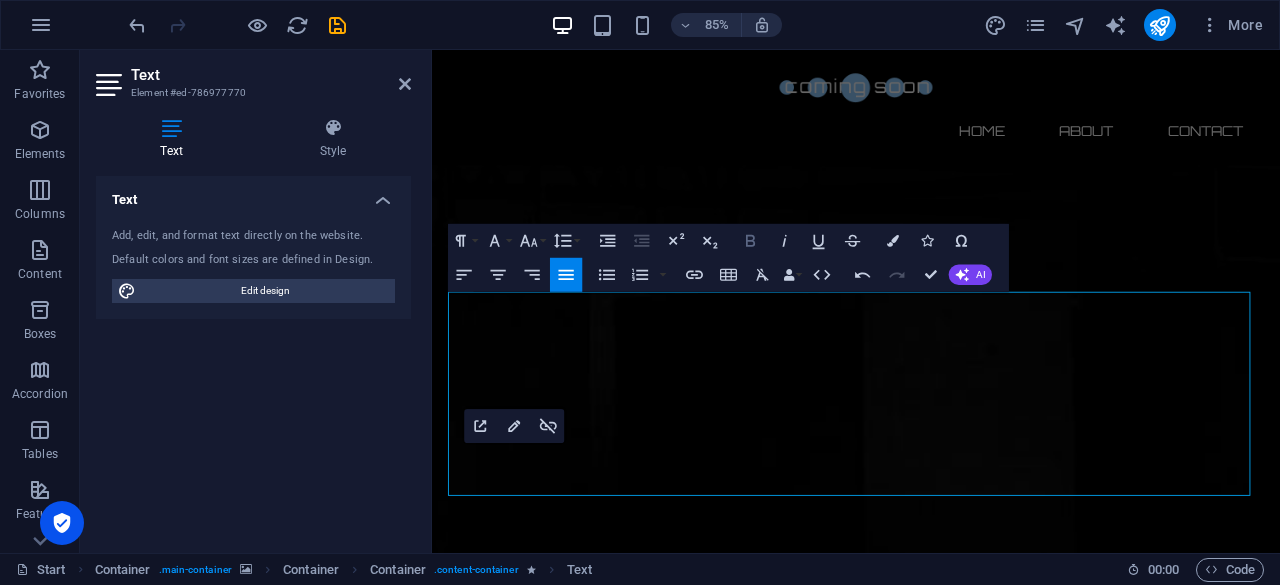 click 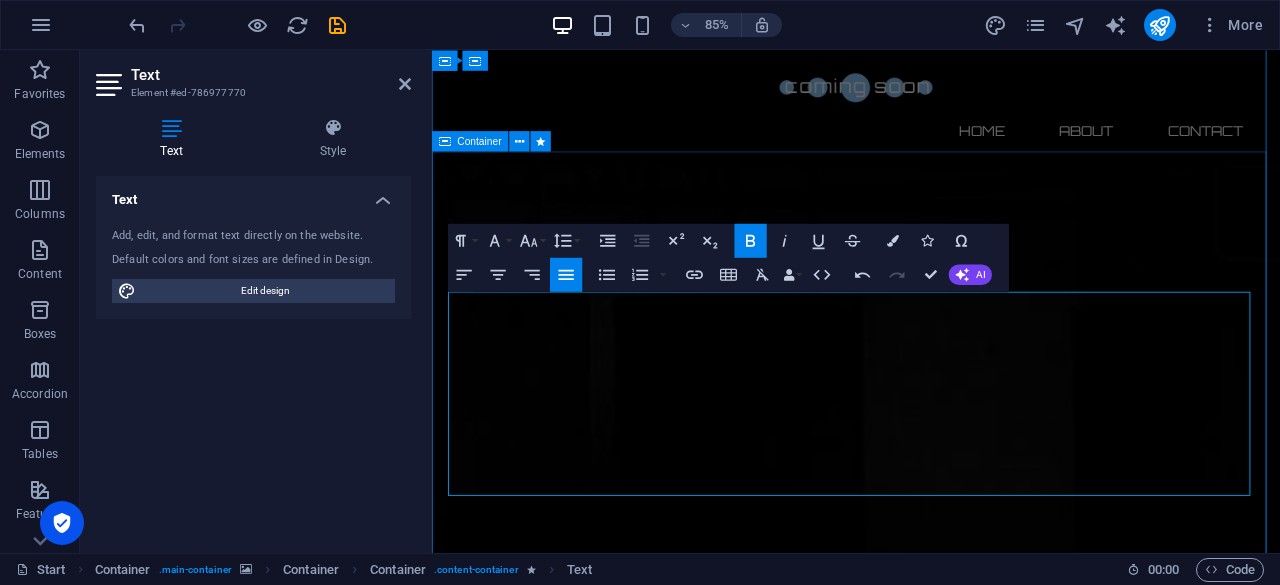 click on "About us Welcome to the world’s first meme coin project where you can chat with AI G-Dragon! Our legendary AI GD chat is  already live  and waiting for your stories, memes, and rants. Join the fun now and get to know the community before the $GDrag token officially launches! The $GDrag token is launching soon. Stay tuned for updates, follow our social channels, and don’t miss your chance to be part of meme history. Ready to meet AI GD? Start Chatting Here" at bounding box center (931, 3017) 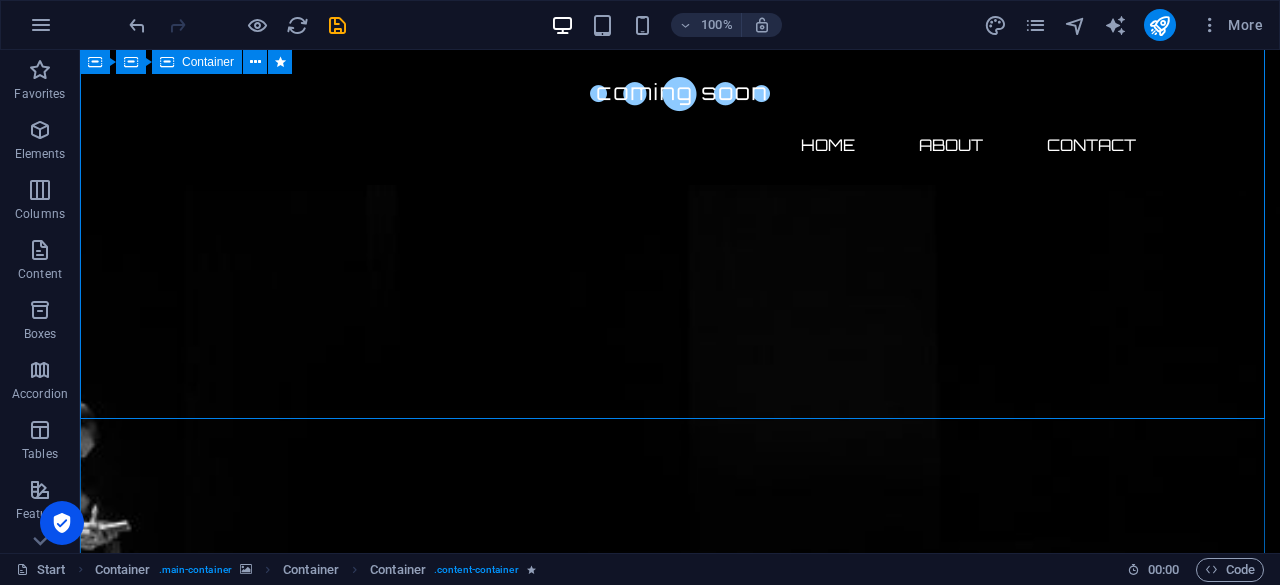 scroll, scrollTop: 1492, scrollLeft: 0, axis: vertical 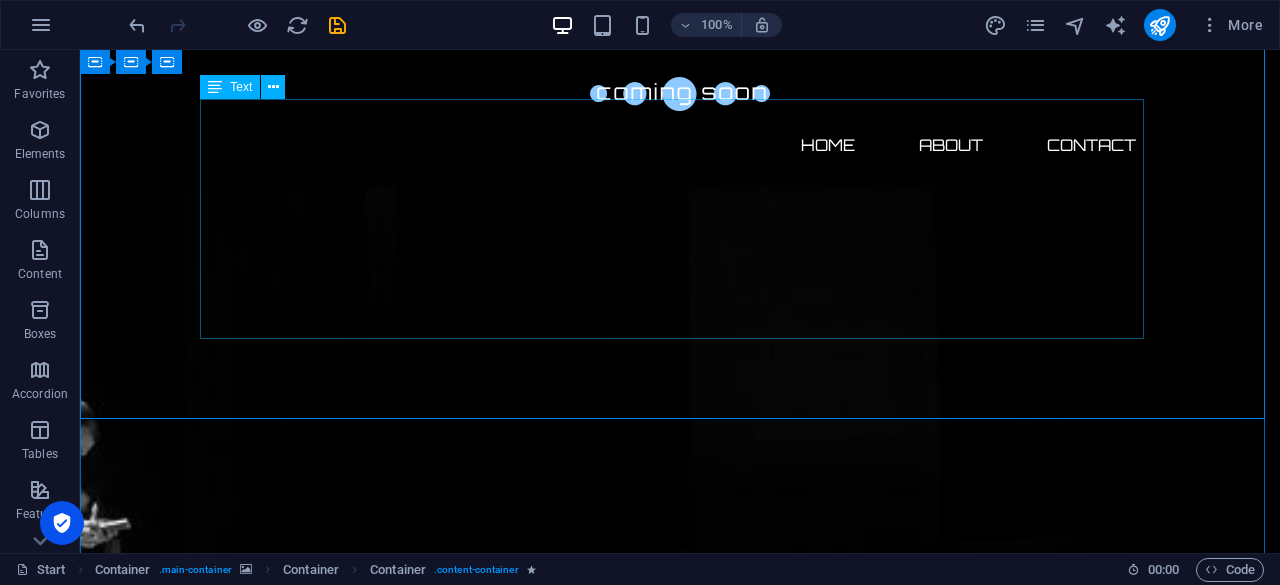 click on "Welcome to the world’s first meme coin project where you can chat with AI G-Dragon! Our legendary AI GD chat is  already live  and waiting for your stories, memes, and rants. Join the fun now and get to know the community before the $GDrag token officially launches! The $GDrag token is launching soon. Stay tuned for updates, follow our social channels, and don’t miss your chance to be part of meme history. Ready to meet AI GD? Start Chatting Here" at bounding box center [680, 3027] 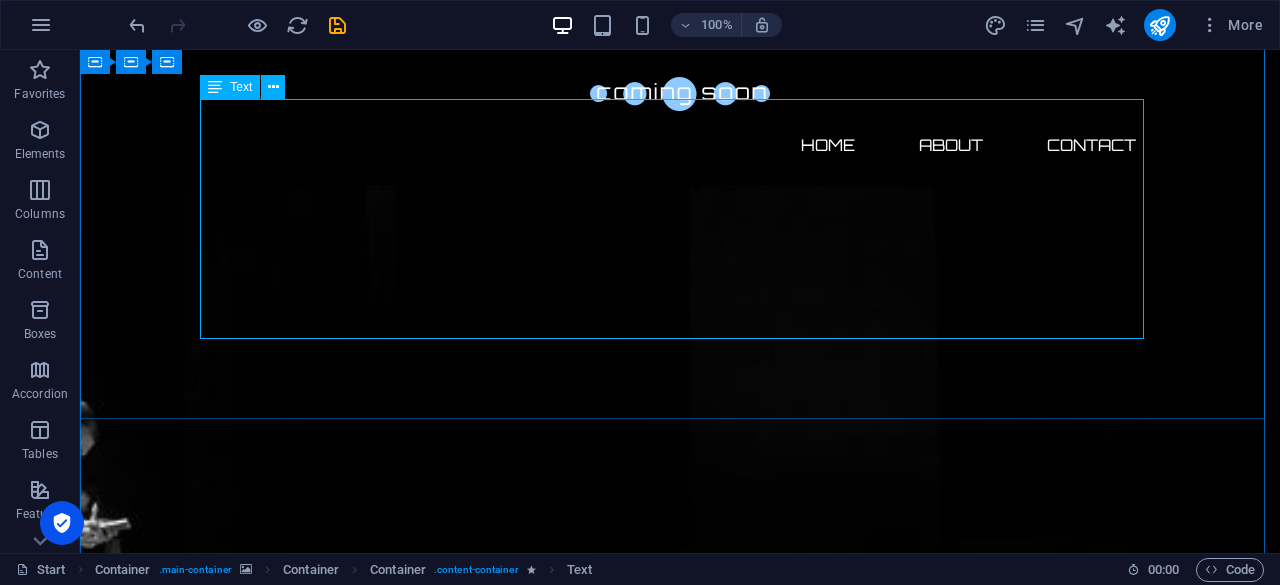 click at bounding box center [215, 87] 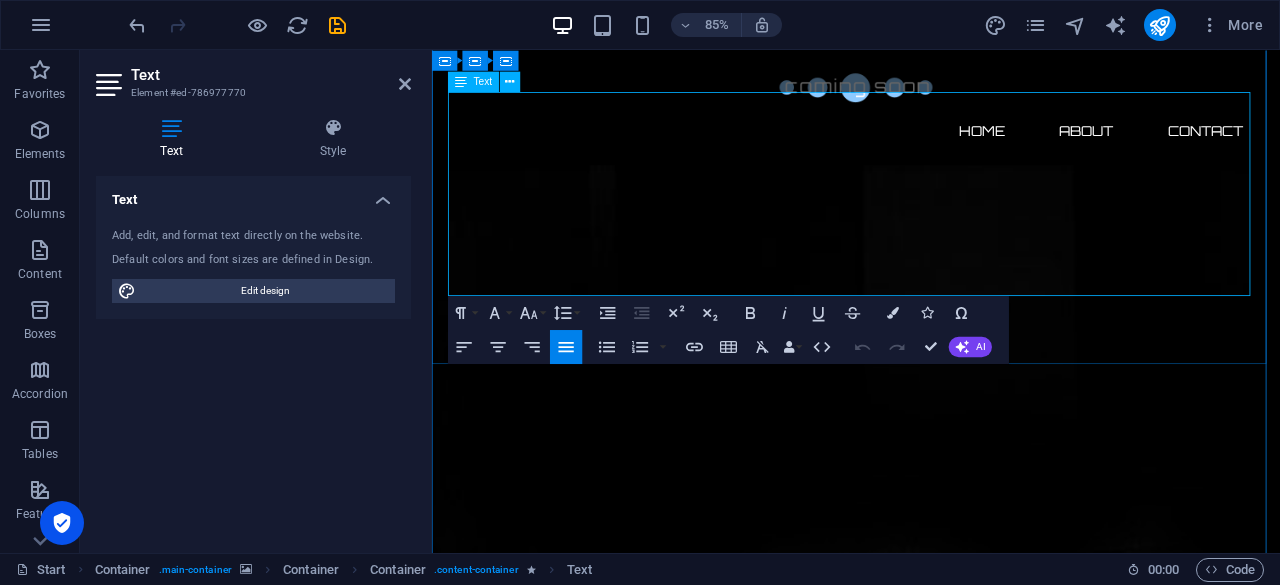 click on "The $GDrag token is launching soon." at bounding box center (587, 2813) 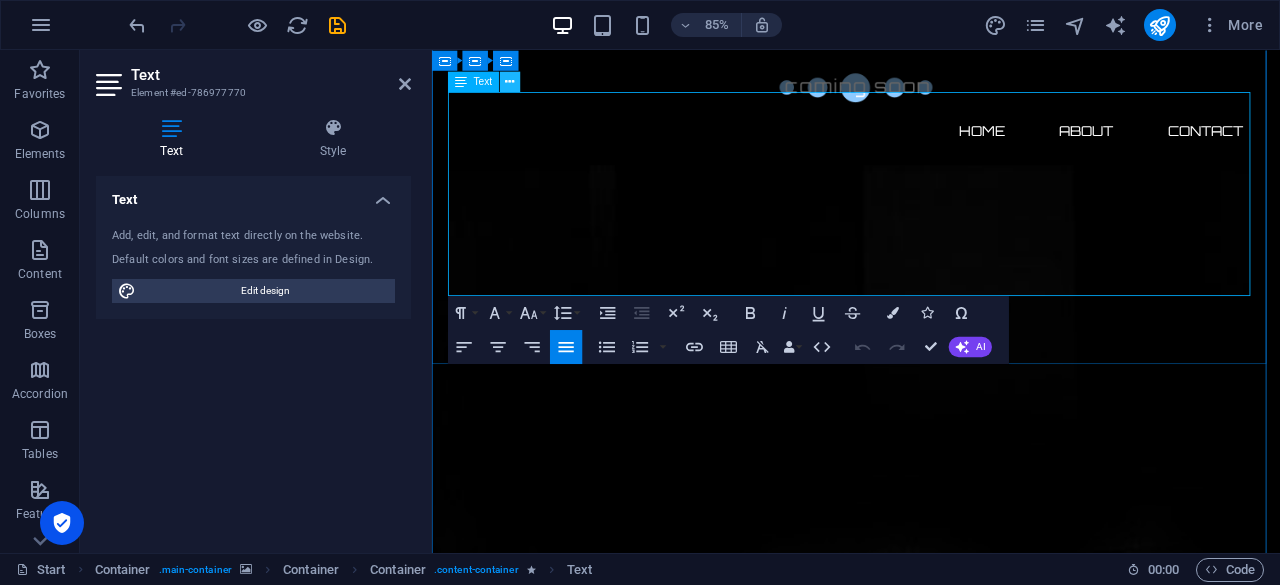click at bounding box center (510, 82) 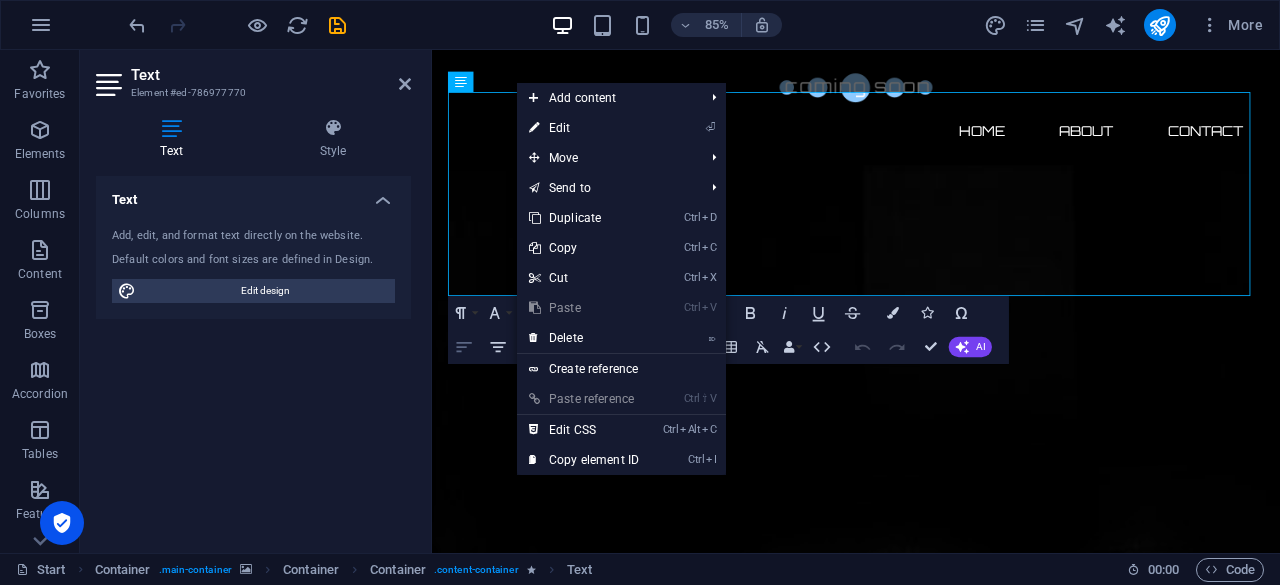 click 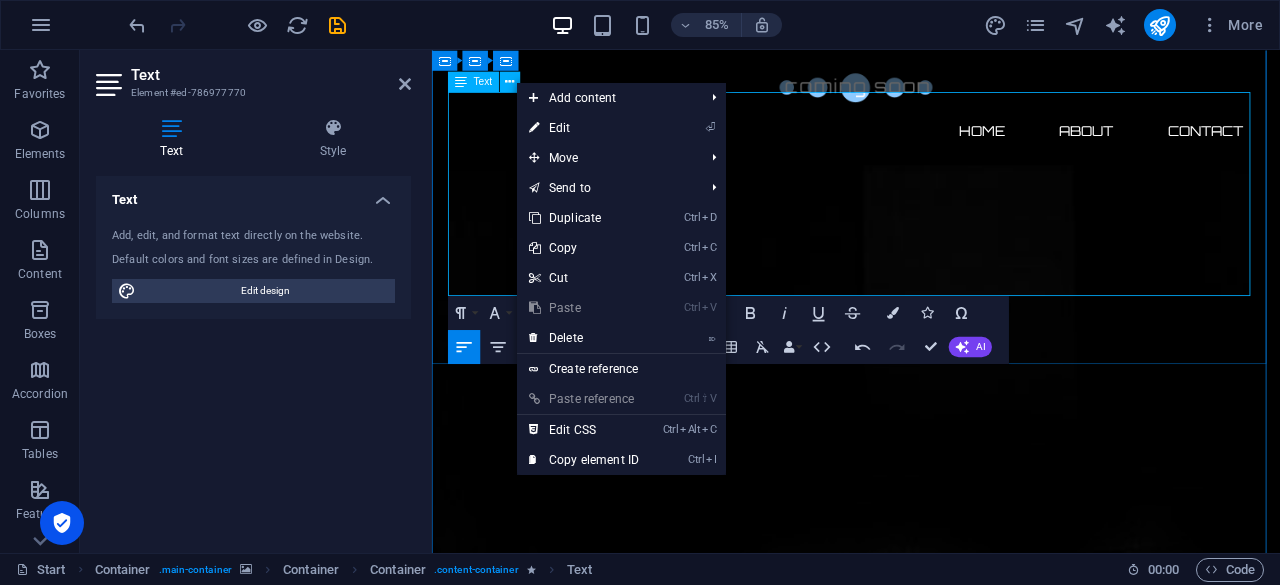 click at bounding box center (931, 2789) 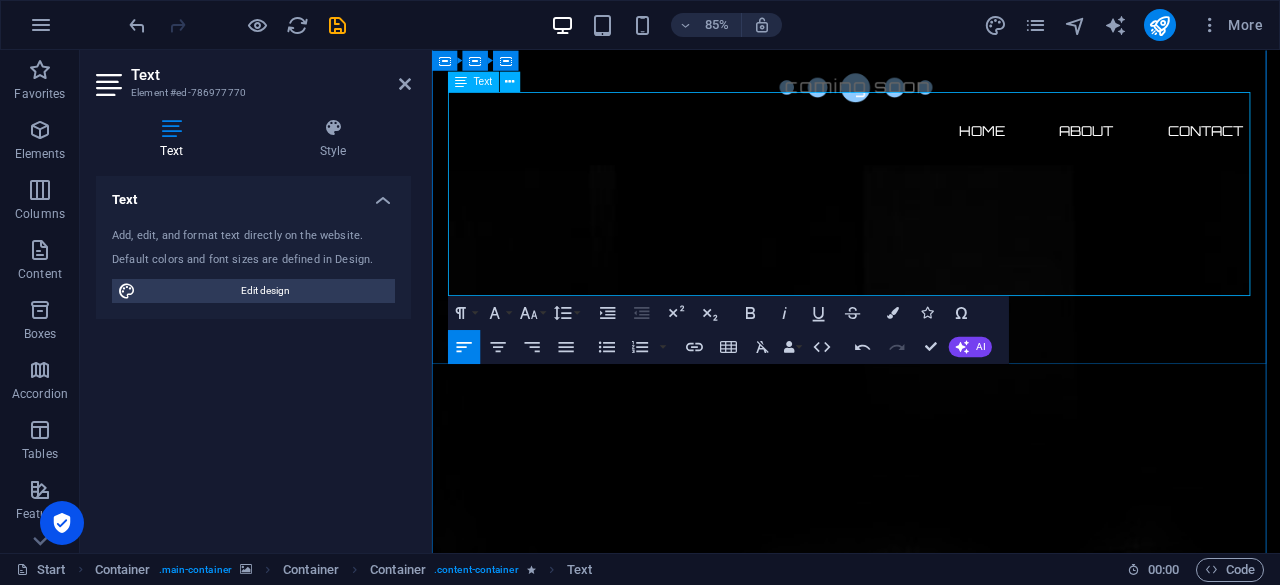 click on "The $GDrag token is launching soon. Stay tuned for updates, follow our social channels, and don’t miss your chance to be part of meme history." at bounding box center (931, 2825) 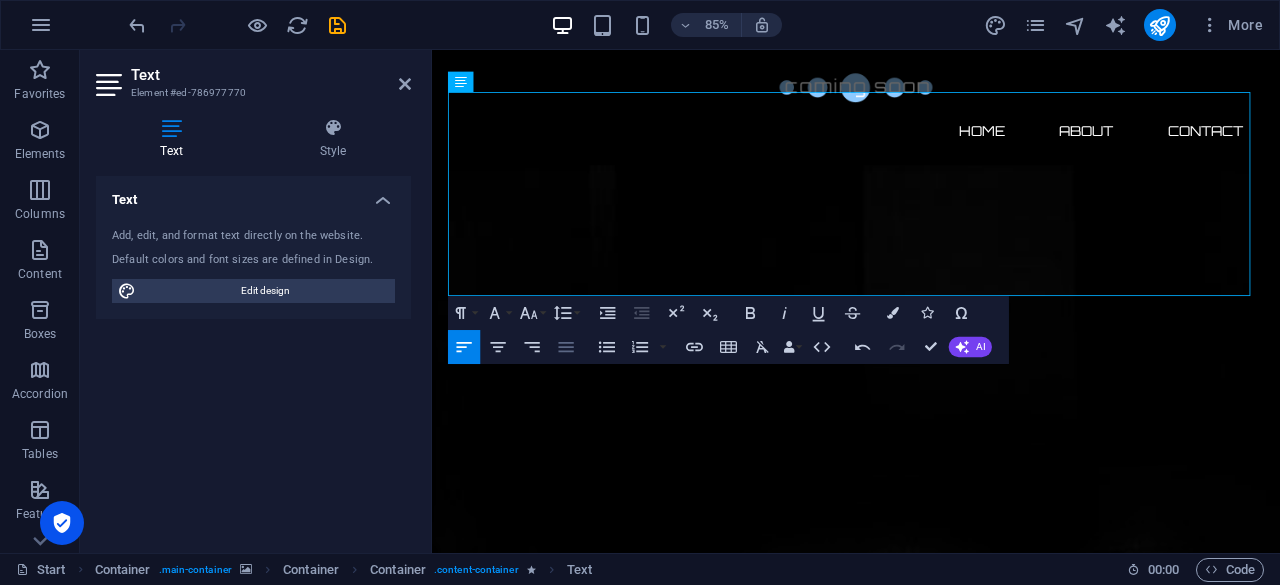 click 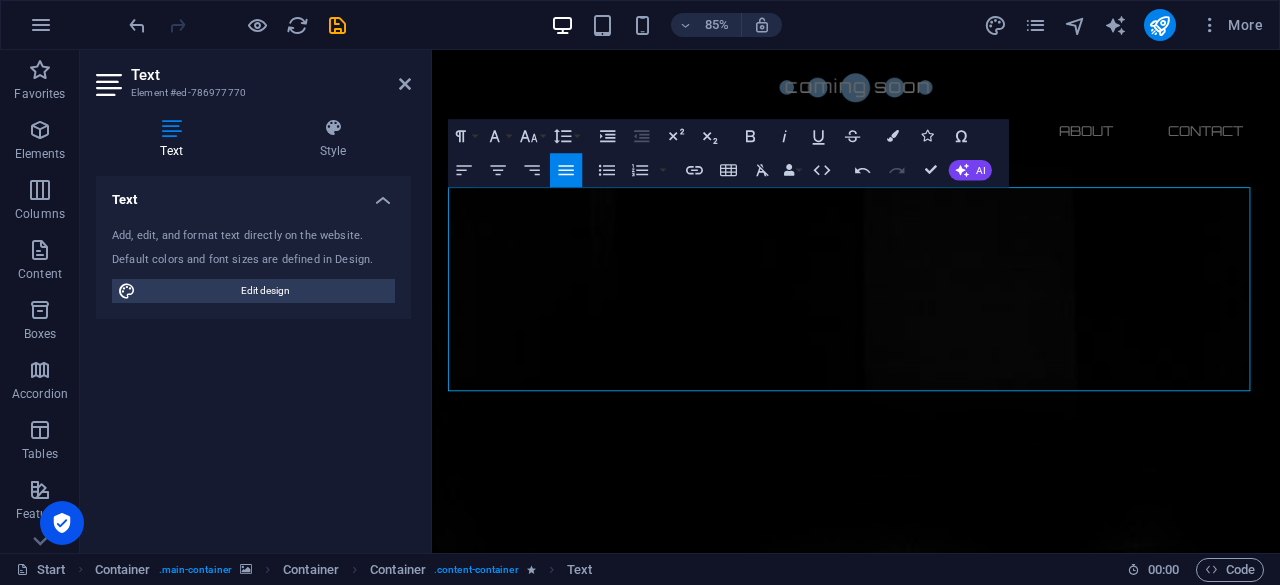 scroll, scrollTop: 1369, scrollLeft: 0, axis: vertical 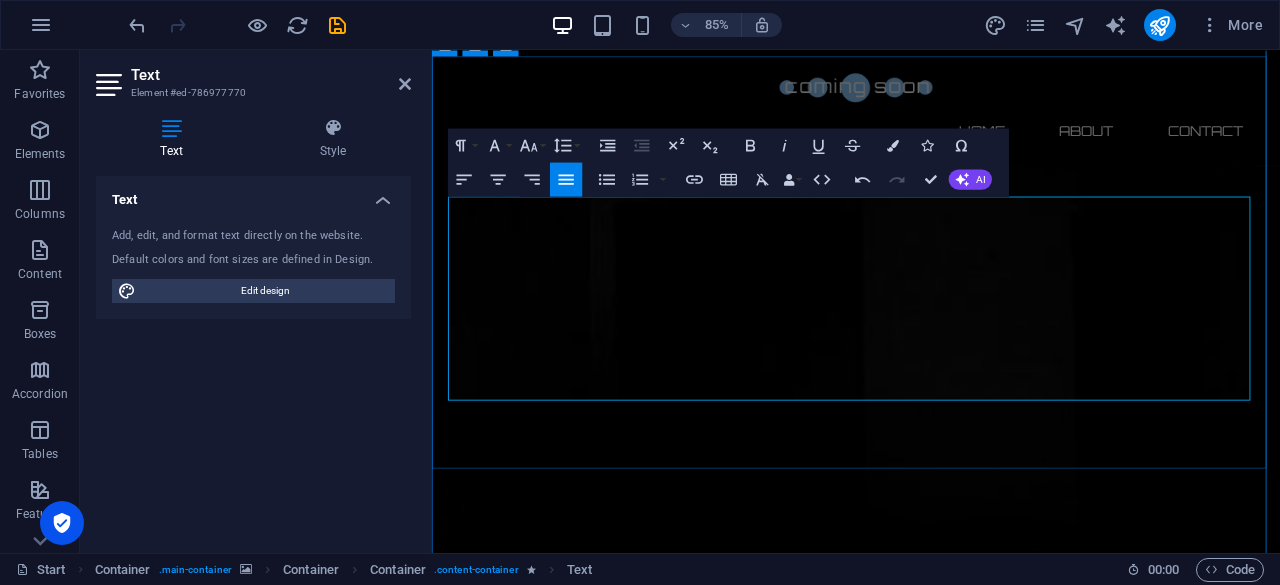 click on "Welcome to the world’s first meme coin project where you can chat with AI G-Dragon!" at bounding box center (931, 2840) 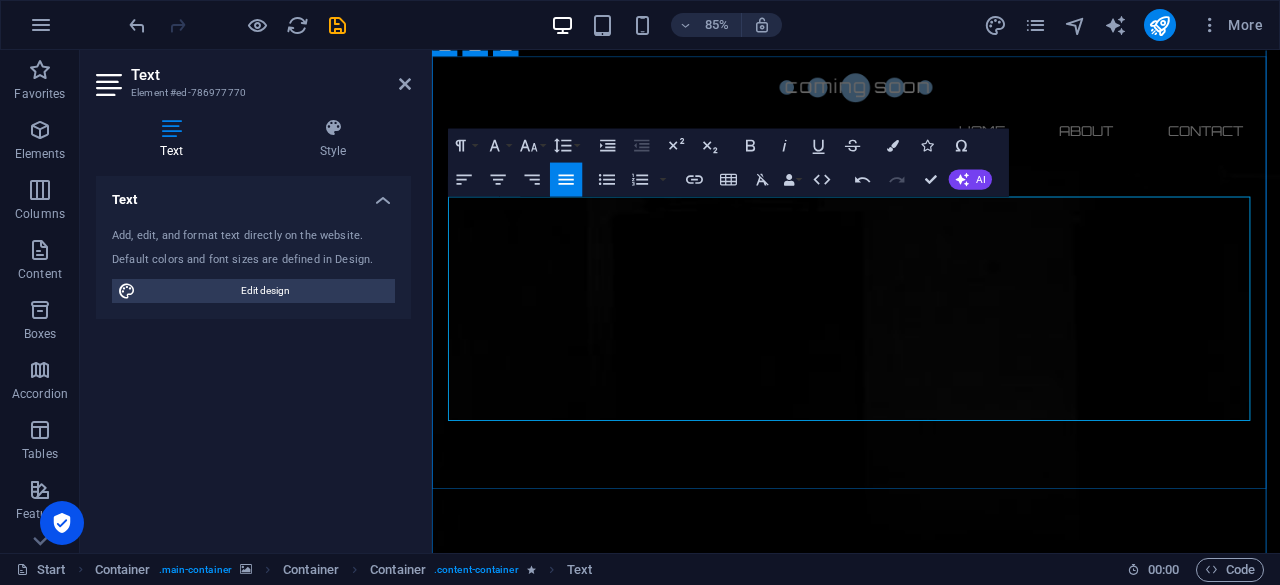 click on "The $GDrag token is launching soon. Stay tuned for updates, follow our social channels, and don’t miss your chance to be part of meme history." at bounding box center (931, 2996) 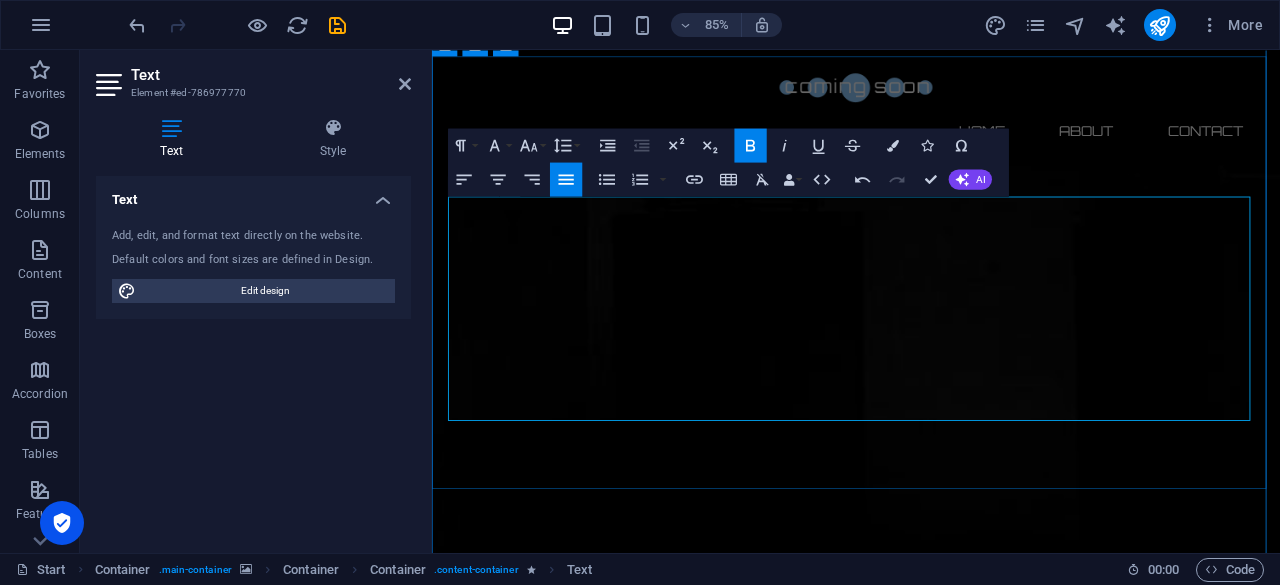 click on "The $GDrag token is launching soon. Stay tuned for updates, follow our social channels, and don’t miss your chance to be part of meme history." at bounding box center [931, 2996] 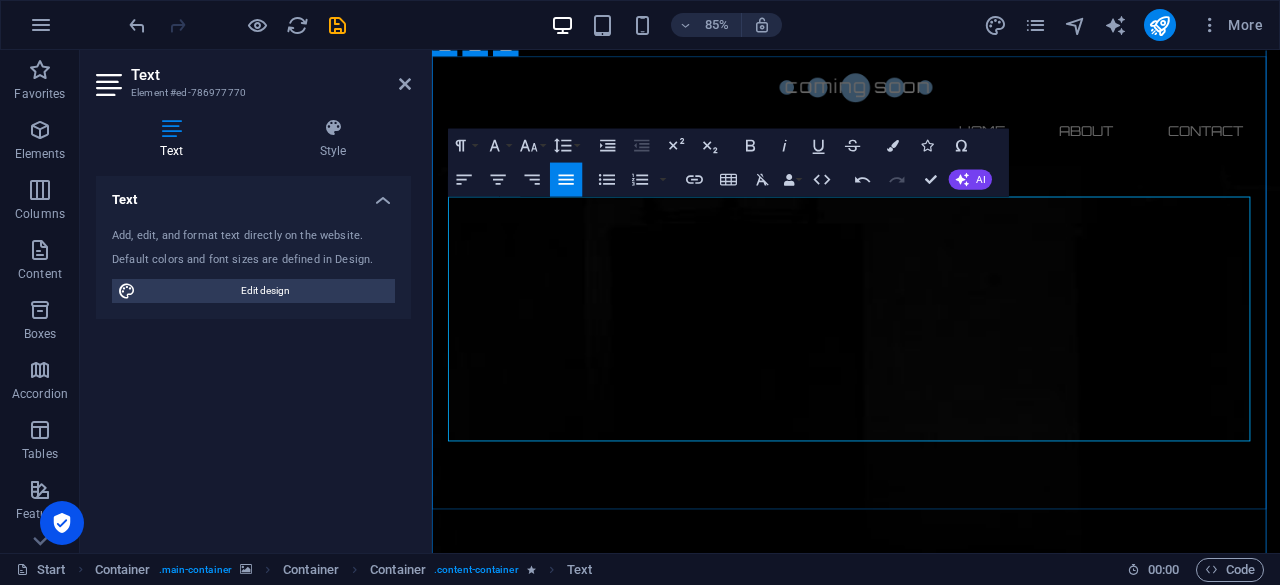 click on "The $GDrag token is launching soon. Stay tuned for updates, follow our social channels, and don’t miss your chance to be part of meme history." at bounding box center [931, 3020] 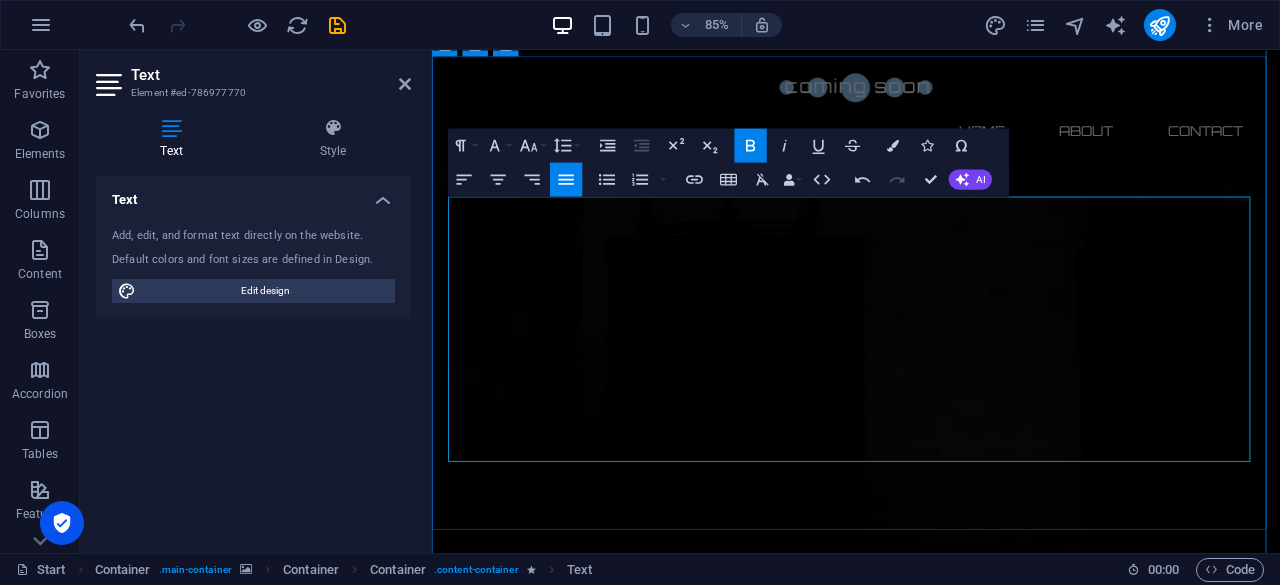 click at bounding box center [931, 3104] 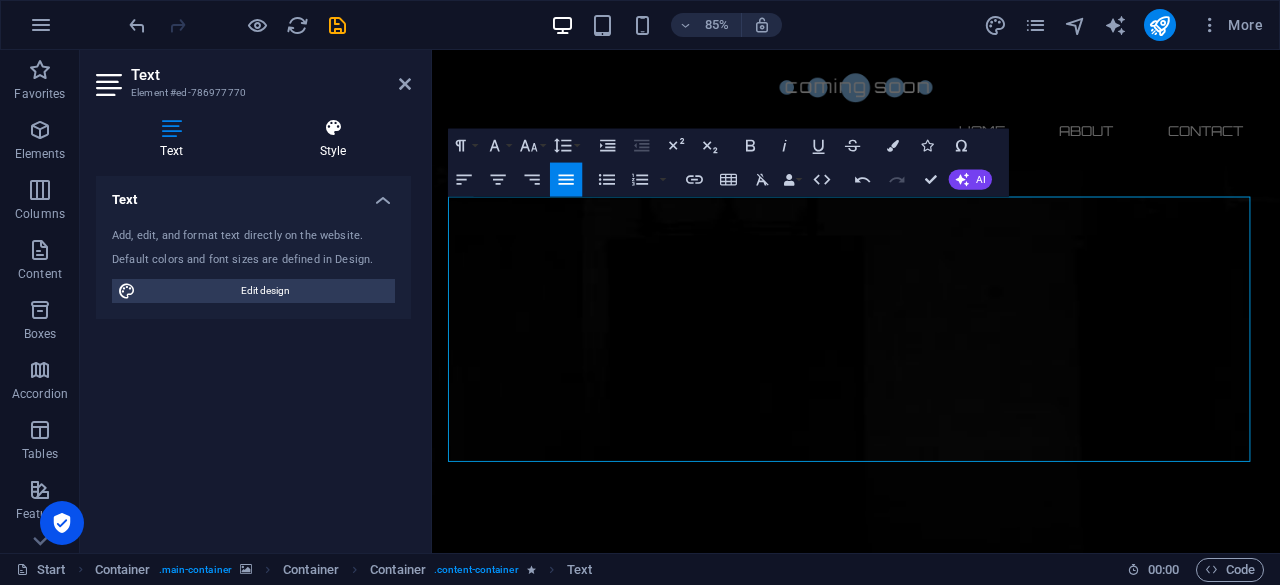 click at bounding box center [333, 128] 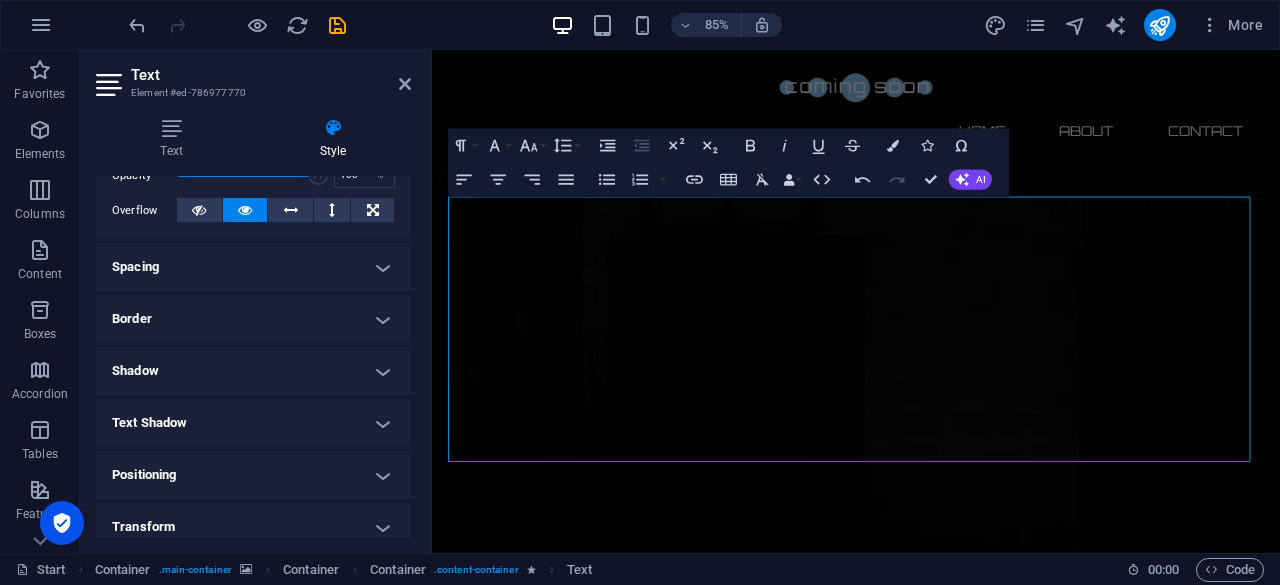 scroll, scrollTop: 313, scrollLeft: 0, axis: vertical 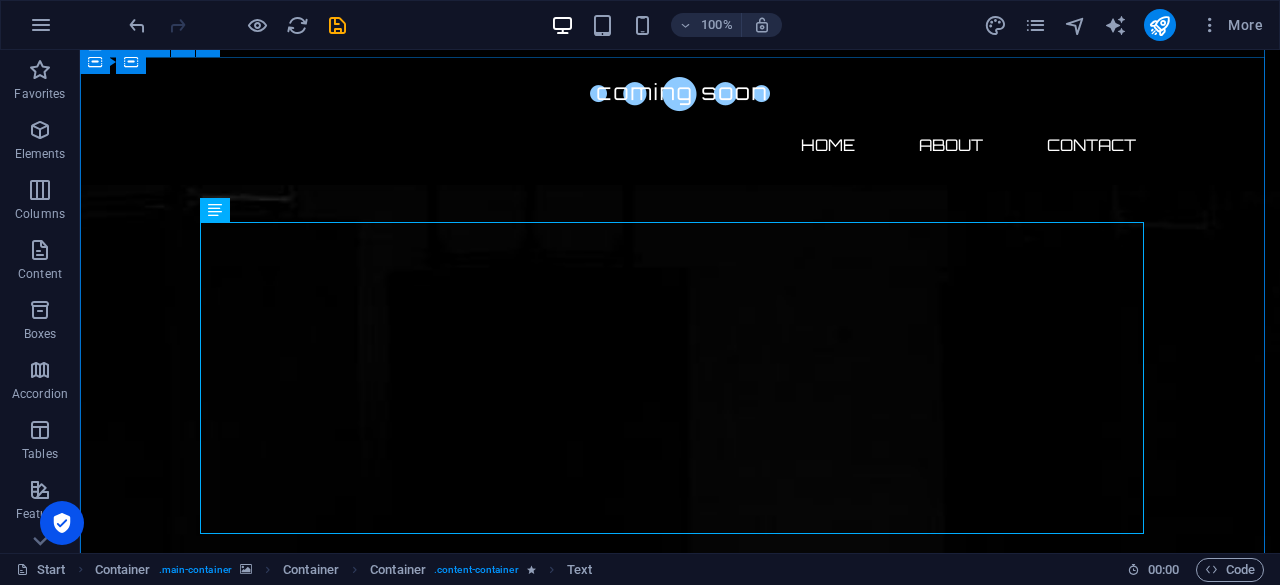 click on "About us Welcome to the world’s first meme coin project where you can chat with AI G-Dragon! Our legendary AI GD chat is  already live  and waiting for your stories, memes, and rants. Join the fun now and get to know the community before the $GDrag token officially launches! The $GDrag token is launching soon. Stay tuned for updates, follow our social channels, and don’t miss your chance to be part of meme history. Ready to meet AI GD? Start Chatting Here" at bounding box center (680, 3215) 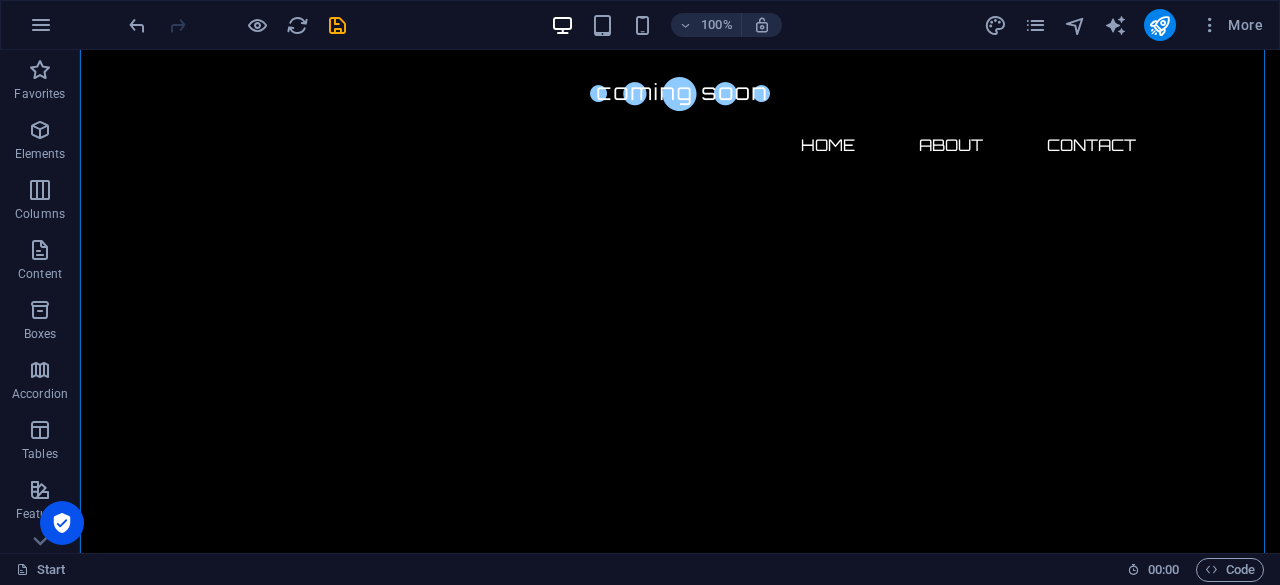 scroll, scrollTop: 255, scrollLeft: 0, axis: vertical 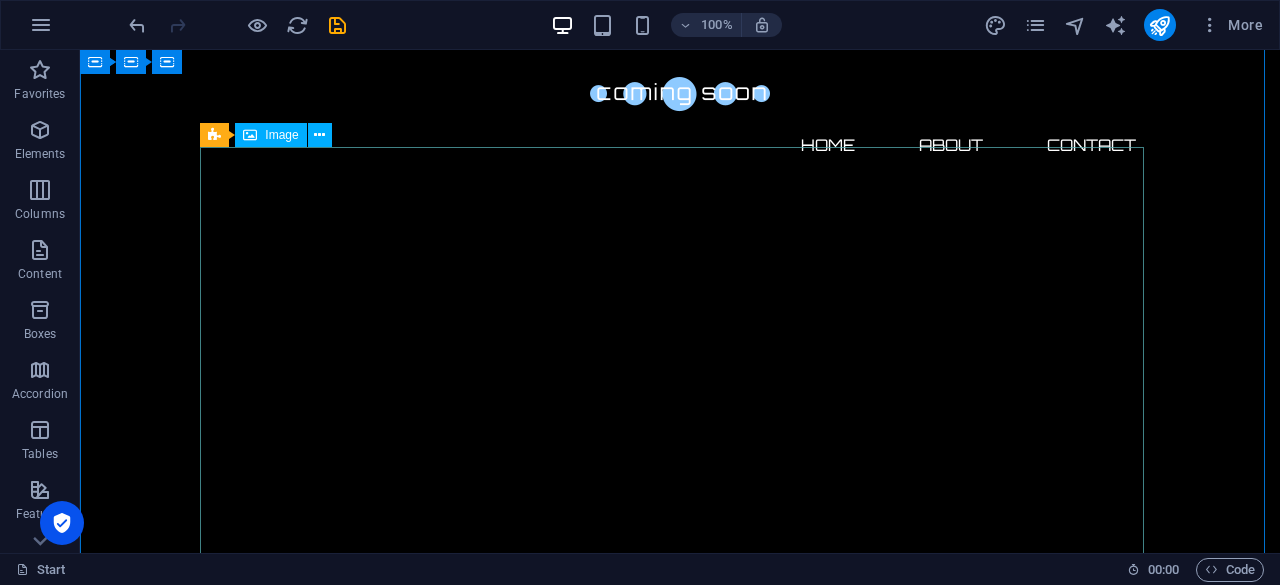 click at bounding box center (680, 3371) 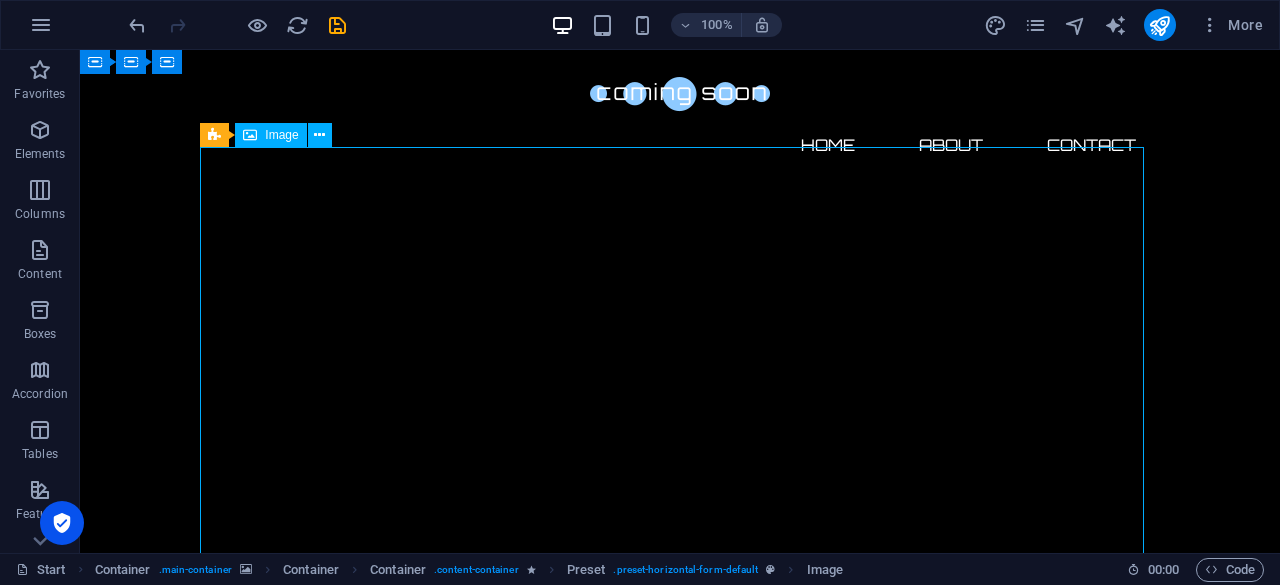 scroll, scrollTop: 0, scrollLeft: 0, axis: both 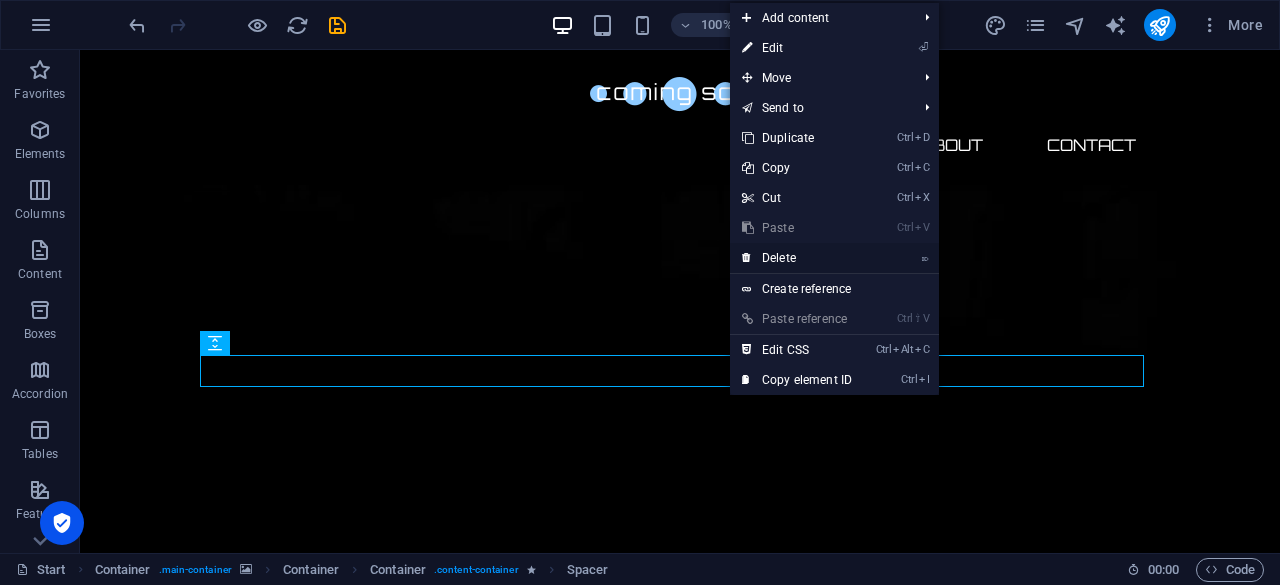 click on "⌦  Delete" at bounding box center [797, 258] 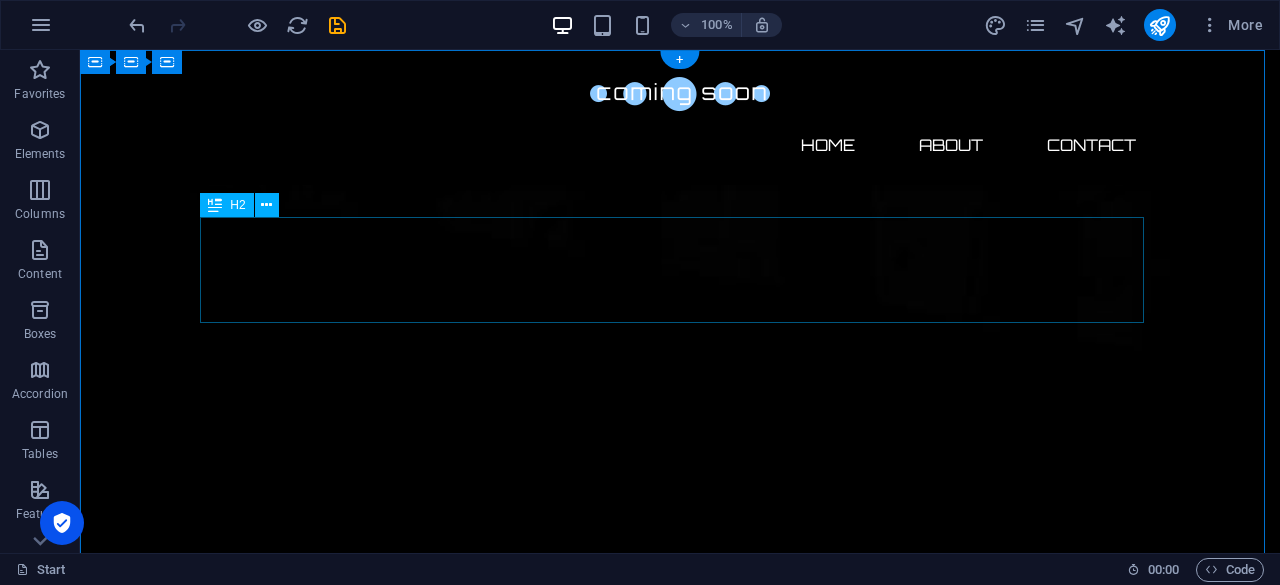 click on "🚀 $GDrag Token – Coming Soon! 🚀" at bounding box center (680, 2887) 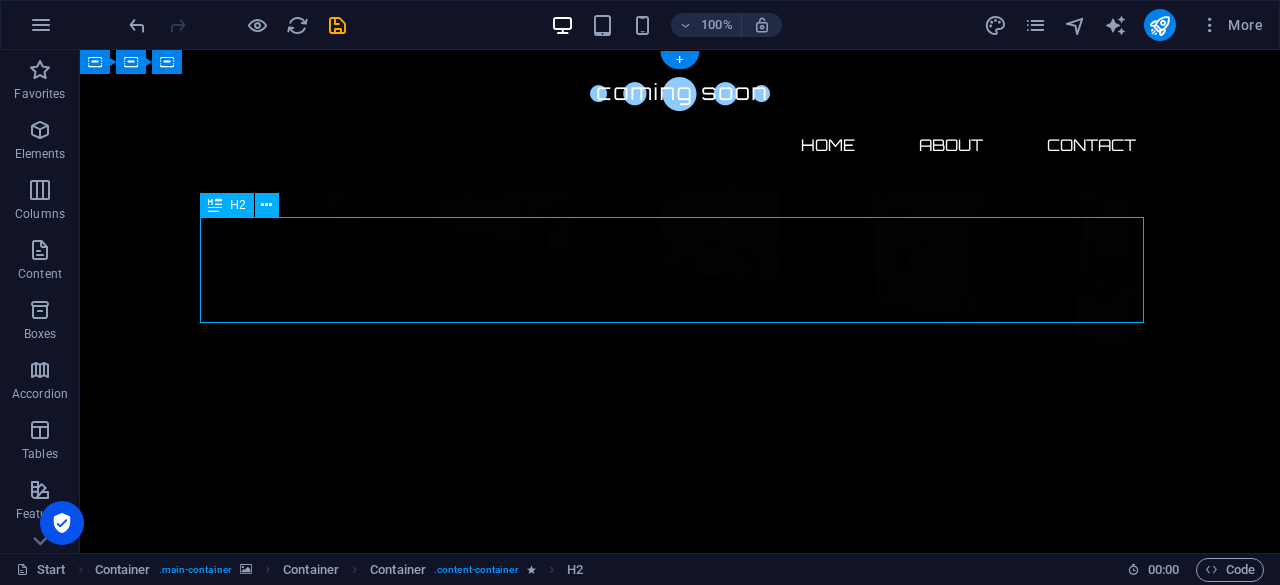 click on "🚀 $GDrag Token – Coming Soon! 🚀" at bounding box center (680, 2887) 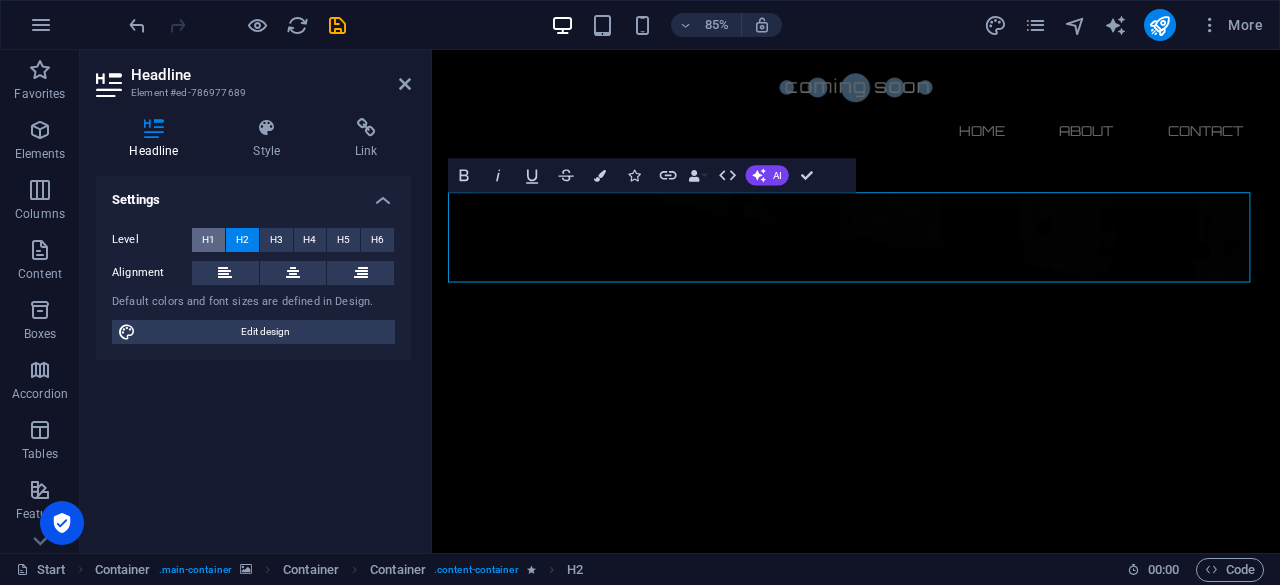 click on "H1" at bounding box center (208, 240) 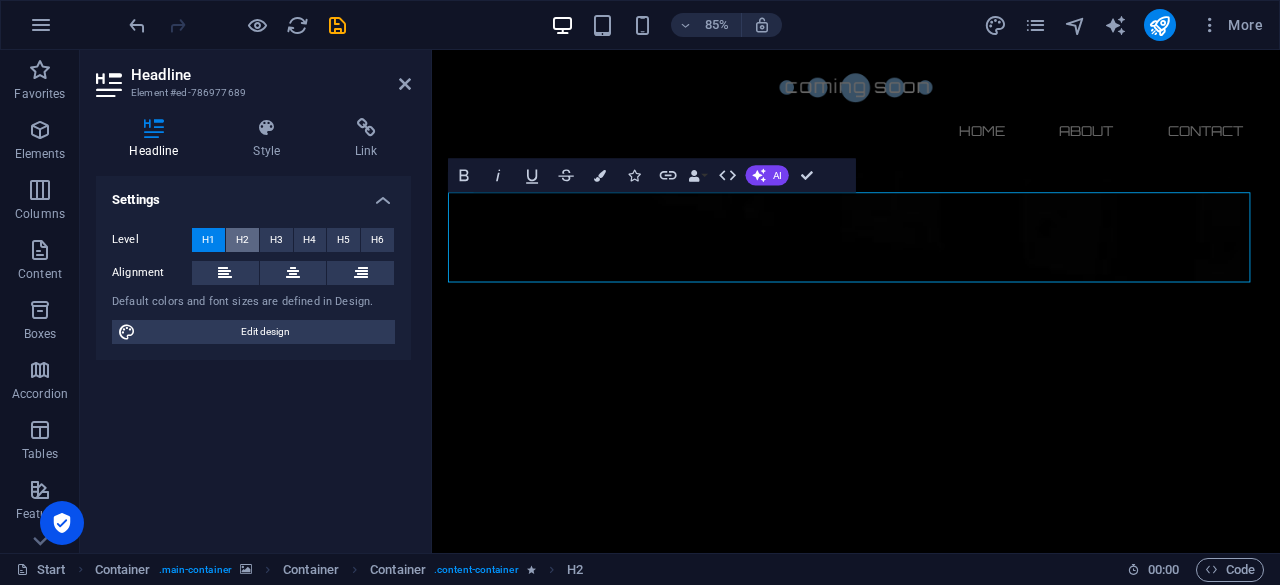 click on "H2" at bounding box center (242, 240) 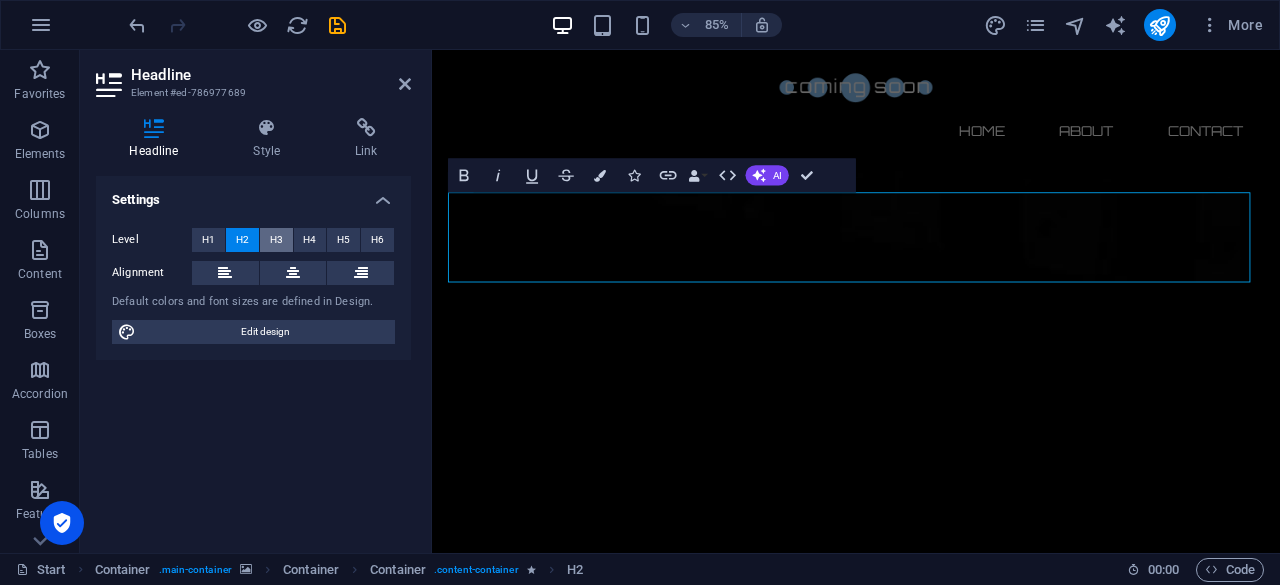 click on "H3" at bounding box center (276, 240) 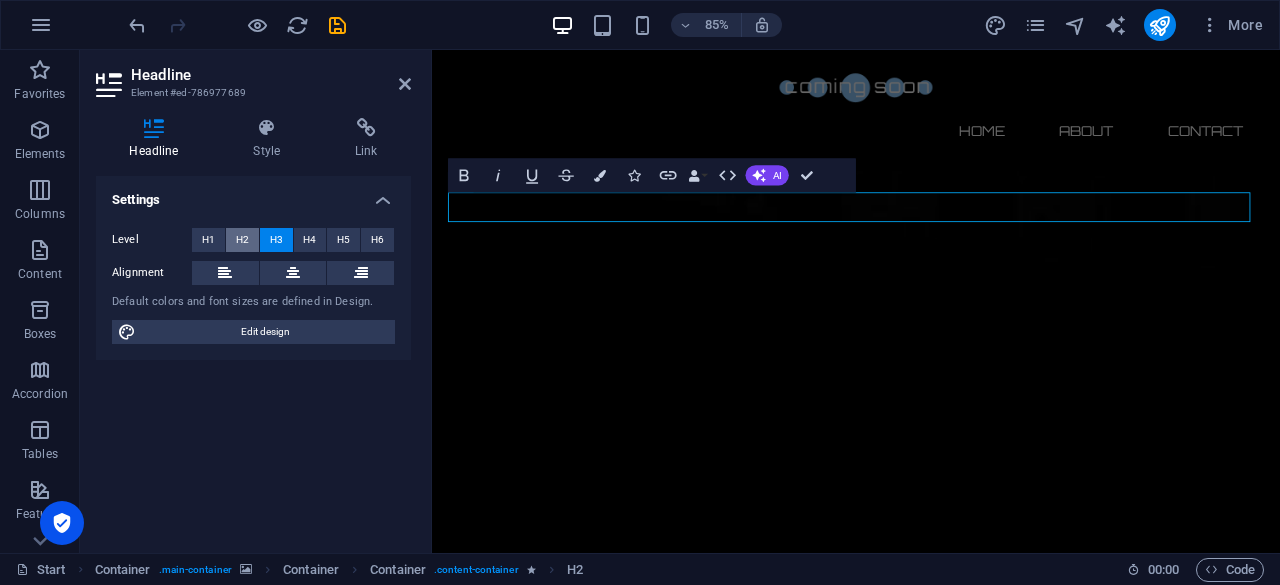 click on "H2" at bounding box center (242, 240) 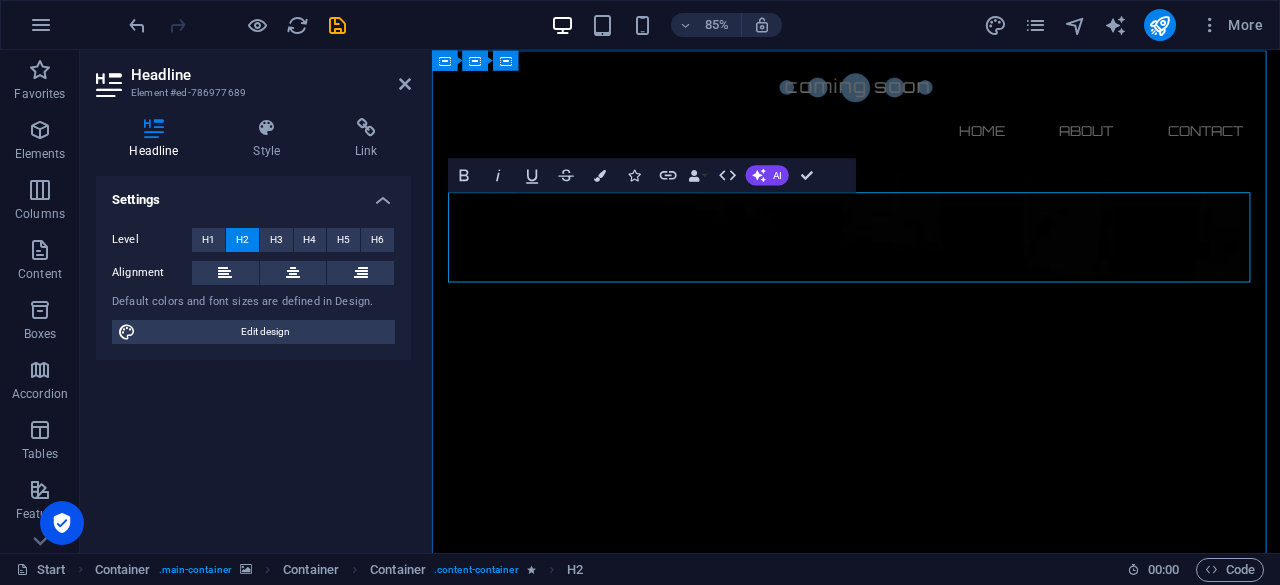 click on "🚀 $GDrag Token – Coming Soon! 🚀" at bounding box center (931, 2887) 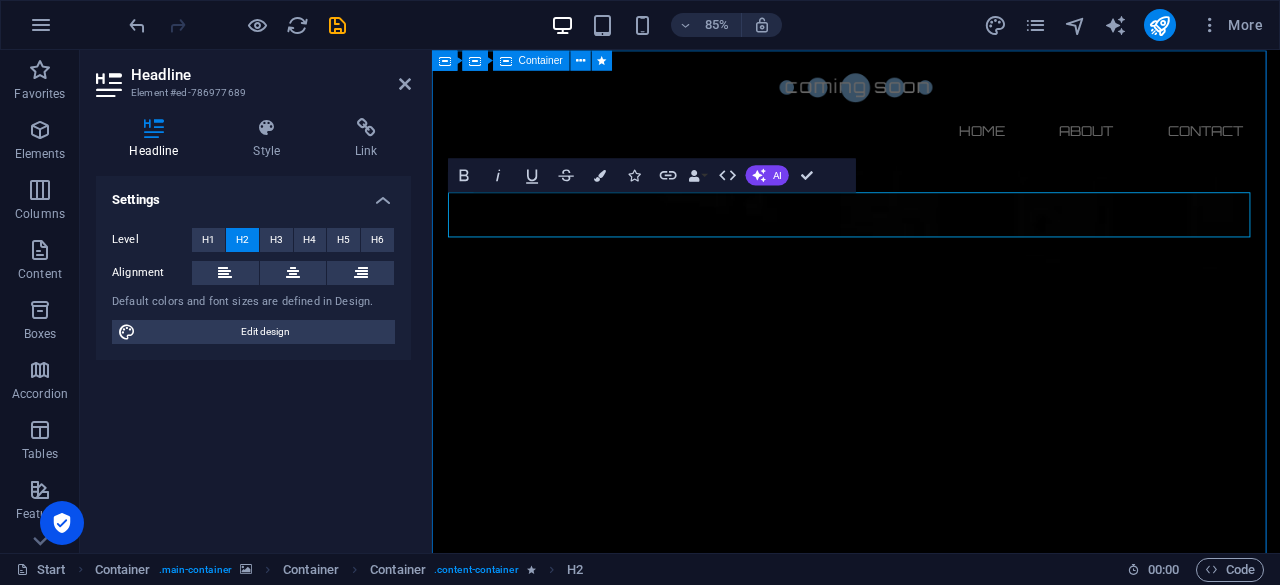 click on "🚀 $GDrag Token – Coming Soon!" at bounding box center [931, 3314] 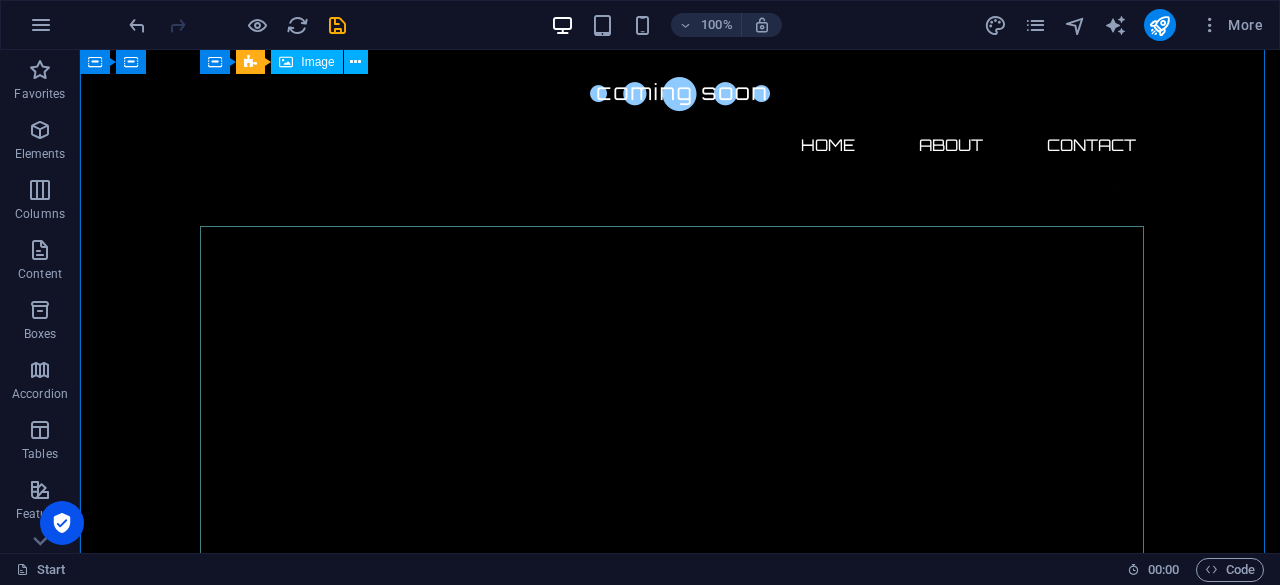 scroll, scrollTop: 0, scrollLeft: 0, axis: both 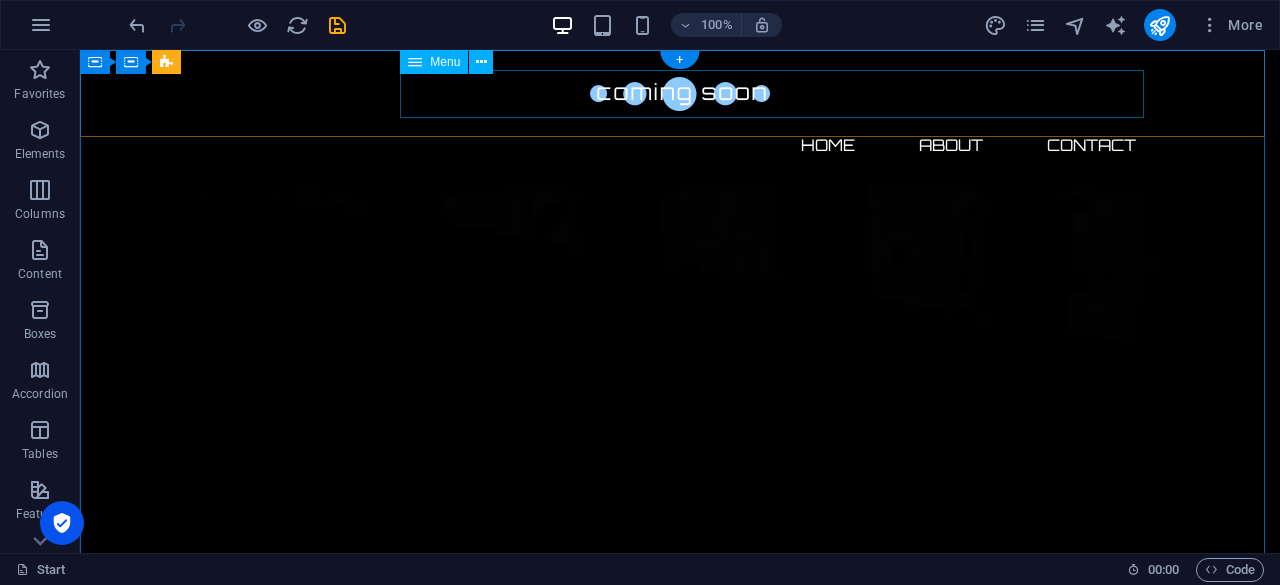 click on "Home About Contact" at bounding box center (680, 145) 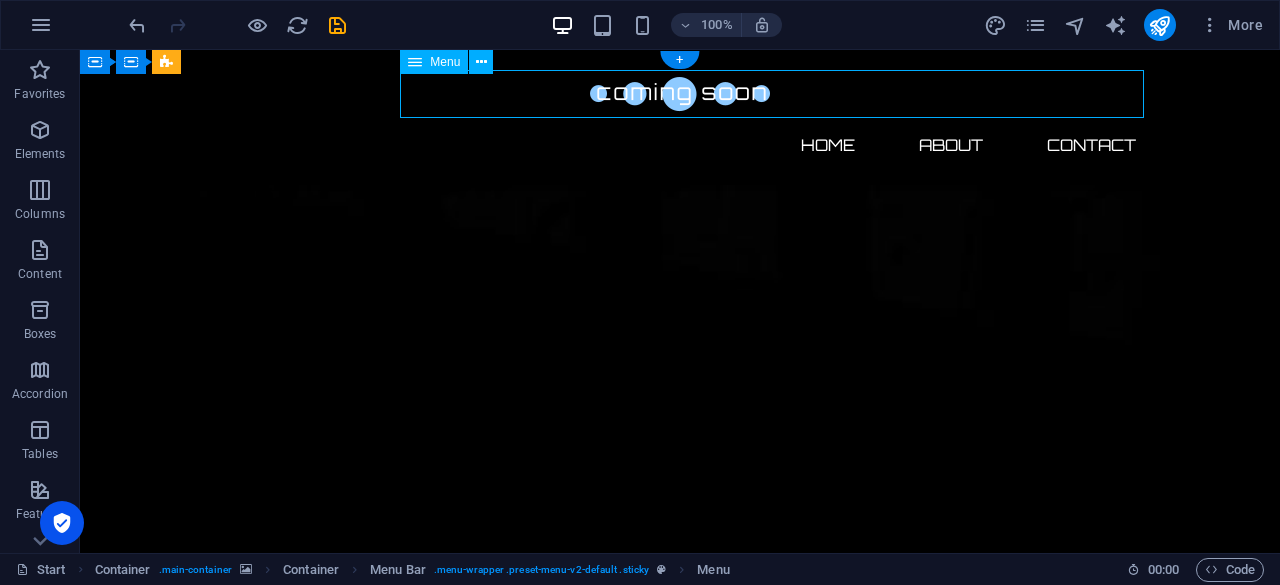 click on "Home About Contact" at bounding box center (680, 145) 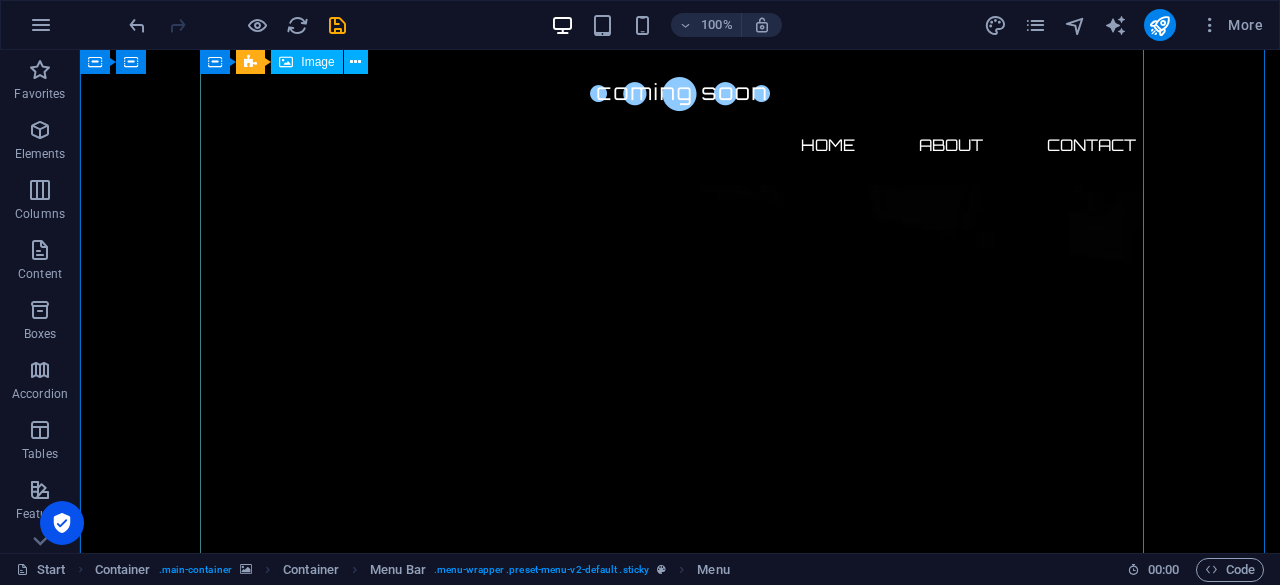 scroll, scrollTop: 0, scrollLeft: 0, axis: both 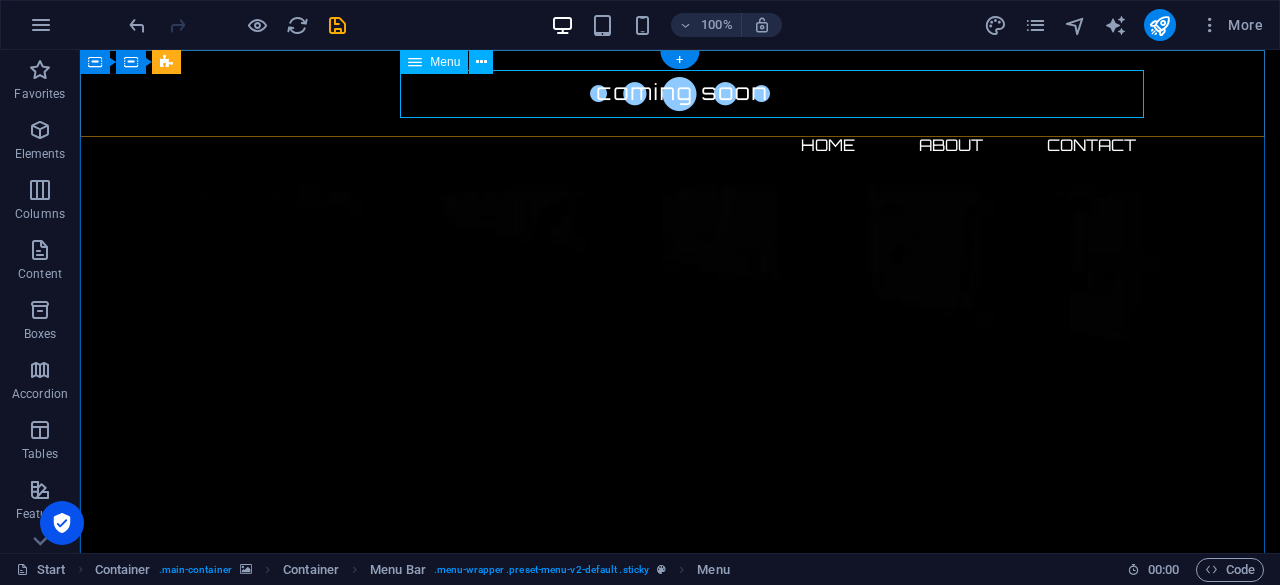 click on "Home About Contact" at bounding box center [680, 145] 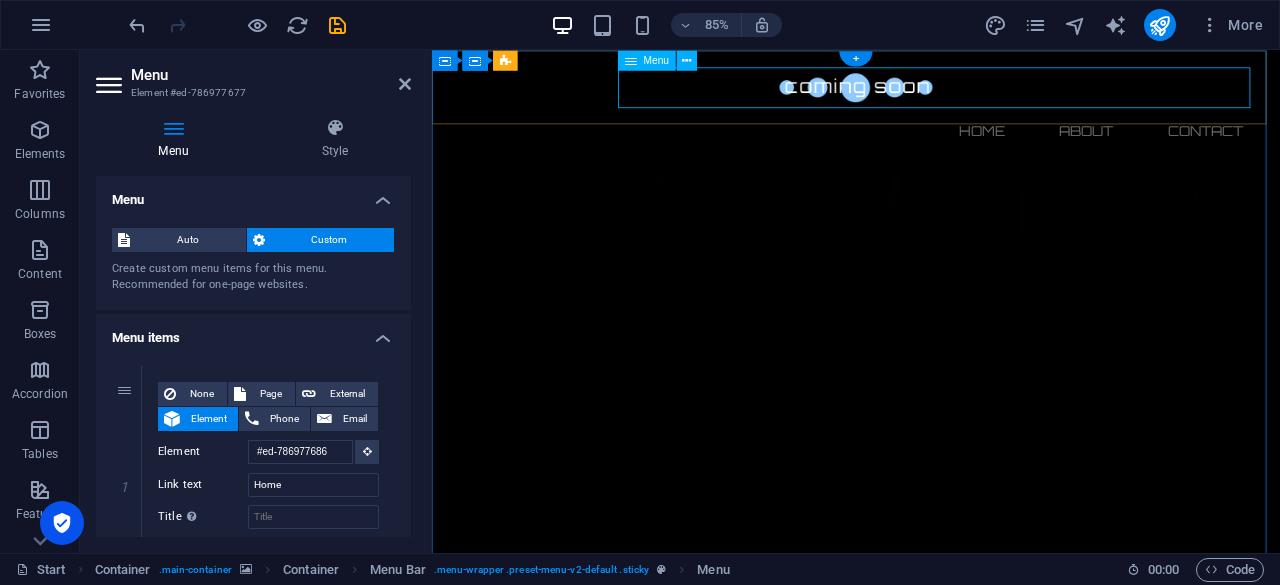click on "Home About Contact" at bounding box center (931, 145) 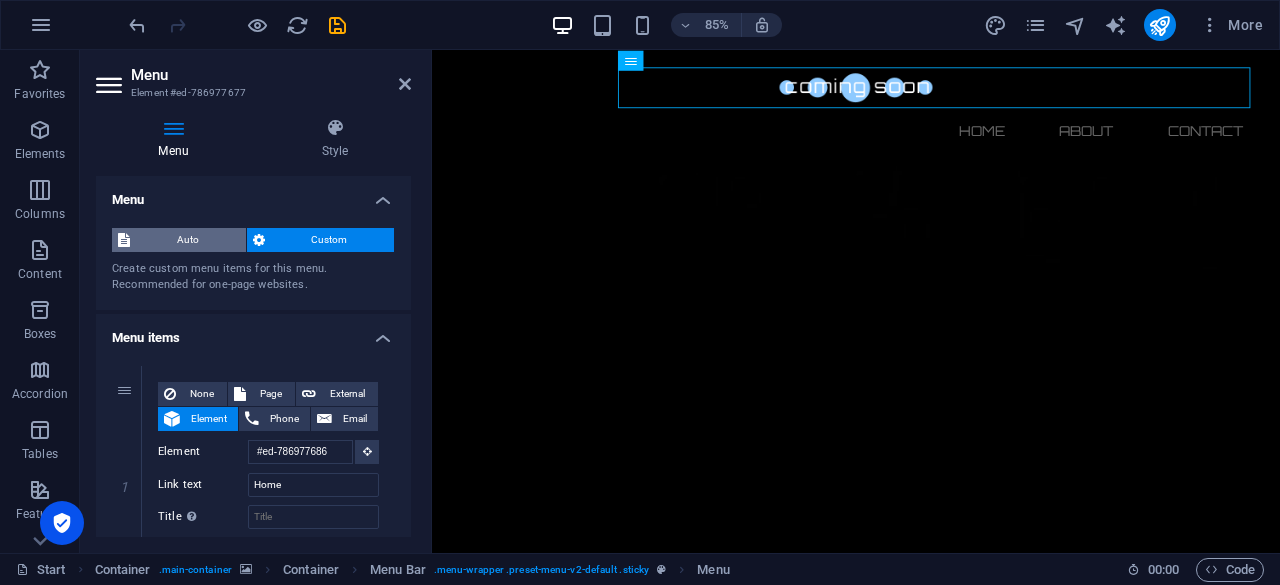 click on "Auto" at bounding box center (188, 240) 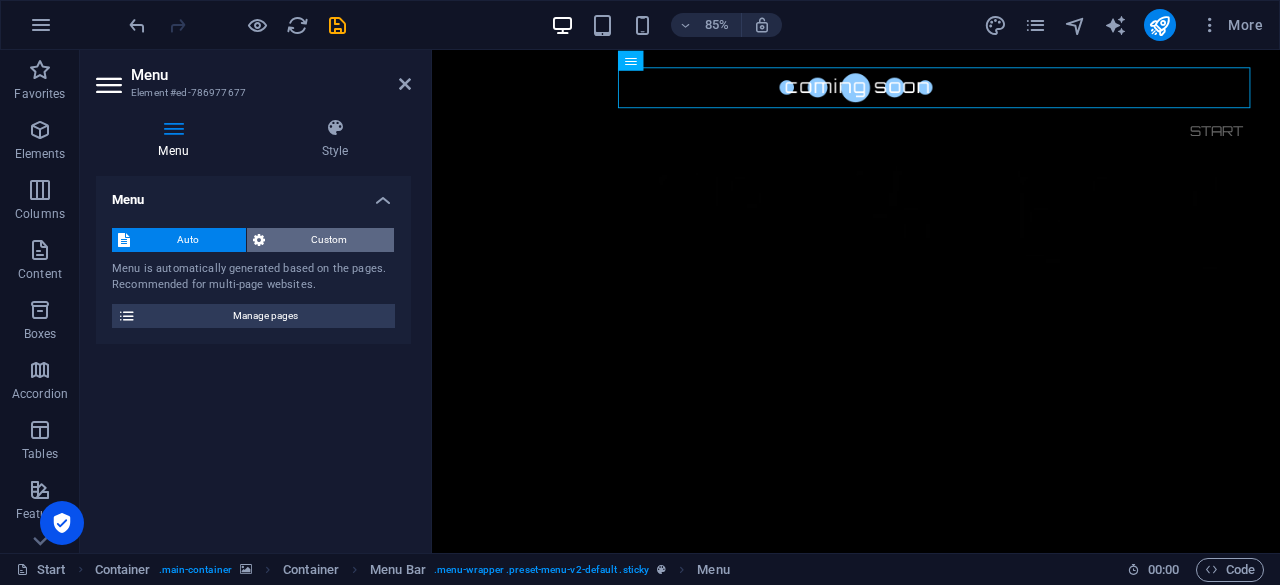 click on "Custom" at bounding box center (330, 240) 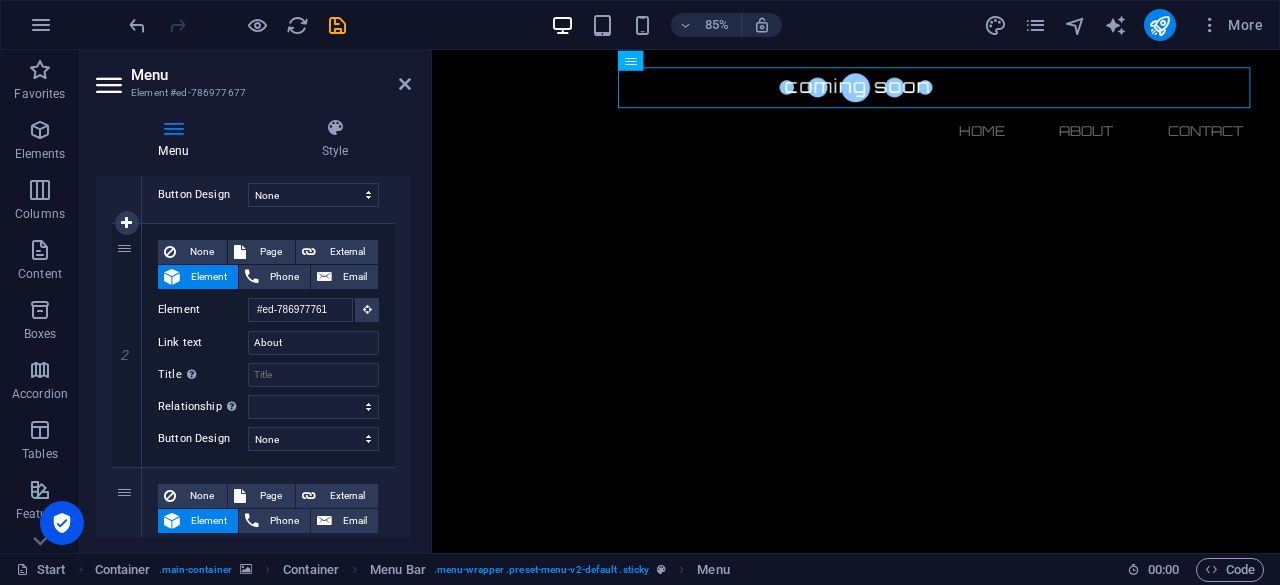 scroll, scrollTop: 614, scrollLeft: 0, axis: vertical 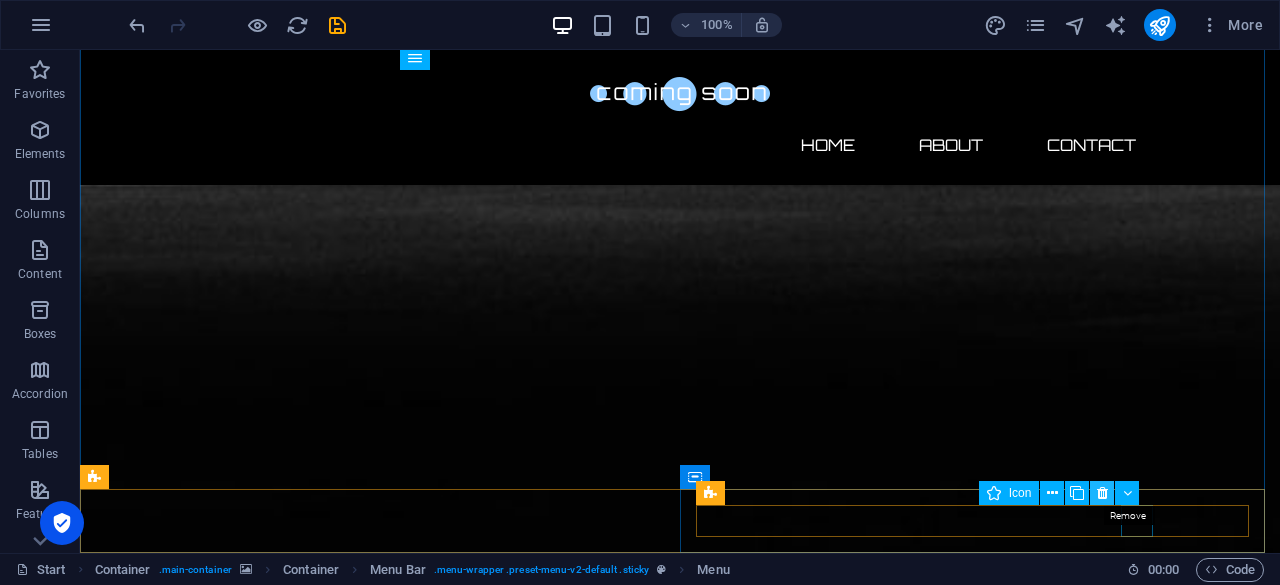 click at bounding box center (1102, 493) 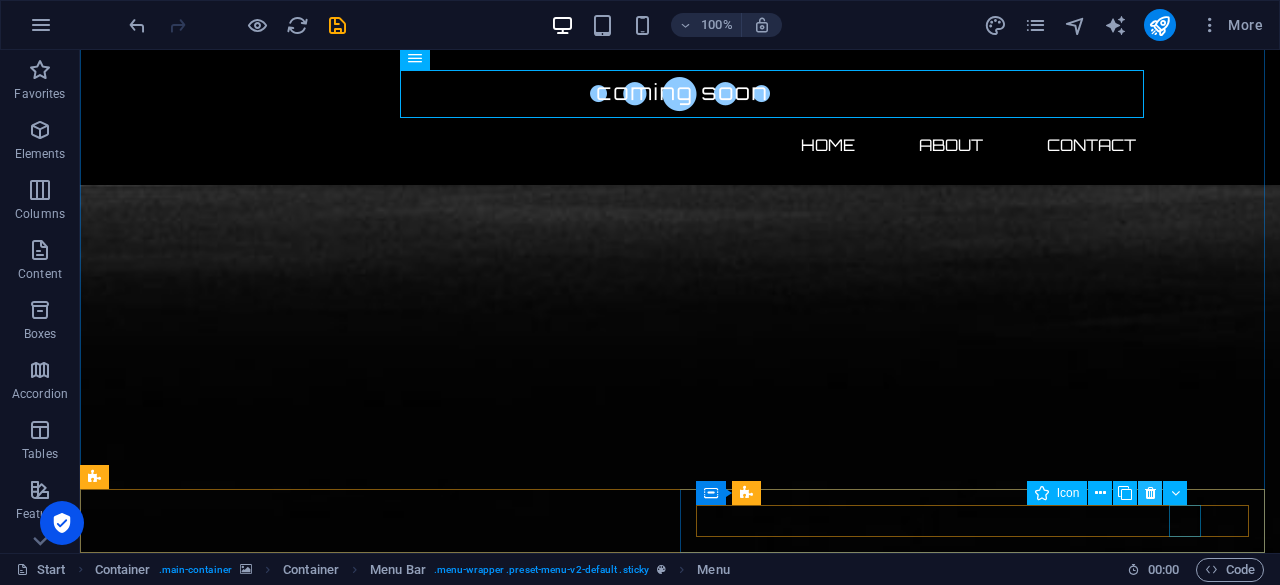 click at bounding box center (1150, 493) 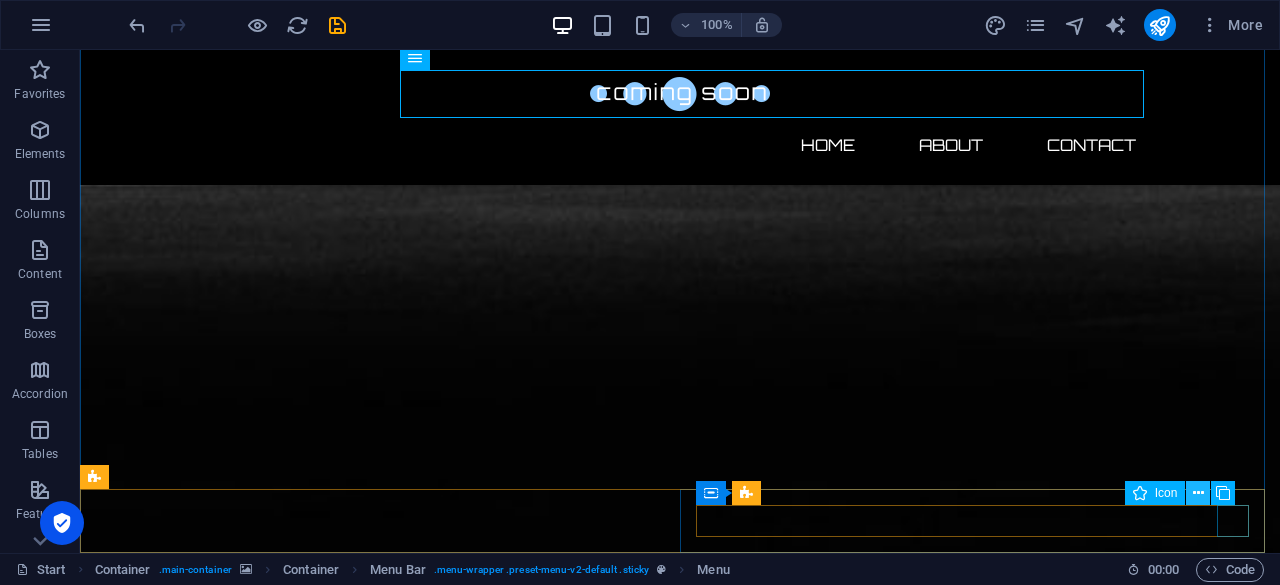 click at bounding box center [1198, 493] 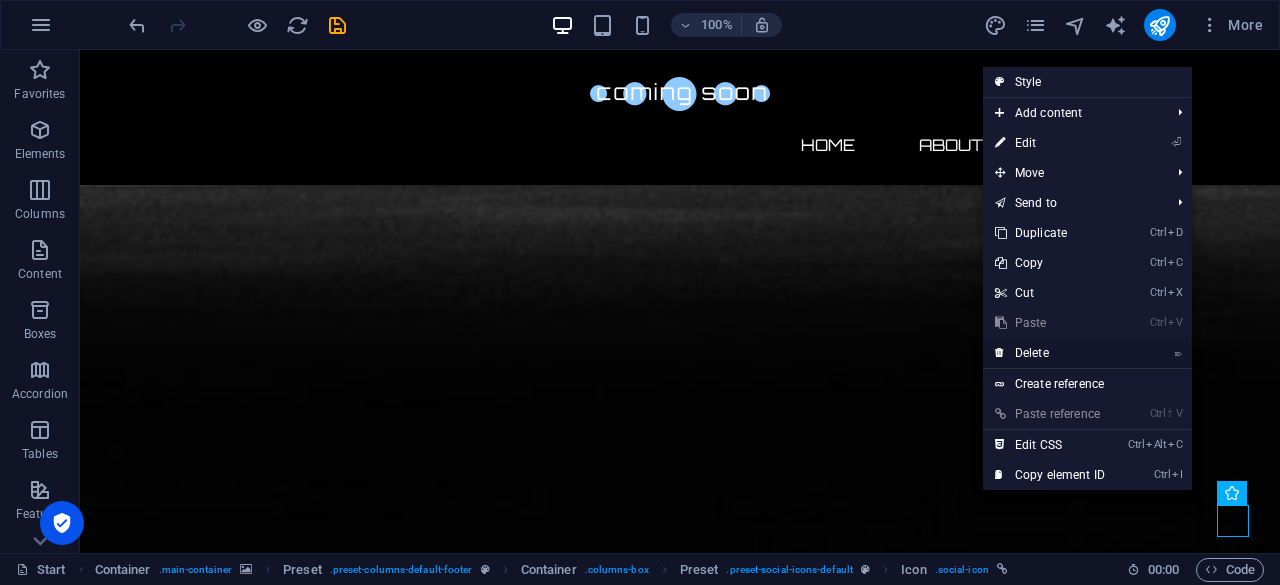 click on "⌦  Delete" at bounding box center [1050, 353] 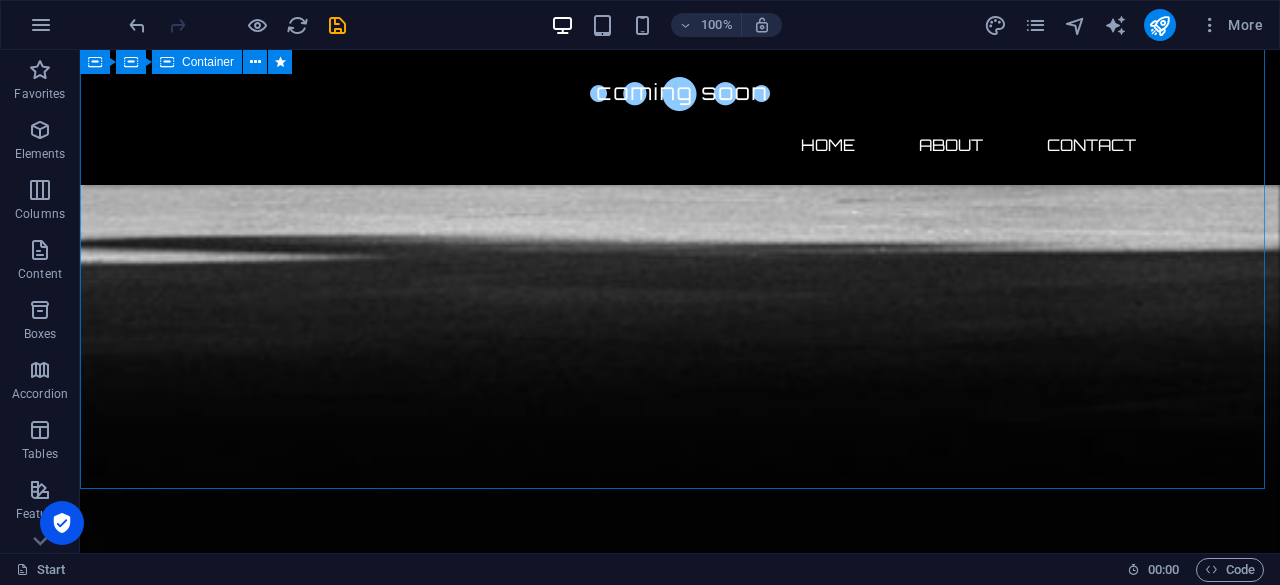 click on "Contact us Lorem ipsum dolor sit amet, consetetur sadipscing elitr, sed diam nonumy eirmod tempor invidunt ut labore et dolore magna aliquyam erat, sed diam voluptua. At vero eos et accusam et [PERSON_NAME] duo [PERSON_NAME] et ea rebum. Stet clita kasd gubergren, no sea takimata sanctus est Lorem ipsum dolor sit amet. Lorem ipsum dolor sit amet, consetetur sadipscing elitr, sed diam nonumy eirmod tempor invidunt ut labore et dolore magna aliquyam erat, sed diam voluptua. At vero eos et accusam et [PERSON_NAME] duo [PERSON_NAME] et ea rebum. Stet clita kasd gubergren, no sea takimata sanctus est Lorem ipsum dolor sit amet. Address :  [GEOGRAPHIC_DATA][US_STATE] Phone :  + [PHONE_NUMBER] Email :  [EMAIL_ADDRESS]   I have read and understand the privacy policy. Unreadable? Regenerate Submit" at bounding box center [680, 3229] 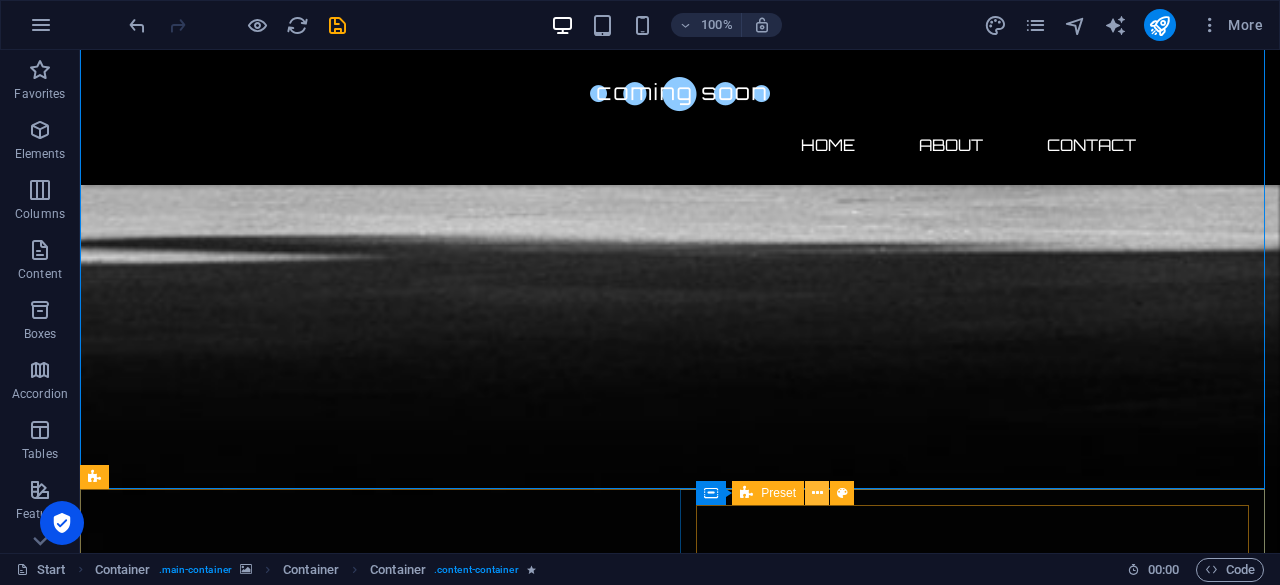 click at bounding box center [817, 493] 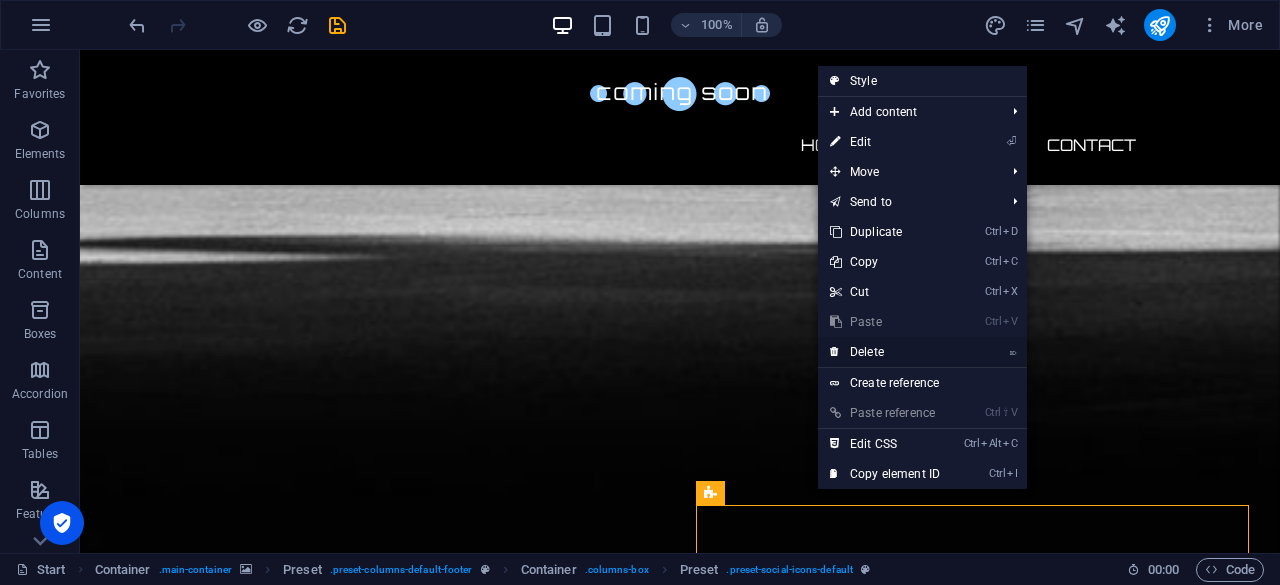 click on "⌦  Delete" at bounding box center (885, 352) 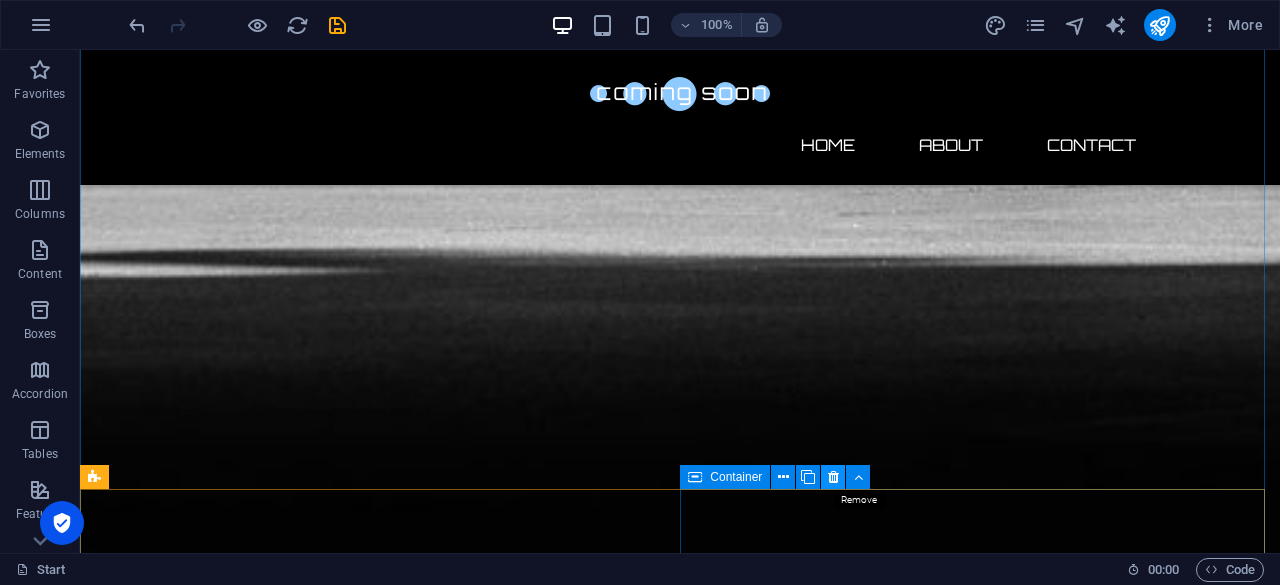 click at bounding box center (833, 477) 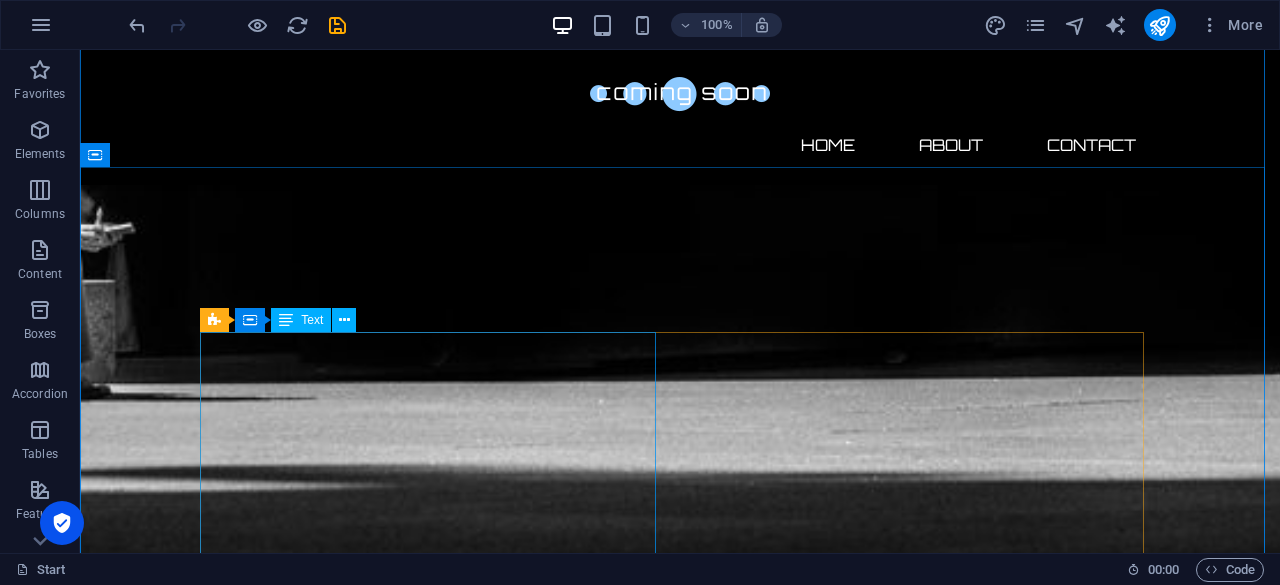 scroll, scrollTop: 1773, scrollLeft: 0, axis: vertical 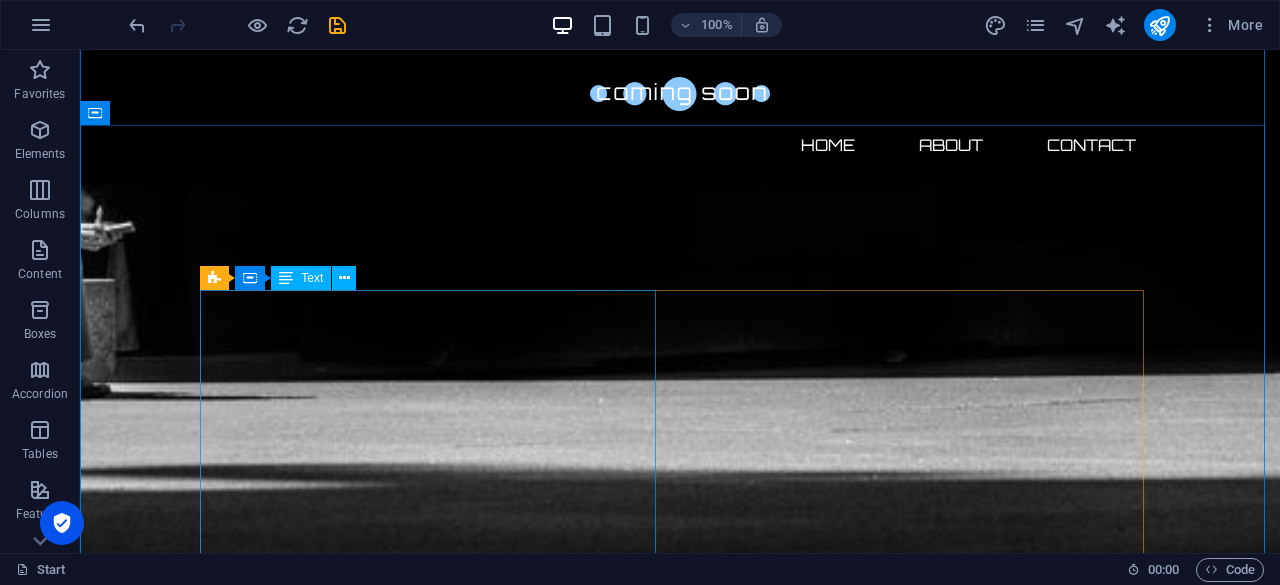 click on "Lorem ipsum dolor sit amet, consetetur sadipscing elitr, sed diam nonumy eirmod tempor invidunt ut labore et dolore magna aliquyam erat, sed diam voluptua. At vero eos et accusam et [PERSON_NAME] duo [PERSON_NAME] et ea rebum. Stet clita kasd gubergren, no sea takimata sanctus est Lorem ipsum dolor sit amet. Lorem ipsum dolor sit amet, consetetur sadipscing elitr, sed diam nonumy eirmod tempor invidunt ut labore et dolore magna aliquyam erat, sed diam voluptua. At vero eos et accusam et [PERSON_NAME] duo [PERSON_NAME] et ea rebum. Stet clita kasd gubergren, no sea takimata sanctus est Lorem ipsum dolor sit amet." at bounding box center (680, 3201) 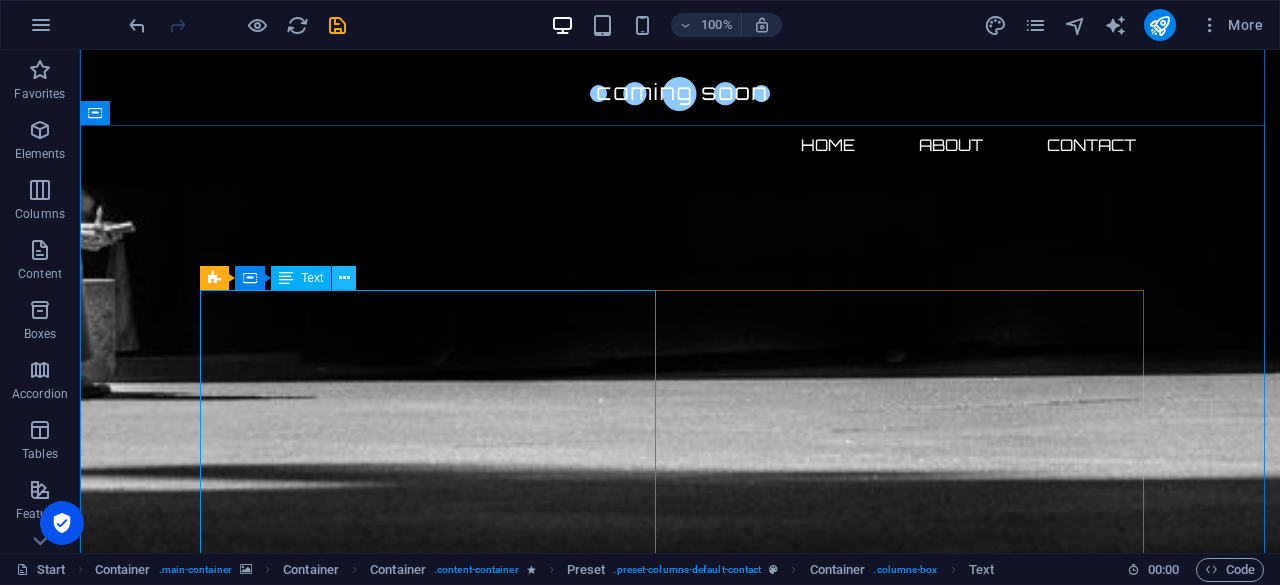 click at bounding box center (344, 278) 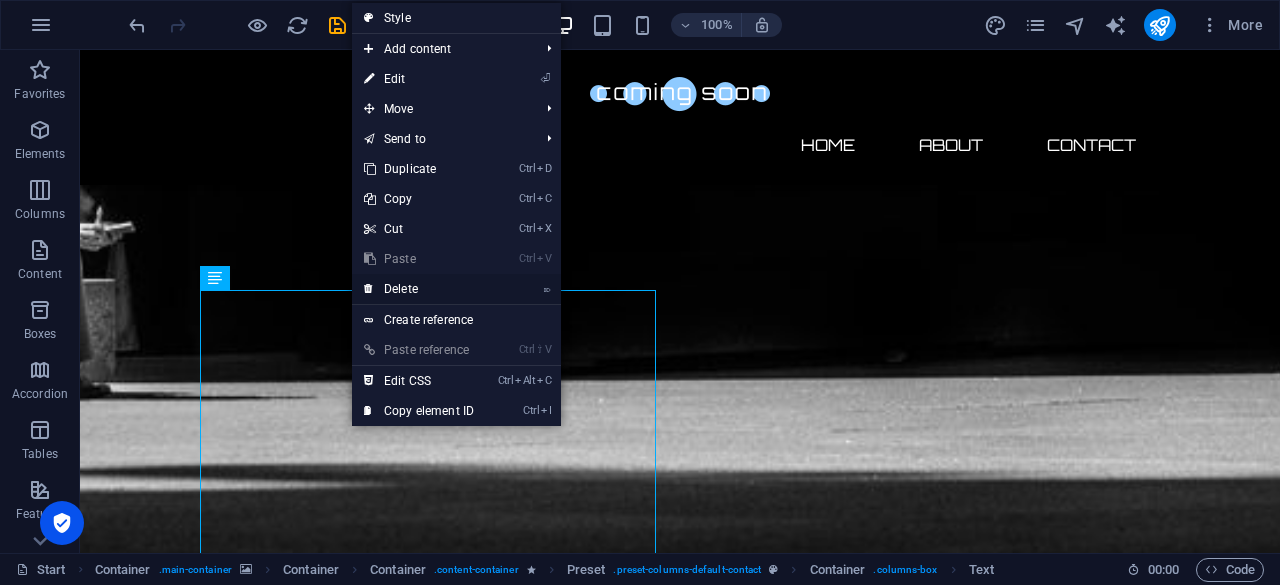 click on "⌦  Delete" at bounding box center [419, 289] 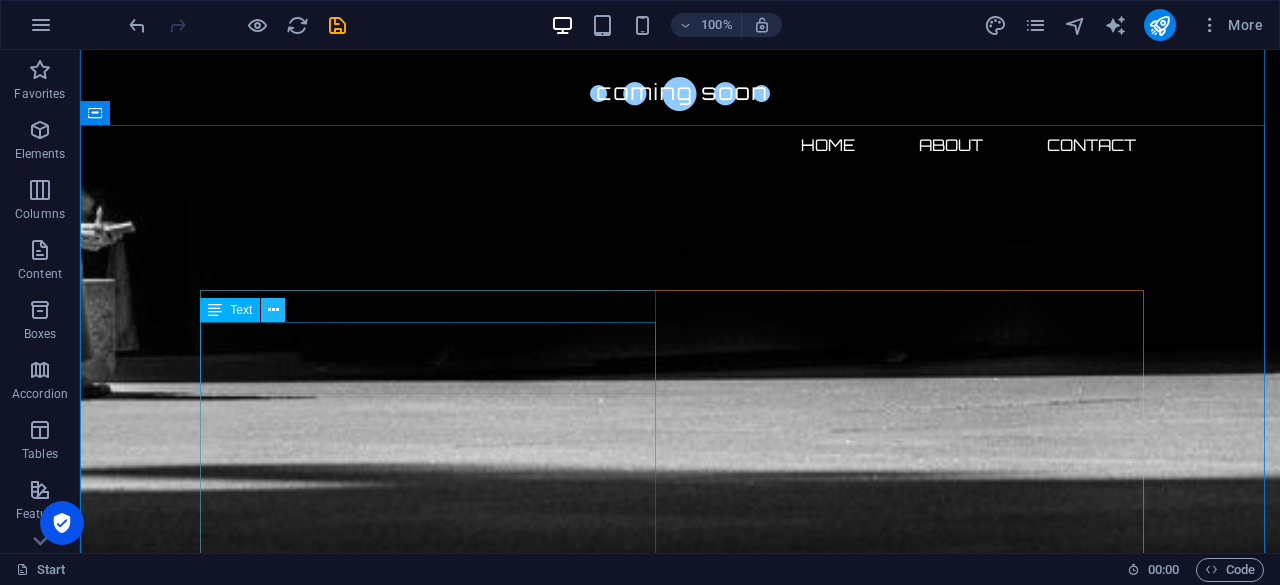 click at bounding box center (273, 310) 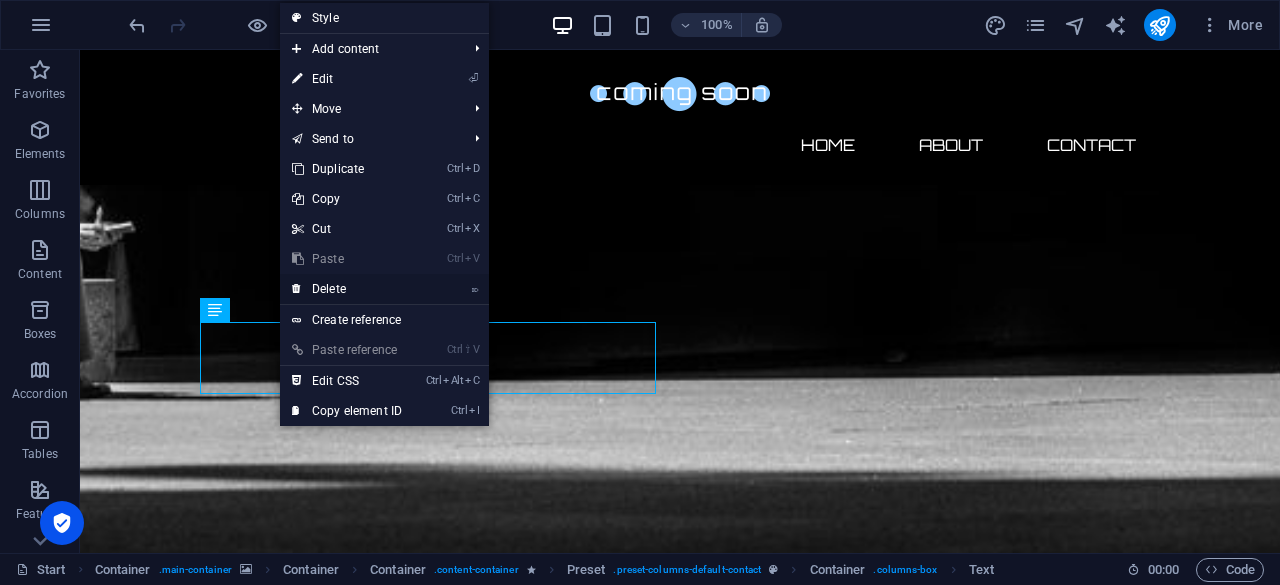 click on "⌦  Delete" at bounding box center [347, 289] 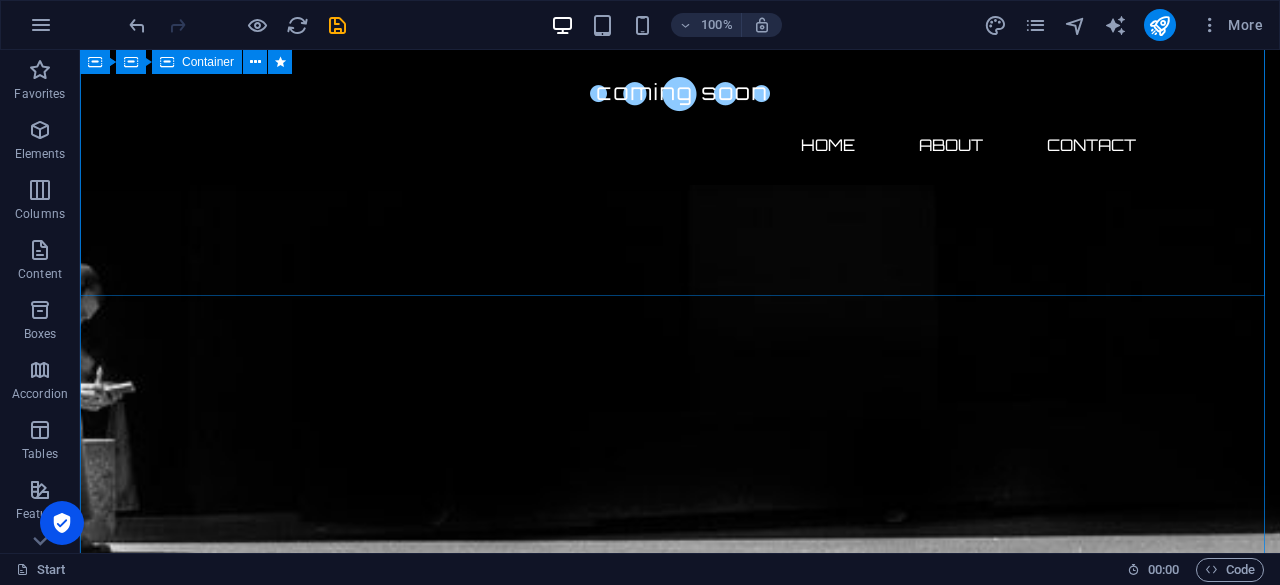 scroll, scrollTop: 1616, scrollLeft: 0, axis: vertical 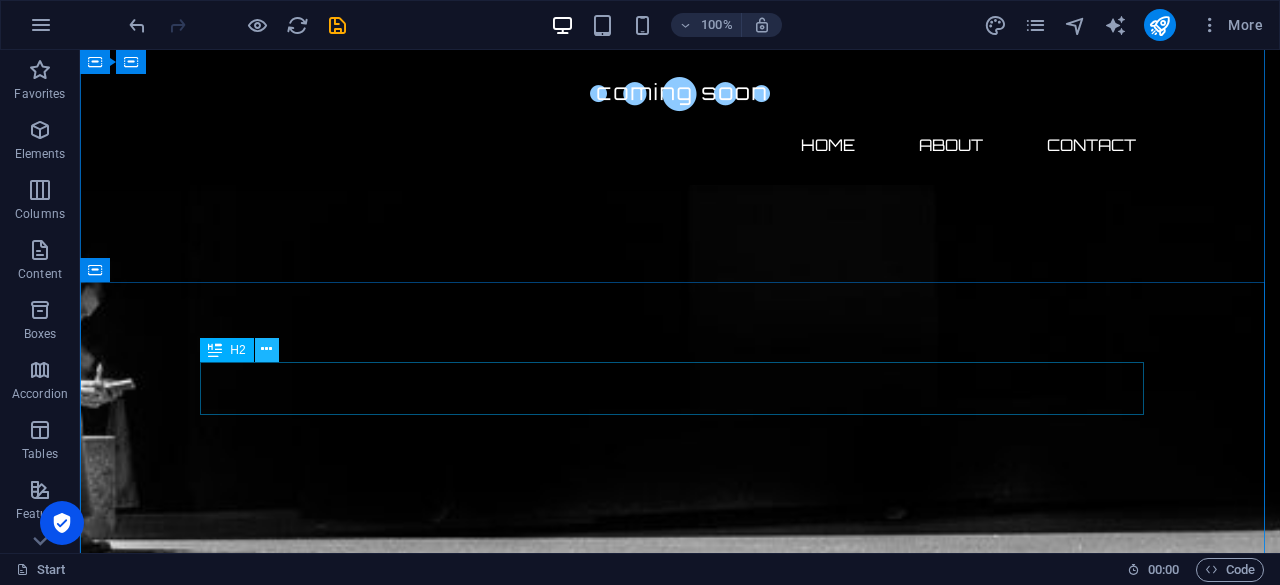 click at bounding box center (266, 349) 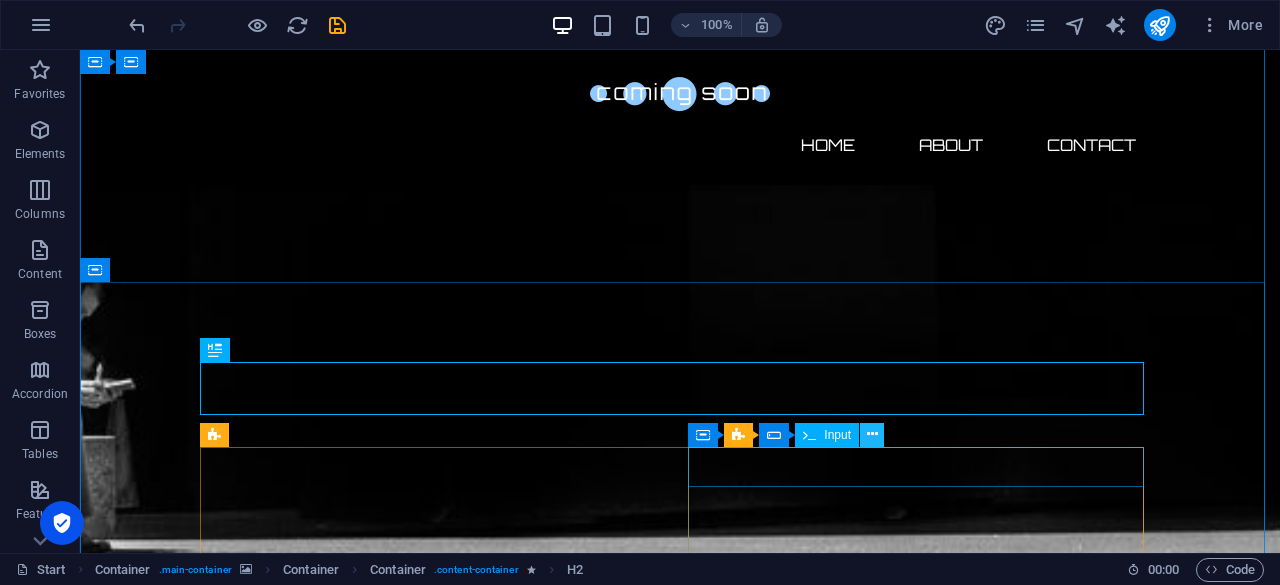 click at bounding box center [872, 434] 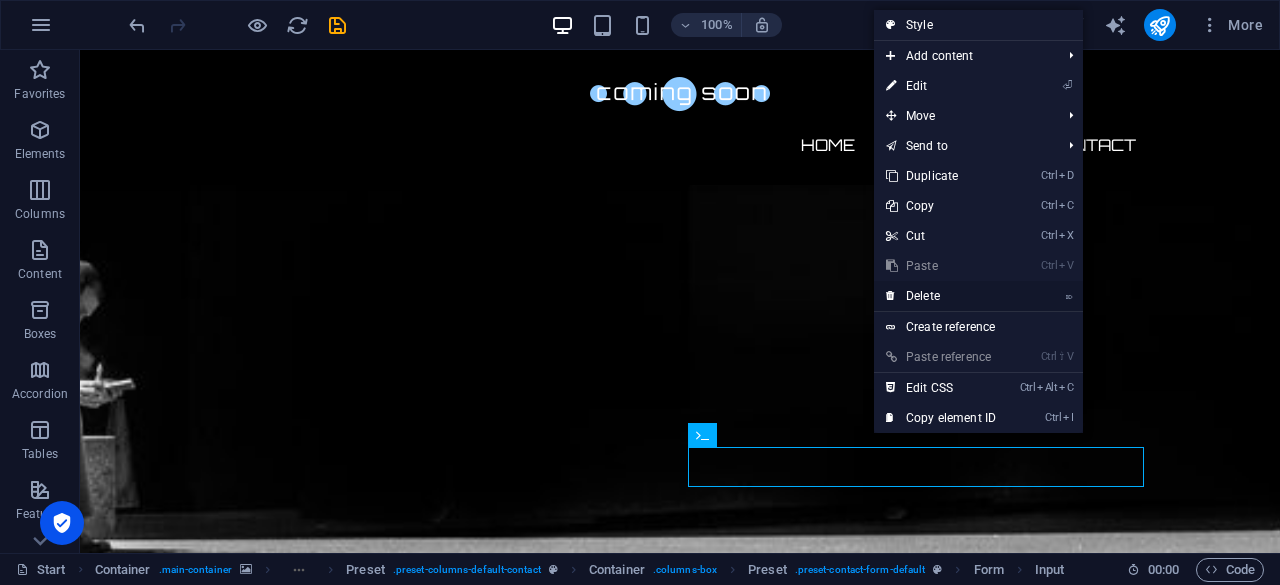 click on "⌦  Delete" at bounding box center [941, 296] 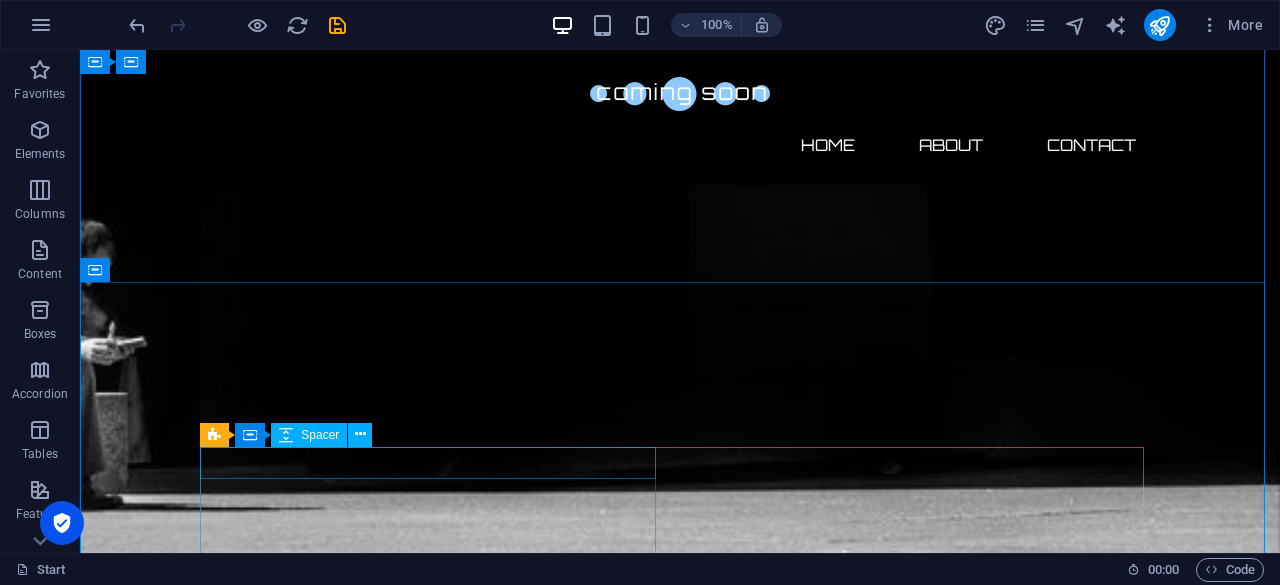click at bounding box center [680, 3246] 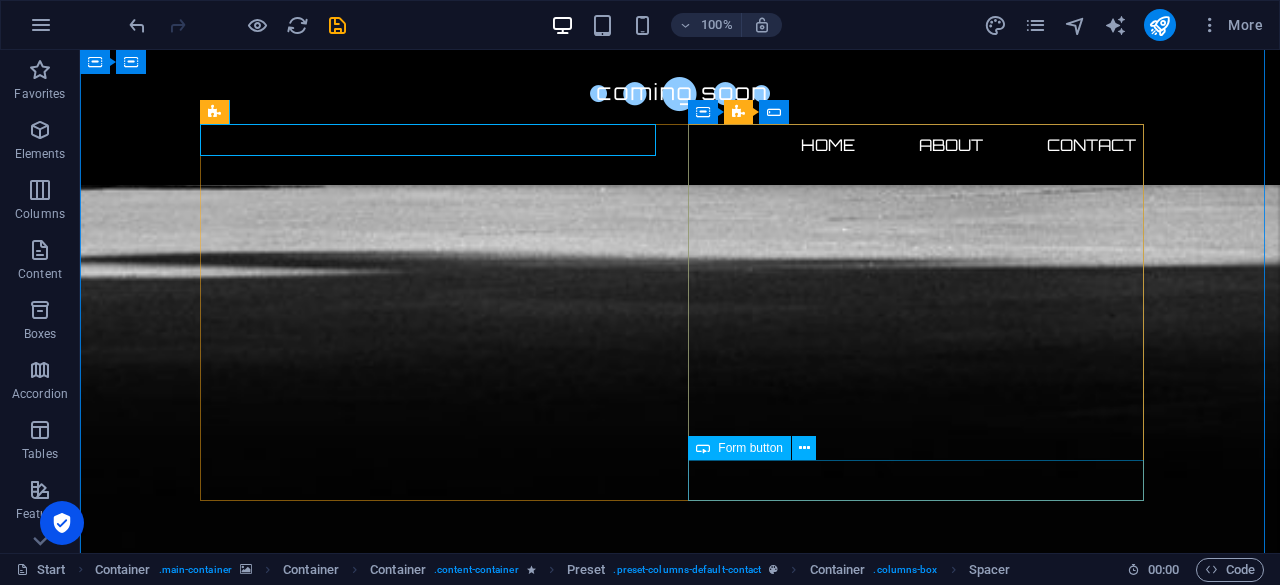 scroll, scrollTop: 1940, scrollLeft: 0, axis: vertical 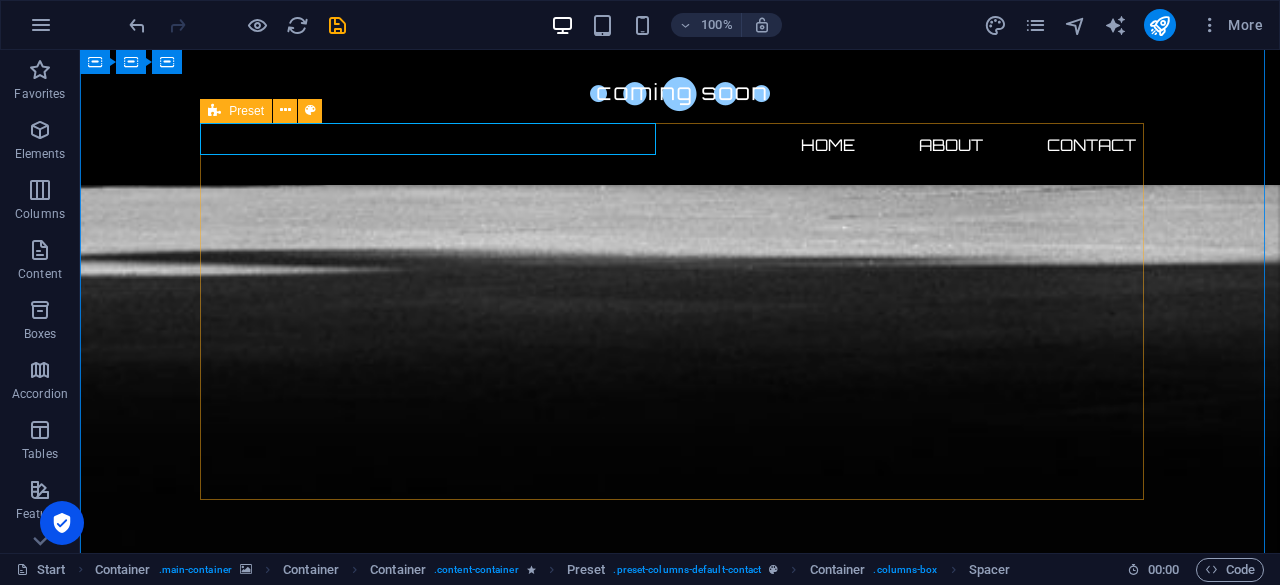 click on "I have read and understand the privacy policy. Unreadable? Regenerate Submit" at bounding box center [680, 3124] 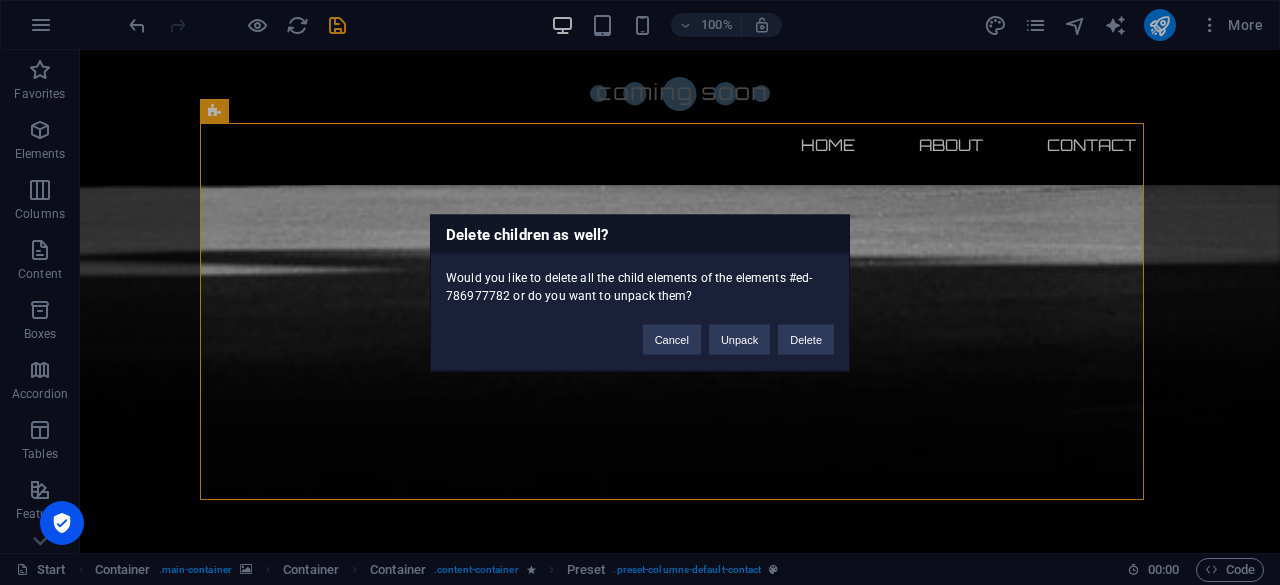 type 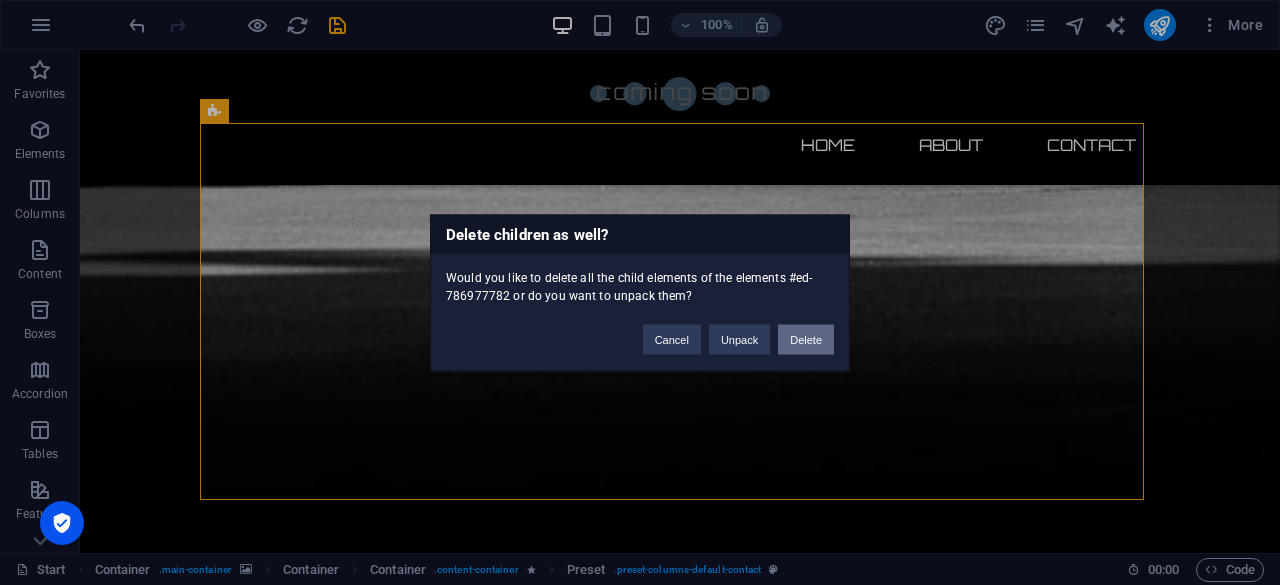 click on "Delete" at bounding box center (806, 339) 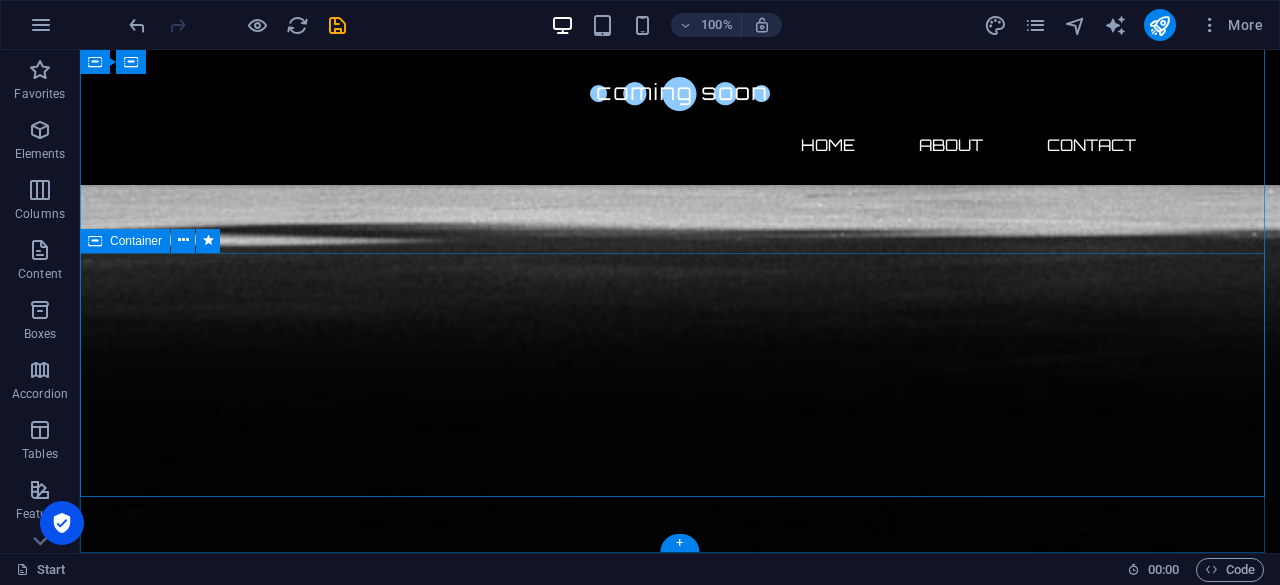 click on "Contact us" at bounding box center [680, 2780] 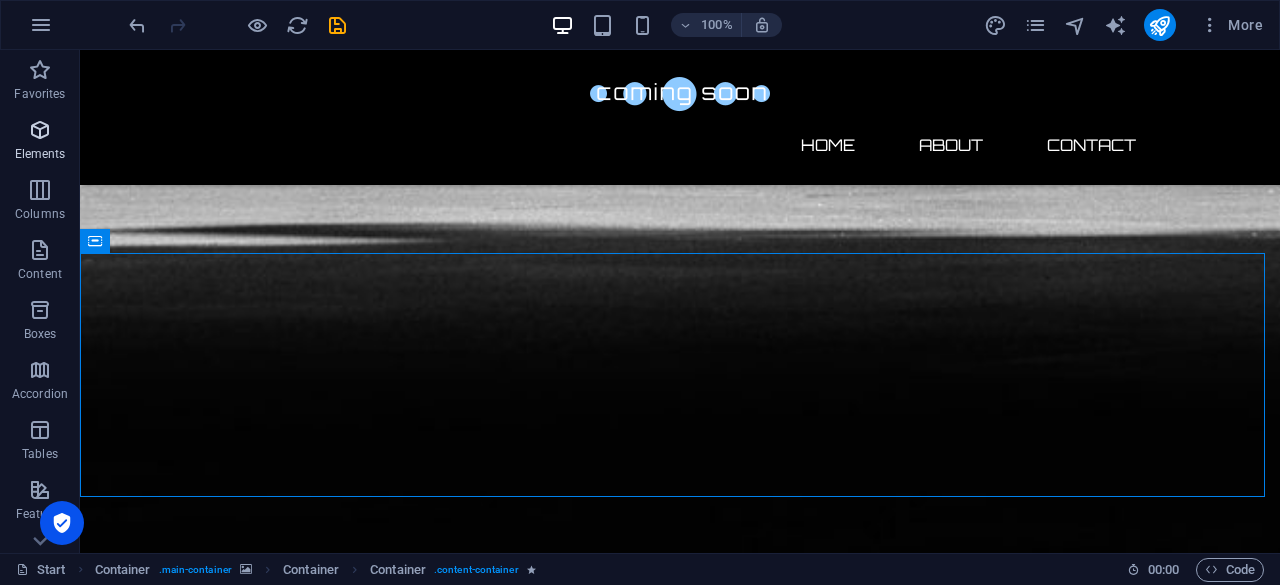 click at bounding box center (40, 130) 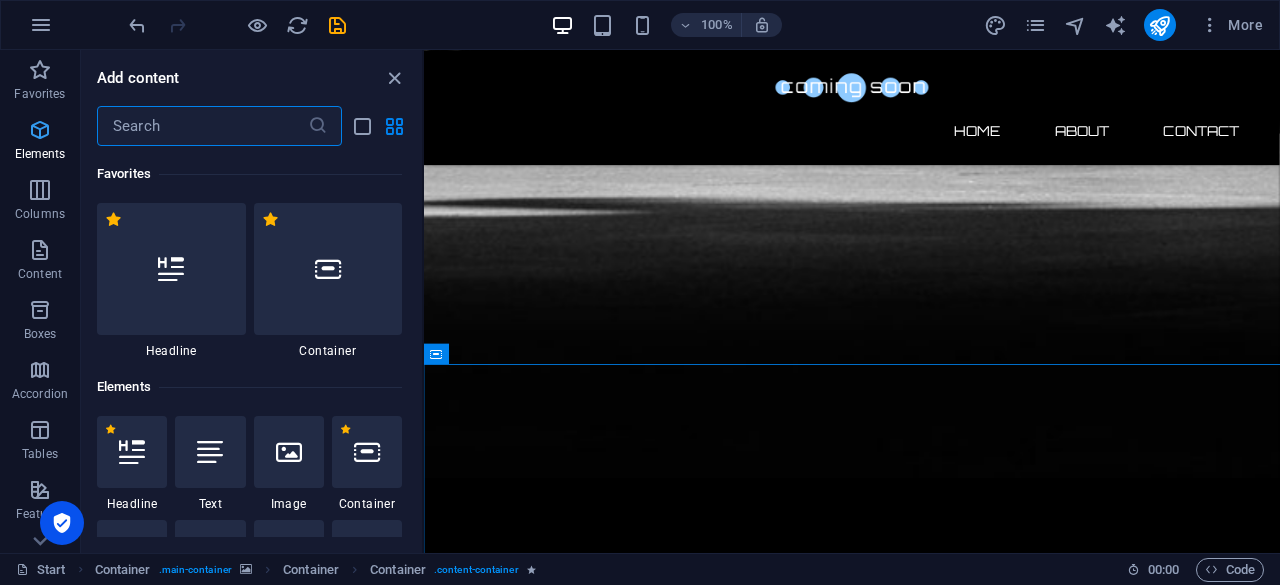 scroll, scrollTop: 1479, scrollLeft: 0, axis: vertical 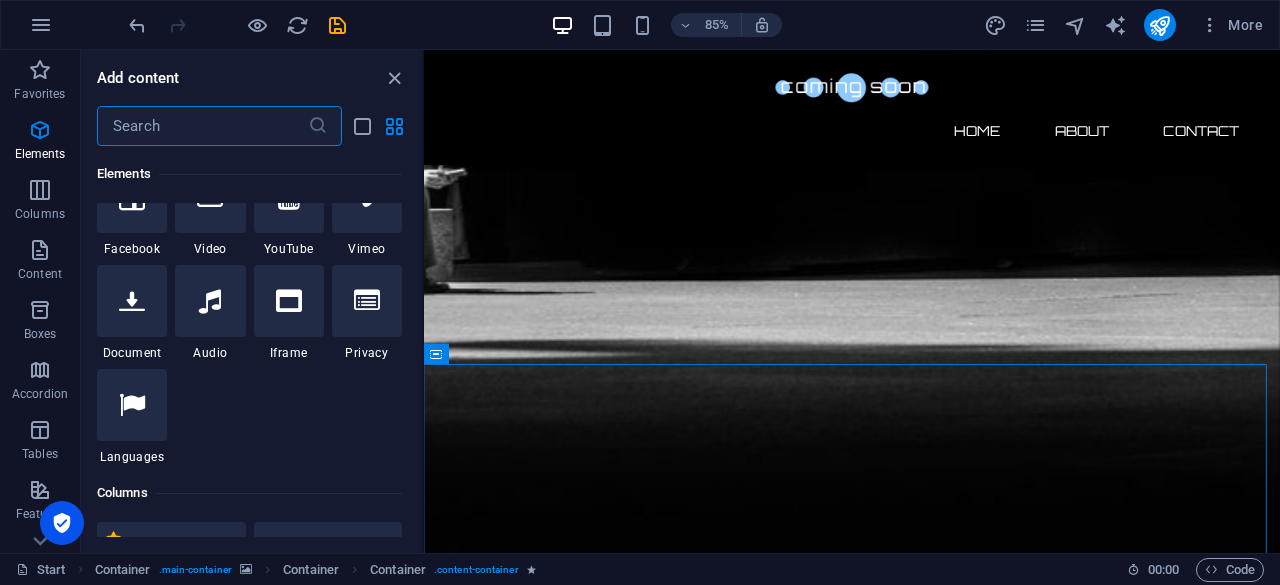 click at bounding box center [202, 126] 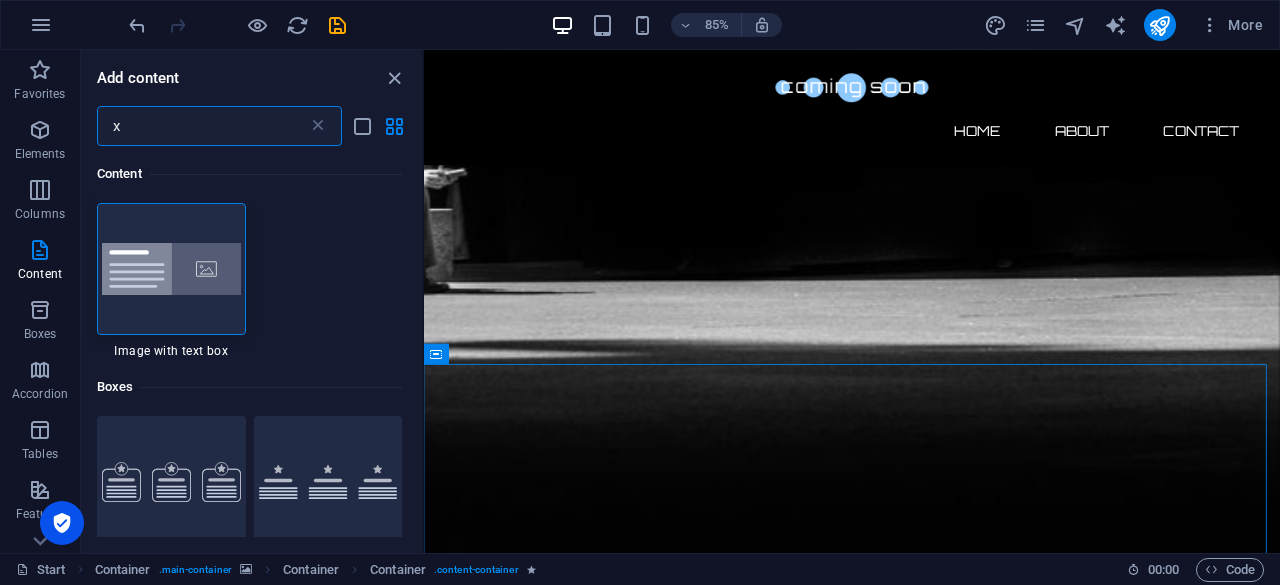 scroll, scrollTop: 0, scrollLeft: 0, axis: both 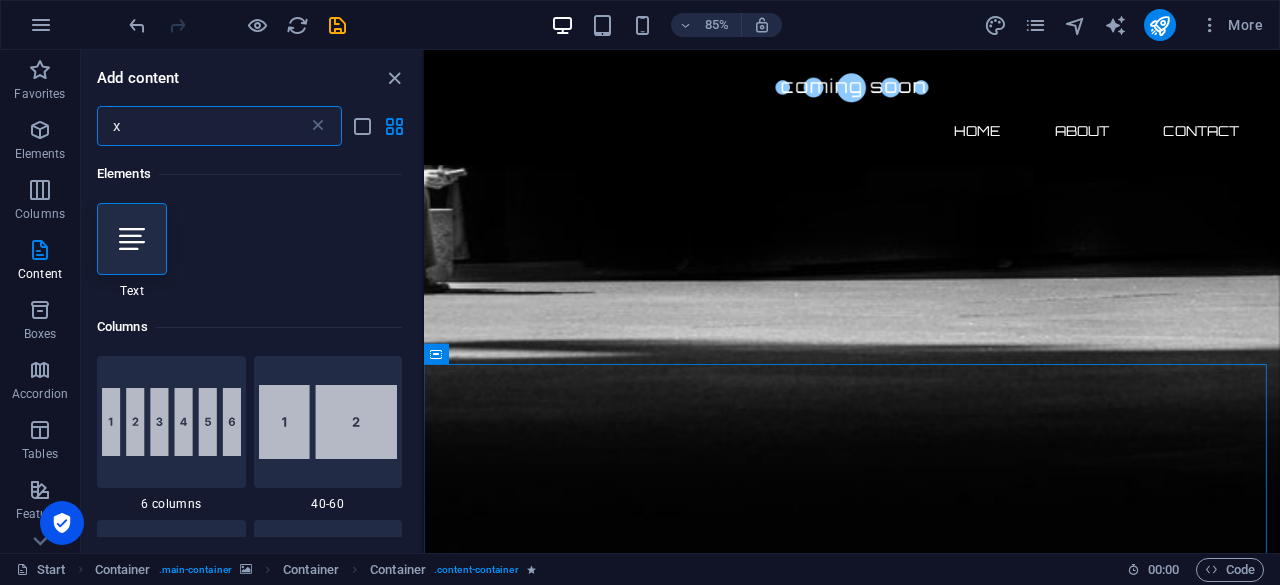 type 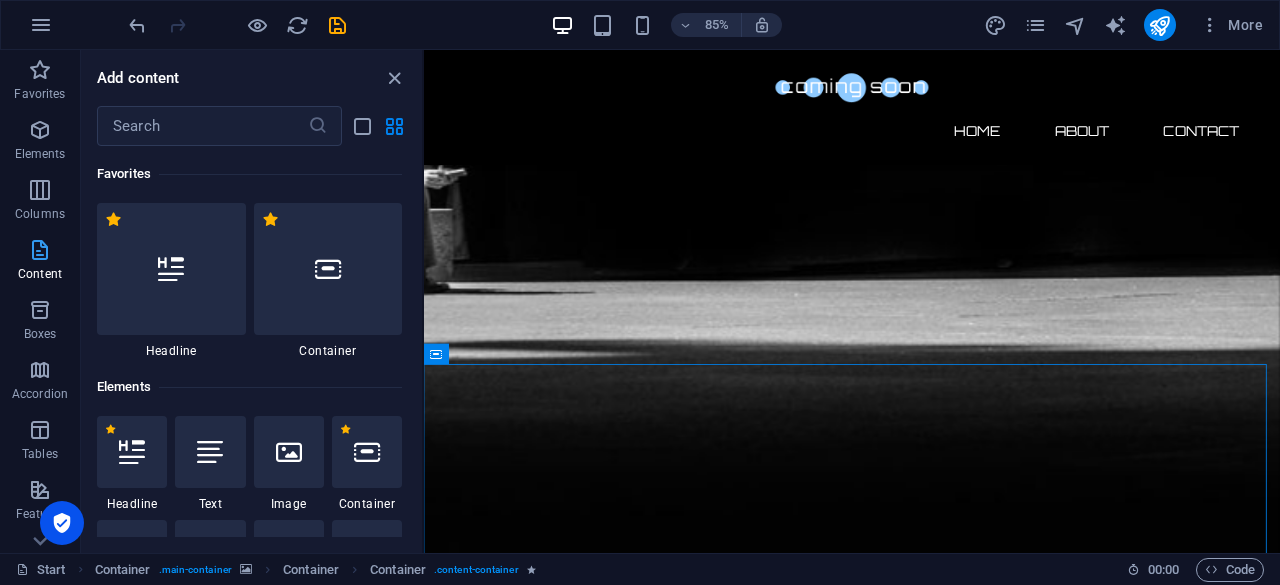 click at bounding box center (40, 250) 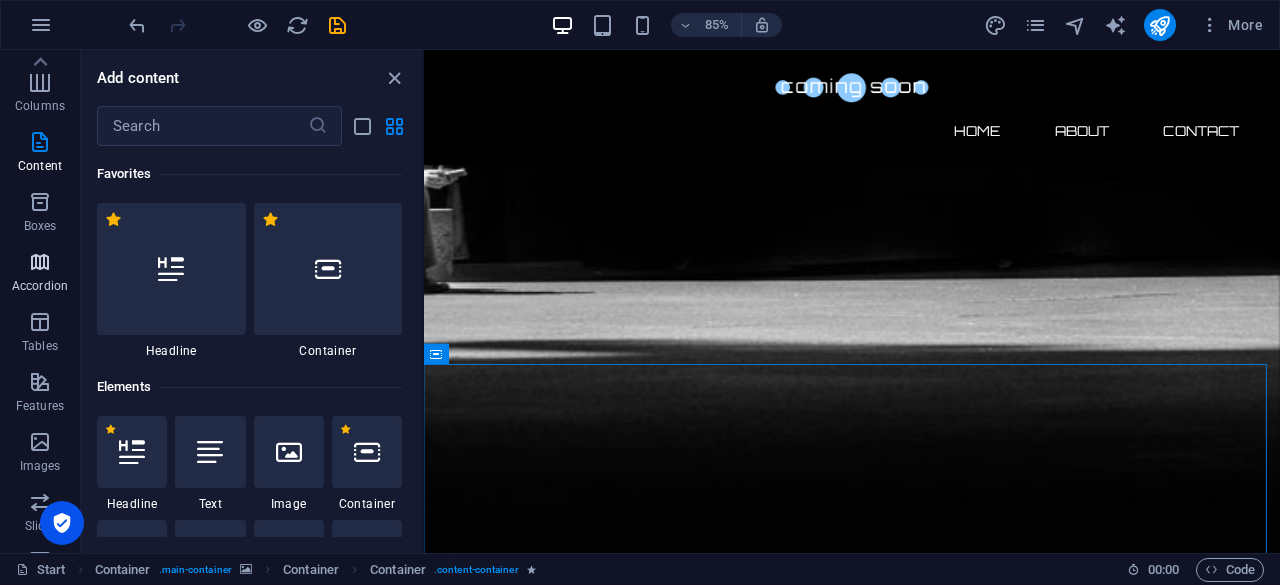 scroll, scrollTop: 96, scrollLeft: 0, axis: vertical 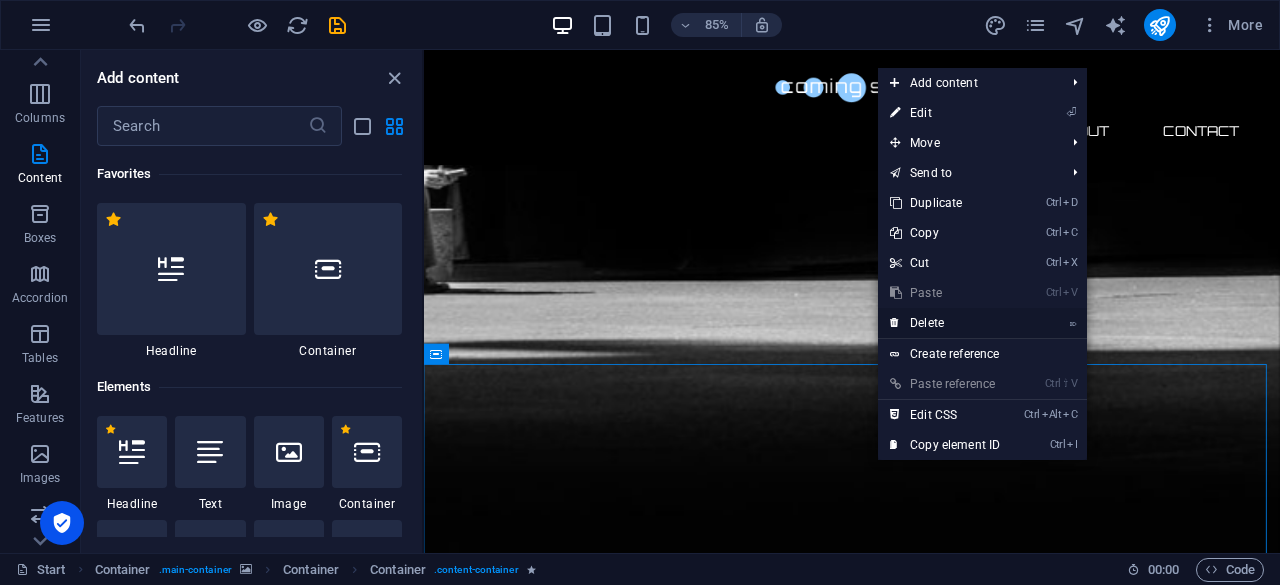 click on "⌦  Delete" at bounding box center (945, 323) 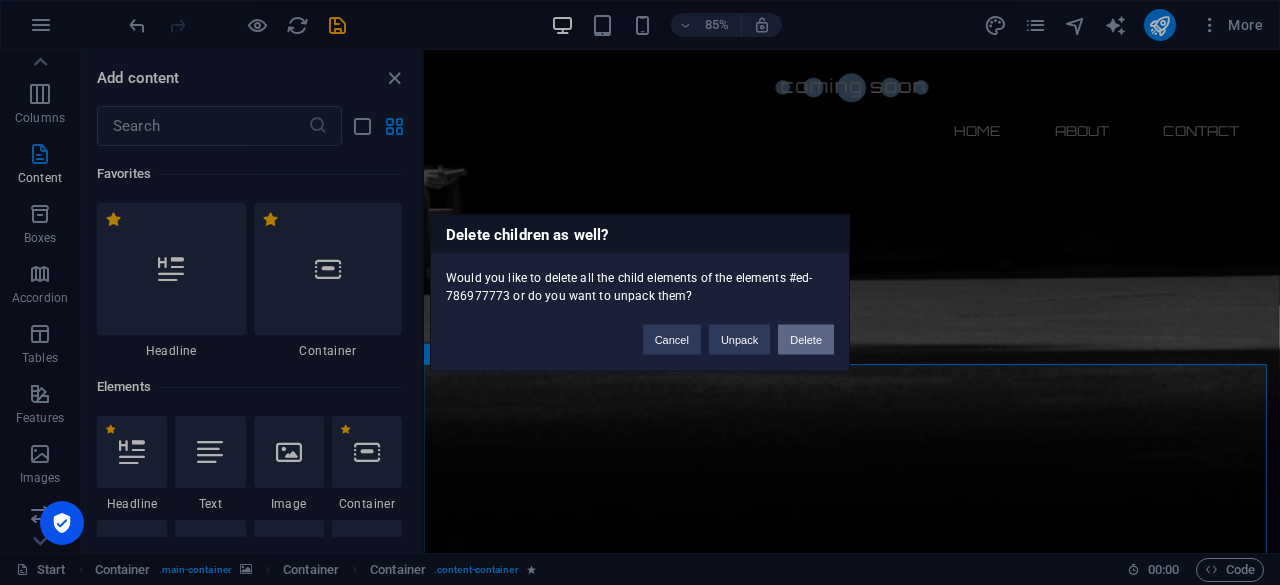 click on "Delete" at bounding box center [806, 339] 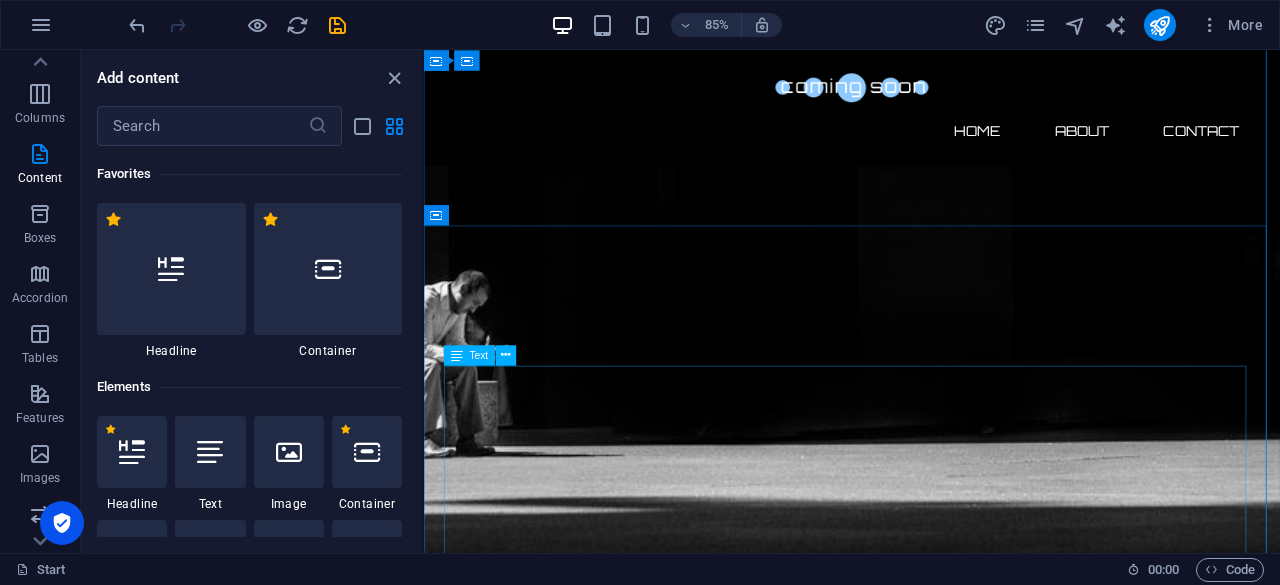 scroll, scrollTop: 1082, scrollLeft: 0, axis: vertical 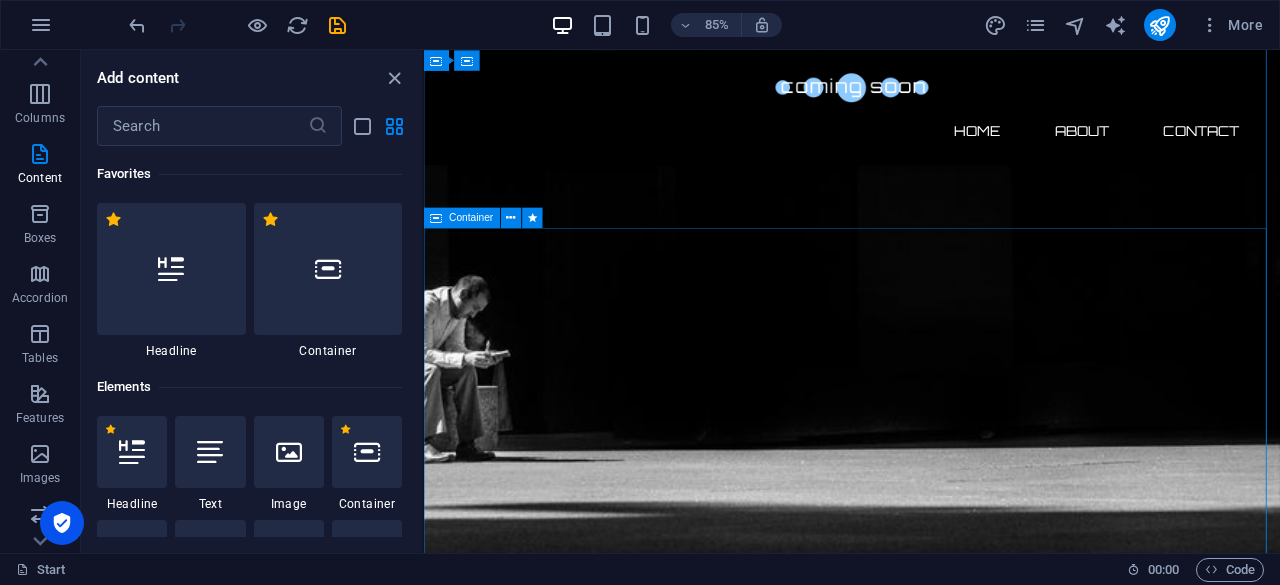 click on "About us Welcome to the world’s first meme coin project where you can chat with AI G-Dragon! Our legendary AI GD chat is  already live  and waiting for your stories, memes, and rants. Join the fun now and get to know the community before the $GDrag token officially launches! The $GDrag token is launching soon. Stay tuned for updates, follow our social channels, and don’t miss your chance to be part of meme history. Ready to meet AI GD? Start Chatting Here" at bounding box center (927, 2506) 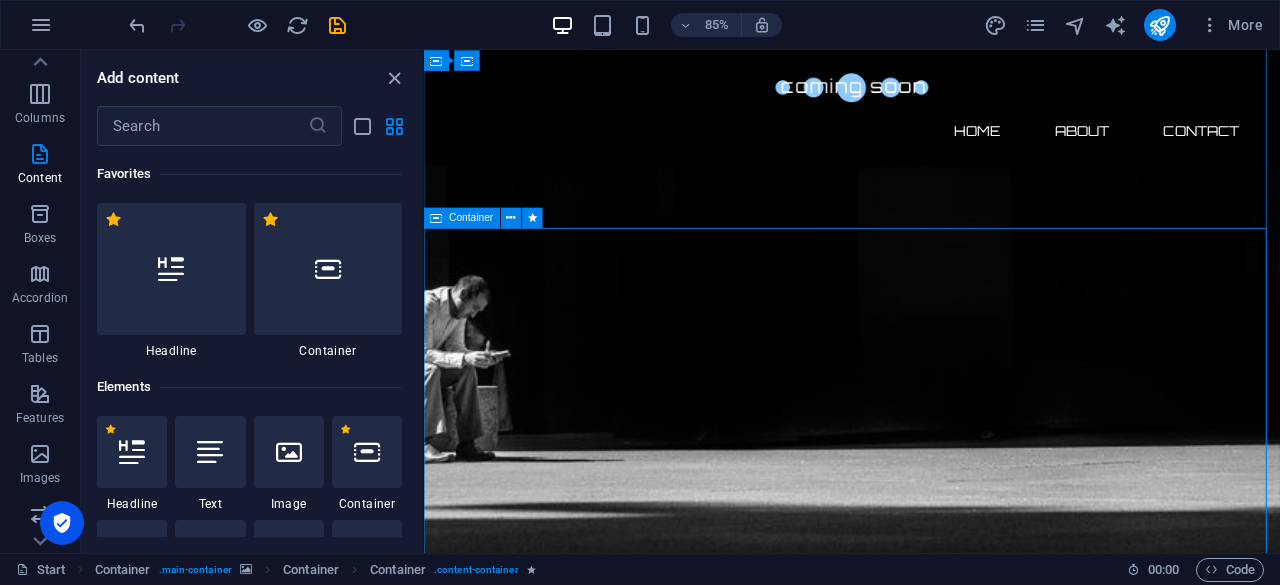 click on "About us Welcome to the world’s first meme coin project where you can chat with AI G-Dragon! Our legendary AI GD chat is  already live  and waiting for your stories, memes, and rants. Join the fun now and get to know the community before the $GDrag token officially launches! The $GDrag token is launching soon. Stay tuned for updates, follow our social channels, and don’t miss your chance to be part of meme history. Ready to meet AI GD? Start Chatting Here" at bounding box center (927, 2506) 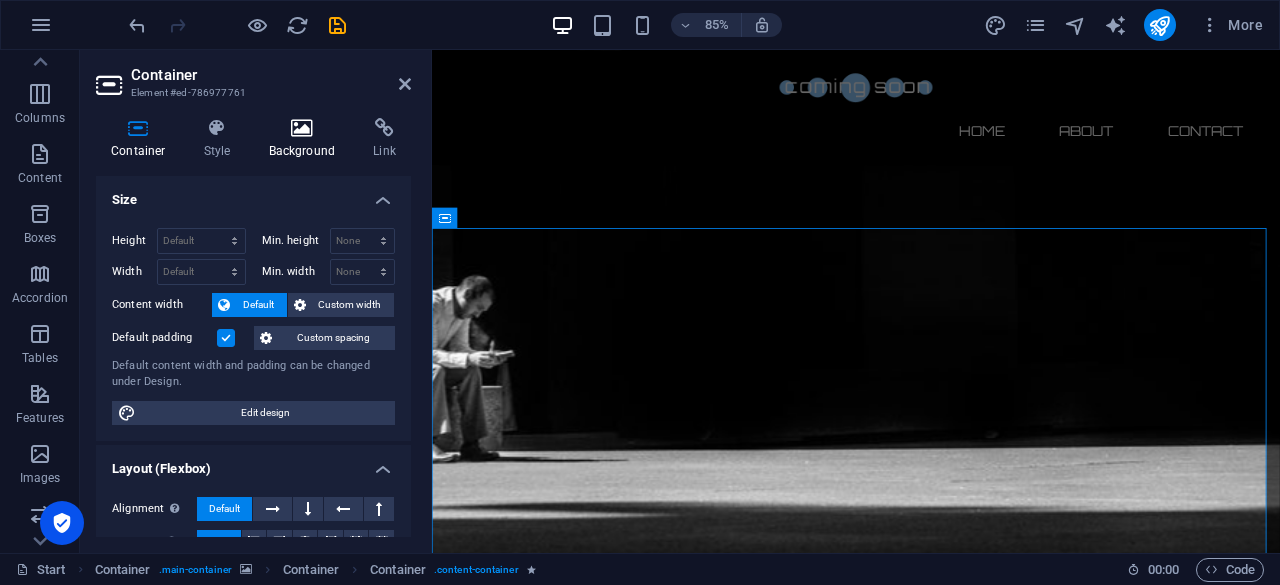 click at bounding box center [302, 128] 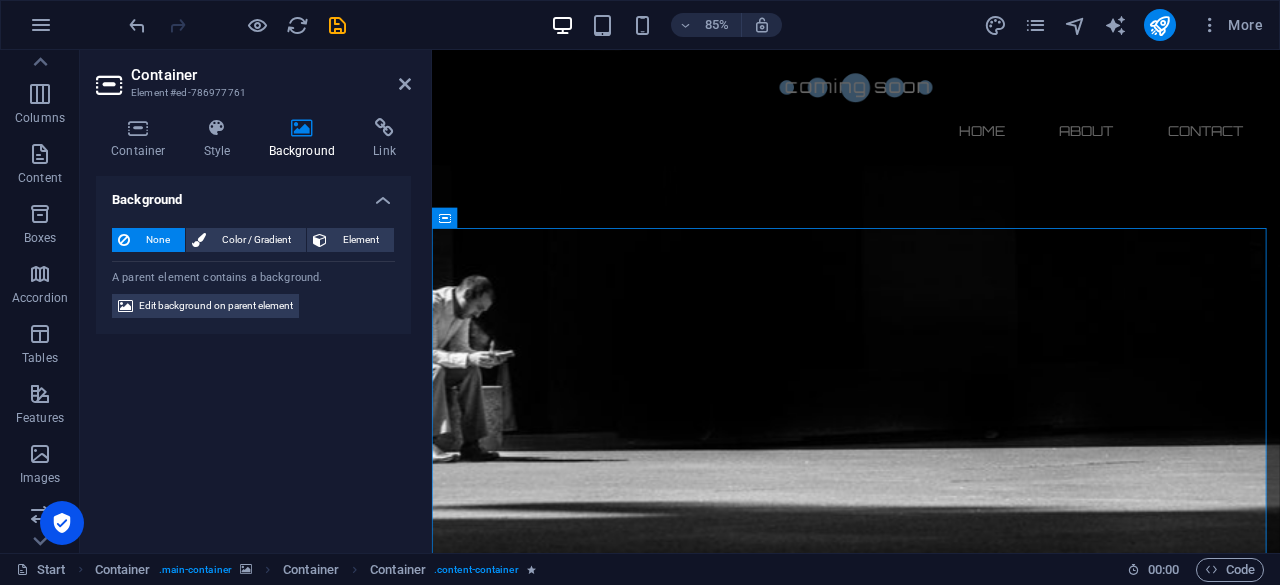 drag, startPoint x: 257, startPoint y: 310, endPoint x: 228, endPoint y: 300, distance: 30.675724 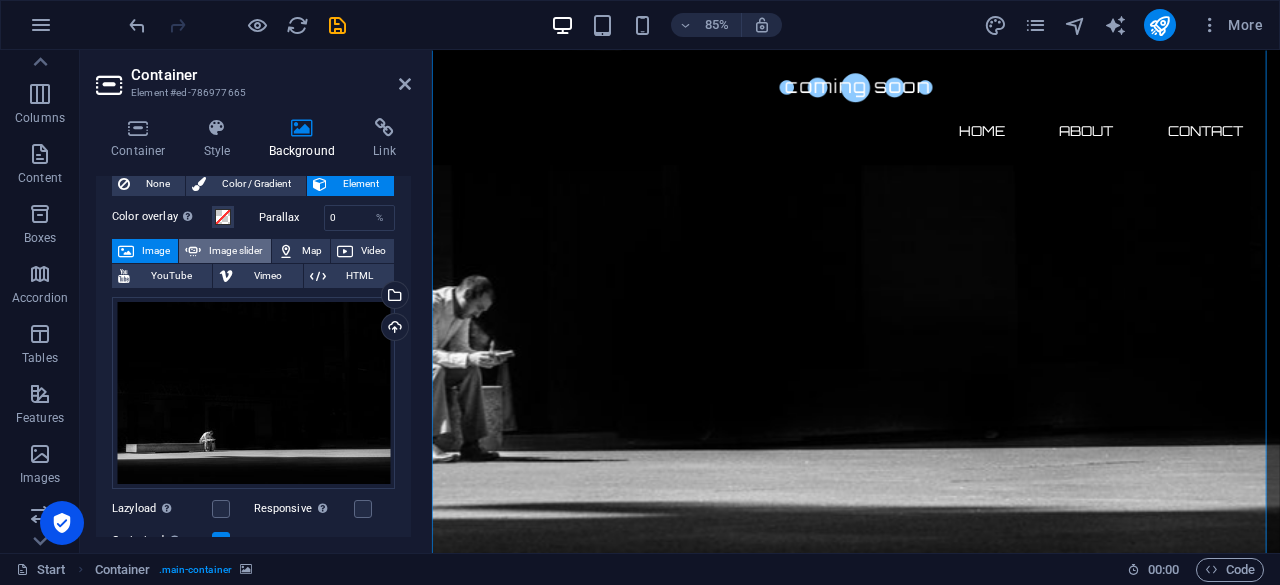 scroll, scrollTop: 0, scrollLeft: 0, axis: both 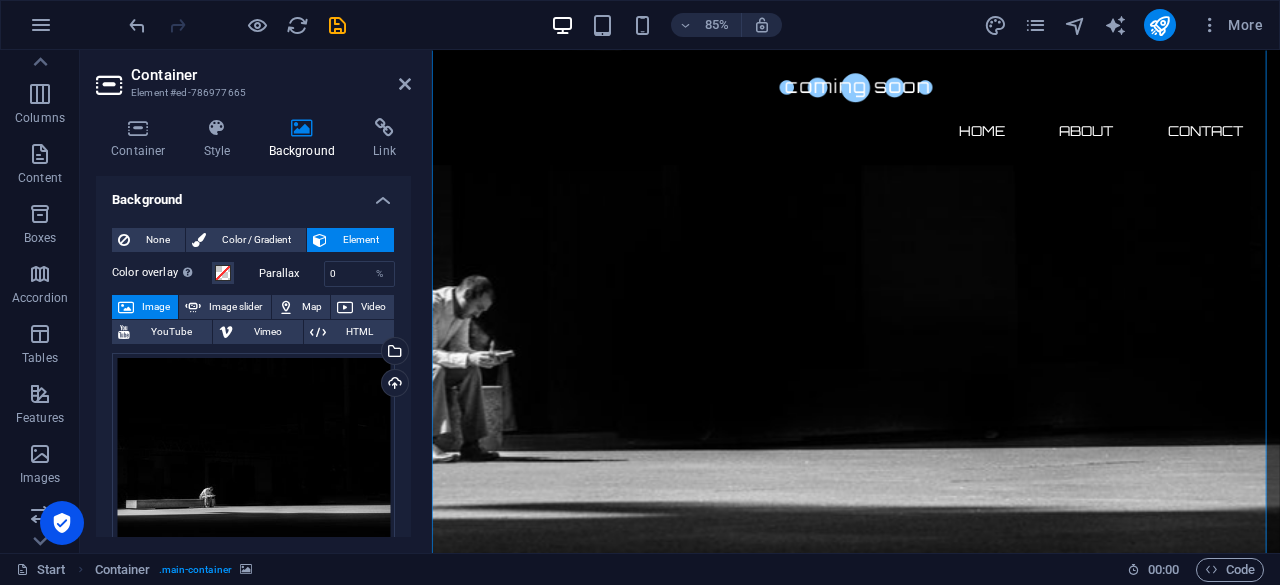 click on "Image" at bounding box center (156, 307) 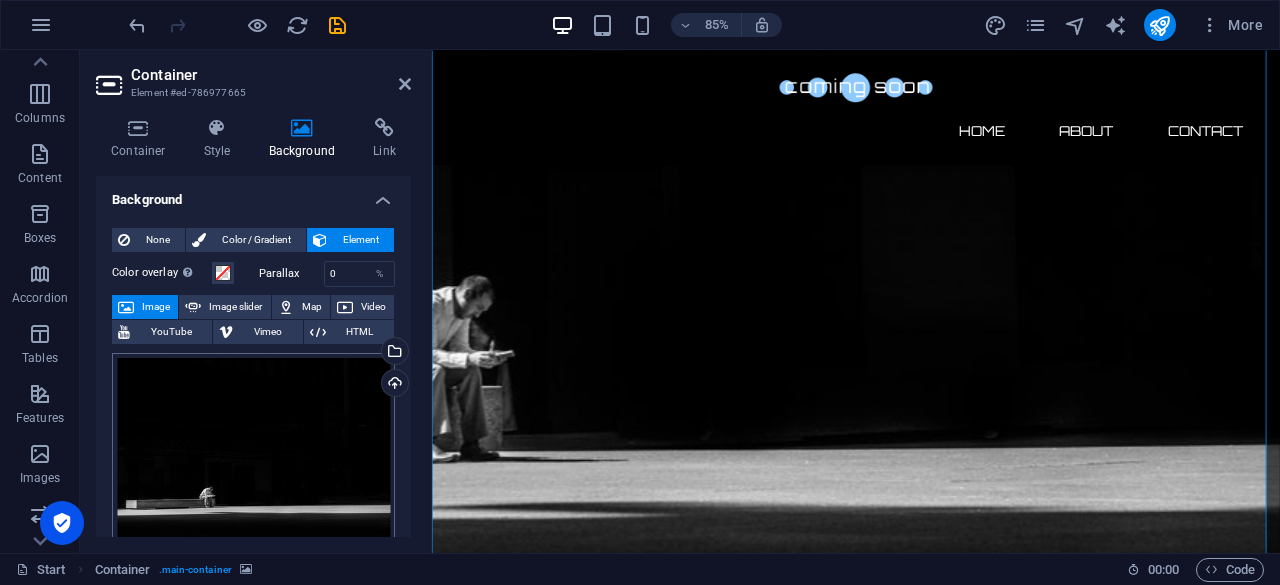 scroll, scrollTop: 178, scrollLeft: 0, axis: vertical 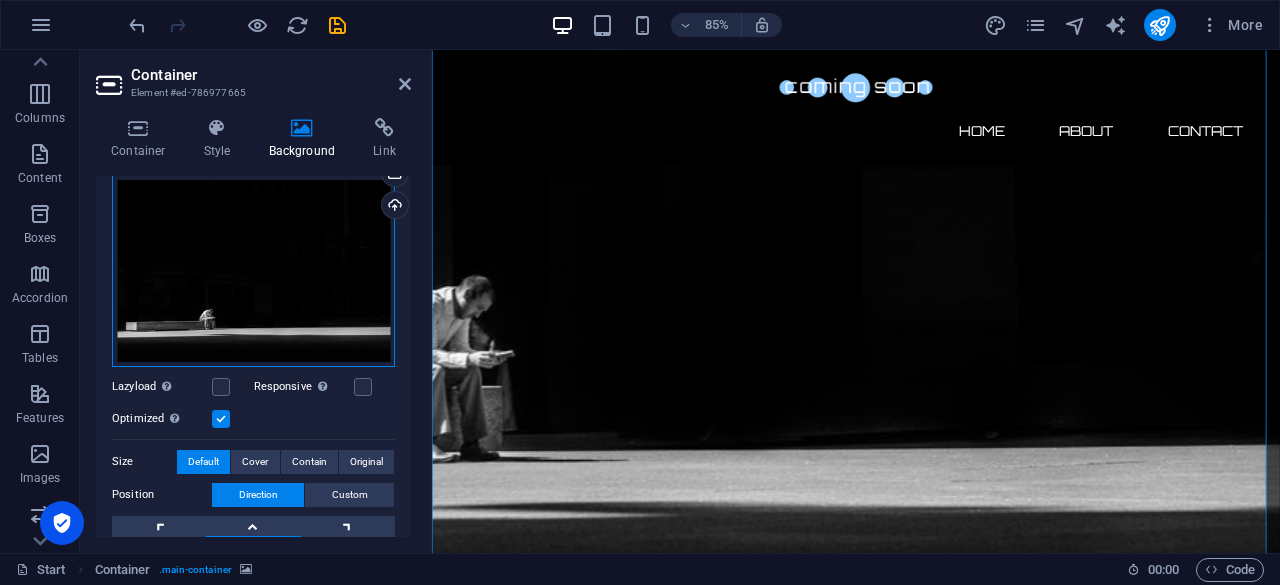 click on "Drag files here, click to choose files or select files from Files or our free stock photos & videos" at bounding box center [253, 271] 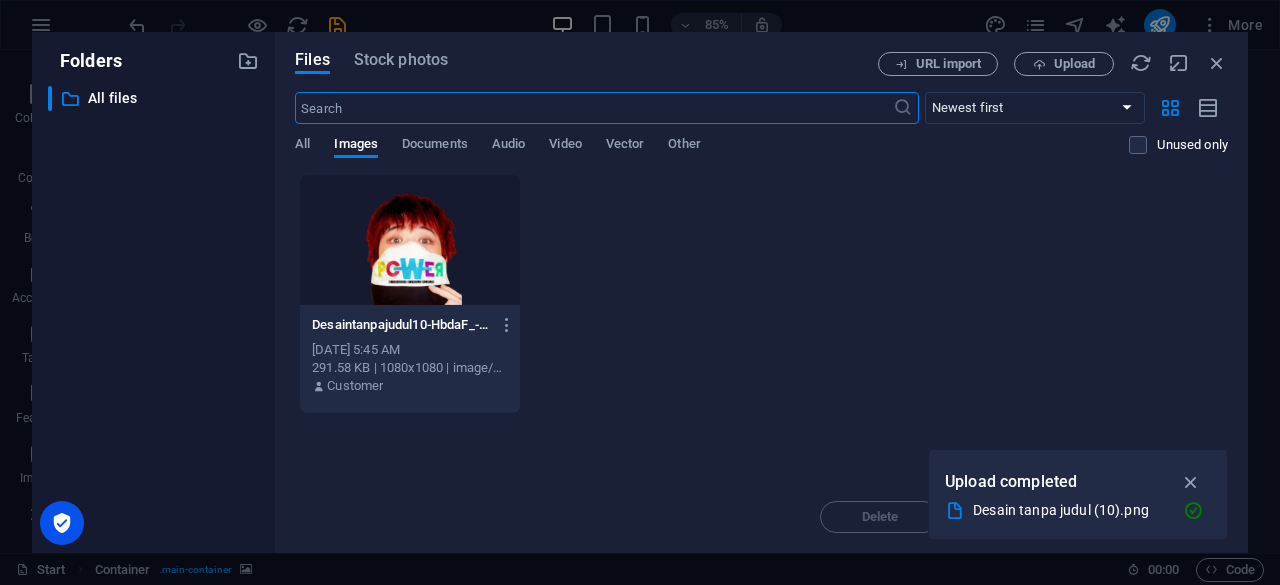 scroll, scrollTop: 466, scrollLeft: 0, axis: vertical 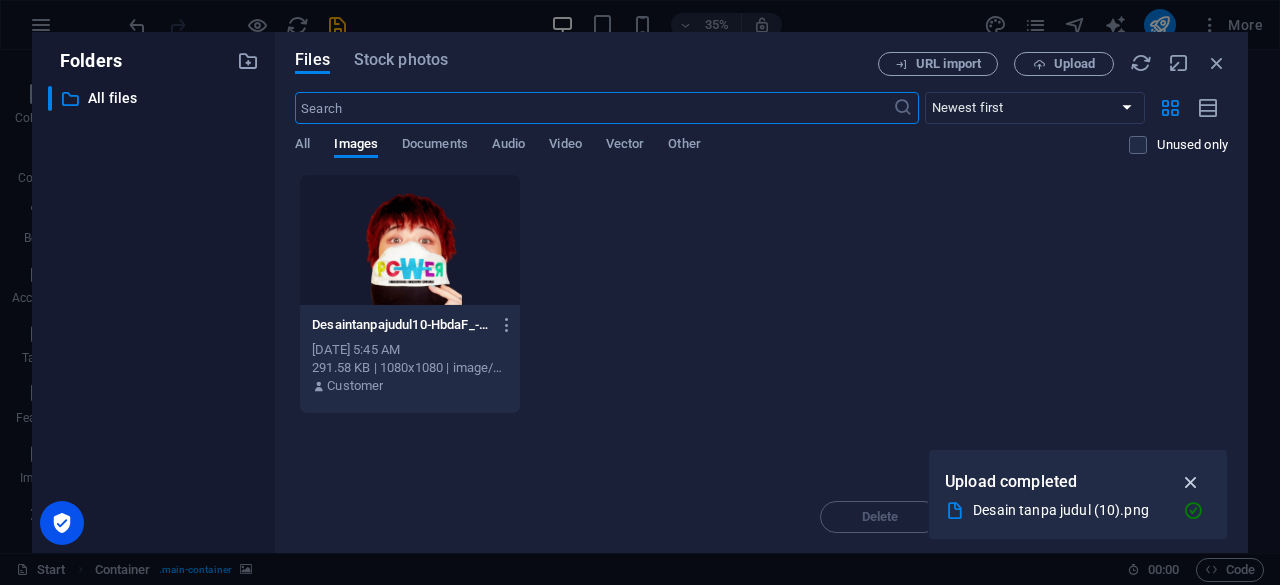 click at bounding box center [1191, 482] 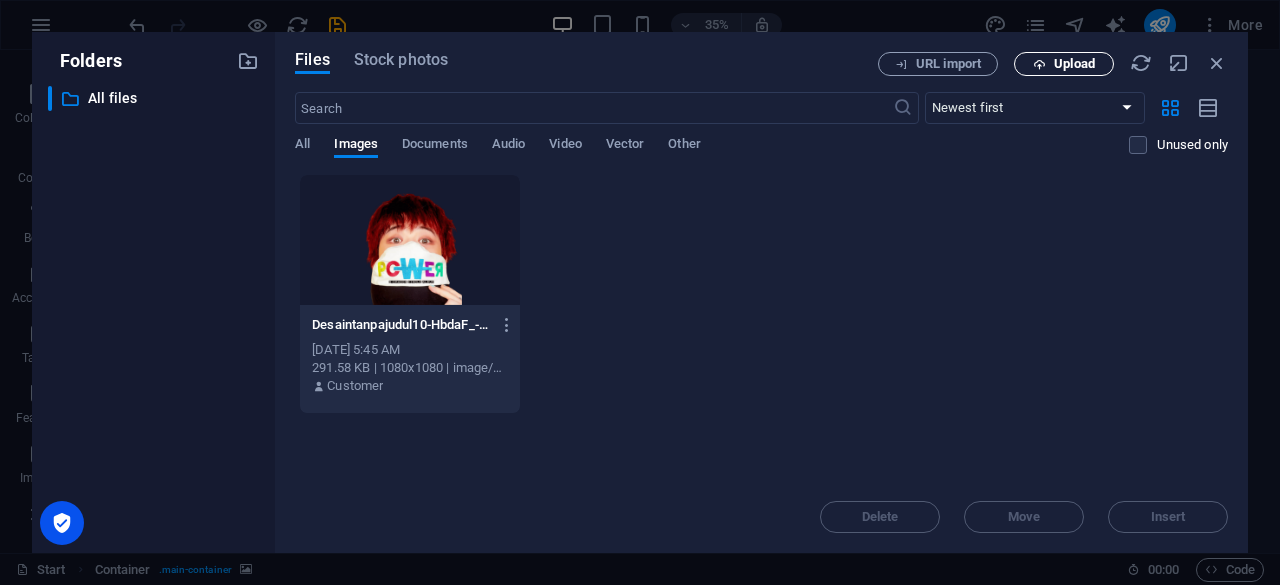 click at bounding box center (1039, 64) 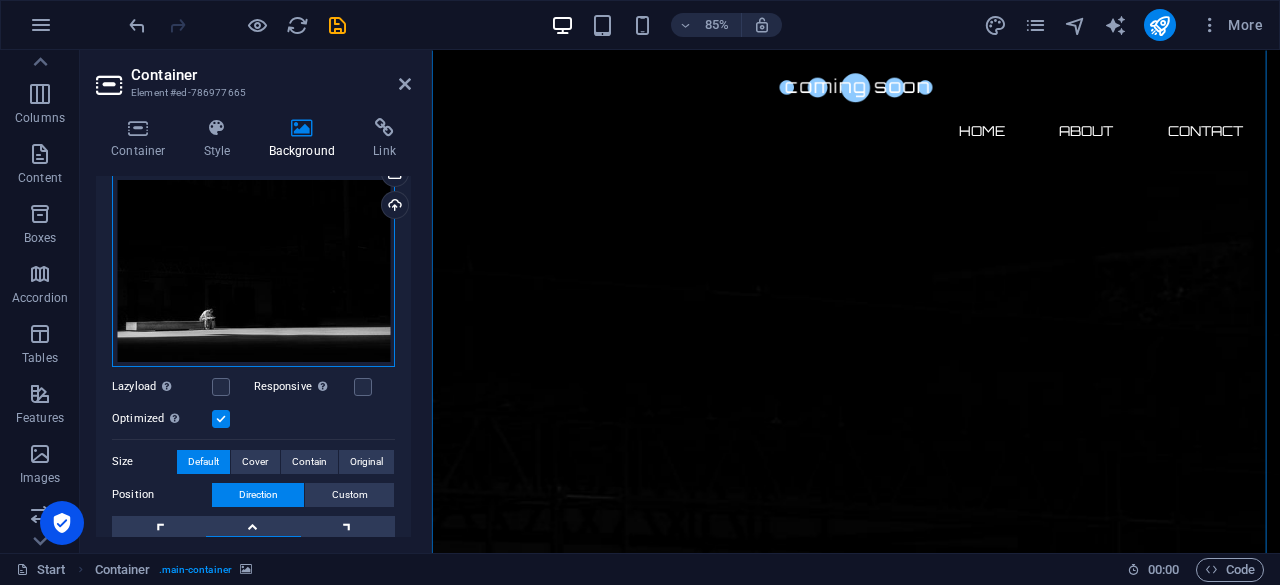 click on "Drag files here, click to choose files or select files from Files or our free stock photos & videos" at bounding box center (253, 271) 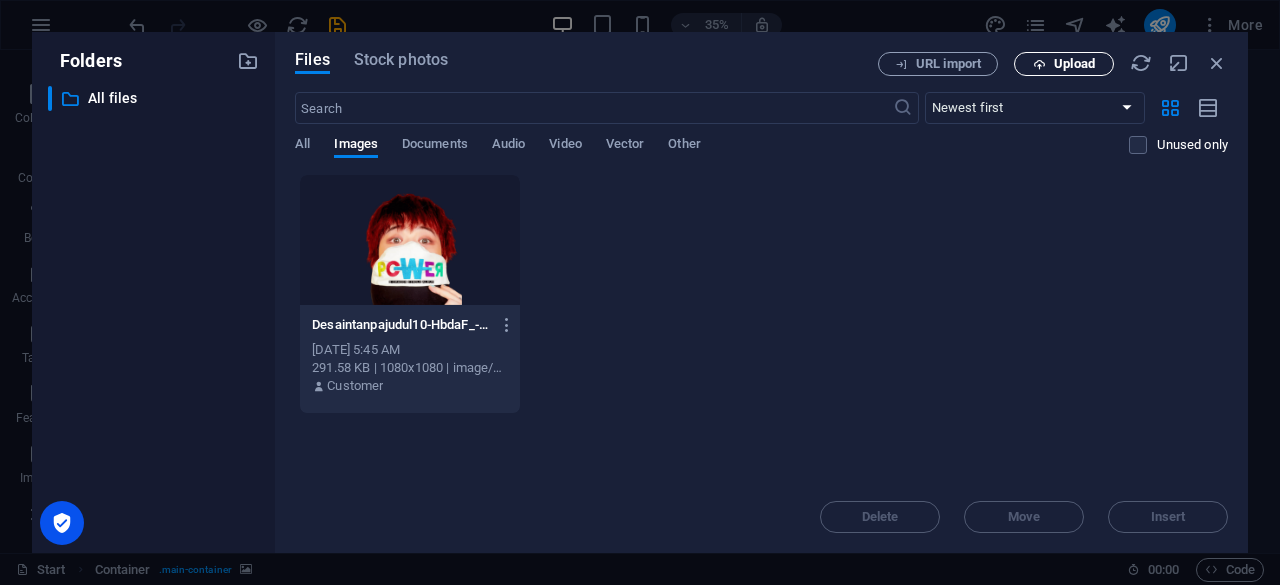 click on "Upload" at bounding box center [1064, 64] 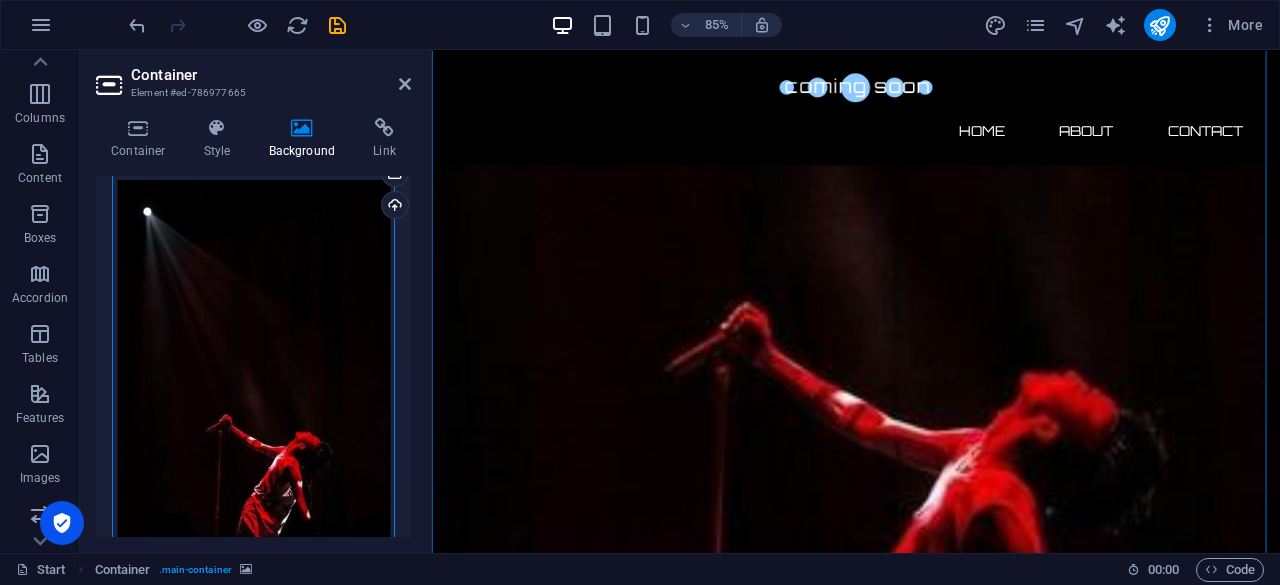 click on "Drag files here, click to choose files or select files from Files or our free stock photos & videos" at bounding box center (253, 385) 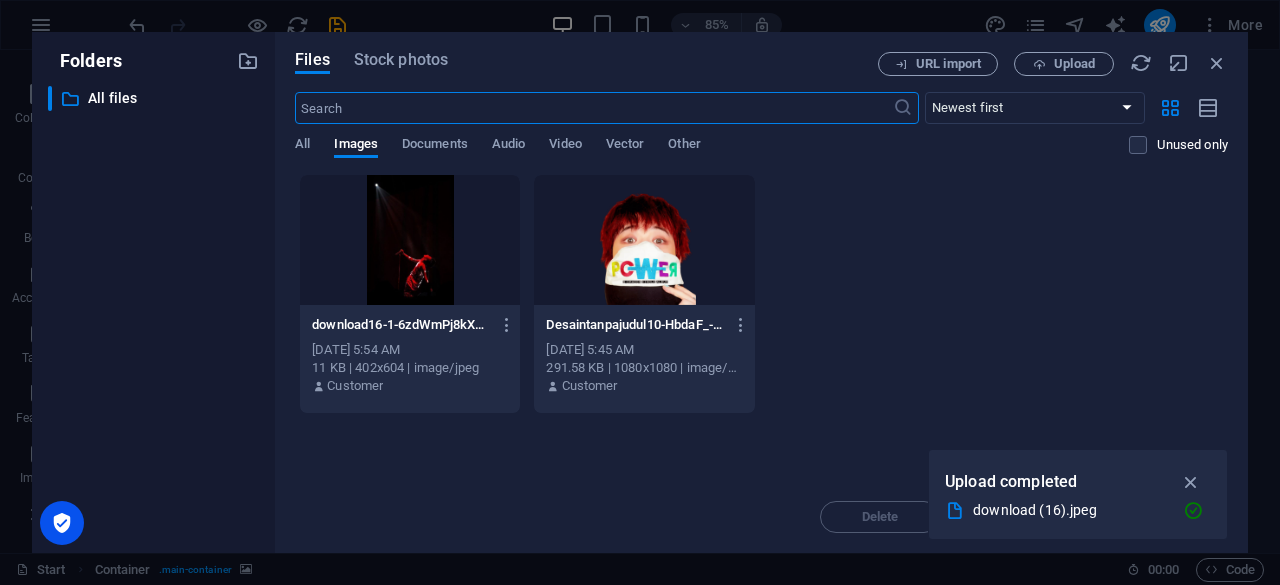 scroll, scrollTop: 466, scrollLeft: 0, axis: vertical 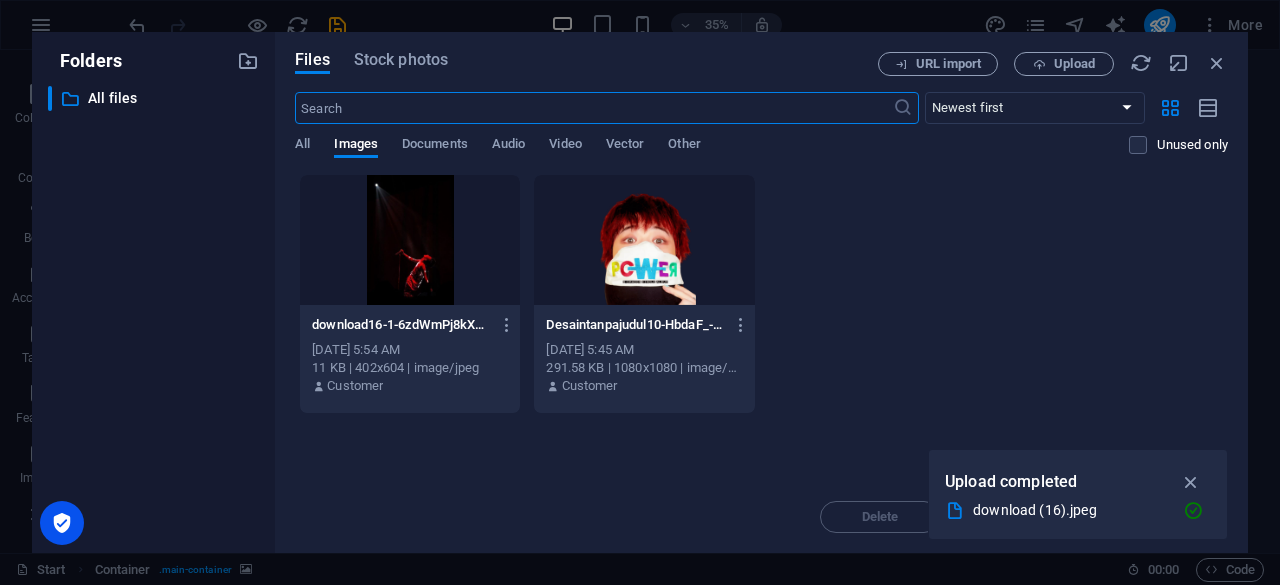 click at bounding box center (410, 240) 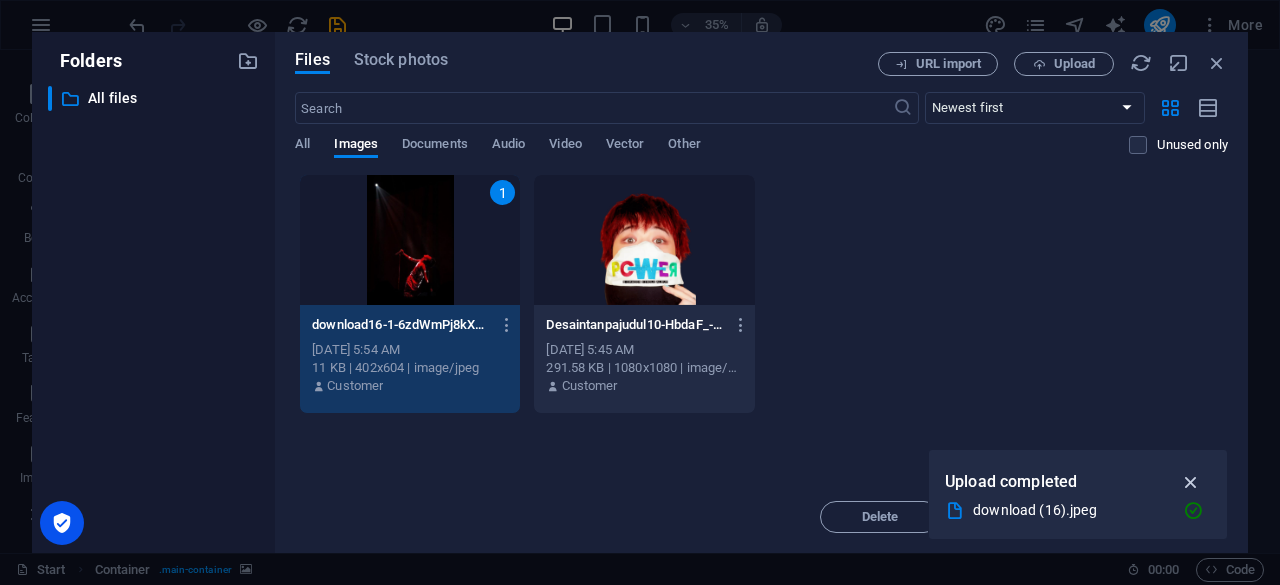click at bounding box center [1191, 482] 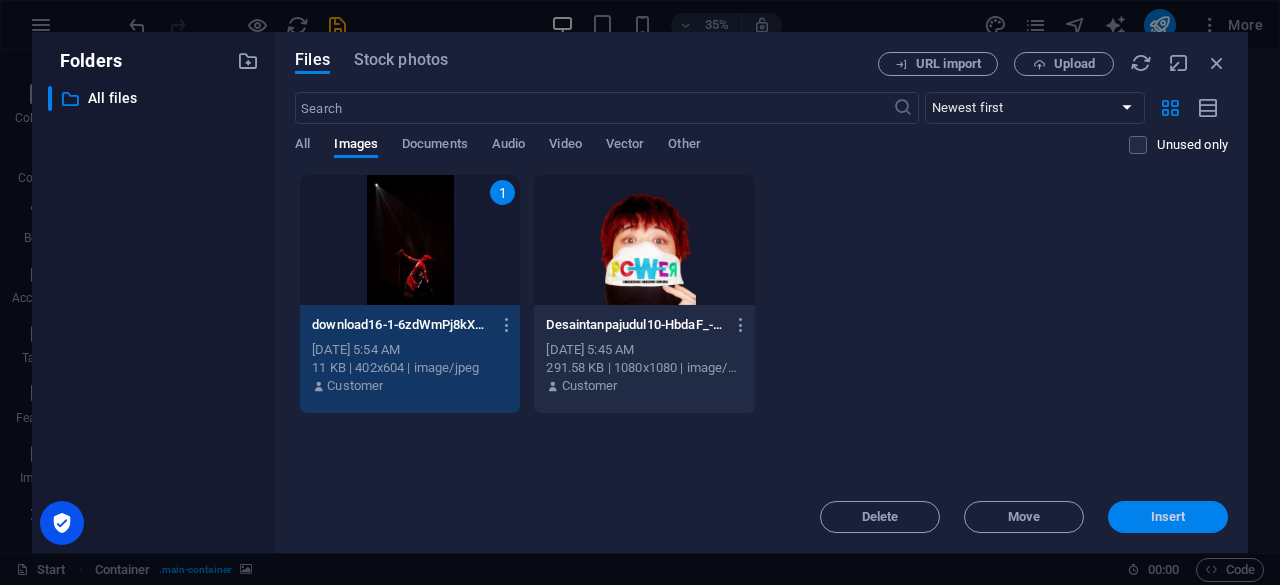 click on "Insert" at bounding box center [1168, 517] 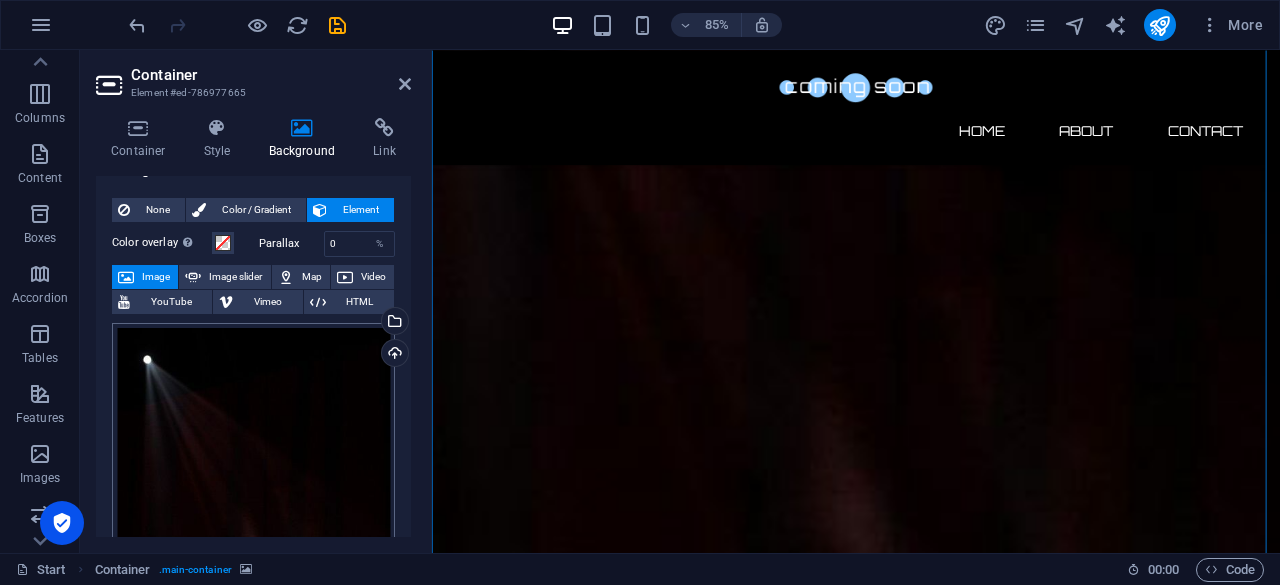 scroll, scrollTop: 0, scrollLeft: 0, axis: both 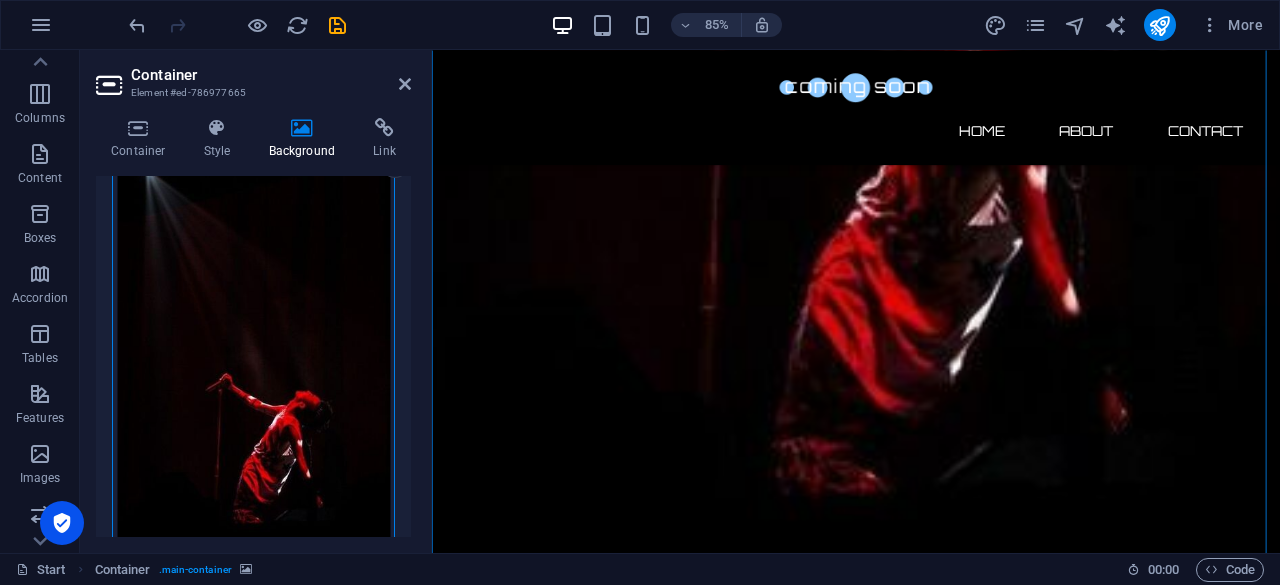 click on "Drag files here, click to choose files or select files from Files or our free stock photos & videos" at bounding box center [253, 344] 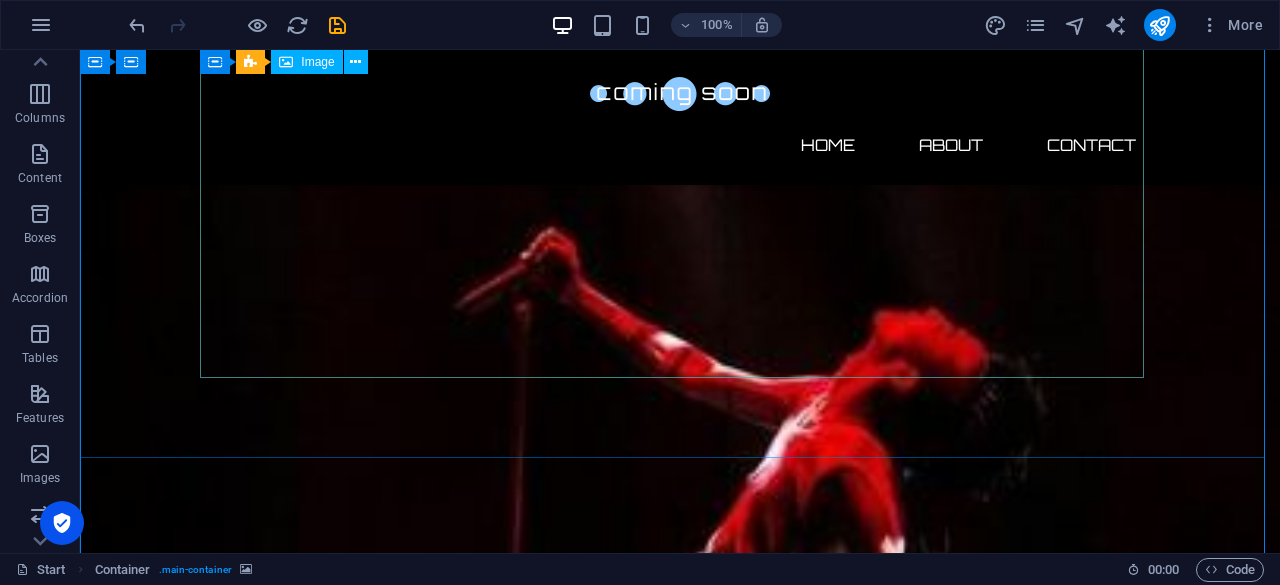 scroll, scrollTop: 915, scrollLeft: 0, axis: vertical 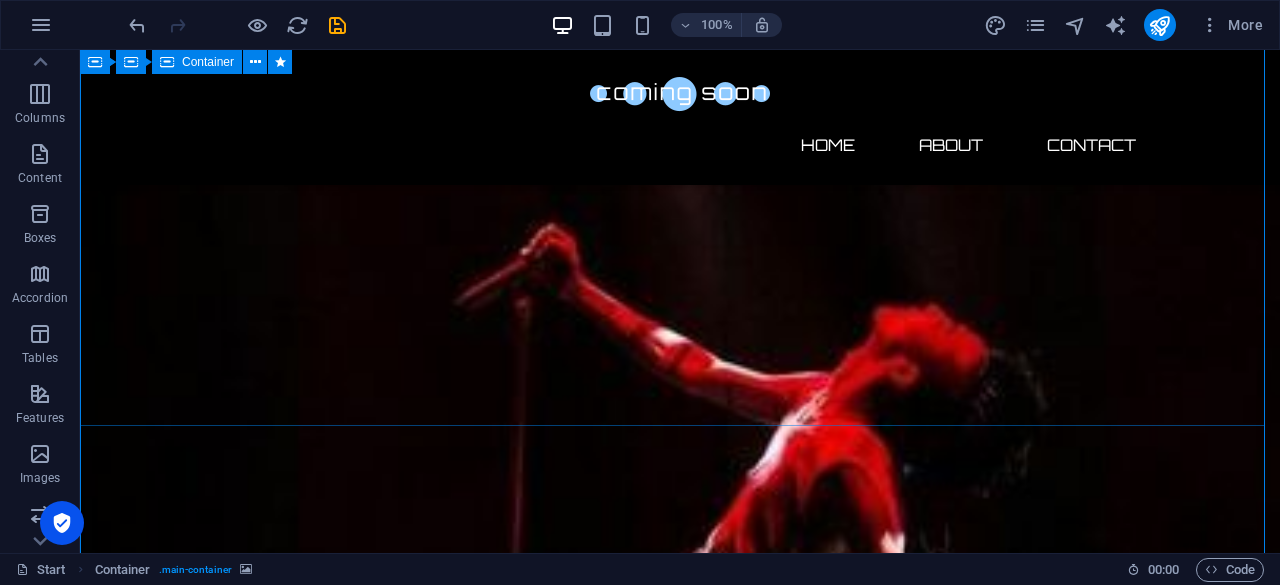 click on "🚀 $GDrag Token – Coming Soon!" at bounding box center (680, 1814) 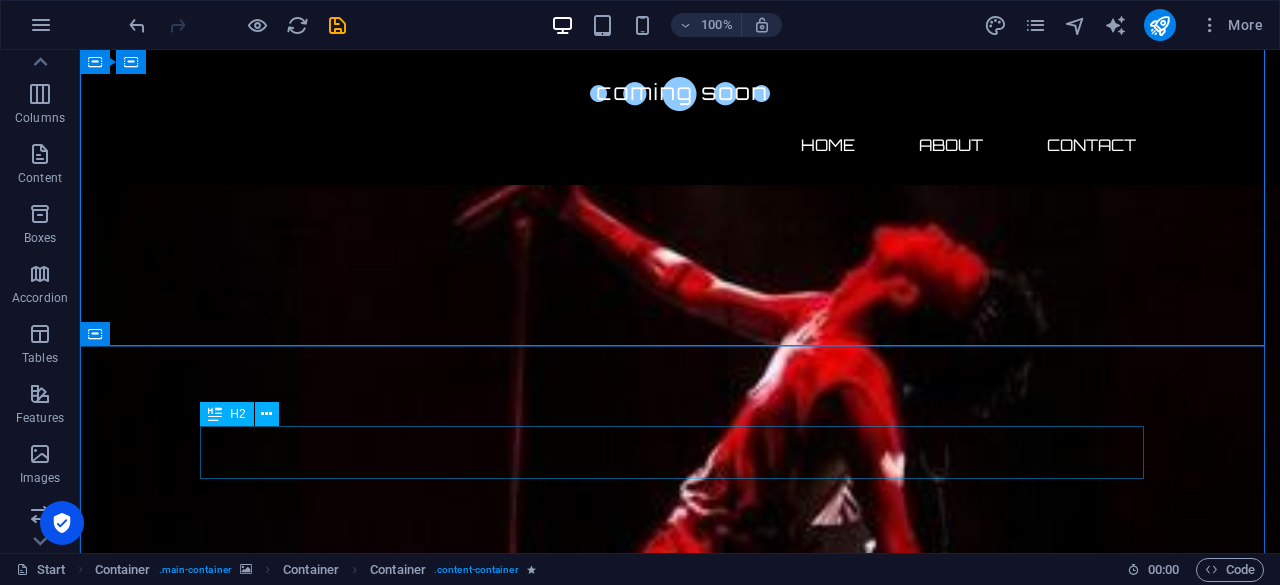 scroll, scrollTop: 1401, scrollLeft: 0, axis: vertical 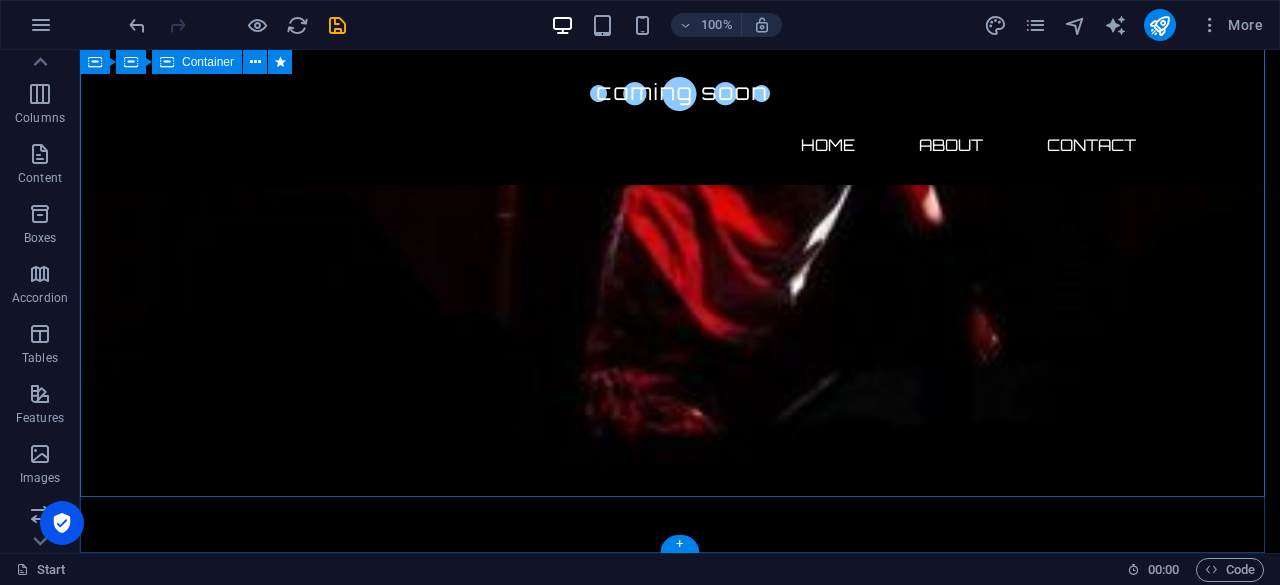 click on "About us Welcome to the world’s first meme coin project where you can chat with AI G-Dragon! Our legendary AI GD chat is  already live  and waiting for your stories, memes, and rants. Join the fun now and get to know the community before the $GDrag token officially launches! The $GDrag token is launching soon. Stay tuned for updates, follow our social channels, and don’t miss your chance to be part of meme history. Ready to meet AI GD? Start Chatting Here" at bounding box center (680, 2380) 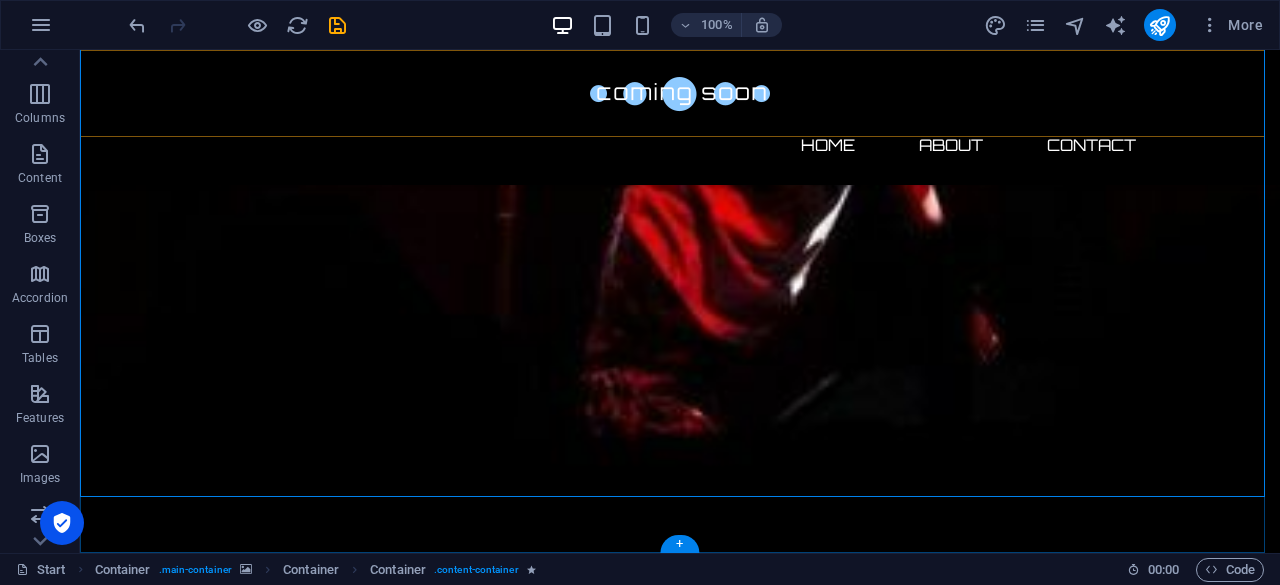 click on "Home About Contact" at bounding box center [680, 117] 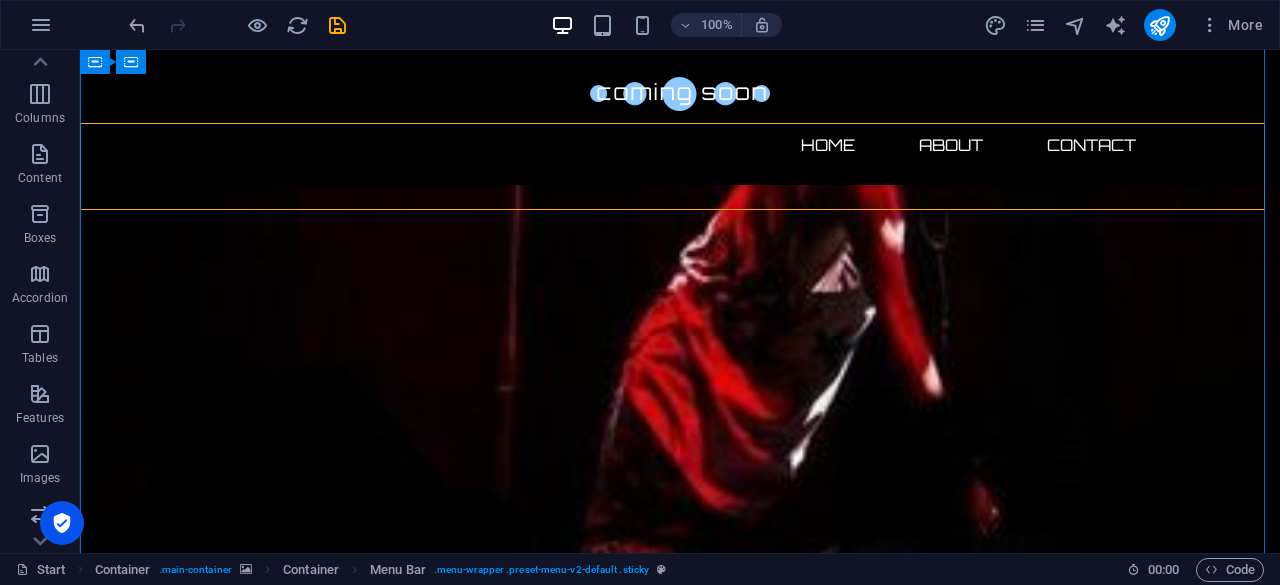 scroll, scrollTop: 1401, scrollLeft: 0, axis: vertical 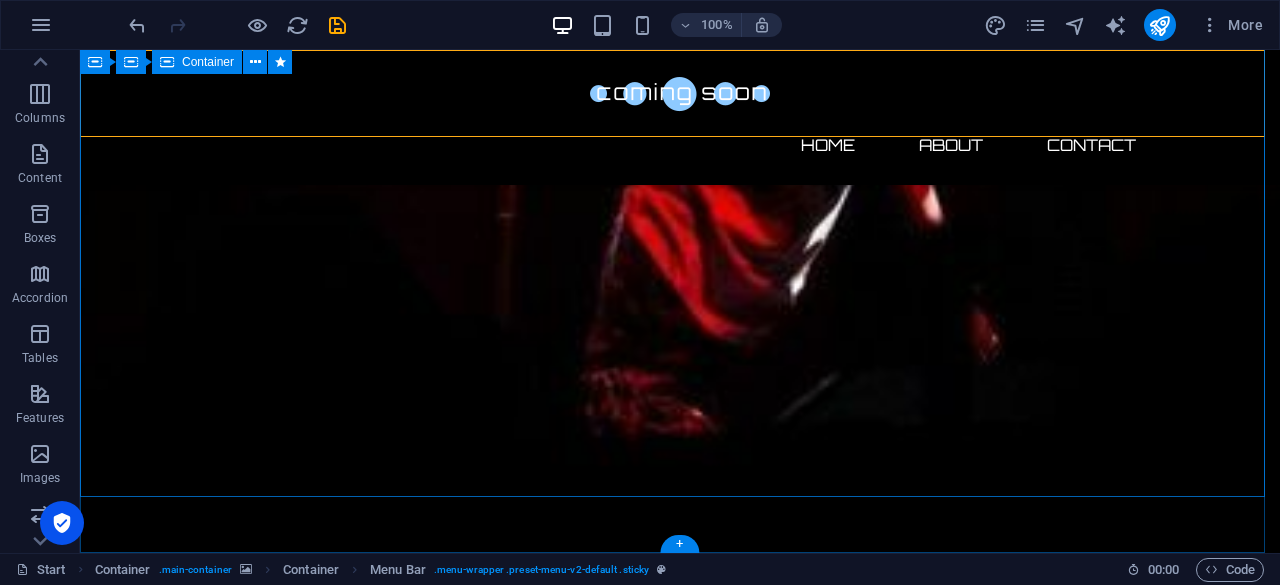 click on "About us Welcome to the world’s first meme coin project where you can chat with AI G-Dragon! Our legendary AI GD chat is  already live  and waiting for your stories, memes, and rants. Join the fun now and get to know the community before the $GDrag token officially launches! The $GDrag token is launching soon. Stay tuned for updates, follow our social channels, and don’t miss your chance to be part of meme history. Ready to meet AI GD? Start Chatting Here" at bounding box center [680, 2380] 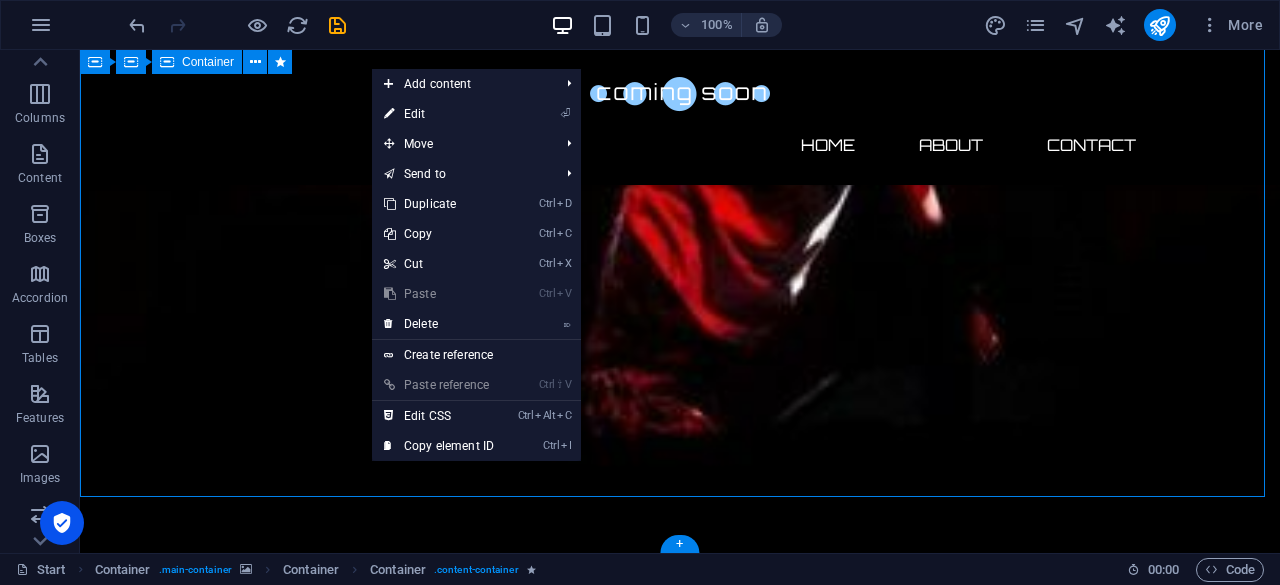 click on "About us Welcome to the world’s first meme coin project where you can chat with AI G-Dragon! Our legendary AI GD chat is  already live  and waiting for your stories, memes, and rants. Join the fun now and get to know the community before the $GDrag token officially launches! The $GDrag token is launching soon. Stay tuned for updates, follow our social channels, and don’t miss your chance to be part of meme history. Ready to meet AI GD? Start Chatting Here" at bounding box center [680, 2380] 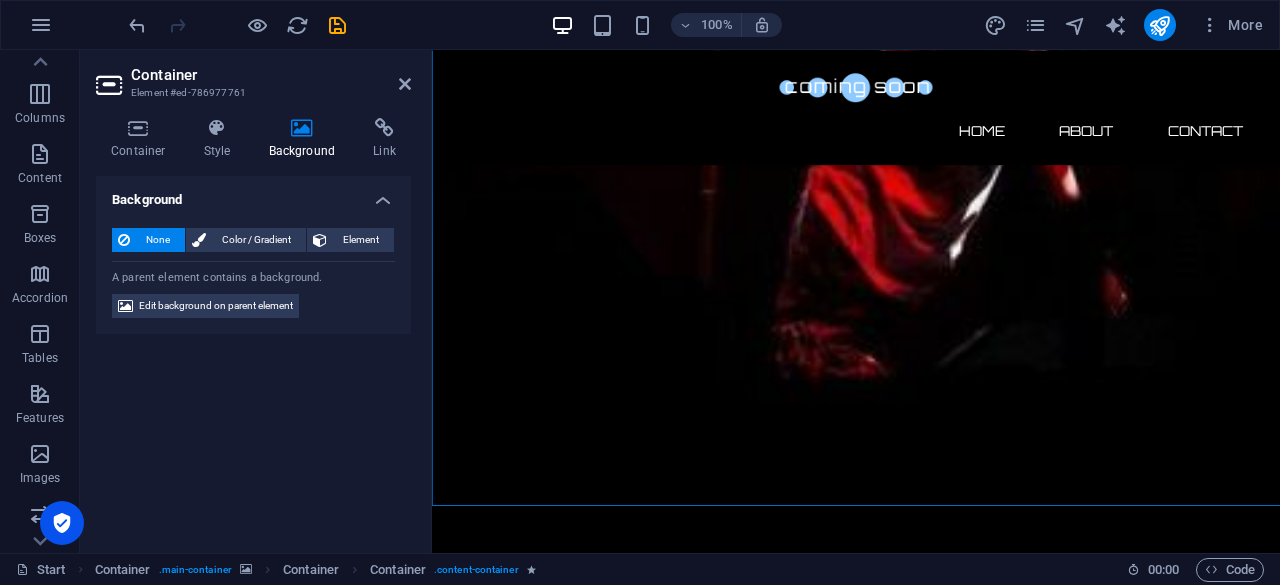 scroll, scrollTop: 1312, scrollLeft: 0, axis: vertical 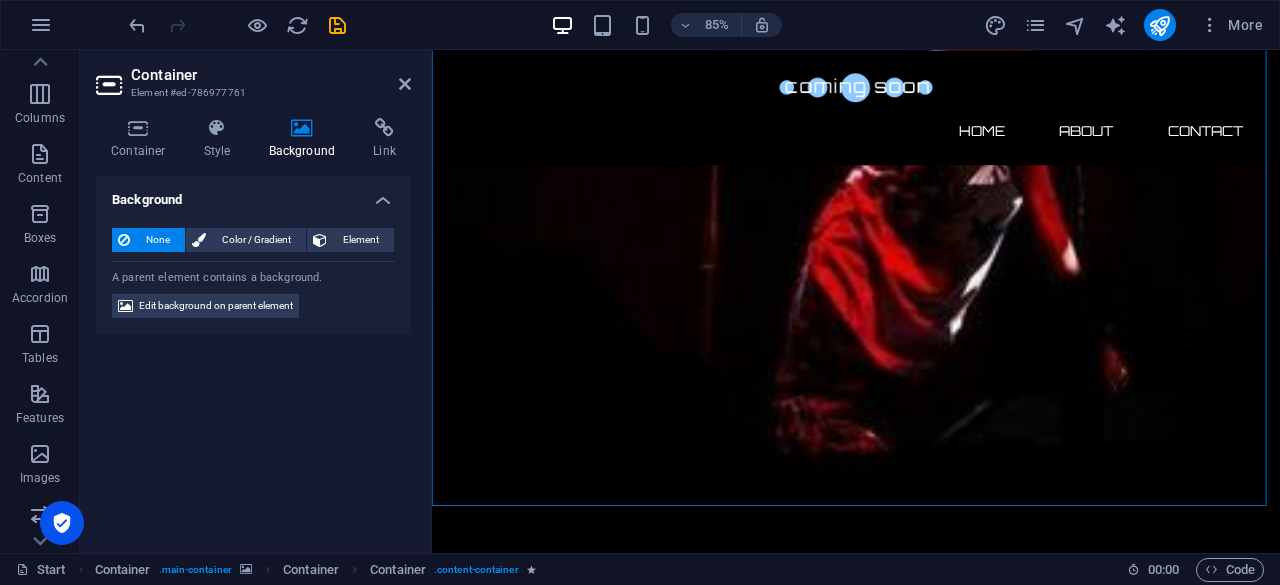 click at bounding box center [302, 128] 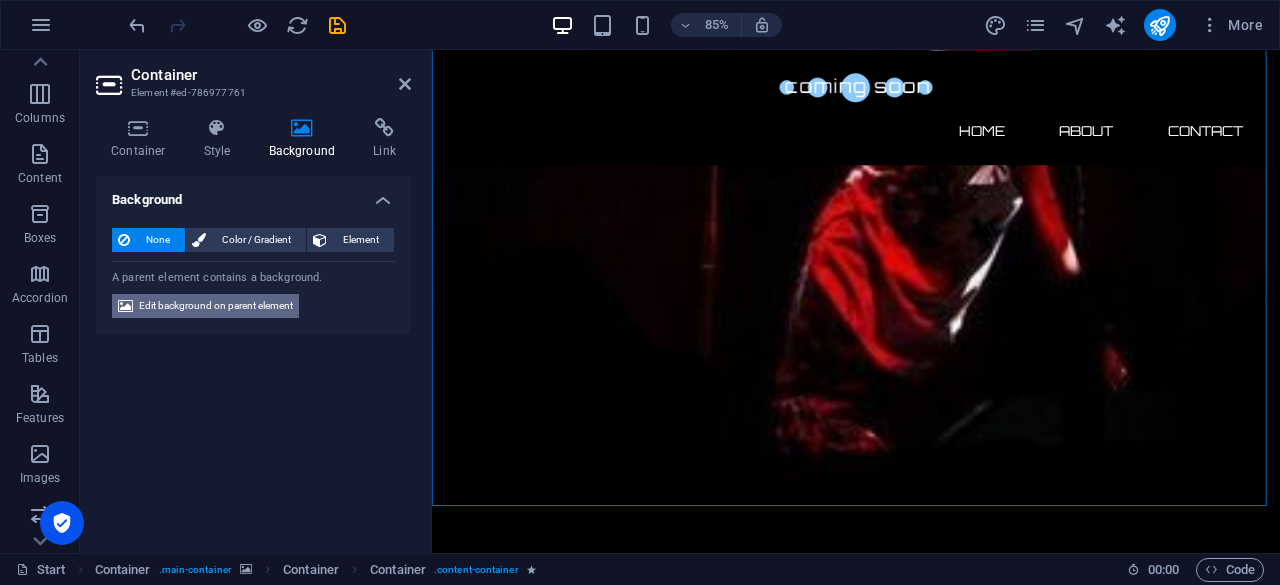 click on "Edit background on parent element" at bounding box center [216, 306] 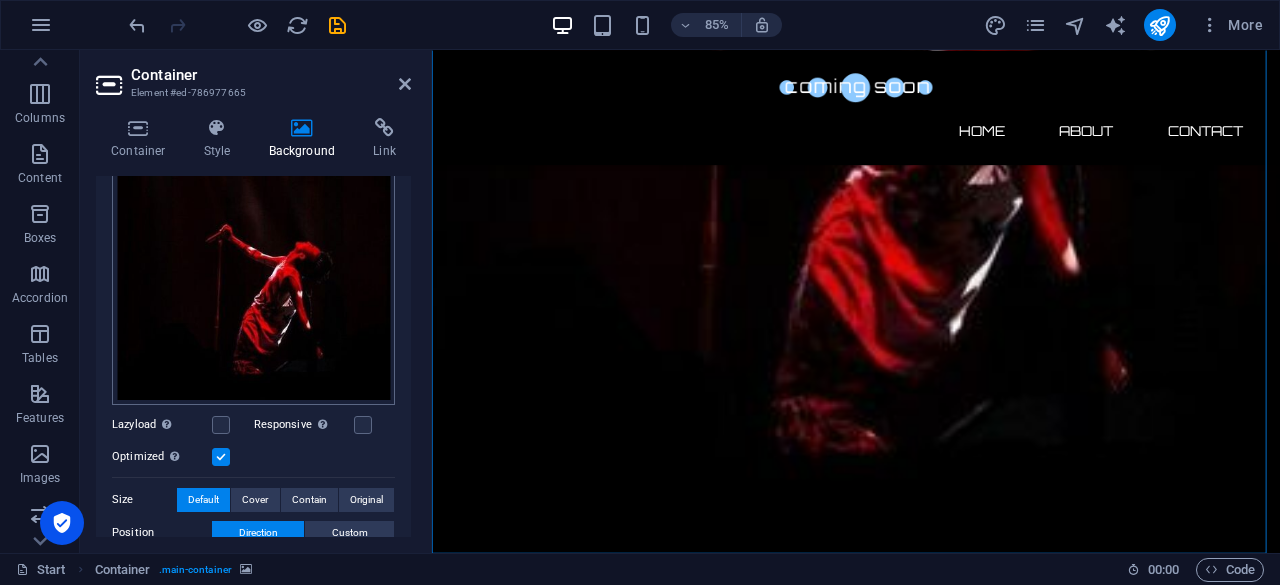 scroll, scrollTop: 392, scrollLeft: 0, axis: vertical 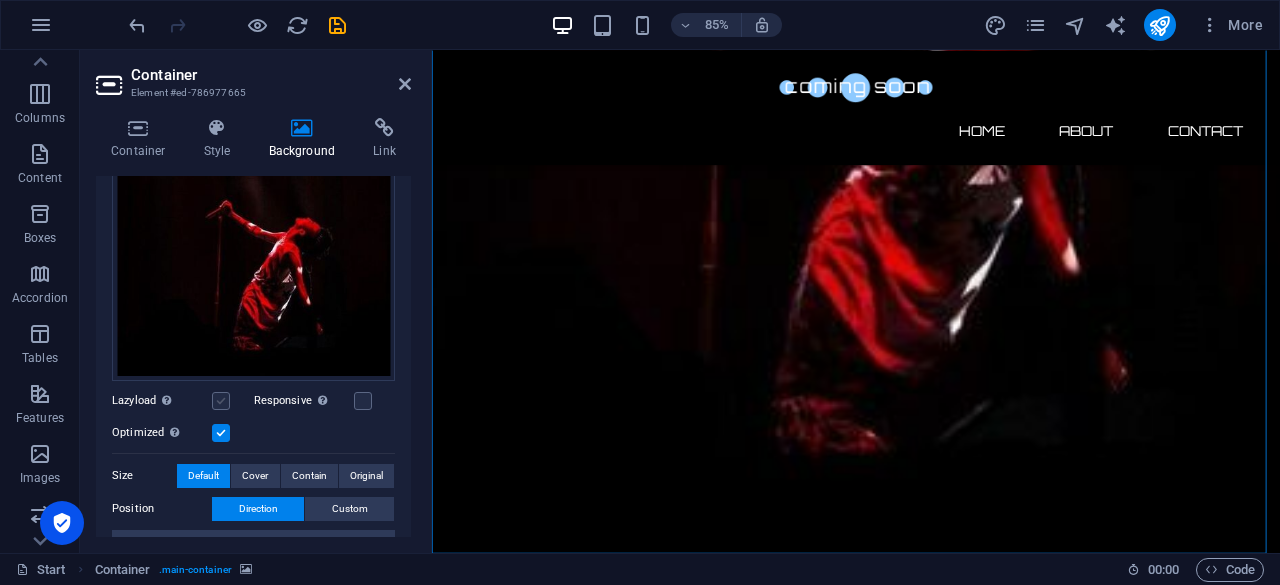 click at bounding box center (221, 401) 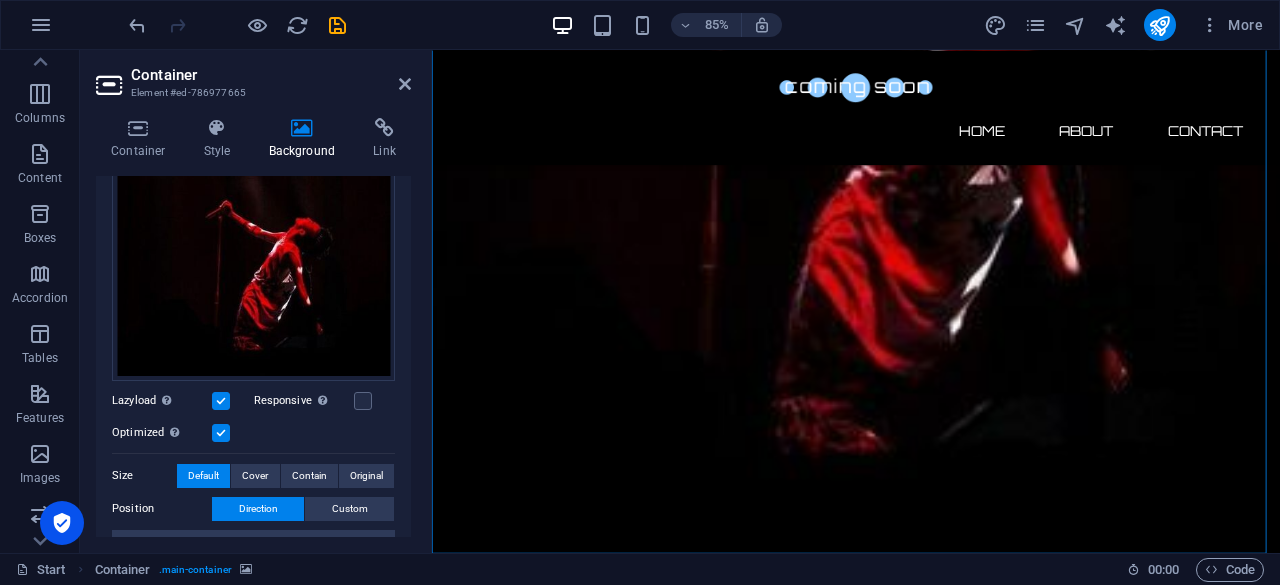 click at bounding box center (221, 401) 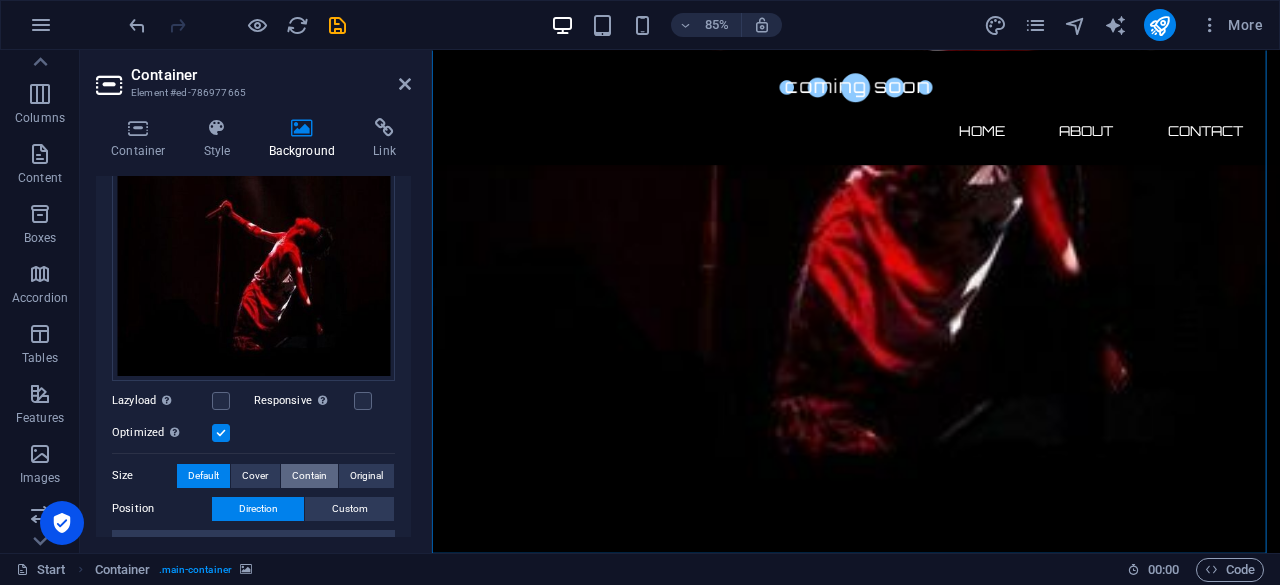 scroll, scrollTop: 477, scrollLeft: 0, axis: vertical 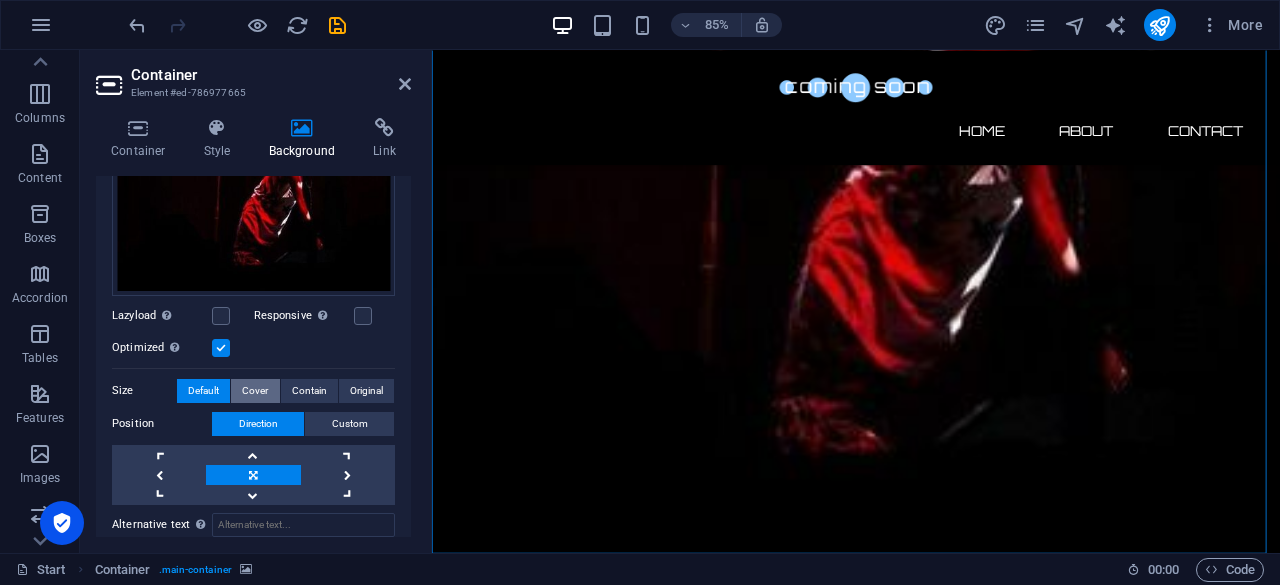 click on "Cover" at bounding box center (255, 391) 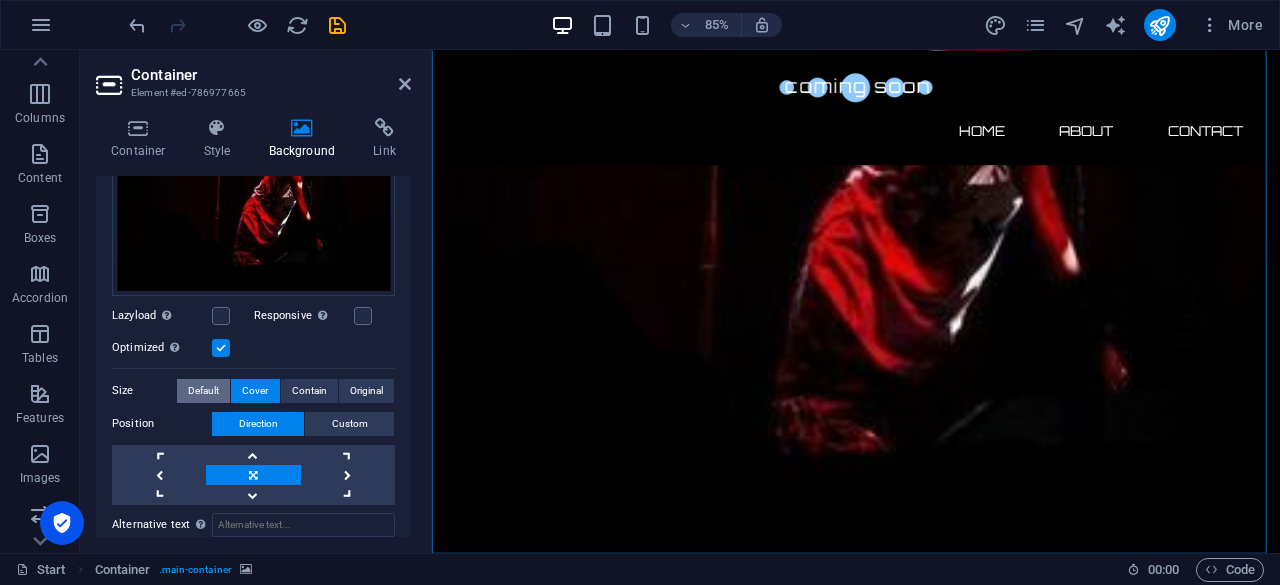 click on "Default" at bounding box center [203, 391] 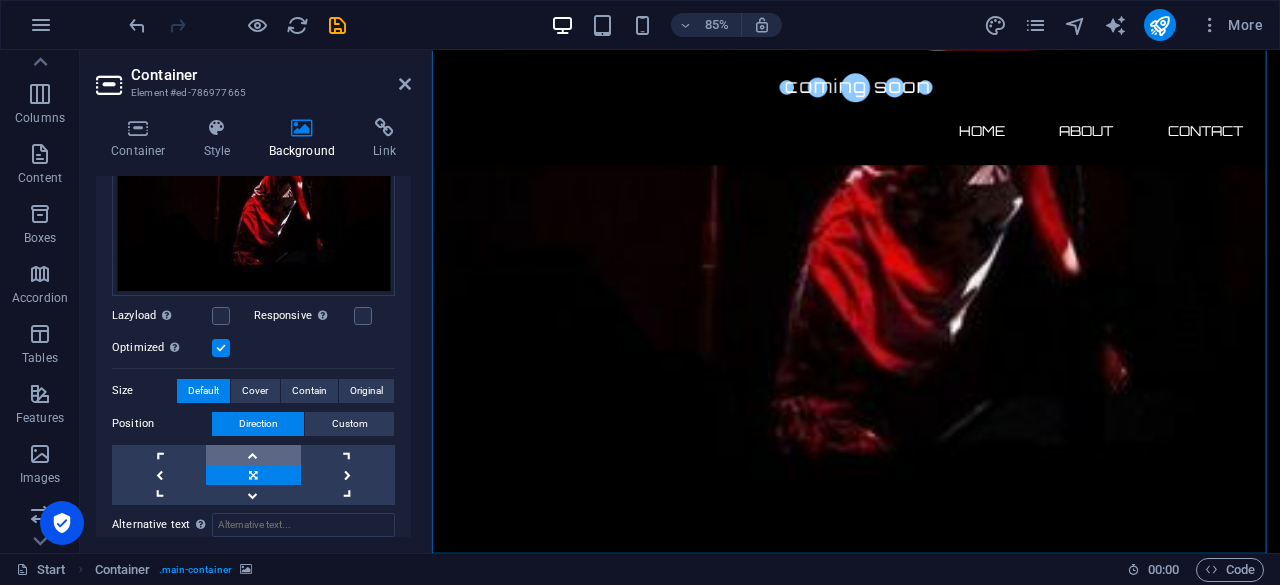 click at bounding box center [253, 455] 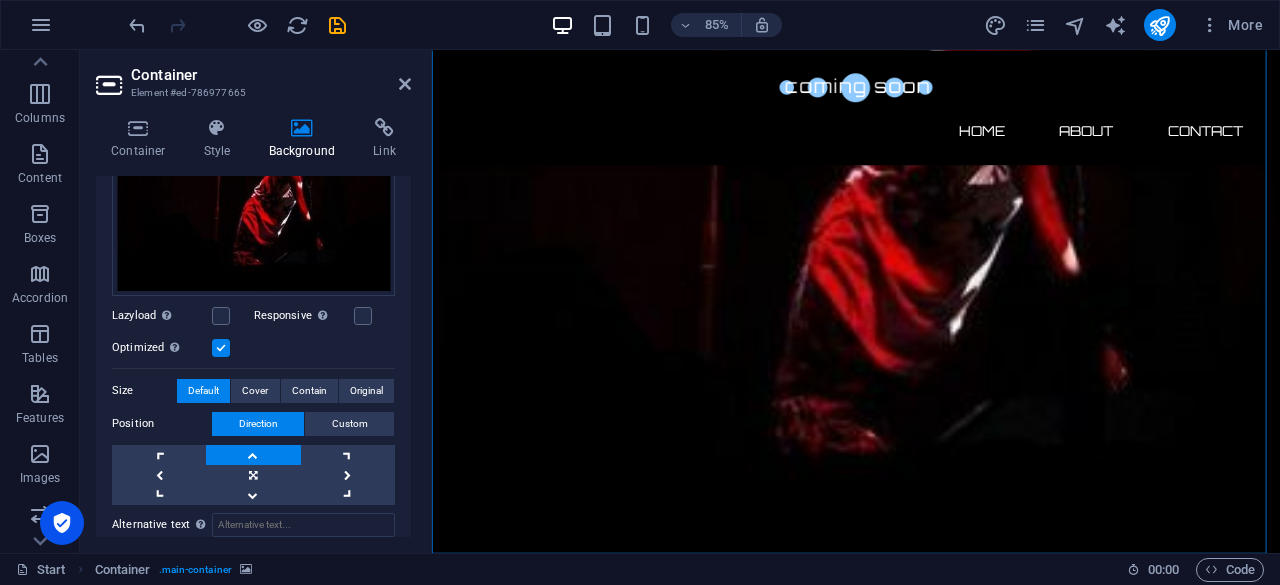 click at bounding box center (253, 455) 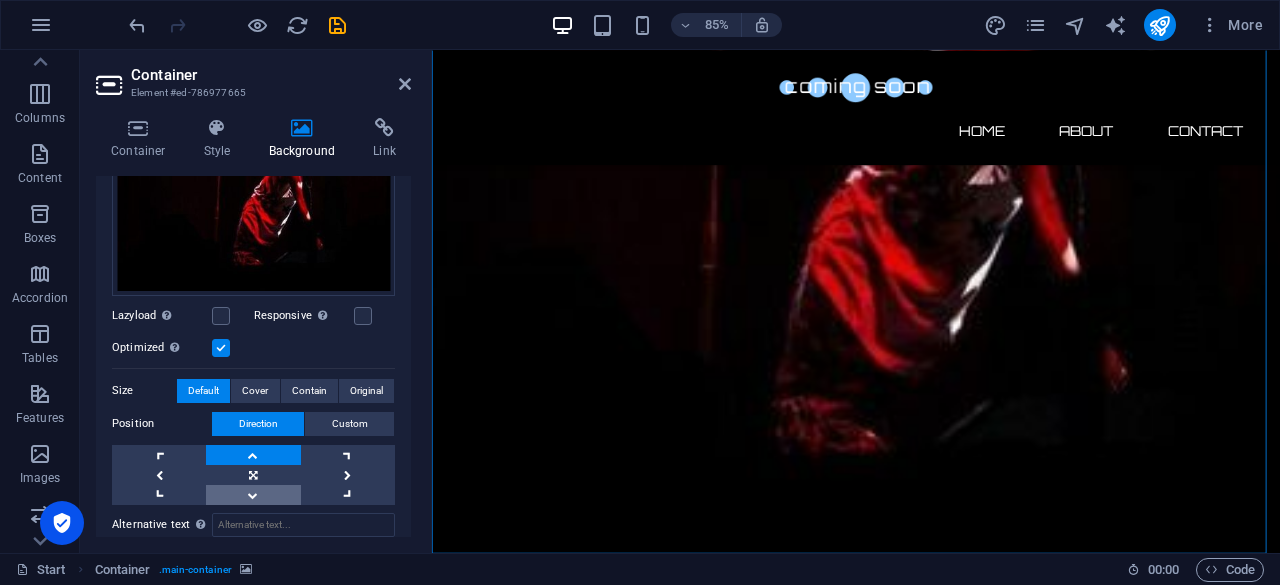 click at bounding box center [253, 495] 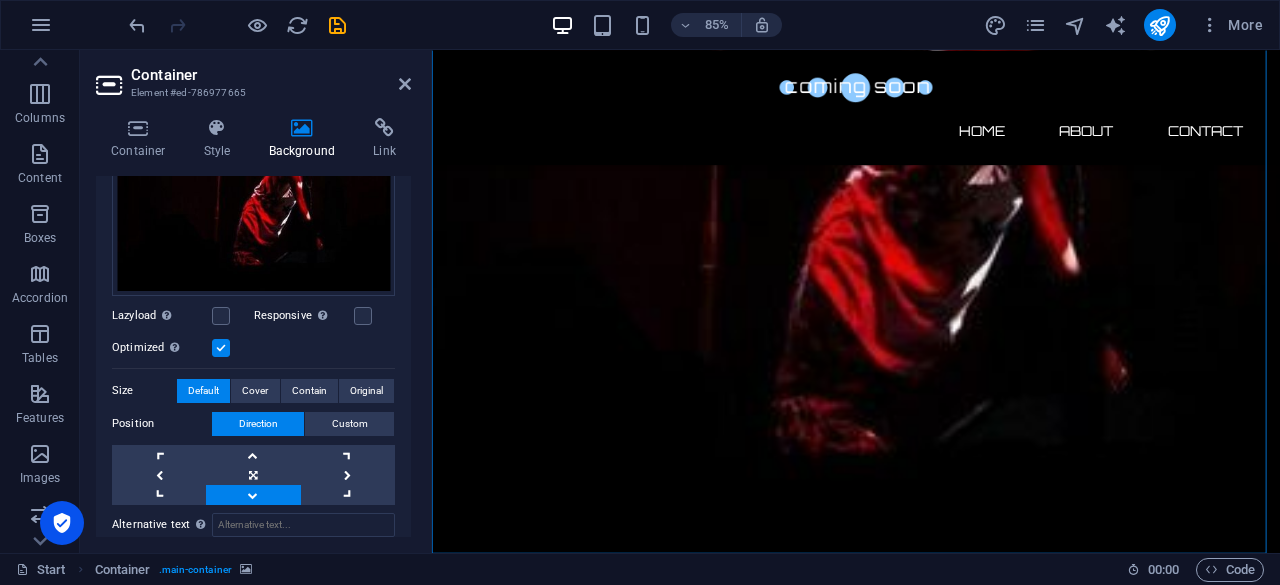 click at bounding box center (253, 495) 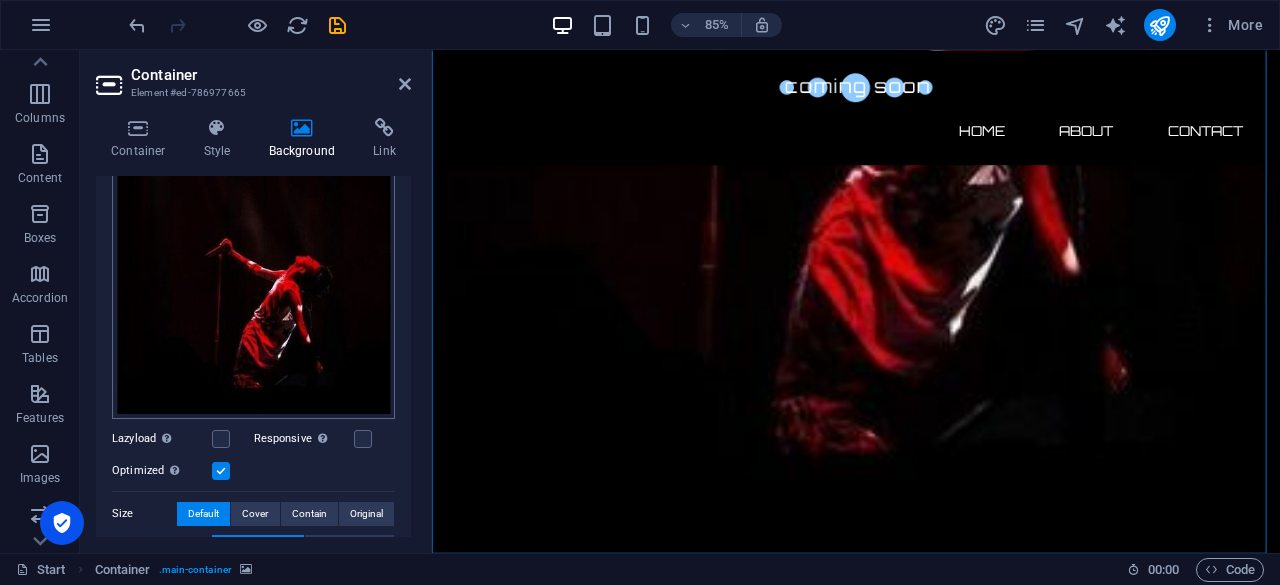 scroll, scrollTop: 353, scrollLeft: 0, axis: vertical 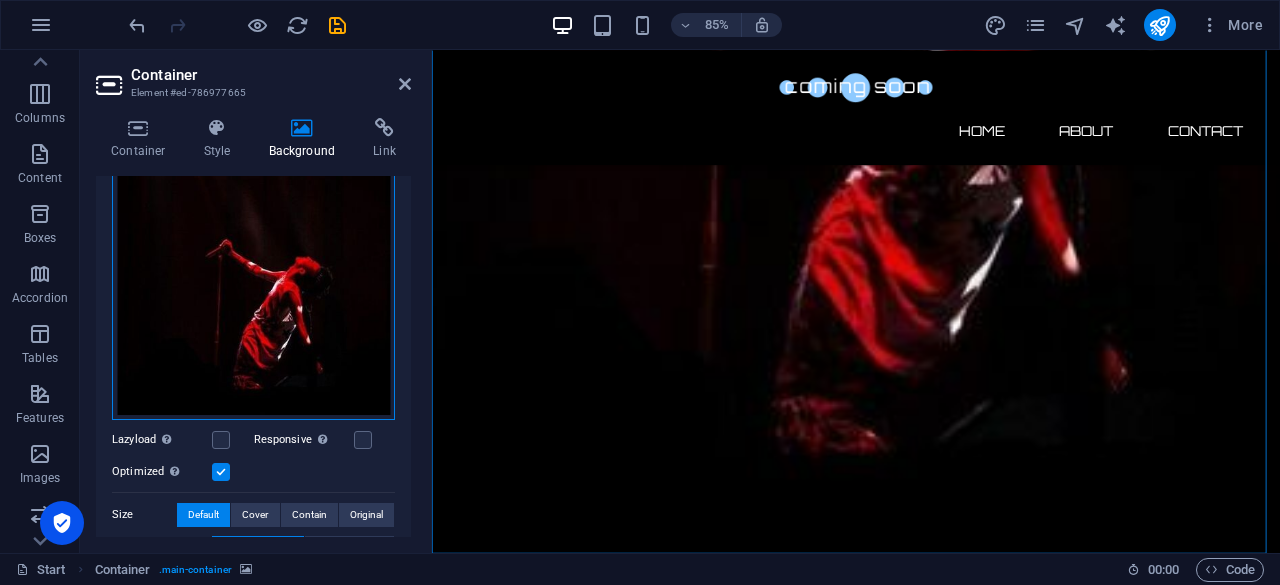 drag, startPoint x: 291, startPoint y: 256, endPoint x: 312, endPoint y: 344, distance: 90.47099 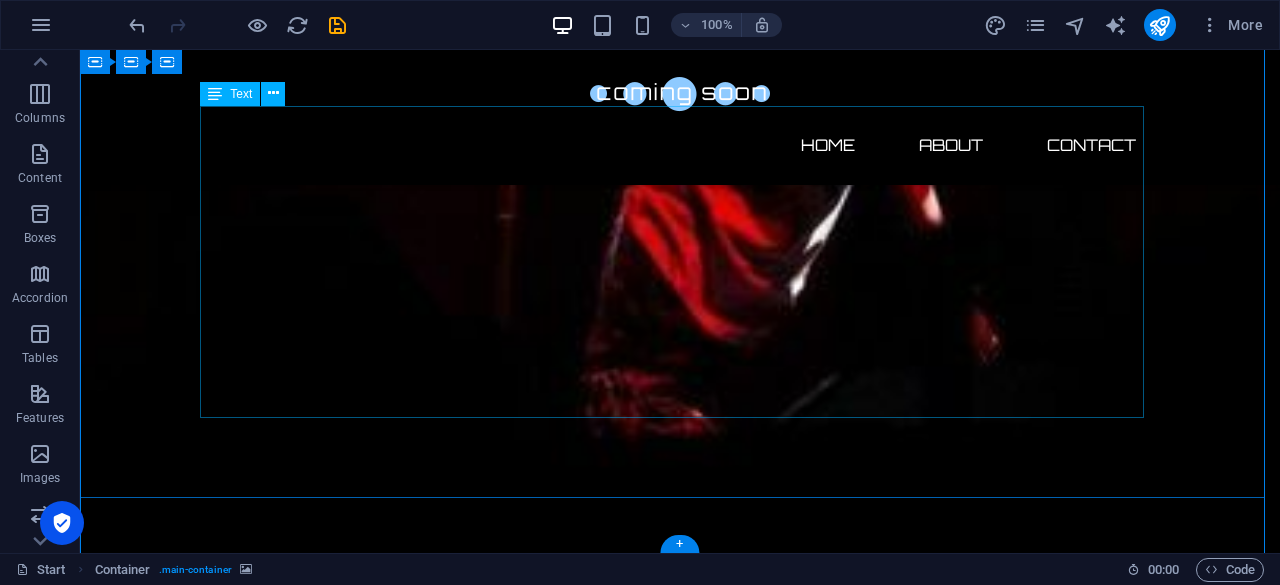 click on "Welcome to the world’s first meme coin project where you can chat with AI G-Dragon! Our legendary AI GD chat is  already live  and waiting for your stories, memes, and rants. Join the fun now and get to know the community before the $GDrag token officially launches! The $GDrag token is launching soon. Stay tuned for updates, follow our social channels, and don’t miss your chance to be part of meme history. Ready to meet AI GD? Start Chatting Here" at bounding box center [680, 2424] 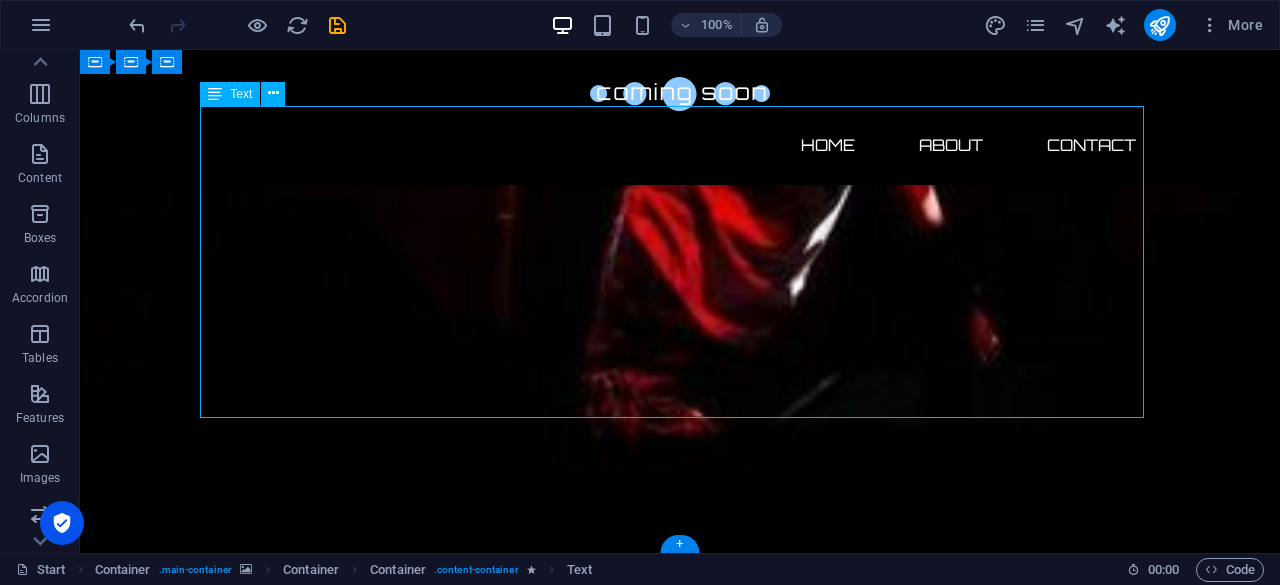 click on "Welcome to the world’s first meme coin project where you can chat with AI G-Dragon! Our legendary AI GD chat is  already live  and waiting for your stories, memes, and rants. Join the fun now and get to know the community before the $GDrag token officially launches! The $GDrag token is launching soon. Stay tuned for updates, follow our social channels, and don’t miss your chance to be part of meme history. Ready to meet AI GD? Start Chatting Here" at bounding box center [680, 2424] 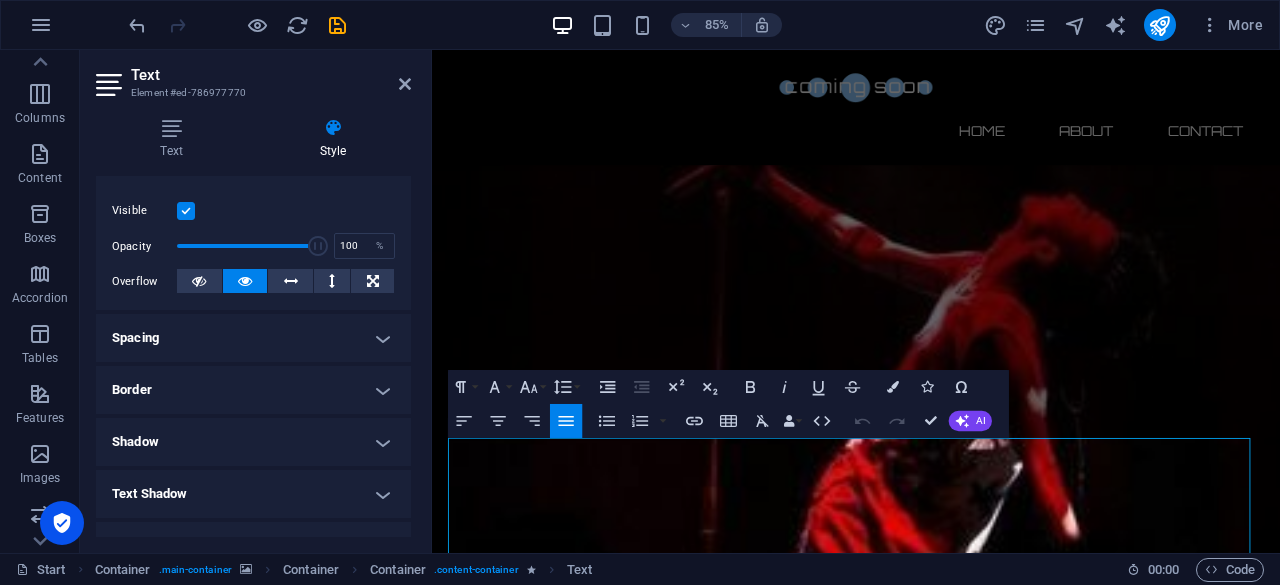 scroll, scrollTop: 0, scrollLeft: 0, axis: both 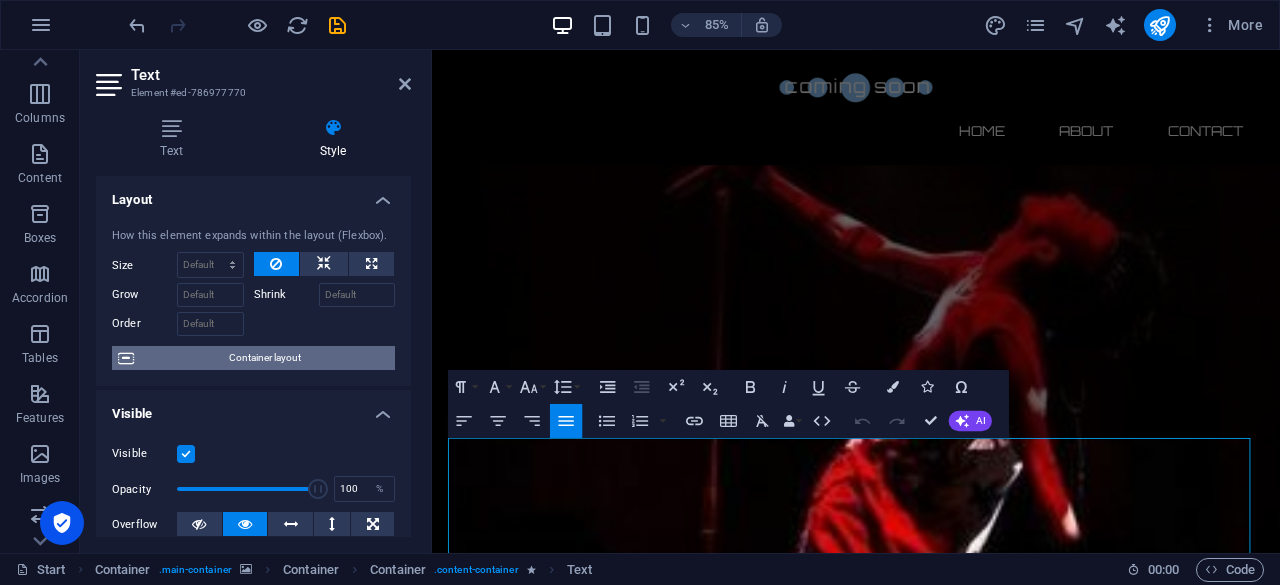 click on "Container layout" at bounding box center (264, 358) 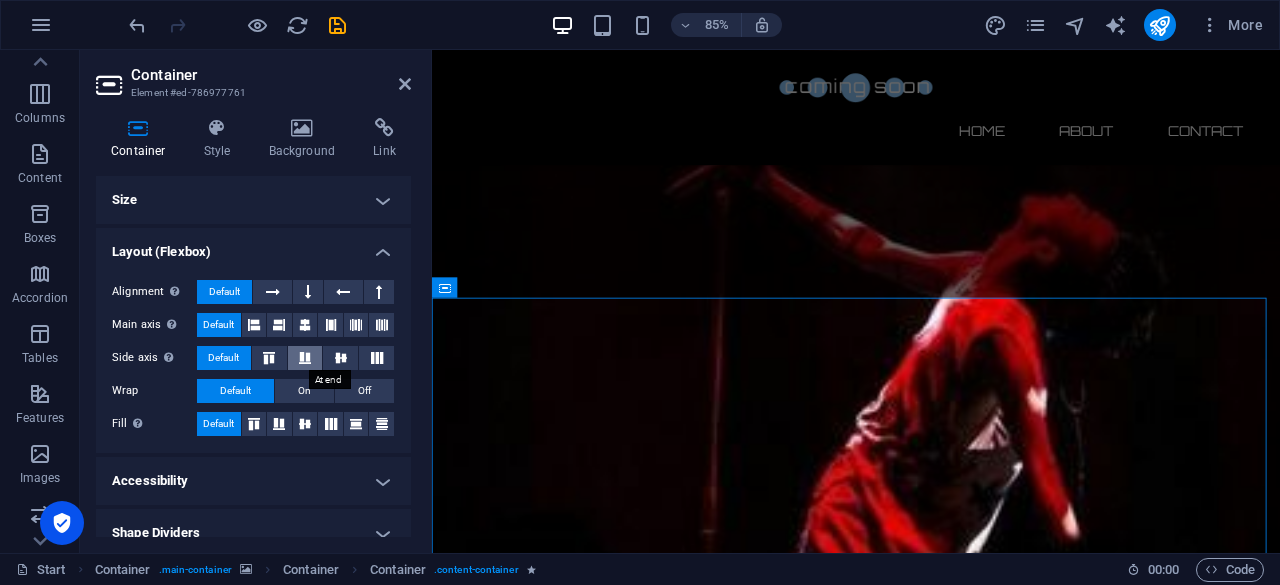 scroll, scrollTop: 19, scrollLeft: 0, axis: vertical 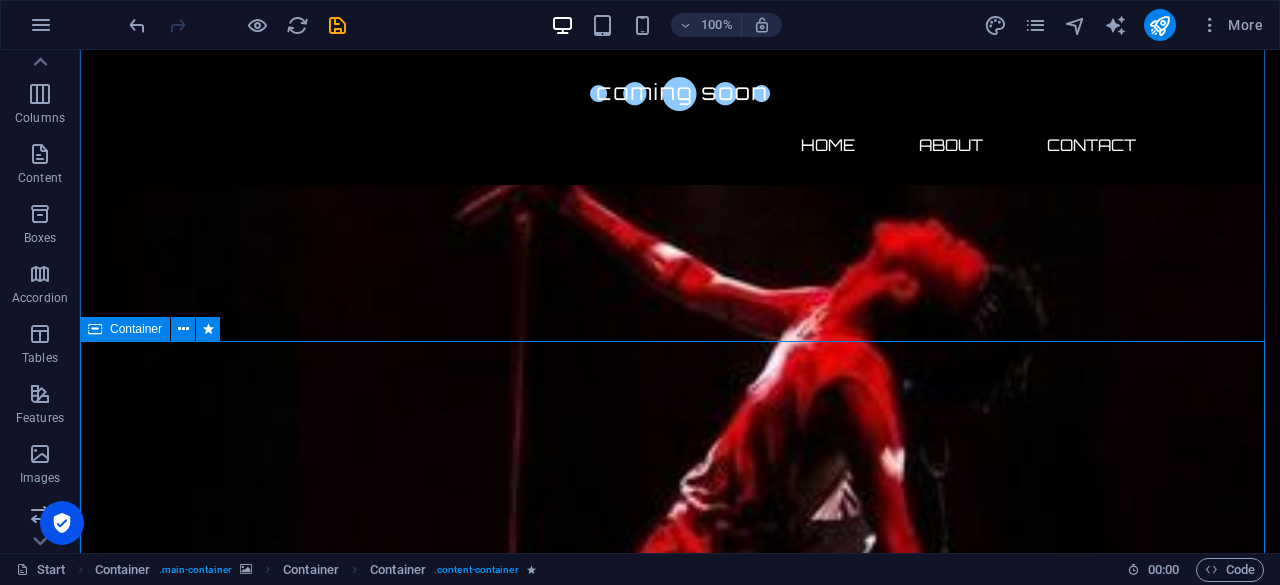 click on "About us Welcome to the world’s first meme coin project where you can chat with AI G-Dragon! Our legendary AI GD chat is  already live  and waiting for your stories, memes, and rants. Join the fun now and get to know the community before the $GDrag token officially launches! The $GDrag token is launching soon. Stay tuned for updates, follow our social channels, and don’t miss your chance to be part of meme history. Ready to meet AI GD? Start Chatting Here" at bounding box center [680, 2781] 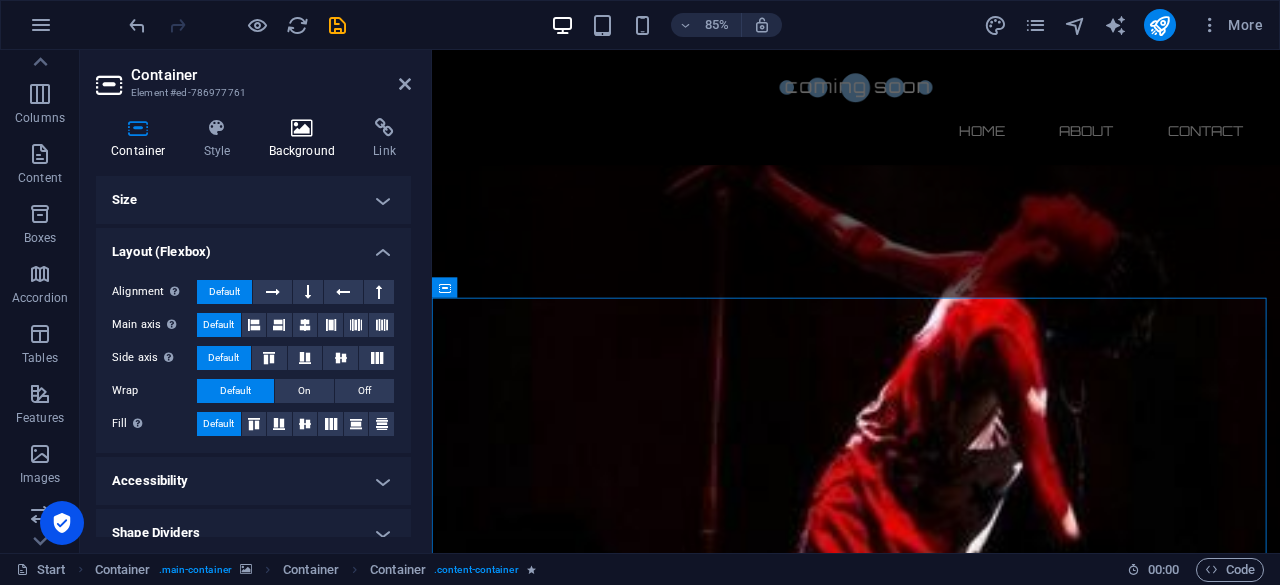 click at bounding box center (302, 128) 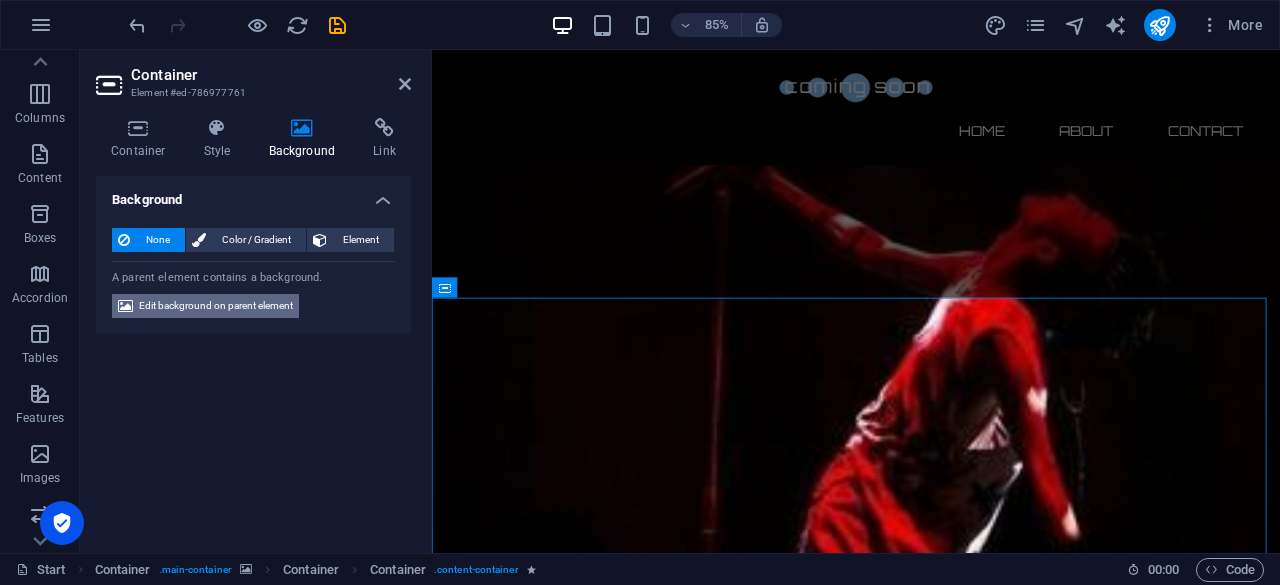 click on "Edit background on parent element" at bounding box center [216, 306] 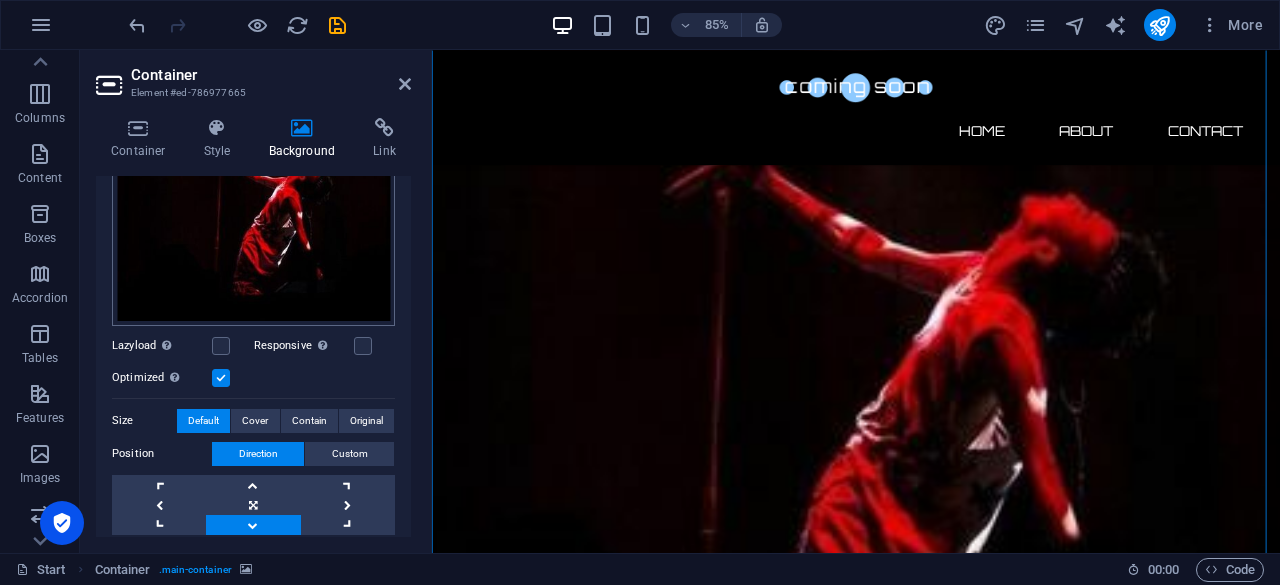 scroll, scrollTop: 456, scrollLeft: 0, axis: vertical 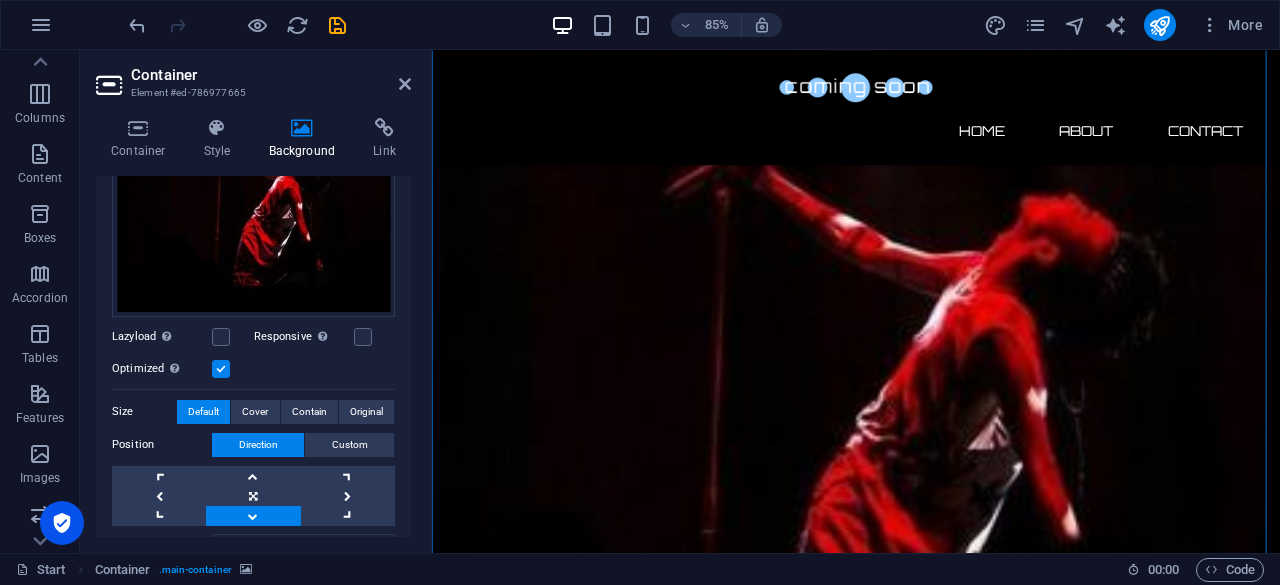 click at bounding box center (221, 369) 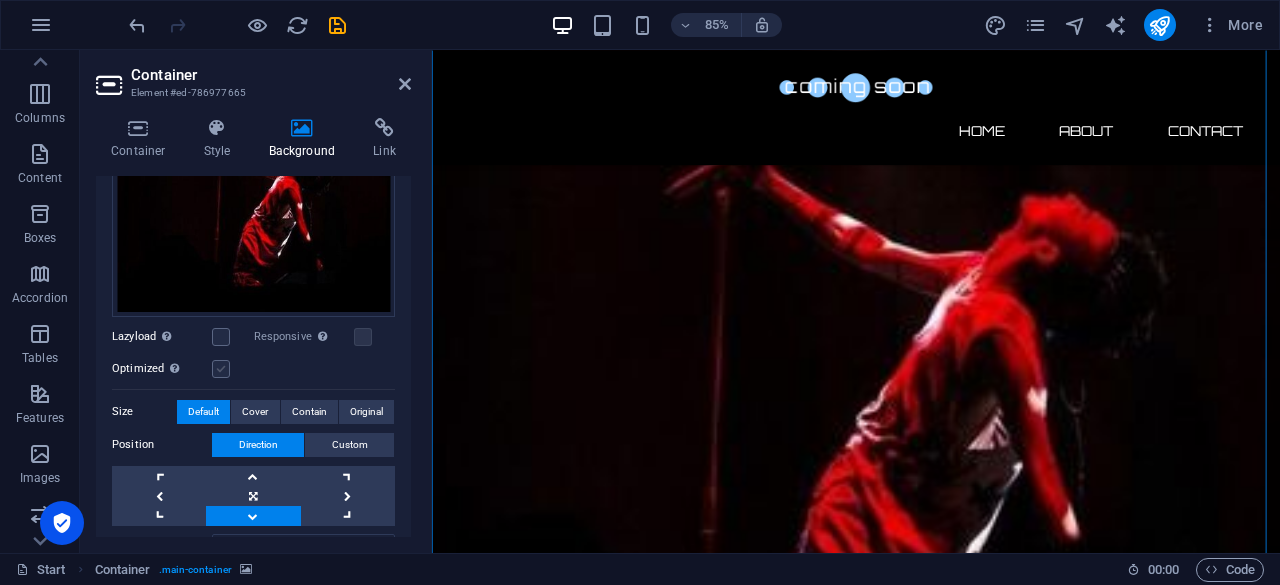 click at bounding box center (221, 369) 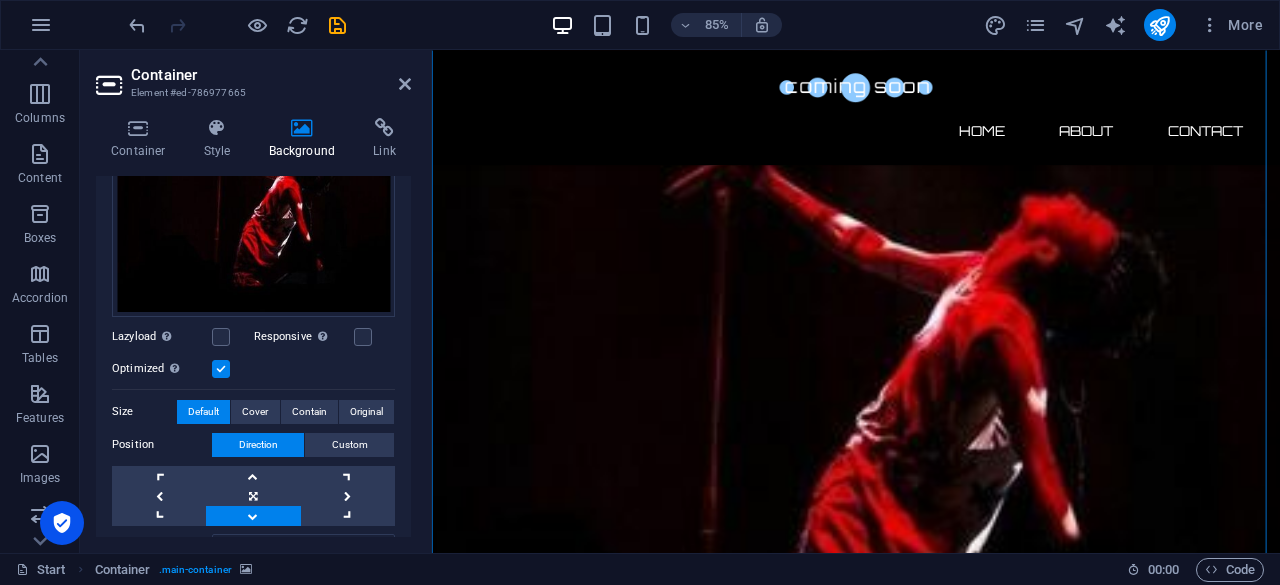 click at bounding box center [221, 369] 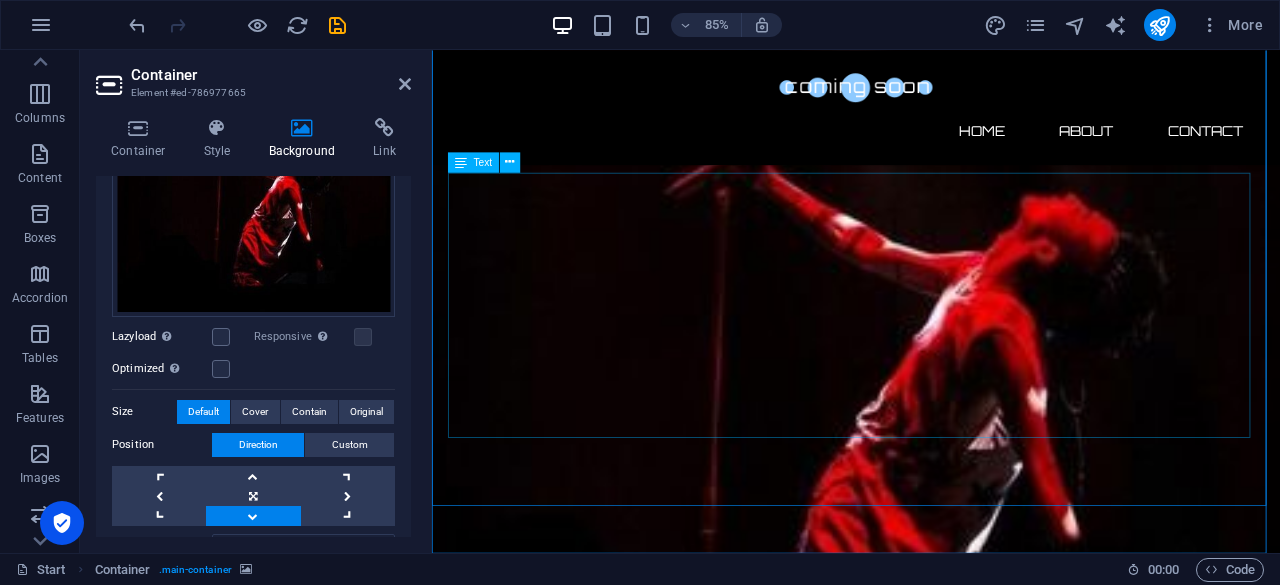 scroll, scrollTop: 1312, scrollLeft: 0, axis: vertical 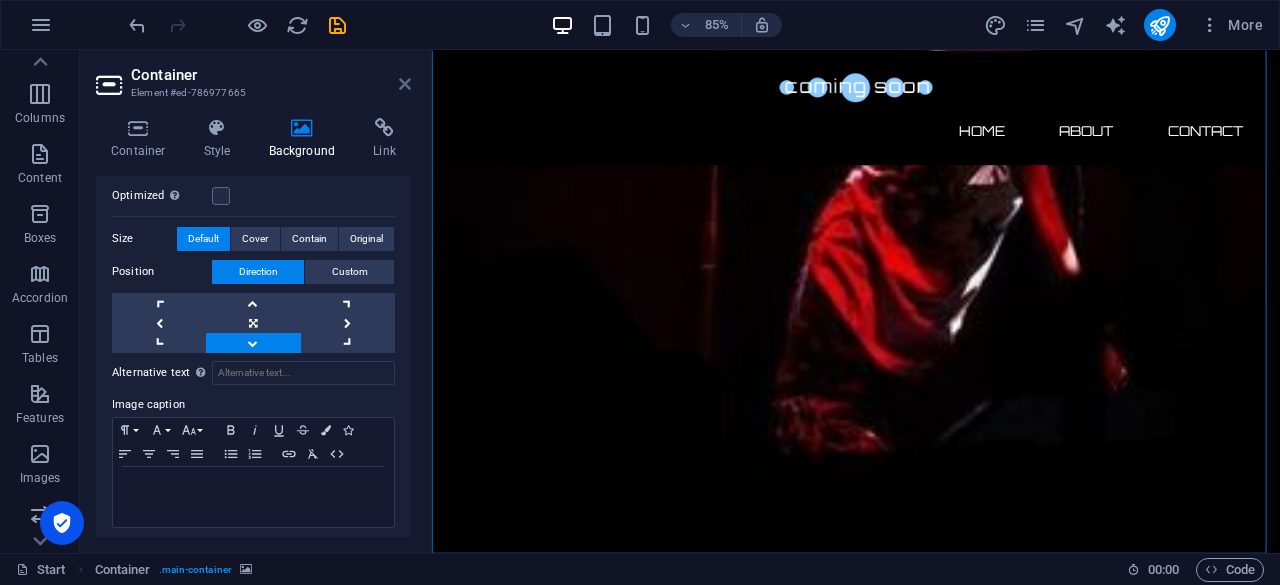 click at bounding box center [405, 84] 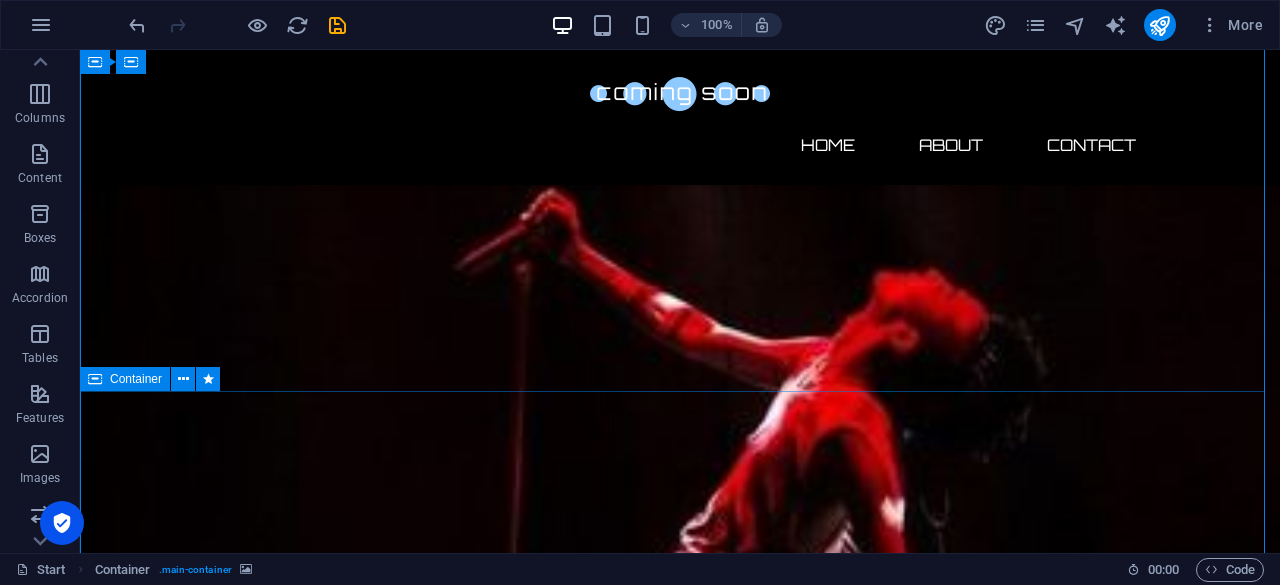 scroll, scrollTop: 1003, scrollLeft: 0, axis: vertical 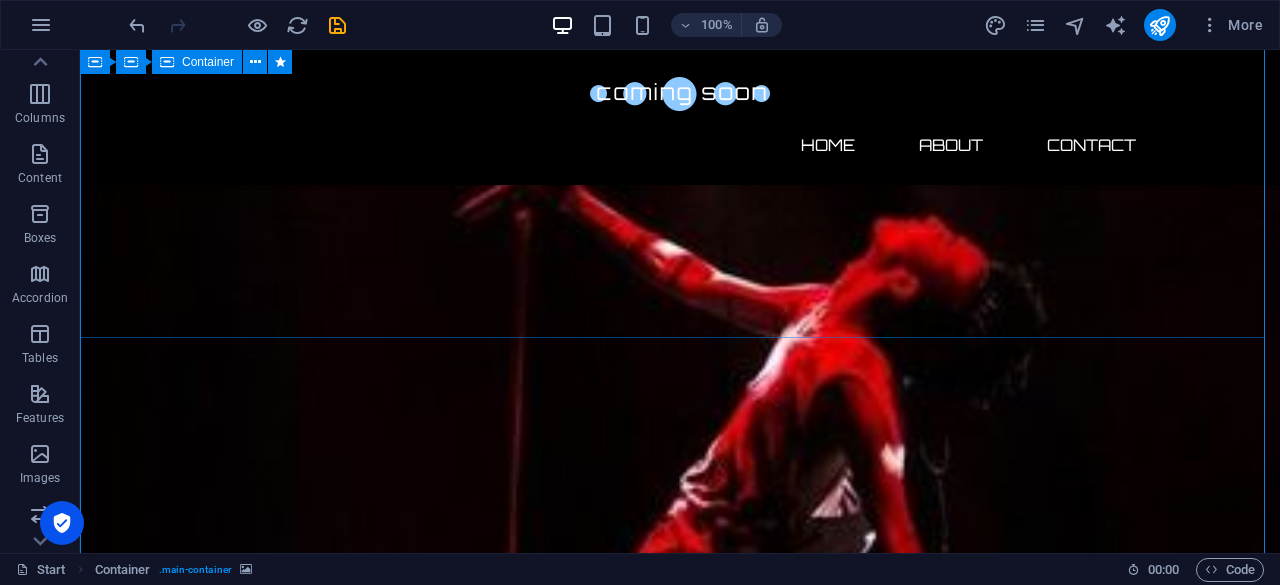 click on "🚀 $GDrag Token – Coming Soon!" at bounding box center (680, 1726) 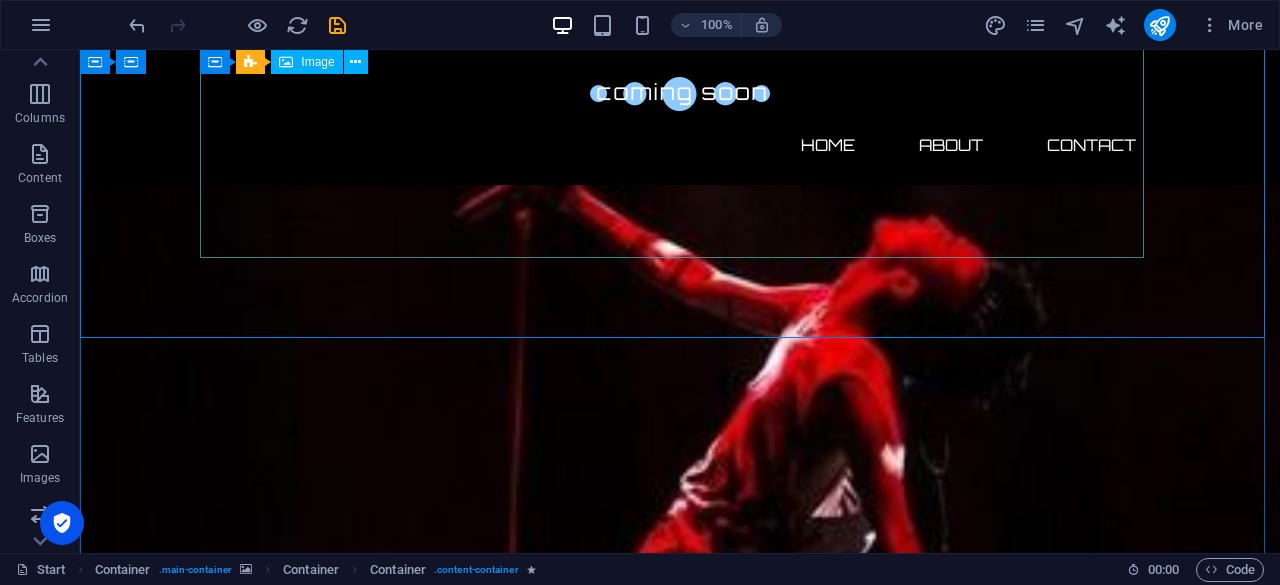 click at bounding box center [680, 1820] 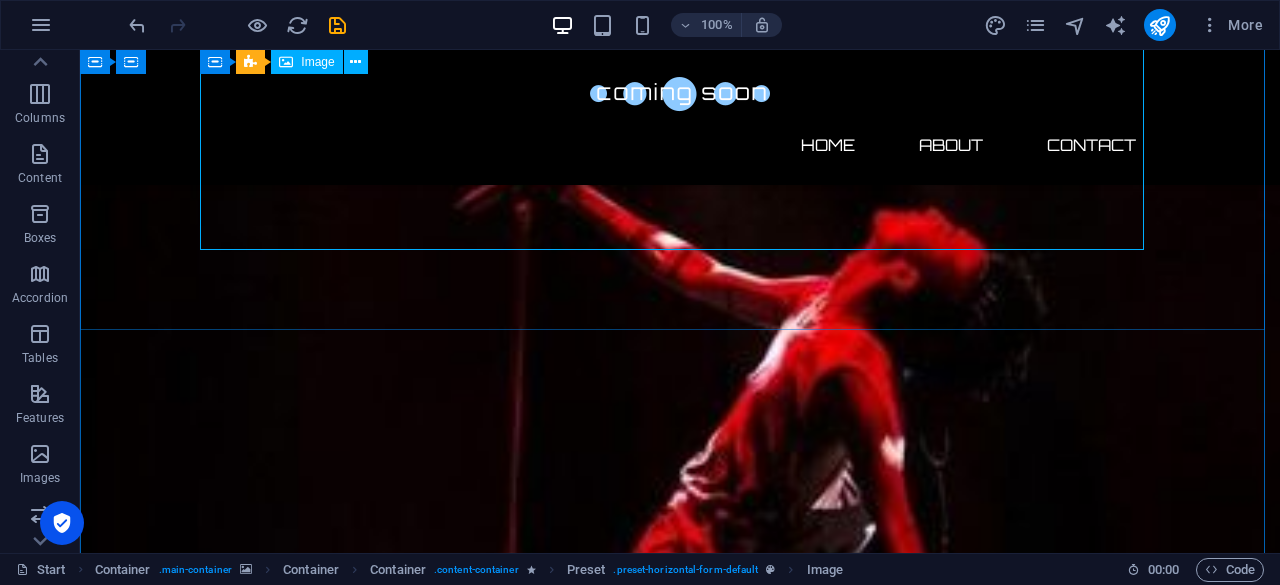 scroll, scrollTop: 1401, scrollLeft: 0, axis: vertical 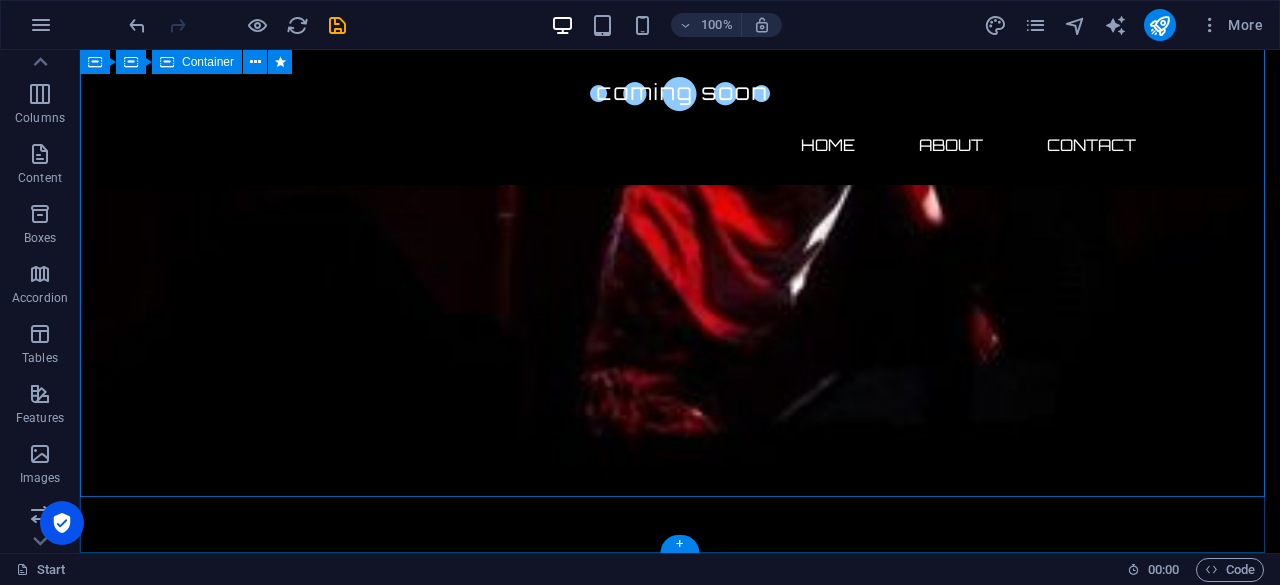 click on "About us Welcome to the world’s first meme coin project where you can chat with AI G-Dragon! Our legendary AI GD chat is  already live  and waiting for your stories, memes, and rants. Join the fun now and get to know the community before the $GDrag token officially launches! The $GDrag token is launching soon. Stay tuned for updates, follow our social channels, and don’t miss your chance to be part of meme history. Ready to meet AI GD? Start Chatting Here" at bounding box center (680, 2380) 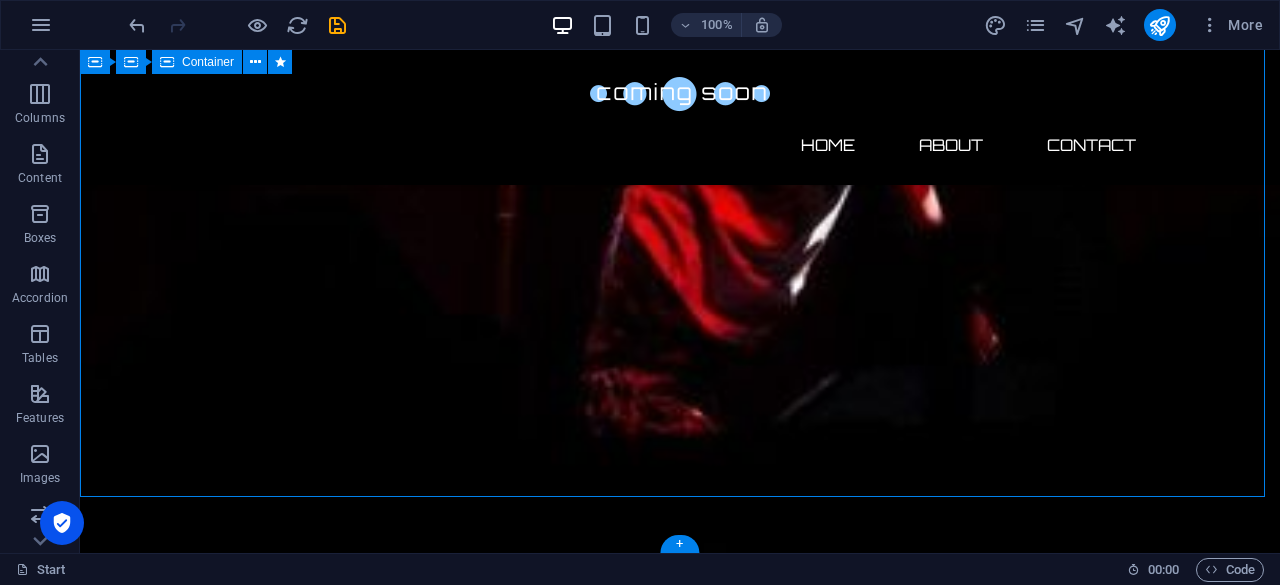 click on "About us Welcome to the world’s first meme coin project where you can chat with AI G-Dragon! Our legendary AI GD chat is  already live  and waiting for your stories, memes, and rants. Join the fun now and get to know the community before the $GDrag token officially launches! The $GDrag token is launching soon. Stay tuned for updates, follow our social channels, and don’t miss your chance to be part of meme history. Ready to meet AI GD? Start Chatting Here" at bounding box center (680, 2380) 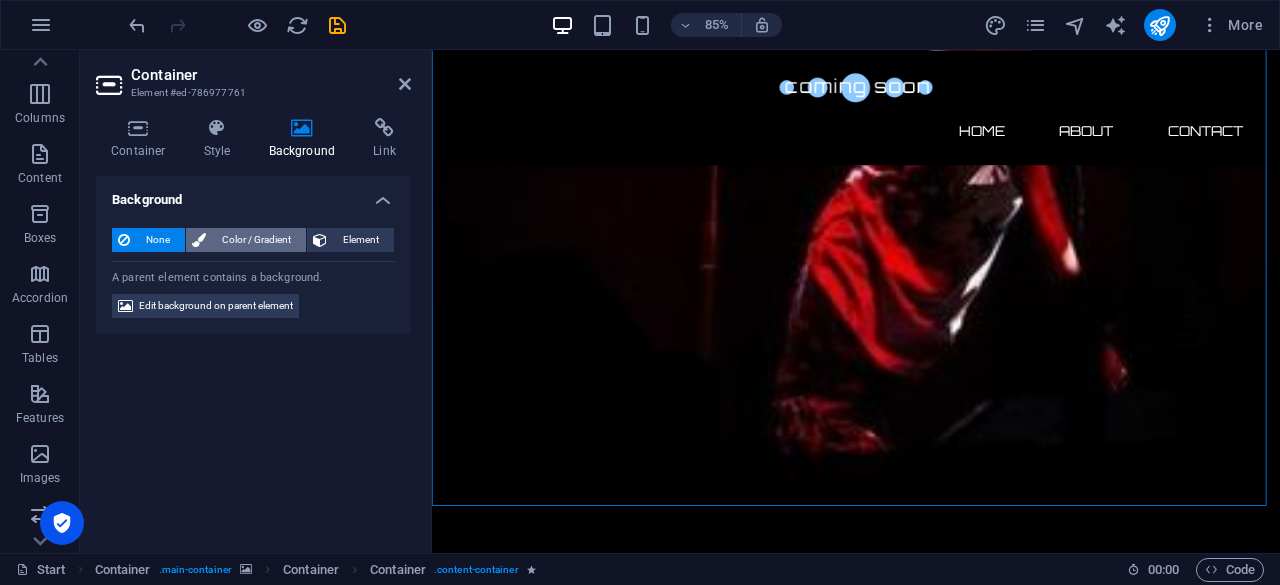 click on "Color / Gradient" at bounding box center (256, 240) 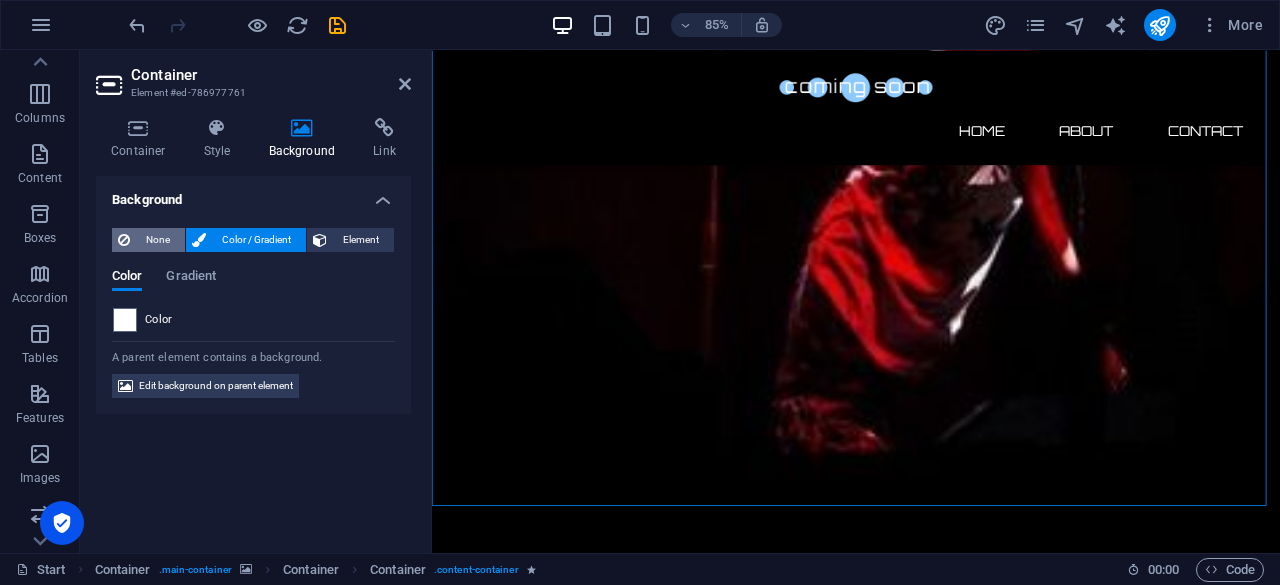 click on "None" at bounding box center (157, 240) 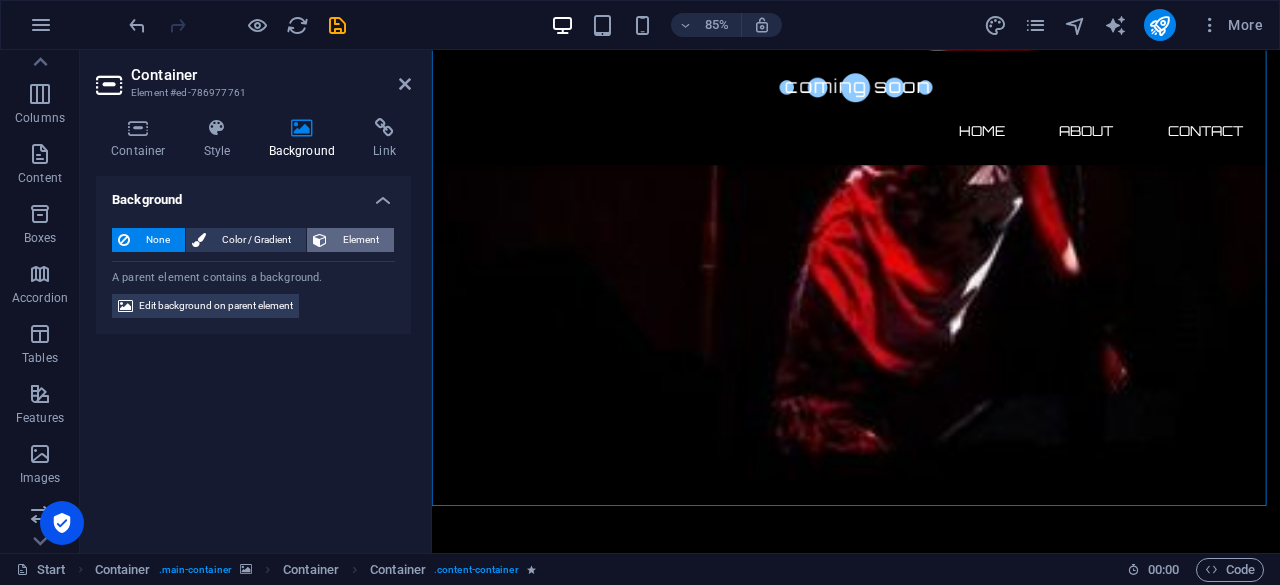 click on "Element" at bounding box center (350, 240) 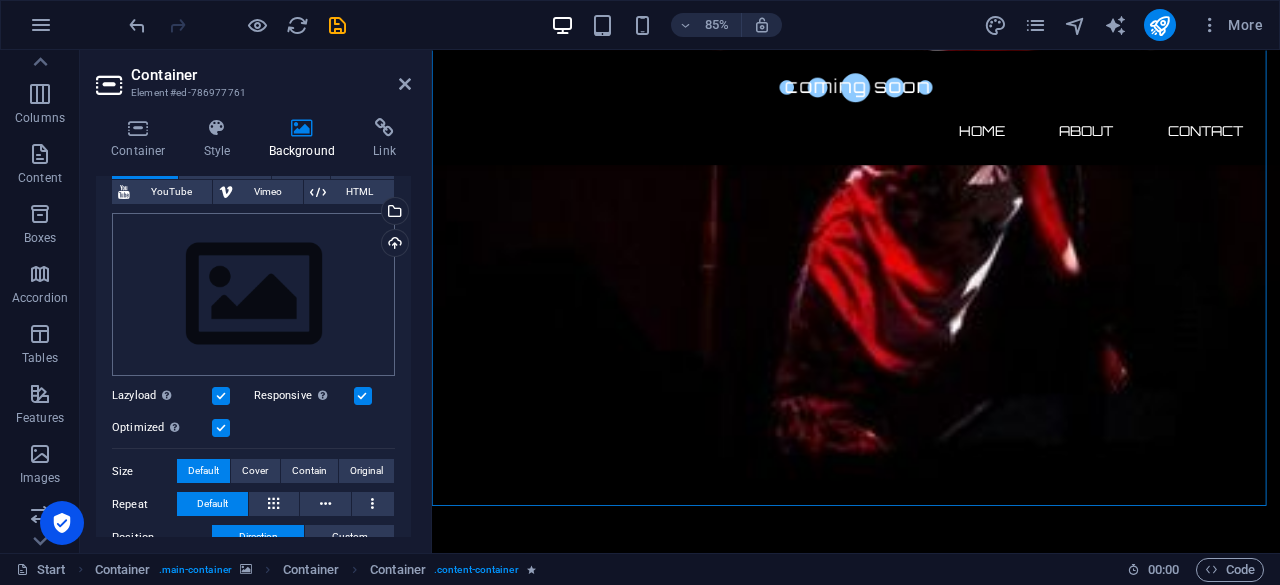 scroll, scrollTop: 133, scrollLeft: 0, axis: vertical 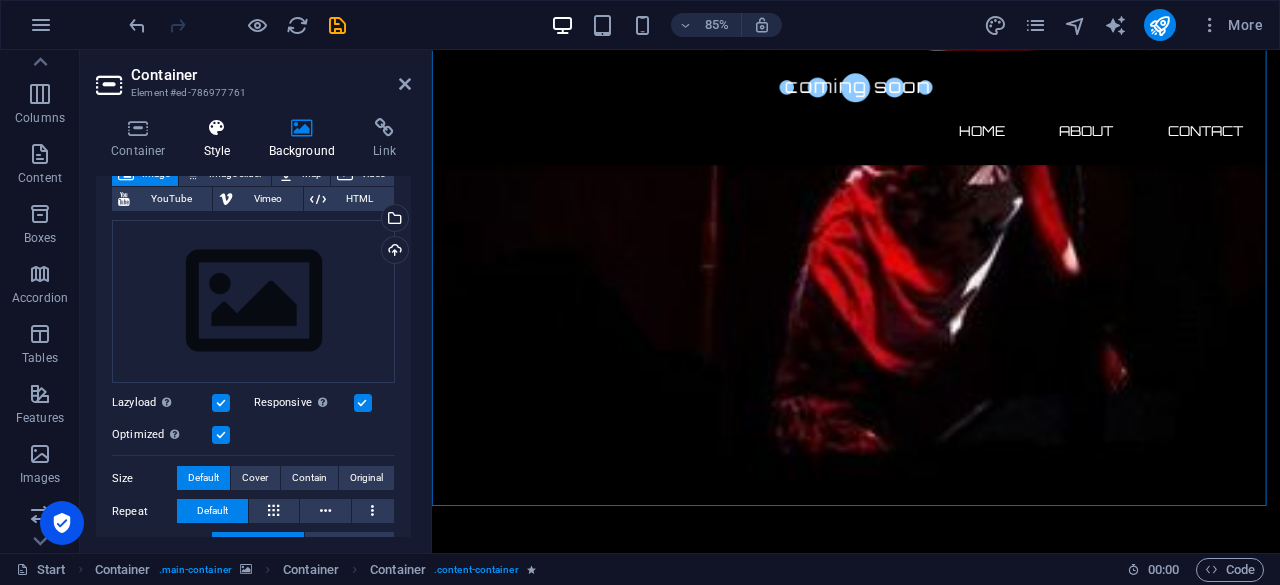 click at bounding box center [217, 128] 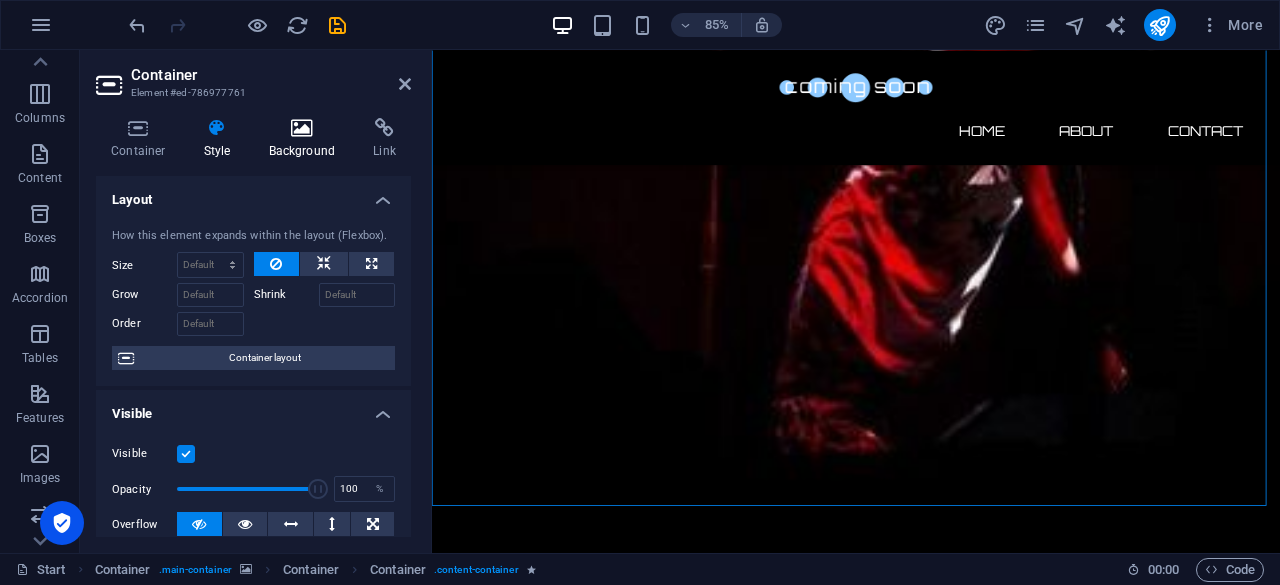 click at bounding box center [302, 128] 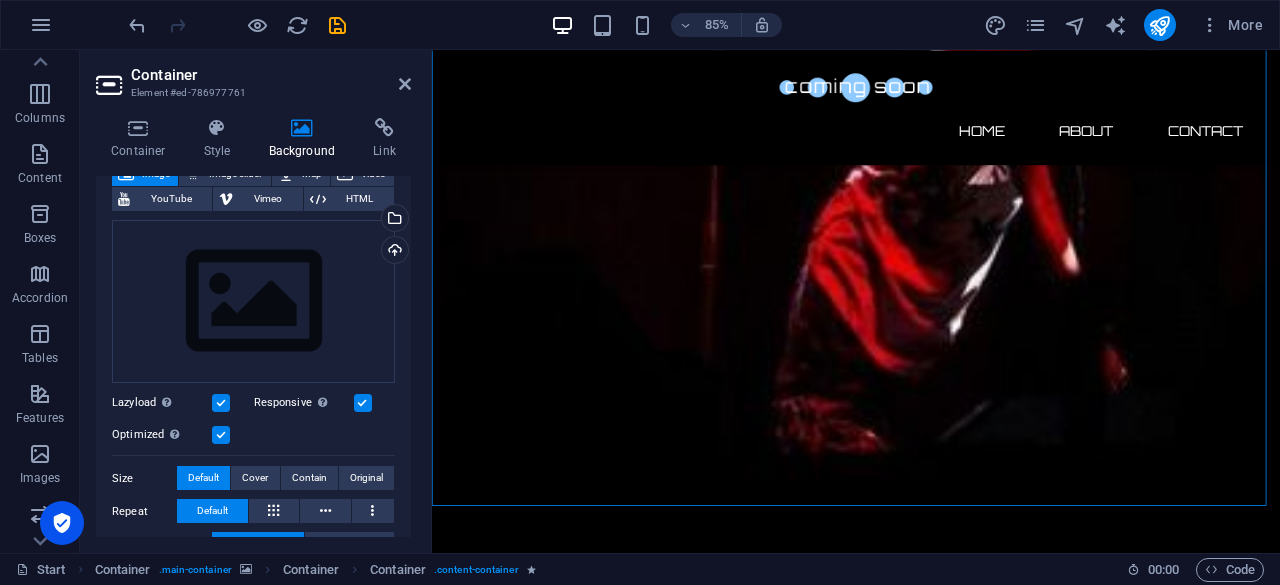 click on "Background" at bounding box center (306, 139) 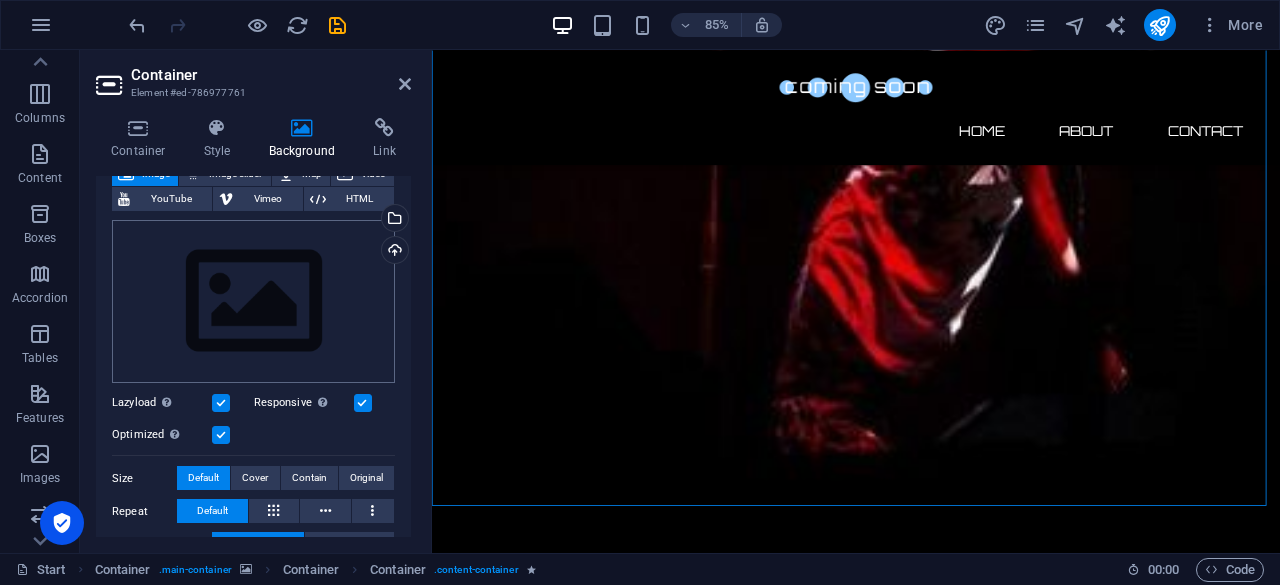 scroll, scrollTop: 0, scrollLeft: 0, axis: both 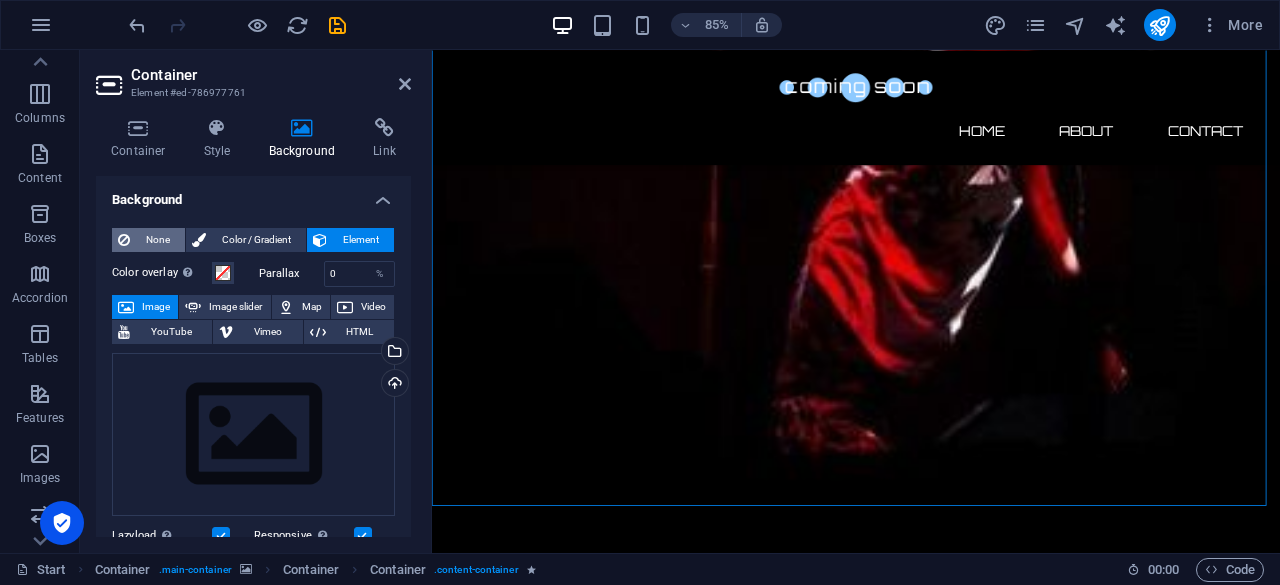 click on "None" at bounding box center [157, 240] 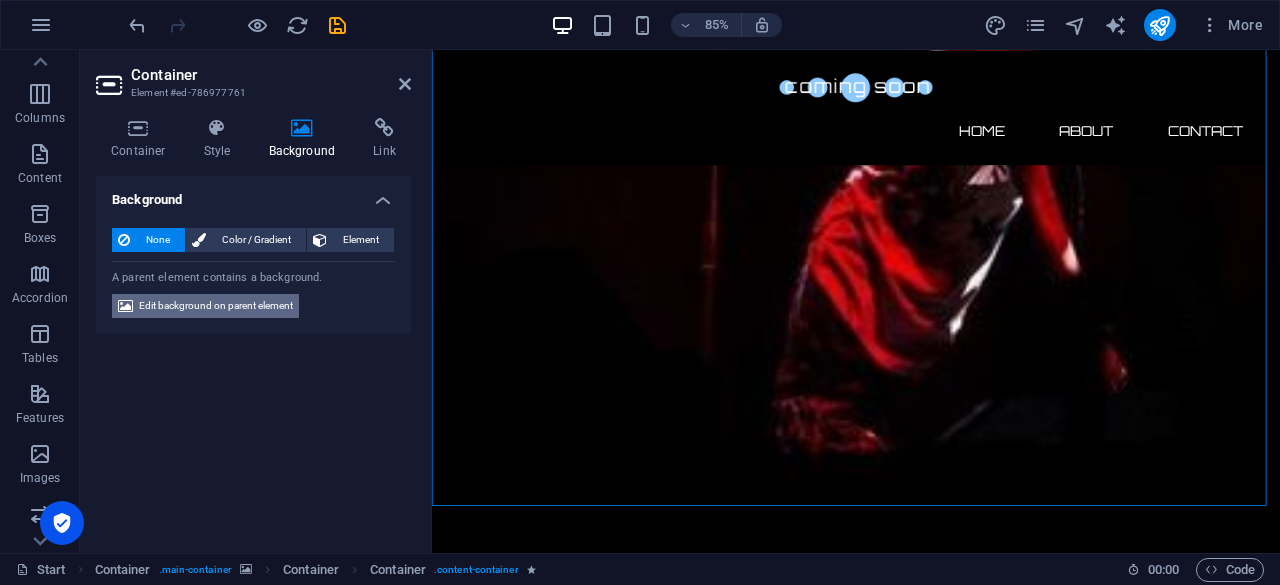 click on "Edit background on parent element" at bounding box center (216, 306) 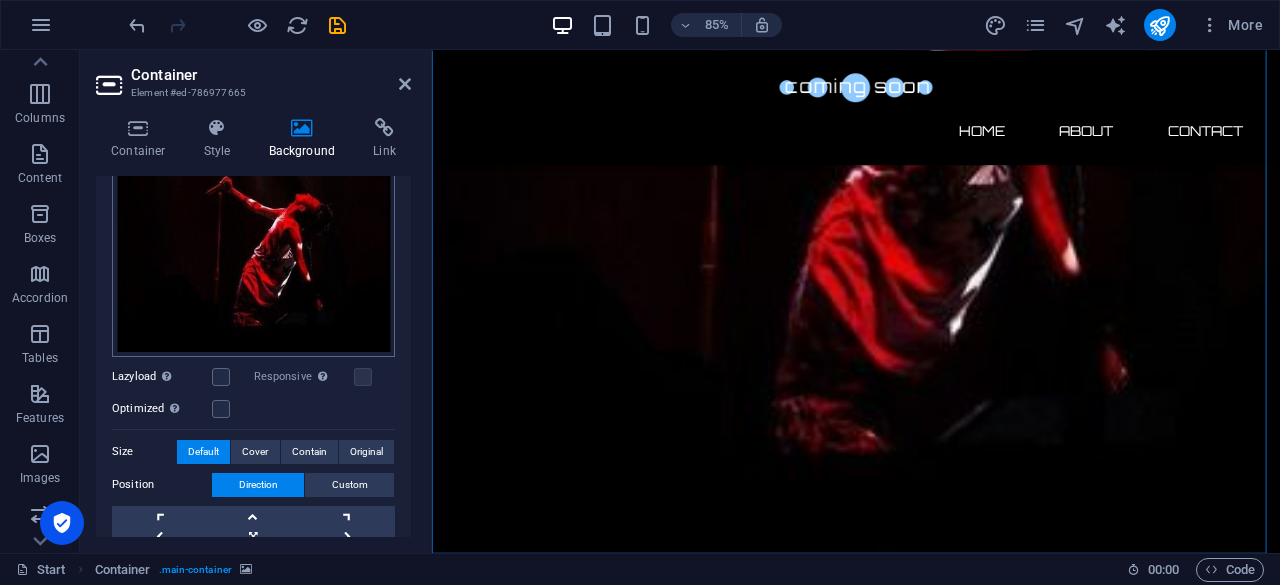 scroll, scrollTop: 415, scrollLeft: 0, axis: vertical 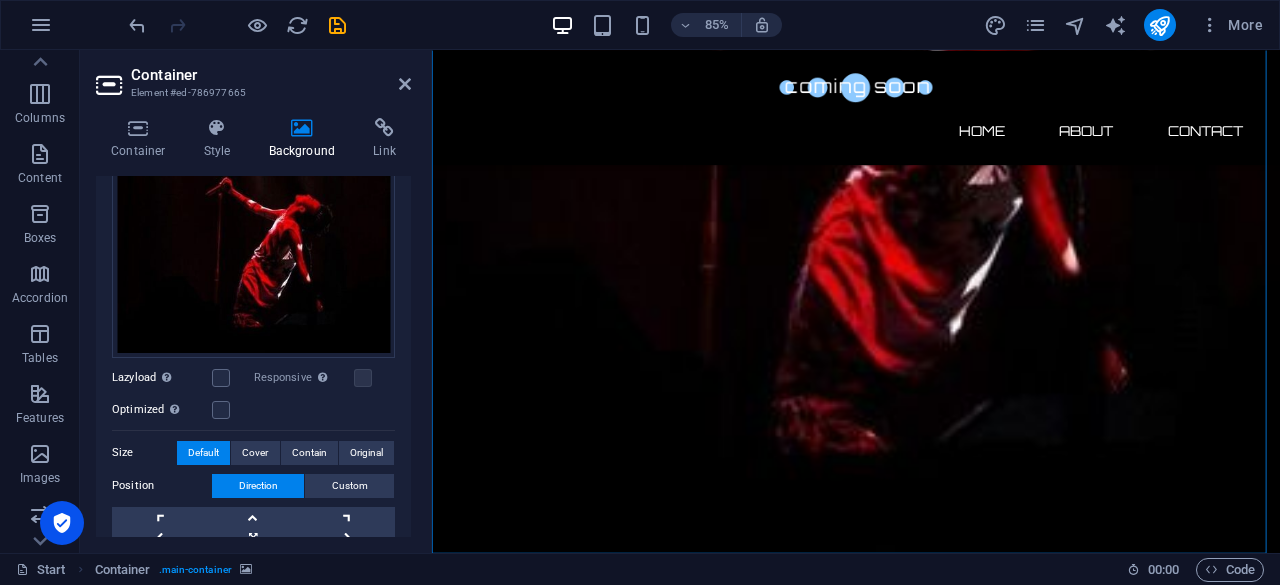 click on "Optimized Images are compressed to improve page speed." at bounding box center (253, 410) 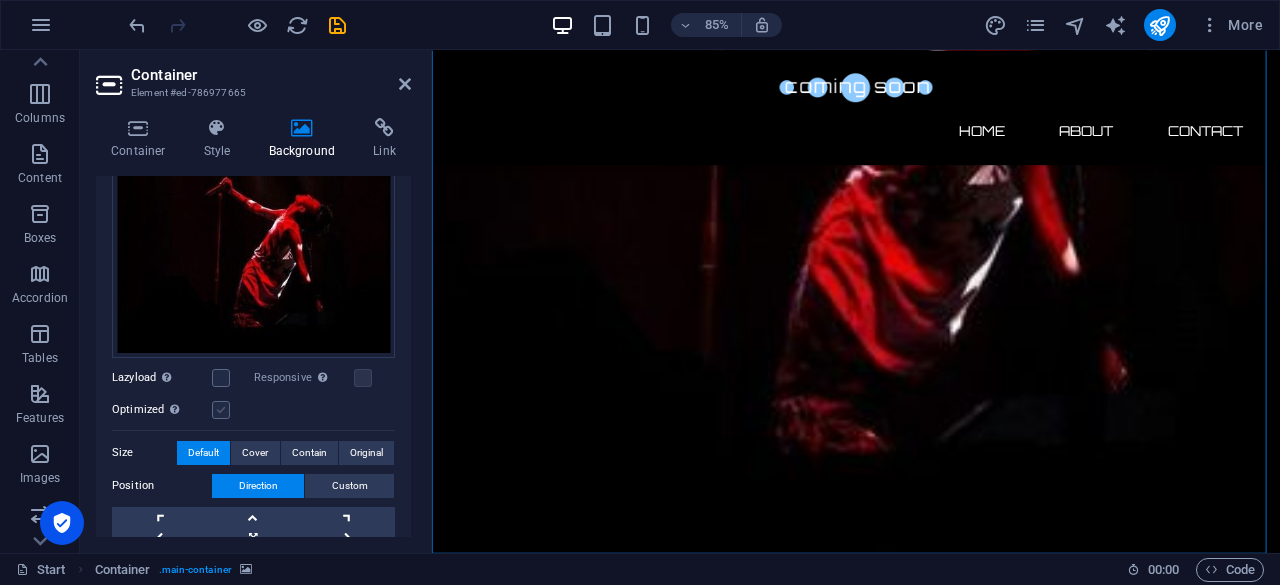 click at bounding box center (221, 410) 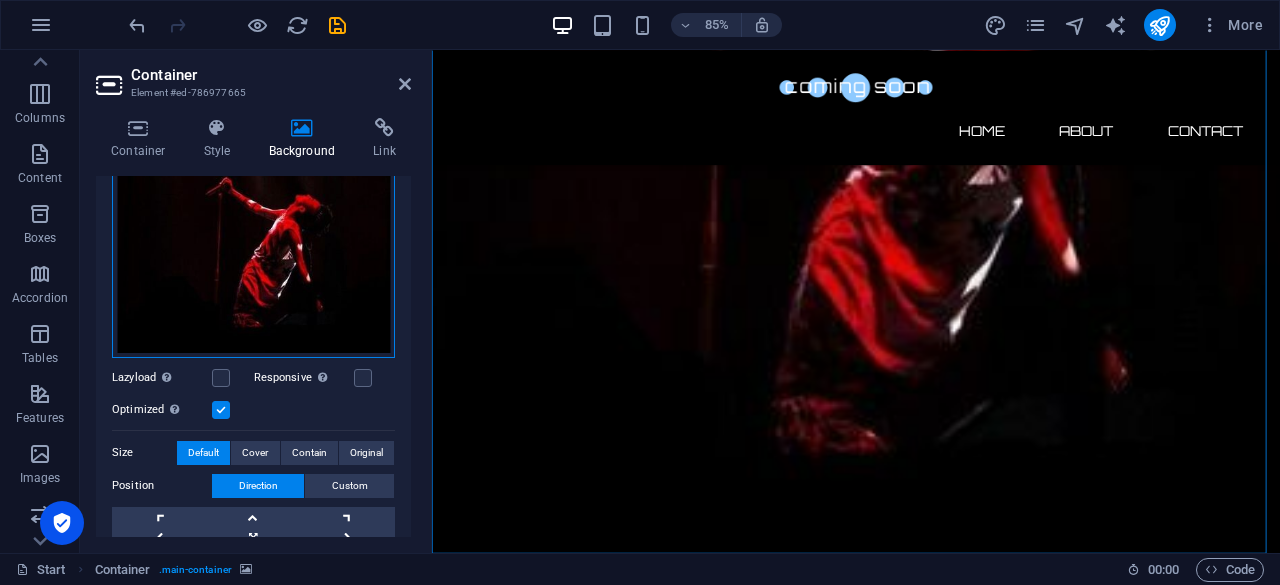 click on "Drag files here, click to choose files or select files from Files or our free stock photos & videos" at bounding box center [253, 148] 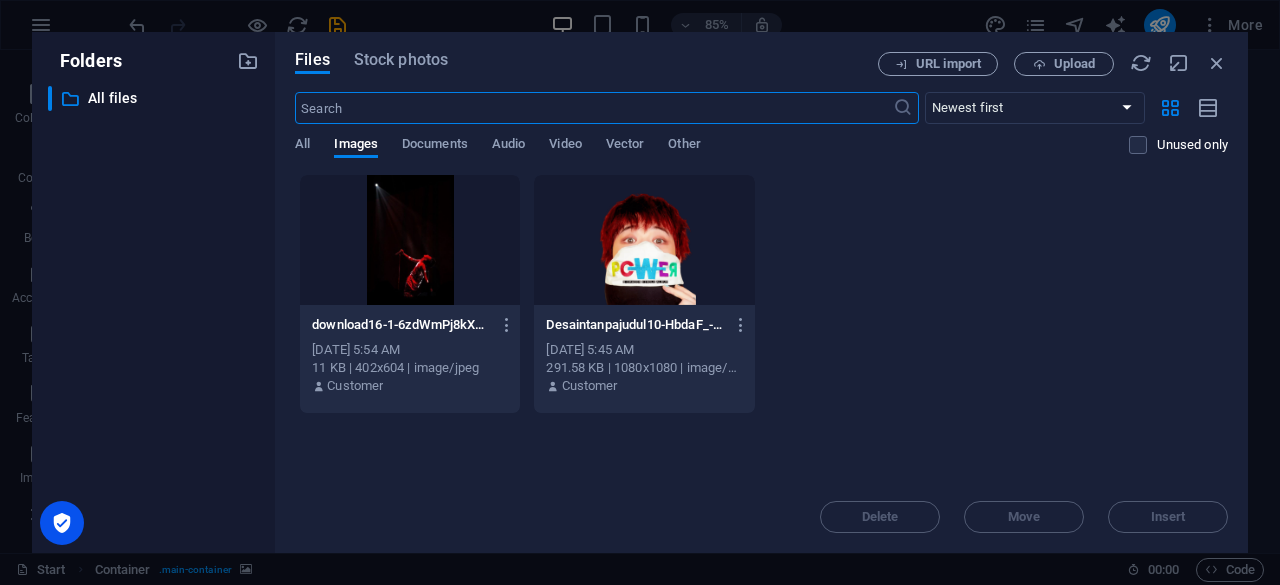 scroll, scrollTop: 466, scrollLeft: 0, axis: vertical 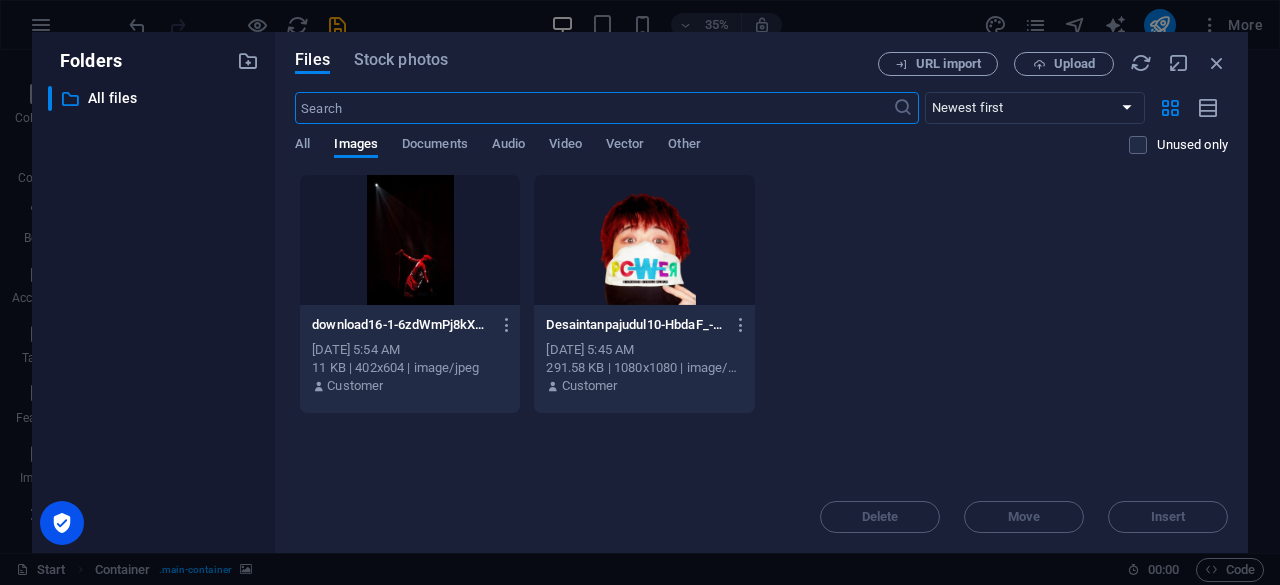 click at bounding box center (410, 240) 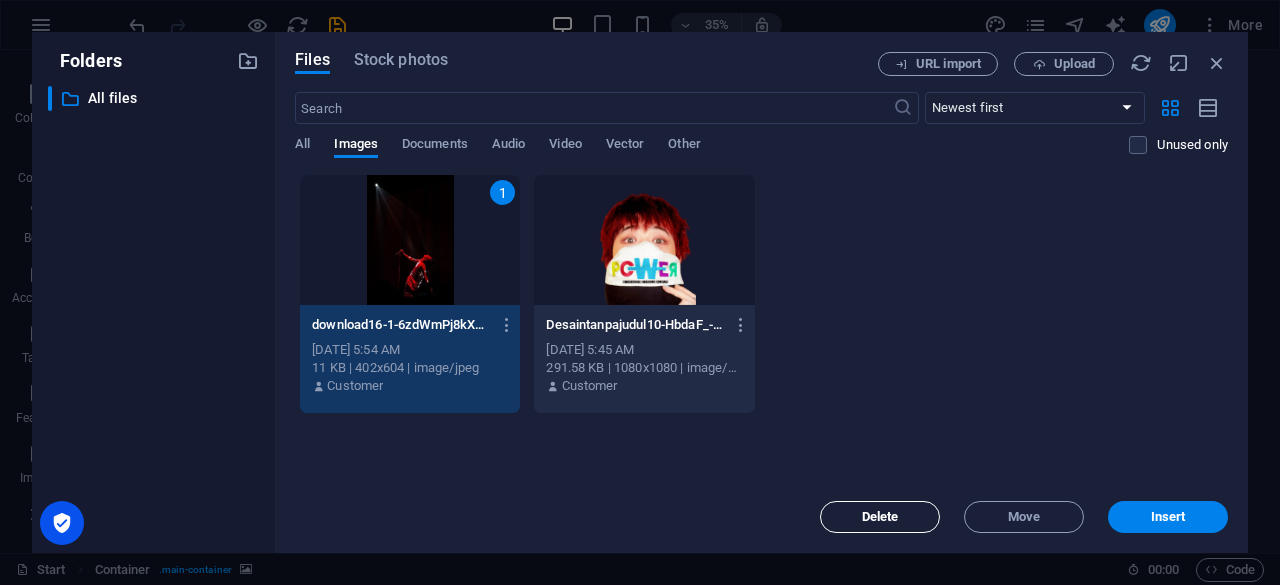click on "Delete" at bounding box center [880, 517] 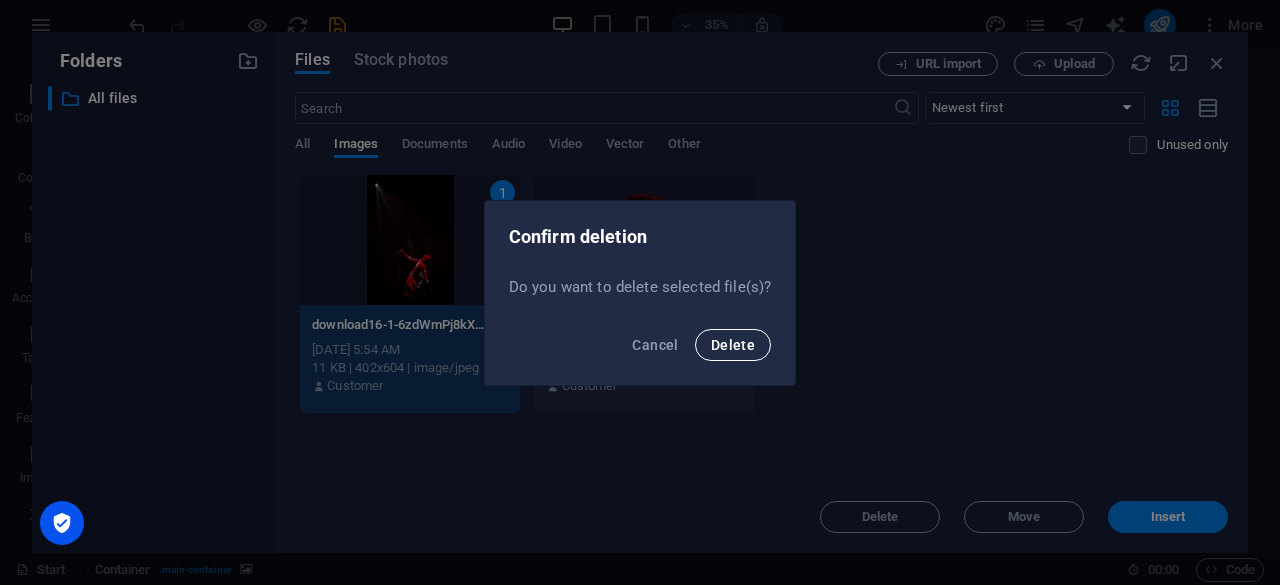 click on "Delete" at bounding box center (733, 345) 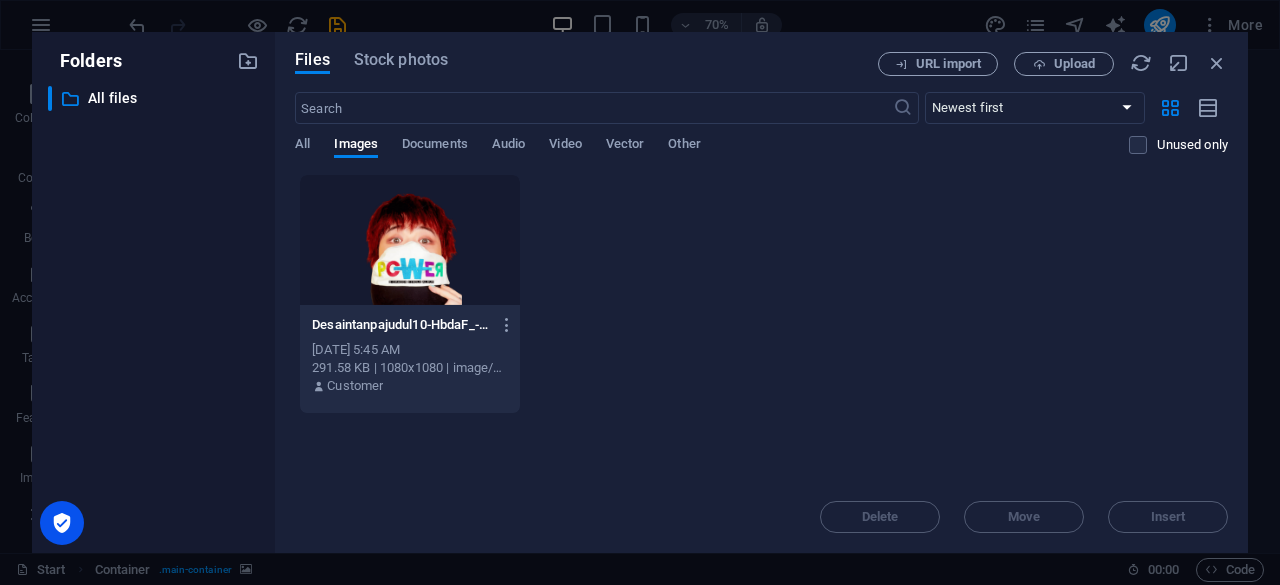 click on "Folders ​ All files All files Files Stock photos URL import Upload ​ Newest first Oldest first Name (A-Z) Name (Z-A) Size (0-9) Size (9-0) Resolution (0-9) Resolution (9-0) All Images Documents Audio Video Vector Other Unused only Drop files here to upload them instantly Desaintanpajudul10-HbdaF_-n_Hn4gGhM-brZBQ.png Desaintanpajudul10-HbdaF_-n_Hn4gGhM-brZBQ.png [DATE] 5:45 AM 291.58 KB | 1080x1080 | image/png Customer Delete Move Insert" at bounding box center [640, 292] 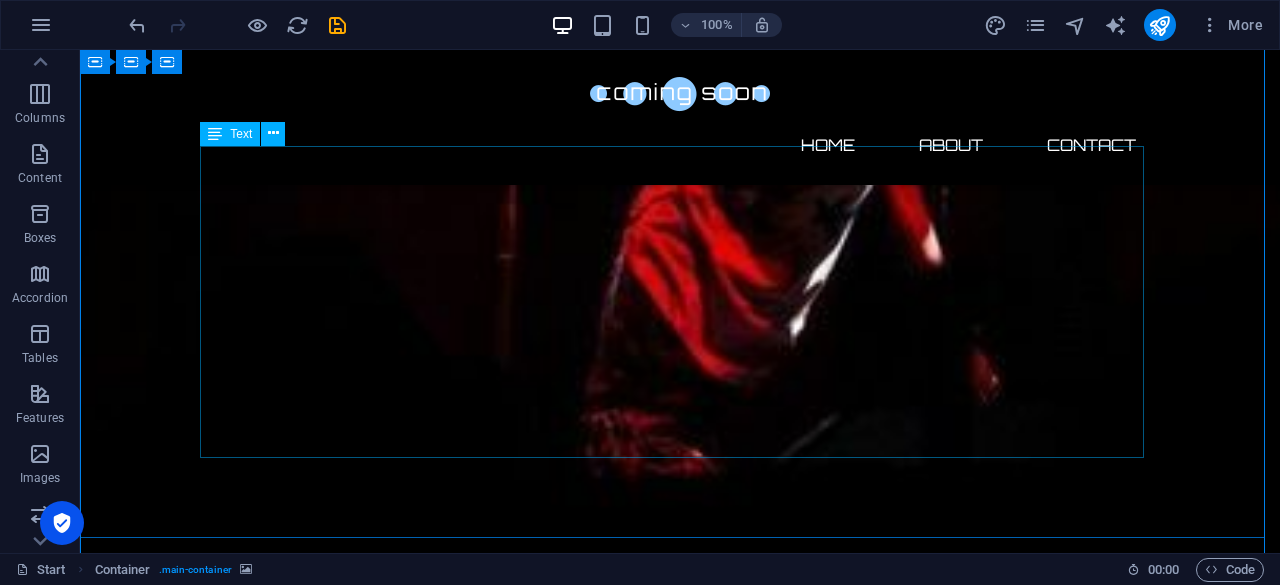 scroll, scrollTop: 1401, scrollLeft: 0, axis: vertical 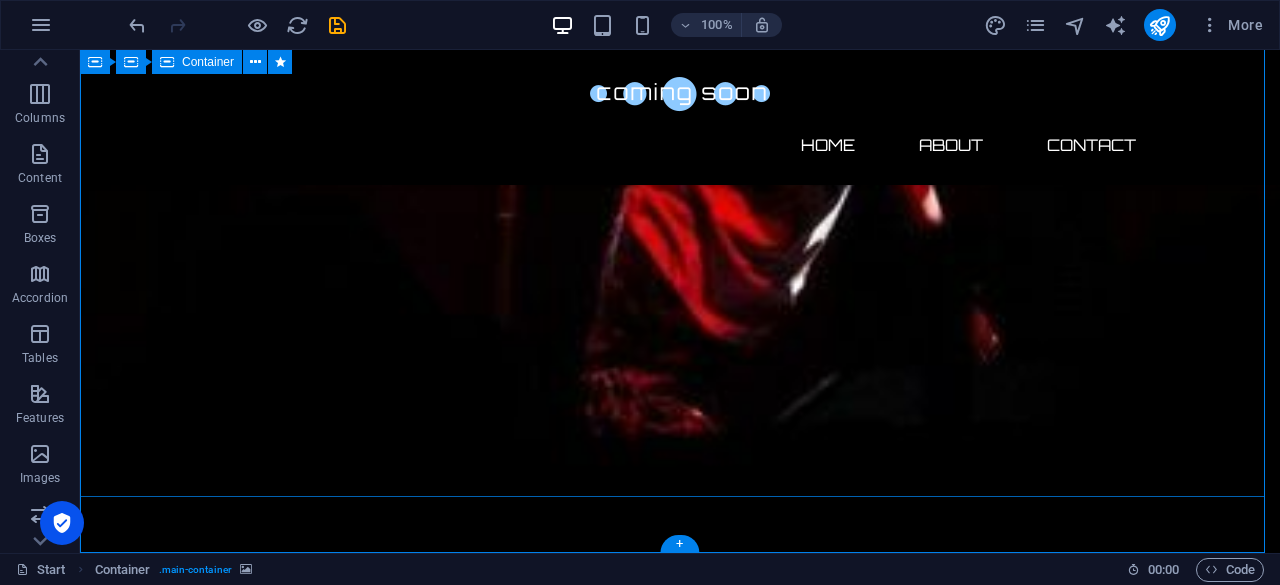 click on "About us Welcome to the world’s first meme coin project where you can chat with AI G-Dragon! Our legendary AI GD chat is  already live  and waiting for your stories, memes, and rants. Join the fun now and get to know the community before the $GDrag token officially launches! The $GDrag token is launching soon. Stay tuned for updates, follow our social channels, and don’t miss your chance to be part of meme history. Ready to meet AI GD? Start Chatting Here" at bounding box center (680, 2380) 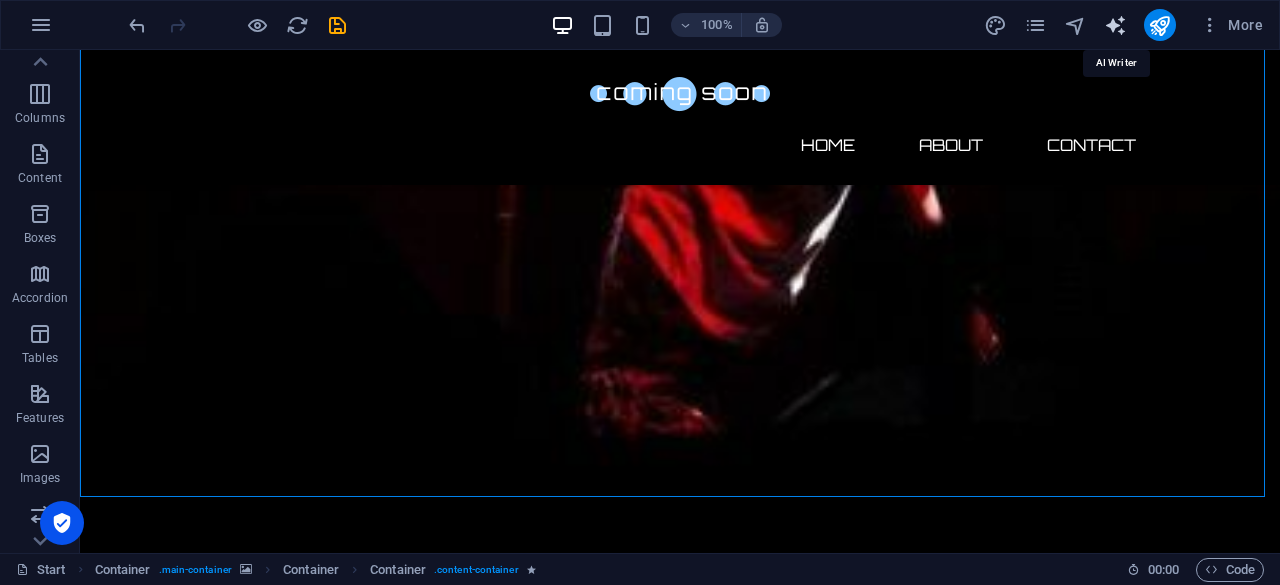 click at bounding box center [1115, 25] 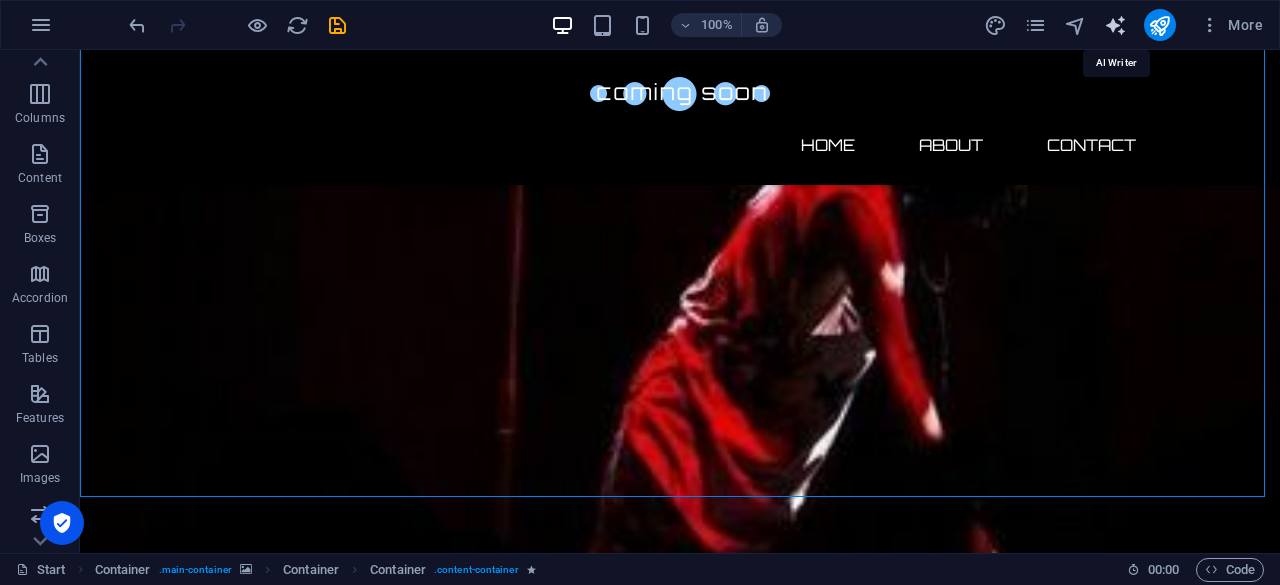 select on "English" 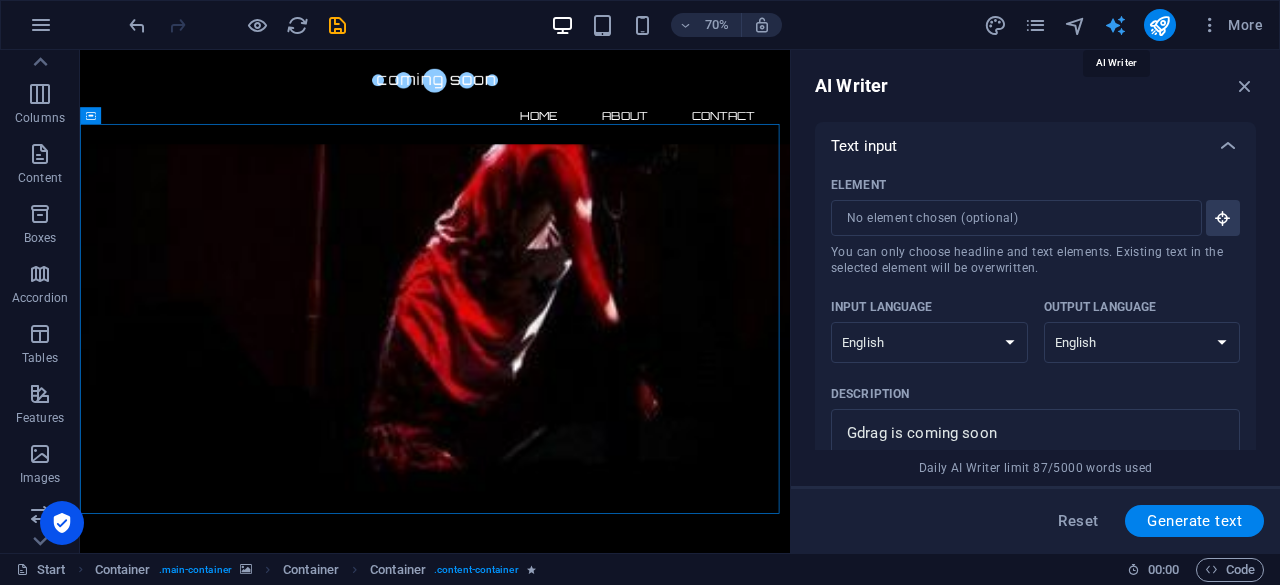 type 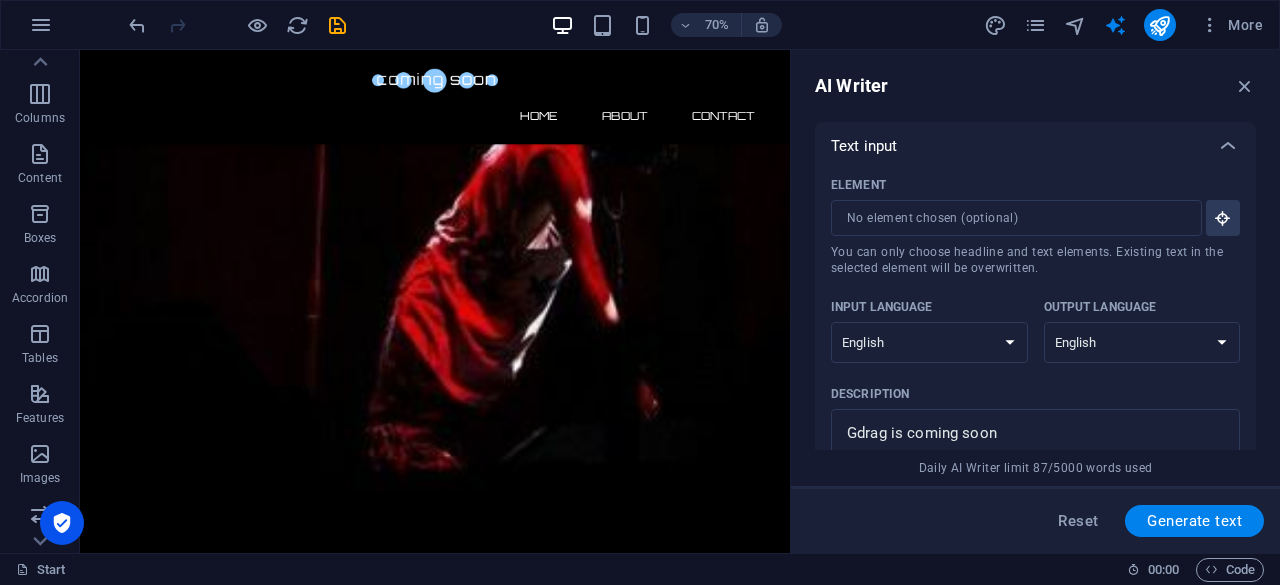click on "More" at bounding box center (1127, 25) 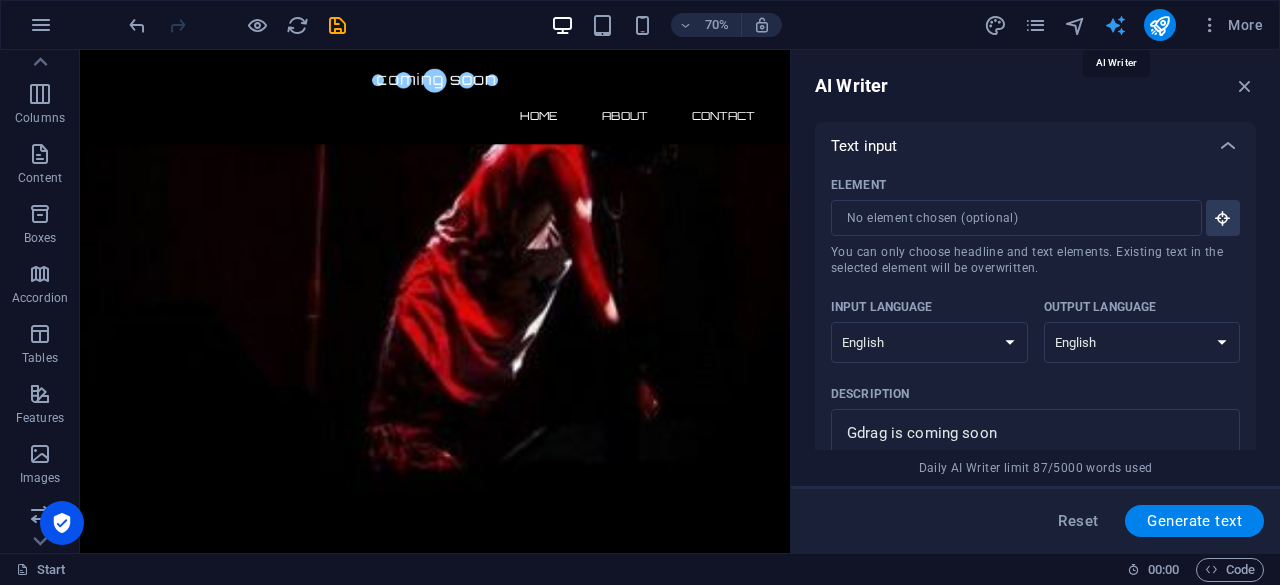 click at bounding box center (1115, 25) 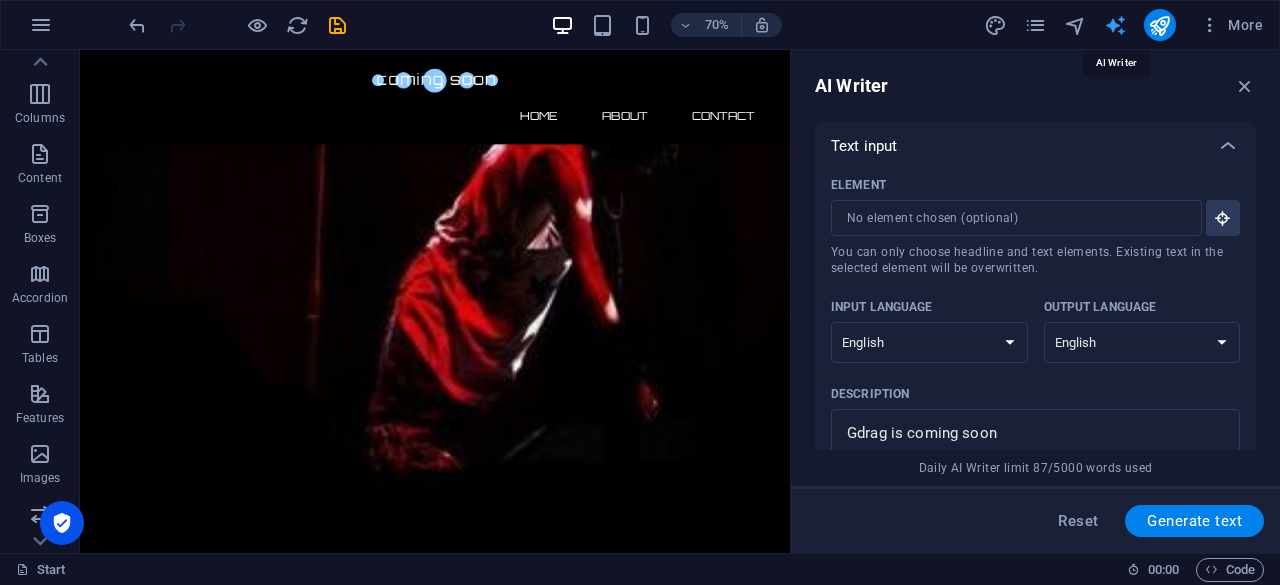 click at bounding box center (1115, 25) 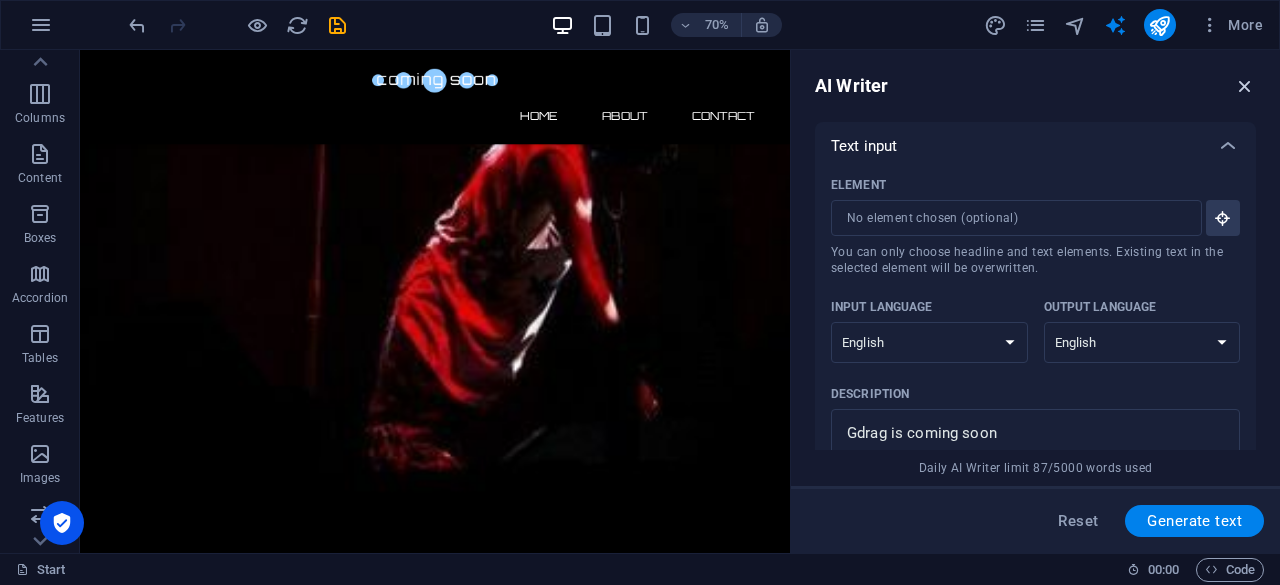 click at bounding box center (1245, 86) 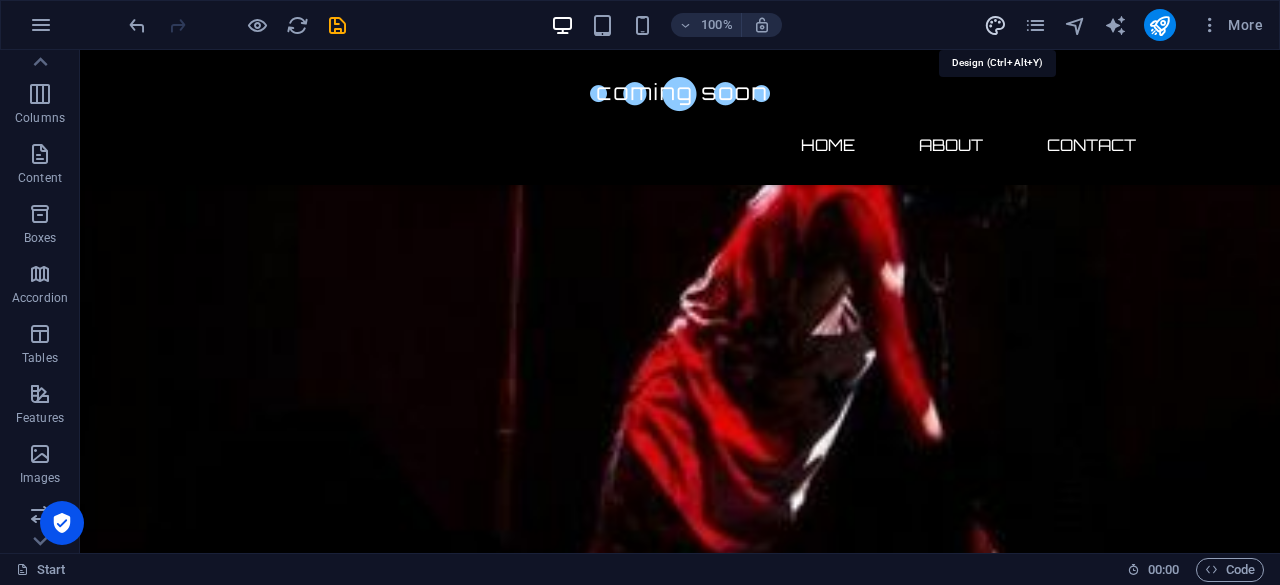 click at bounding box center (995, 25) 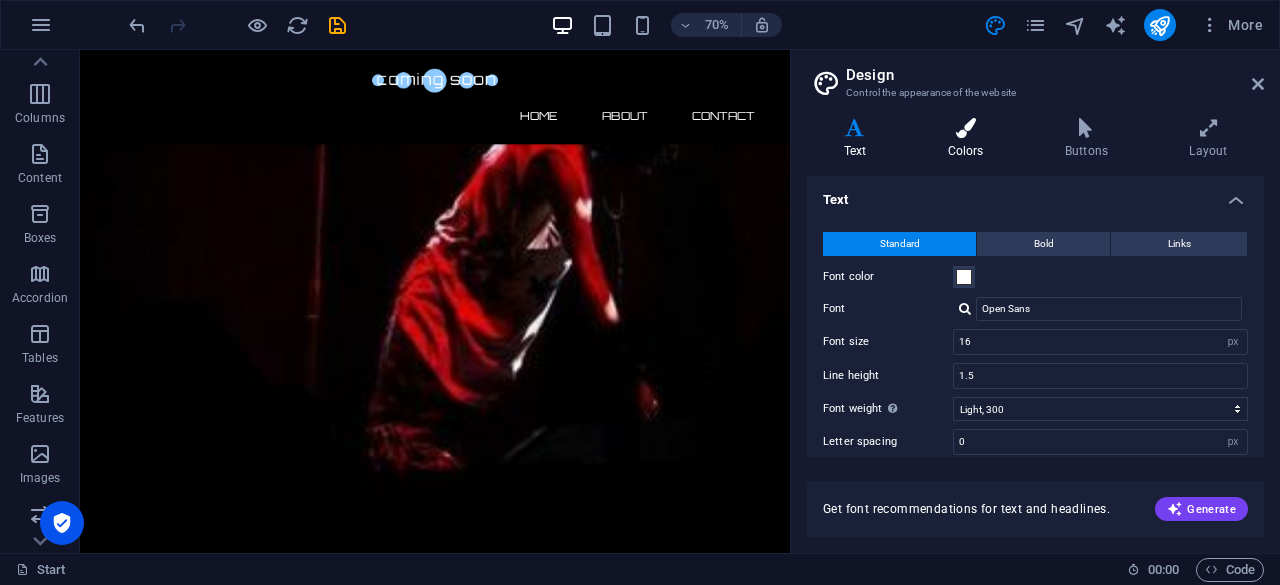click on "Colors" at bounding box center (969, 139) 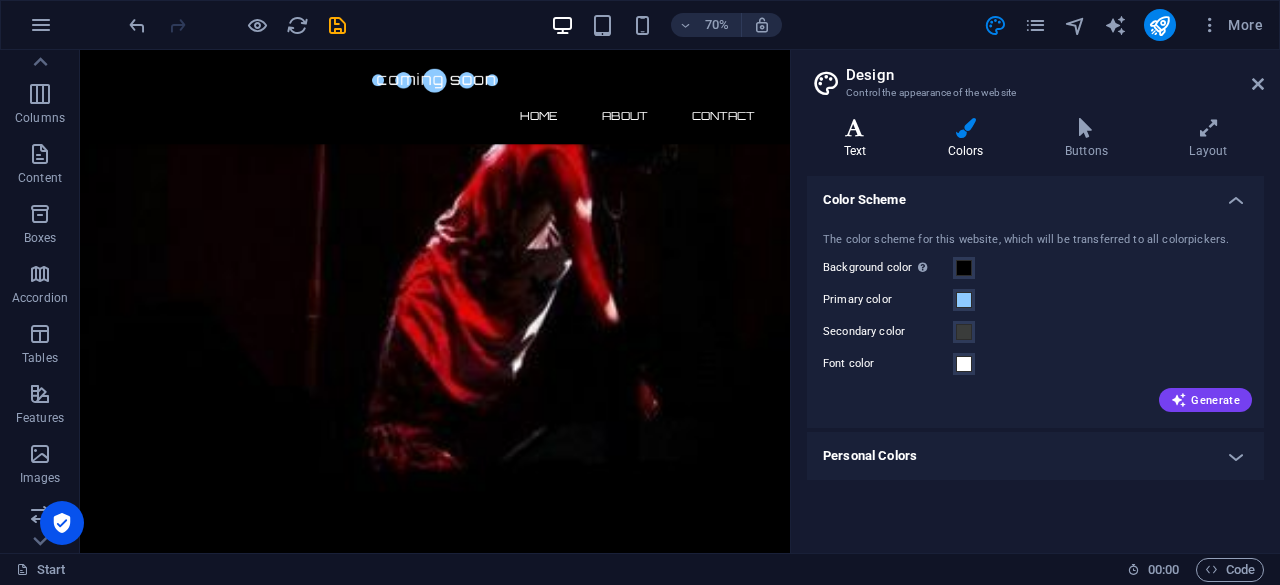 click at bounding box center [855, 128] 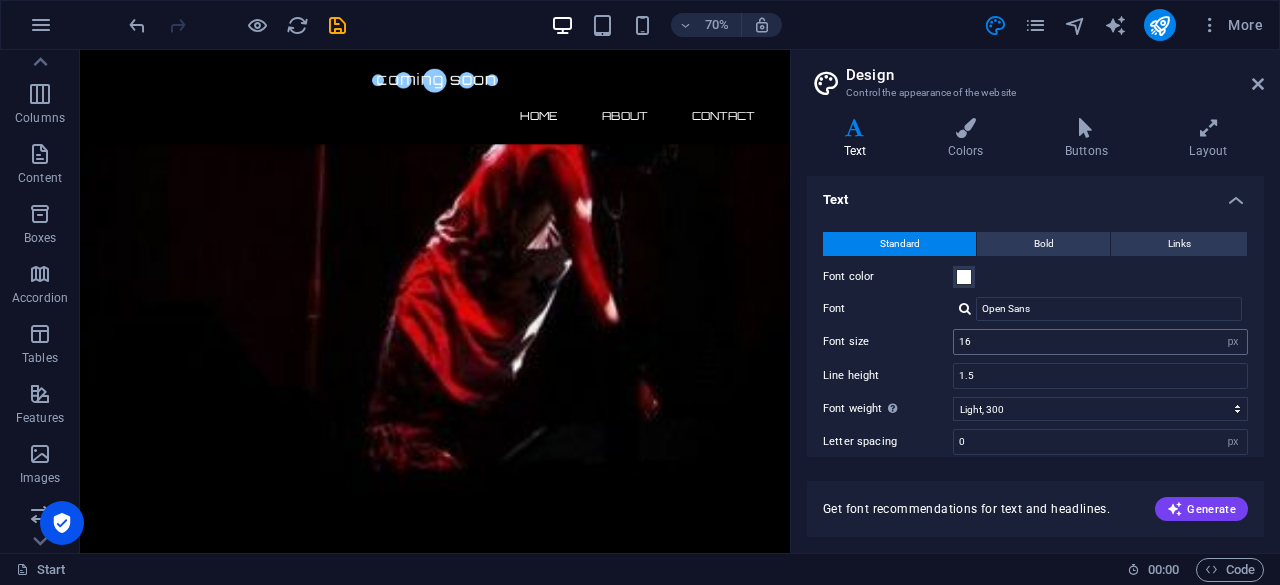 scroll, scrollTop: 170, scrollLeft: 0, axis: vertical 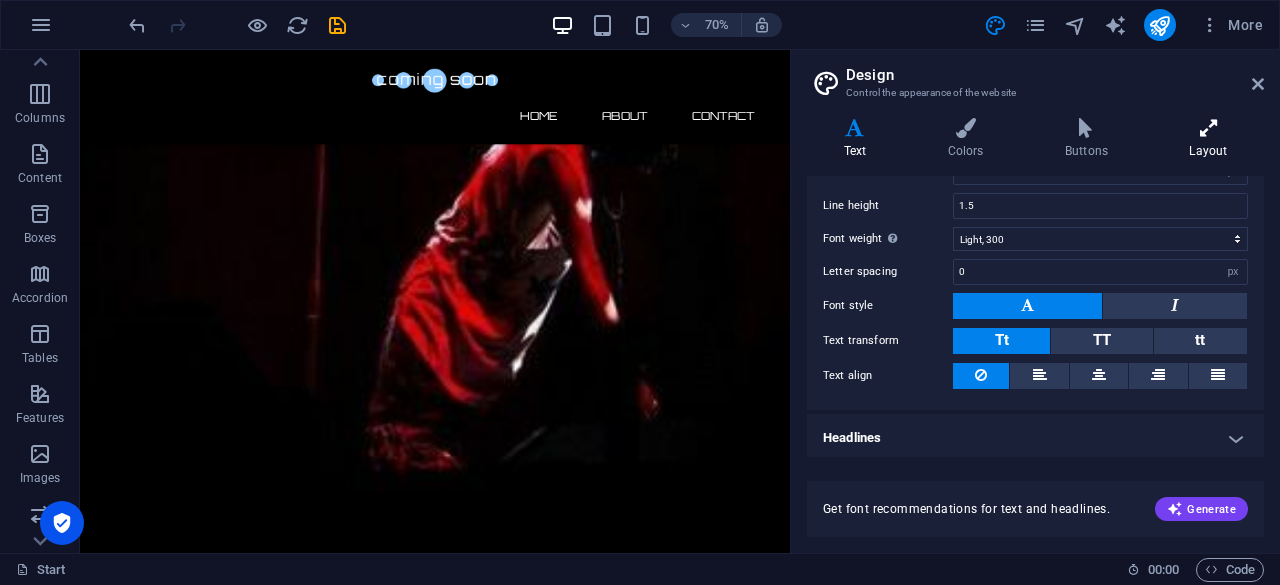 click on "Layout" at bounding box center (1208, 139) 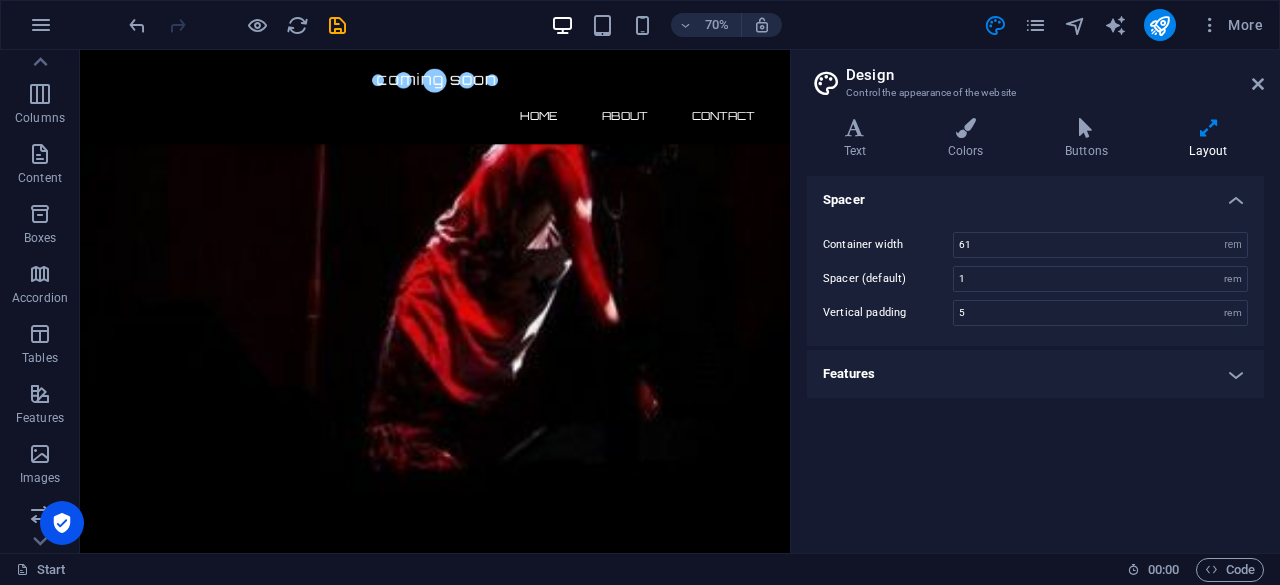 click on "Layout" at bounding box center (1208, 139) 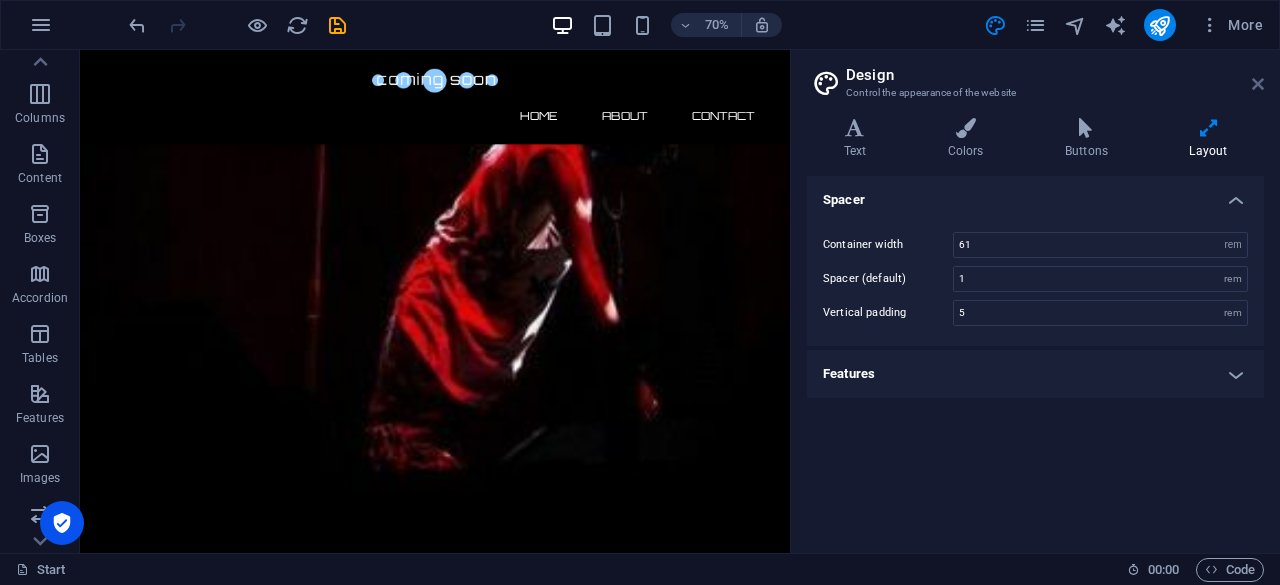 click at bounding box center (1258, 84) 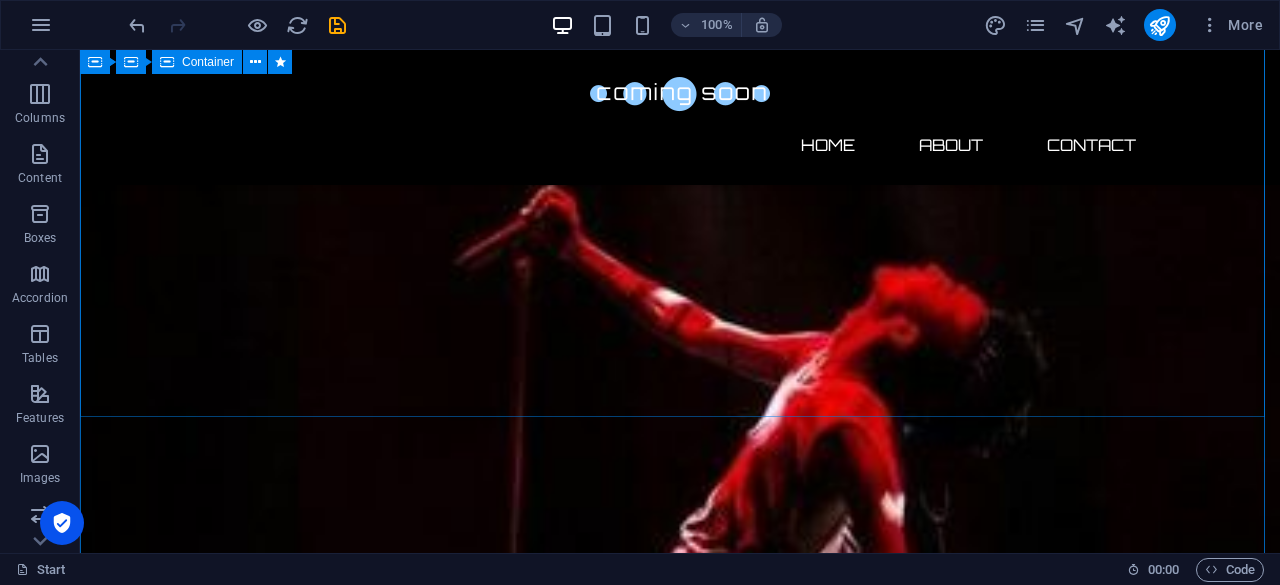 scroll, scrollTop: 962, scrollLeft: 0, axis: vertical 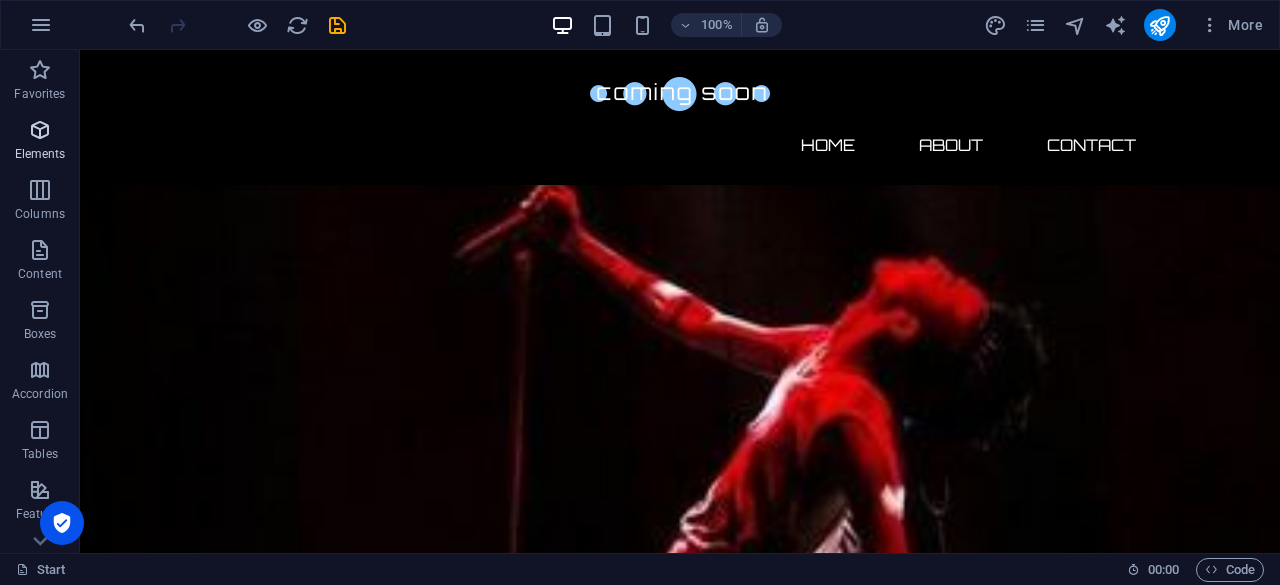 click on "Elements" at bounding box center [40, 154] 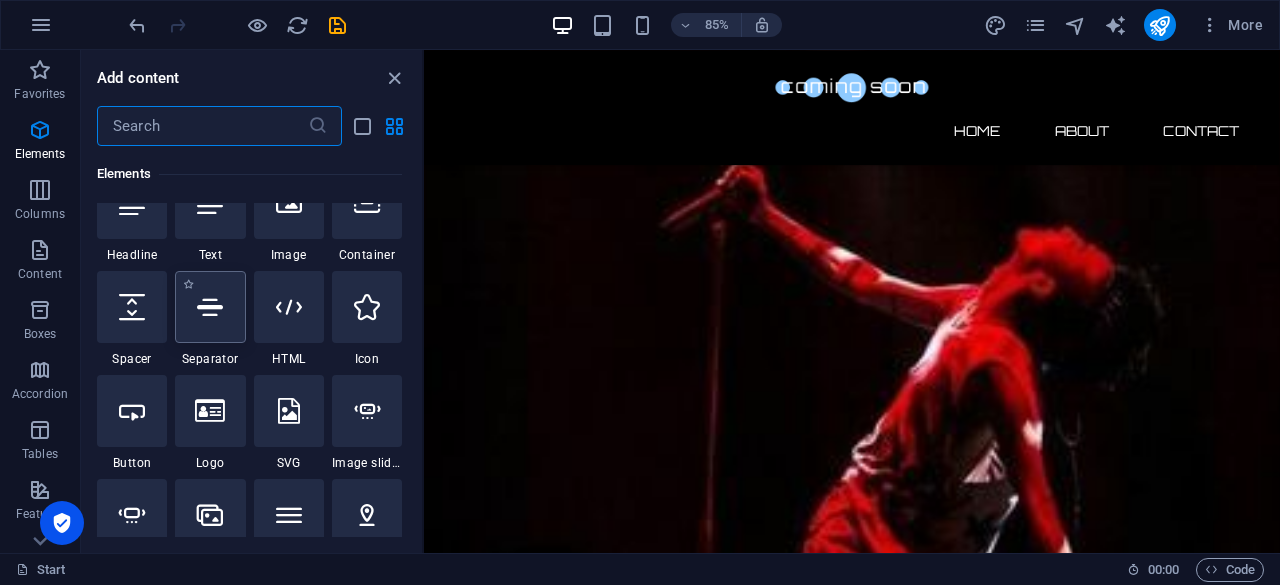 scroll, scrollTop: 235, scrollLeft: 0, axis: vertical 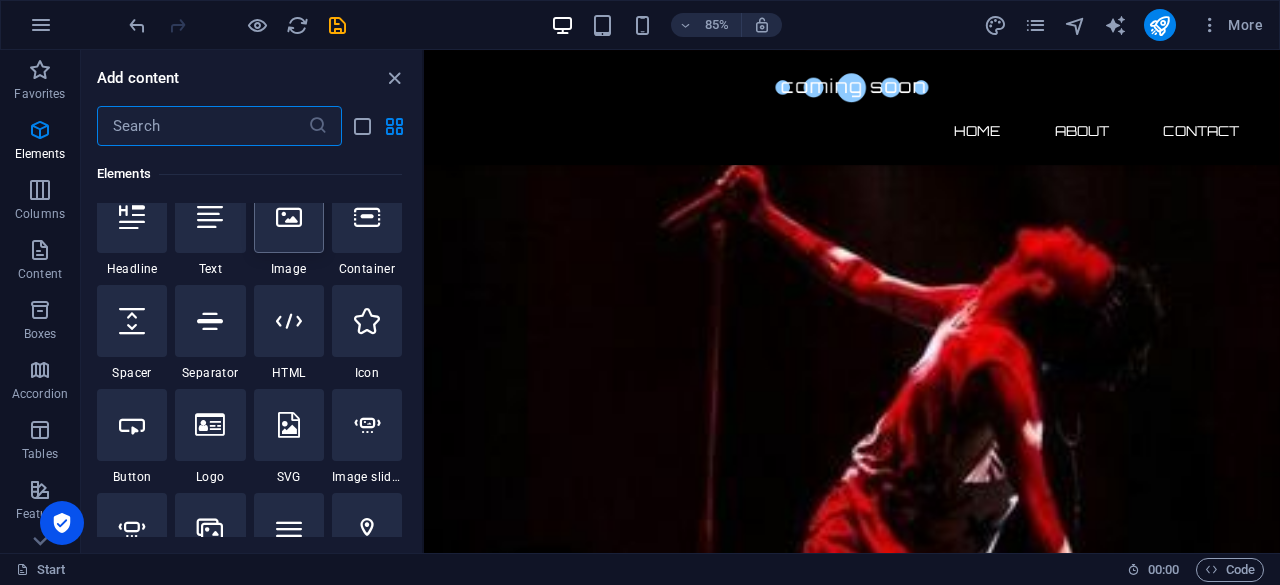 click at bounding box center [289, 217] 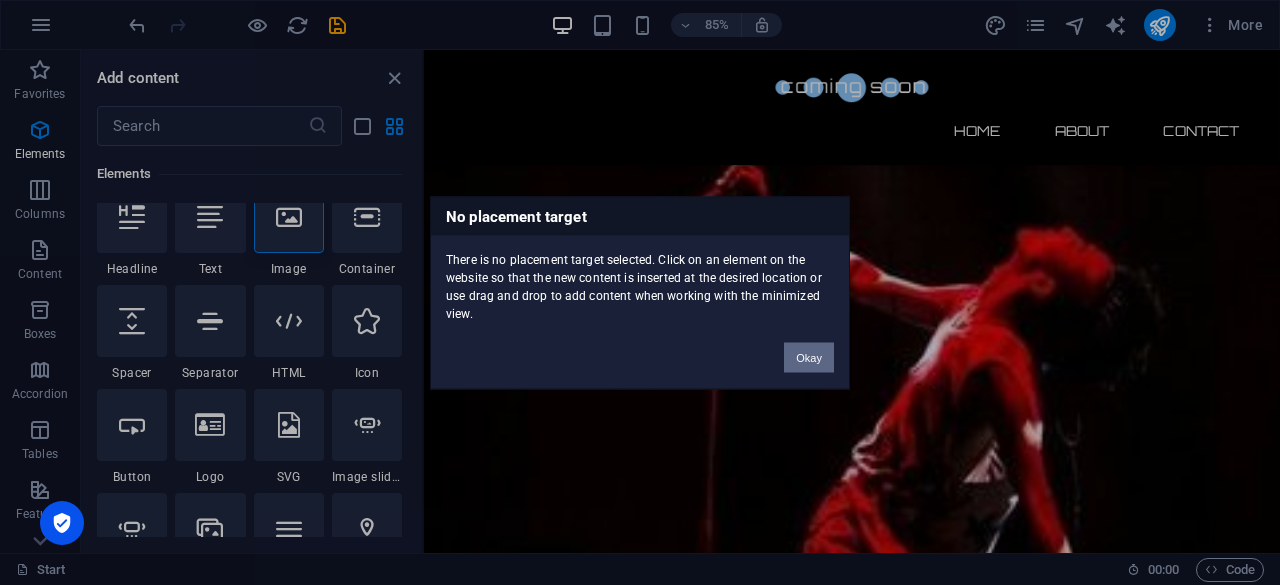 click on "Okay" at bounding box center [809, 357] 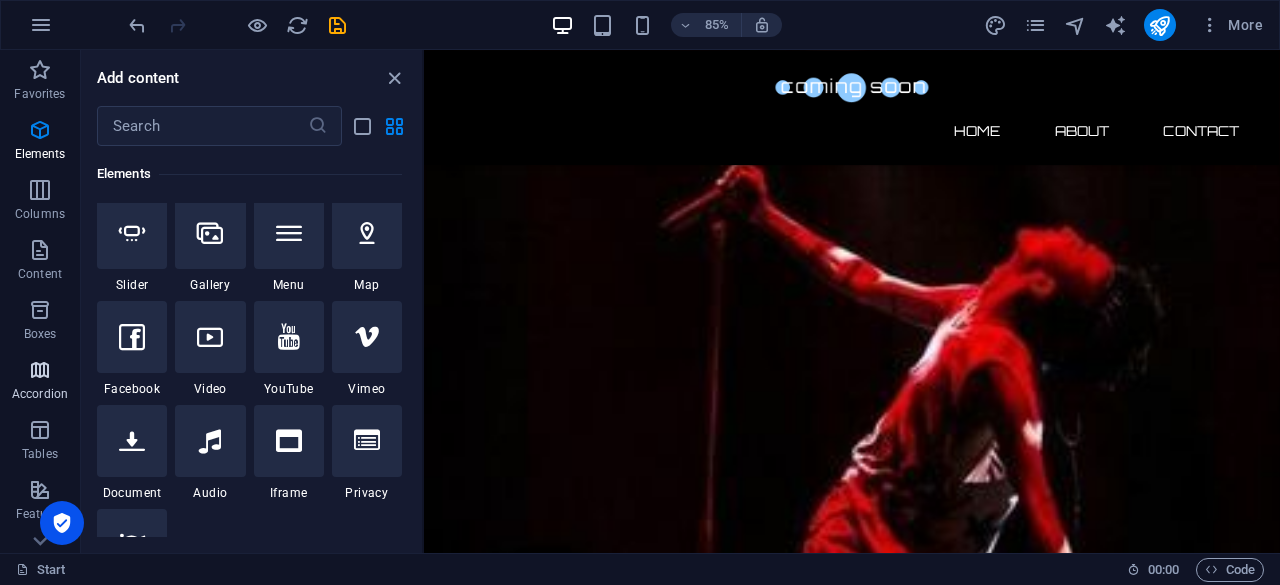 scroll, scrollTop: 532, scrollLeft: 0, axis: vertical 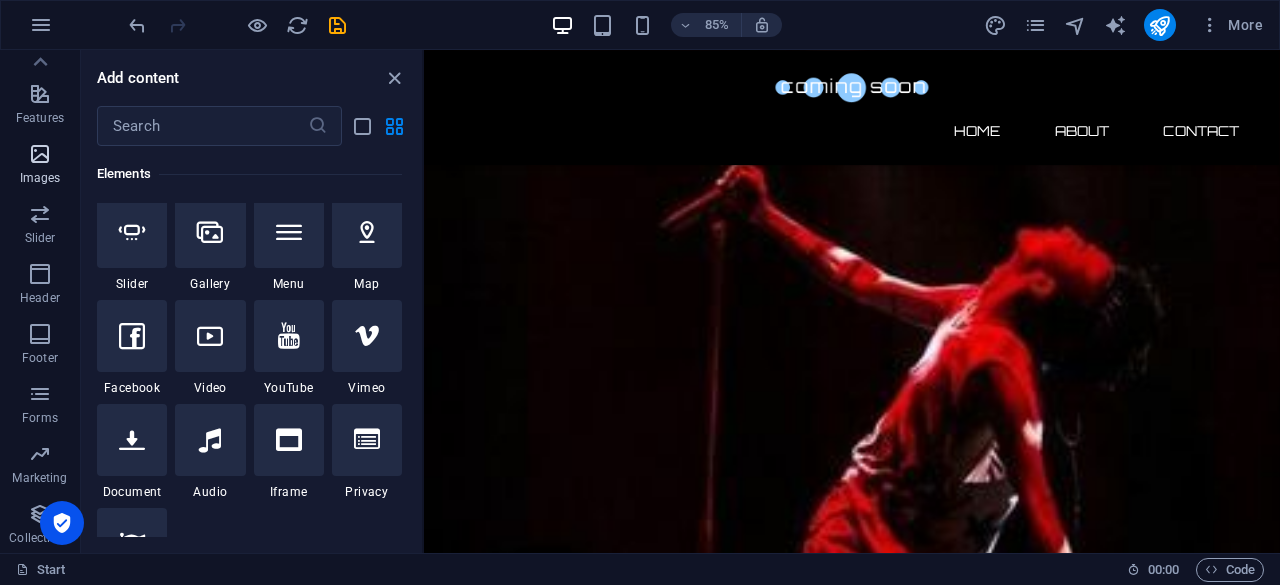 click at bounding box center (40, 154) 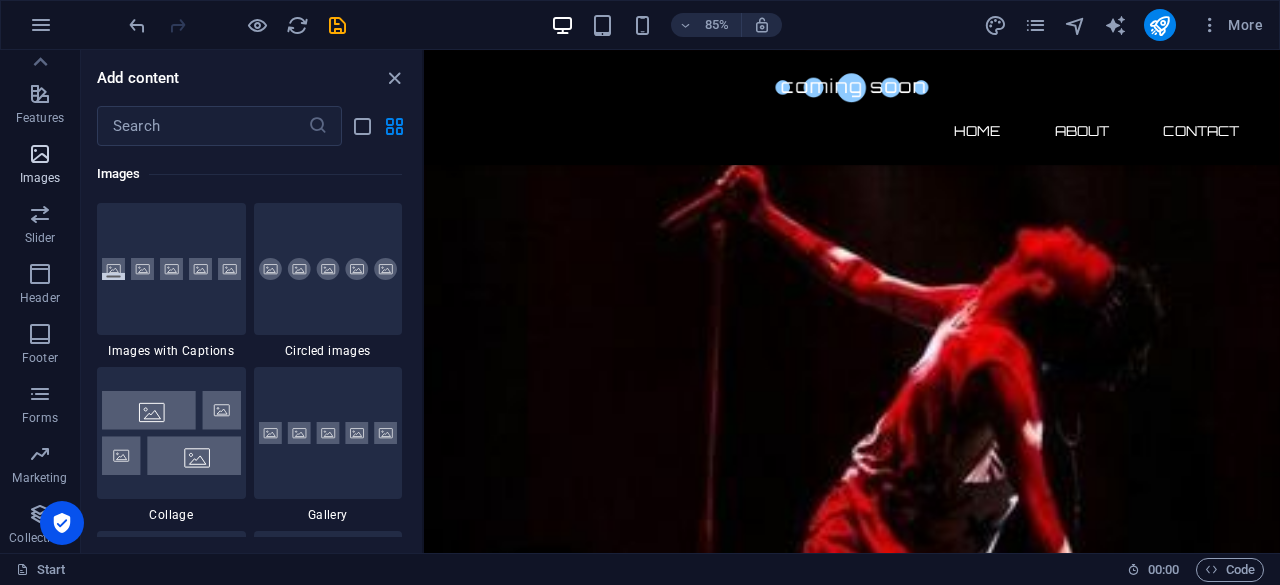 scroll, scrollTop: 9976, scrollLeft: 0, axis: vertical 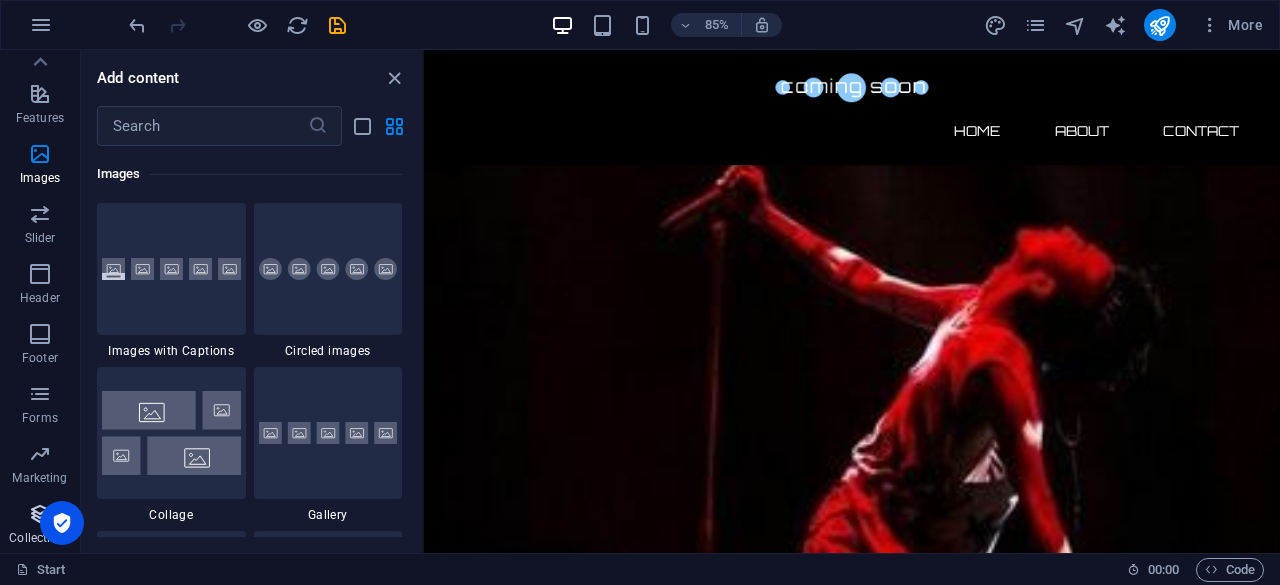 click on "Collections" at bounding box center (39, 538) 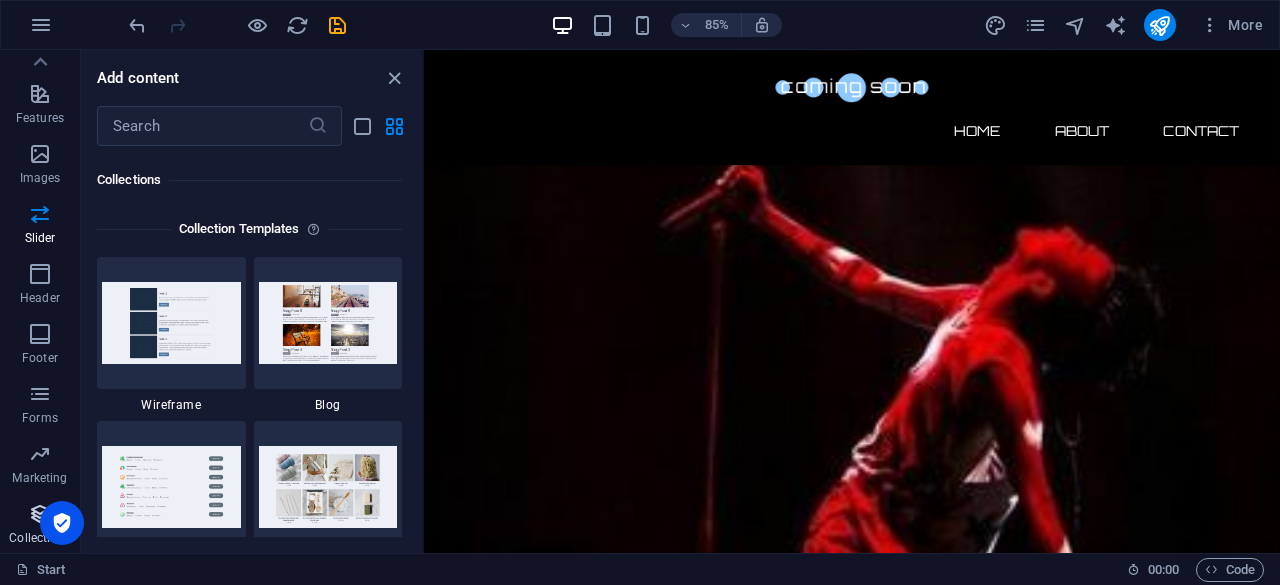 scroll, scrollTop: 18142, scrollLeft: 0, axis: vertical 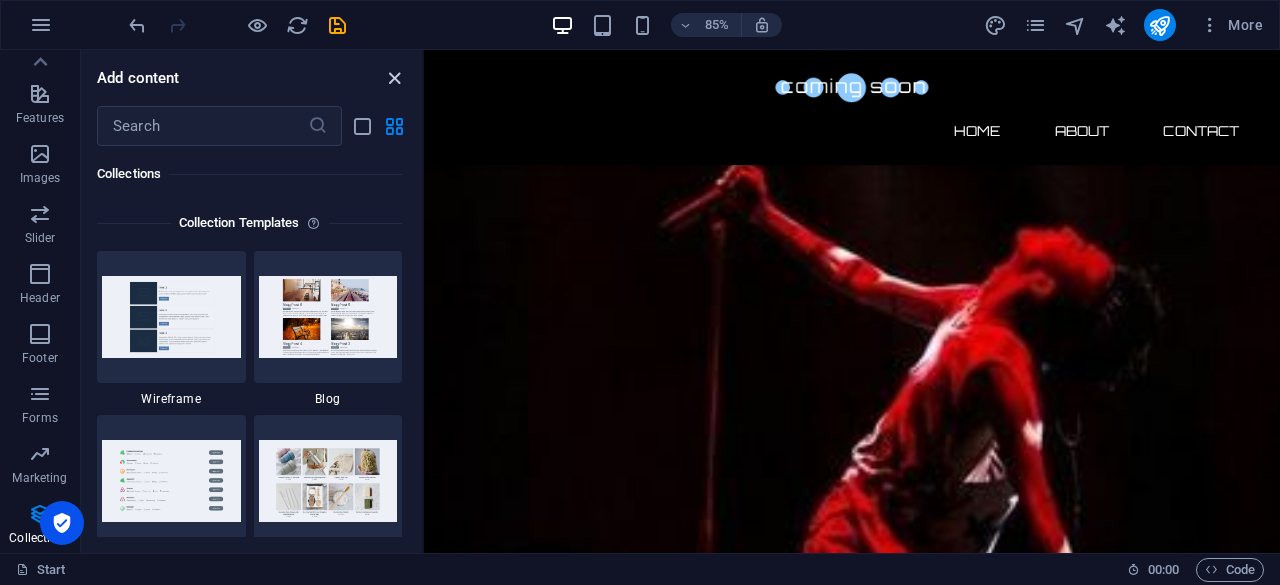 click at bounding box center (394, 78) 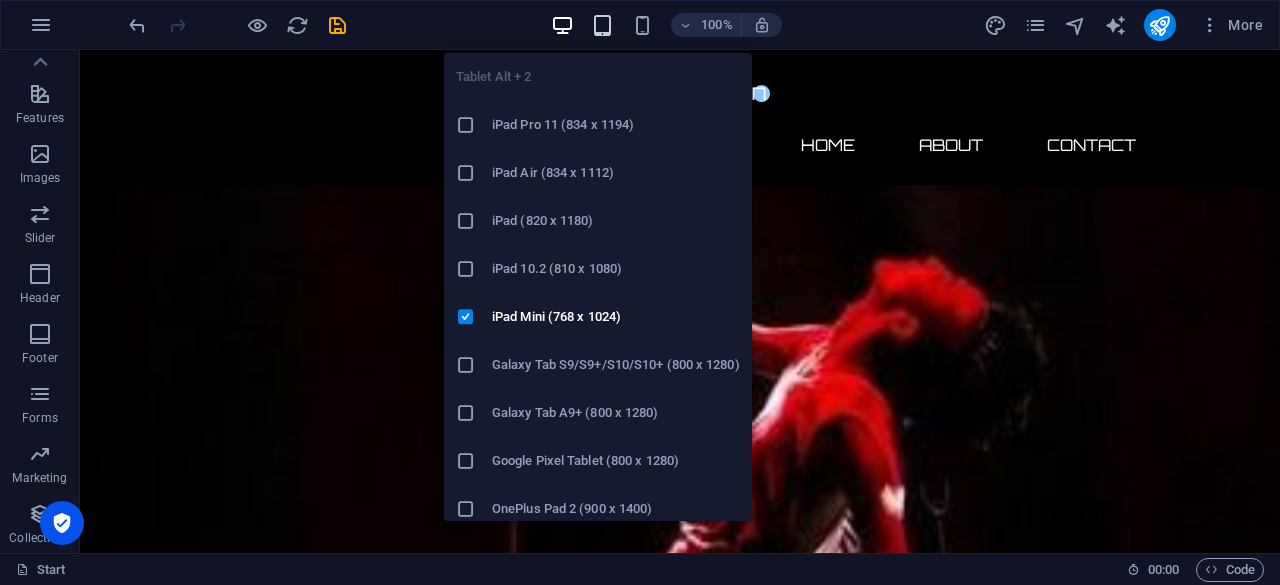 click at bounding box center (602, 25) 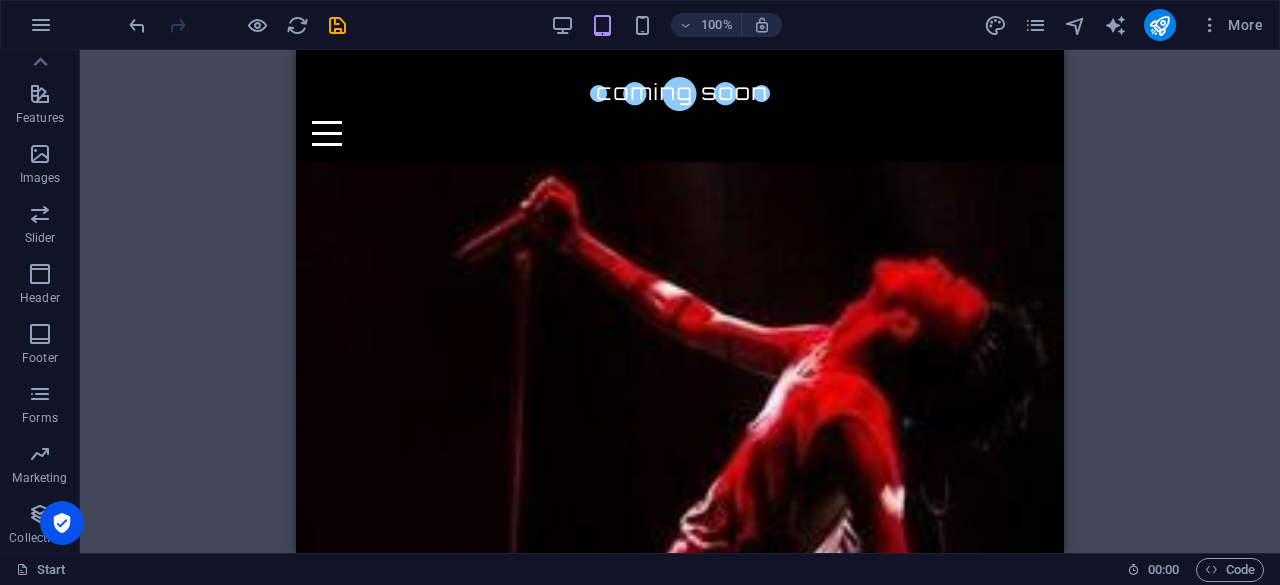 click on "Drag here to replace the existing content. Press “Ctrl” if you want to create a new element.
H2   Container   Container   Container   Container   Container   Container   Menu Bar   Menu   Captcha   Preset   Preset   Form   Checkbox   Form button   Text   Countdown   Container   H3   Spacer   Spacer   Text   Spacer   H3   Container   Text   Email   Preset   Placeholder   Container   Text   Countdown   Container   Countdown   Container   H3   Preset   Image   Image   H2   Spacer   Text   Container   H2   Spacer   Container   Preset   Form   Preset   Container   Container   Preset   Container   Preset   Email   Container   Preset   Form   Input   Preset   Container   Text   Preset   Container   Text   Form button   Container   Preset   Icon   Preset   Icon   Icon   Placeholder   Placeholder   Preset   Container   Preset   Text   Spacer   Textarea   Captcha" at bounding box center [680, 301] 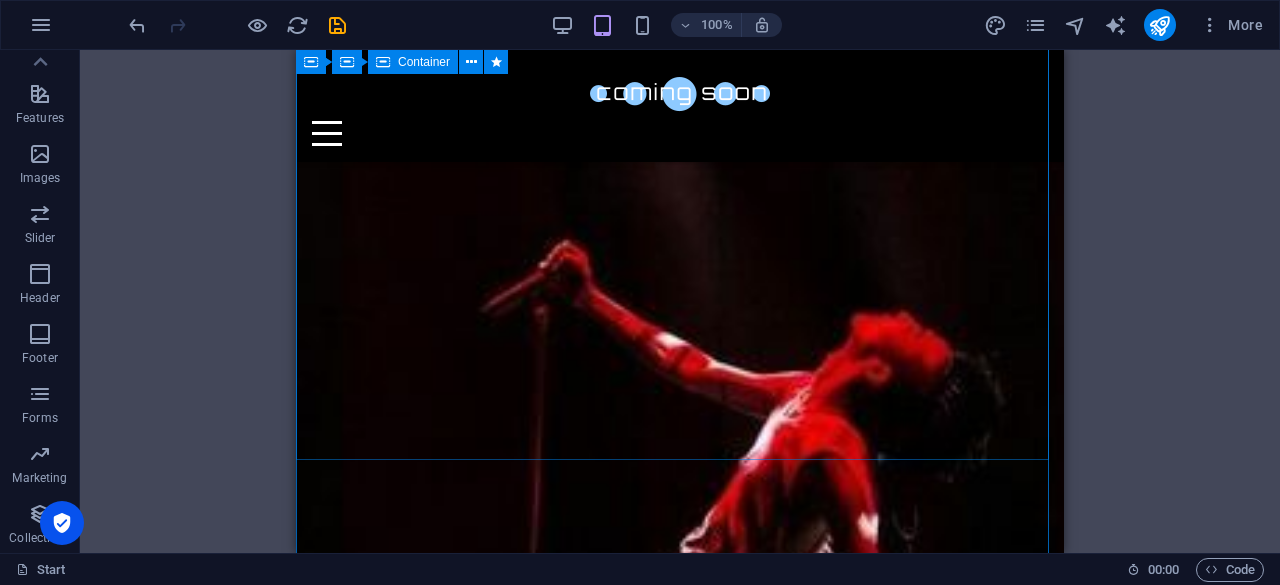 scroll, scrollTop: 1180, scrollLeft: 0, axis: vertical 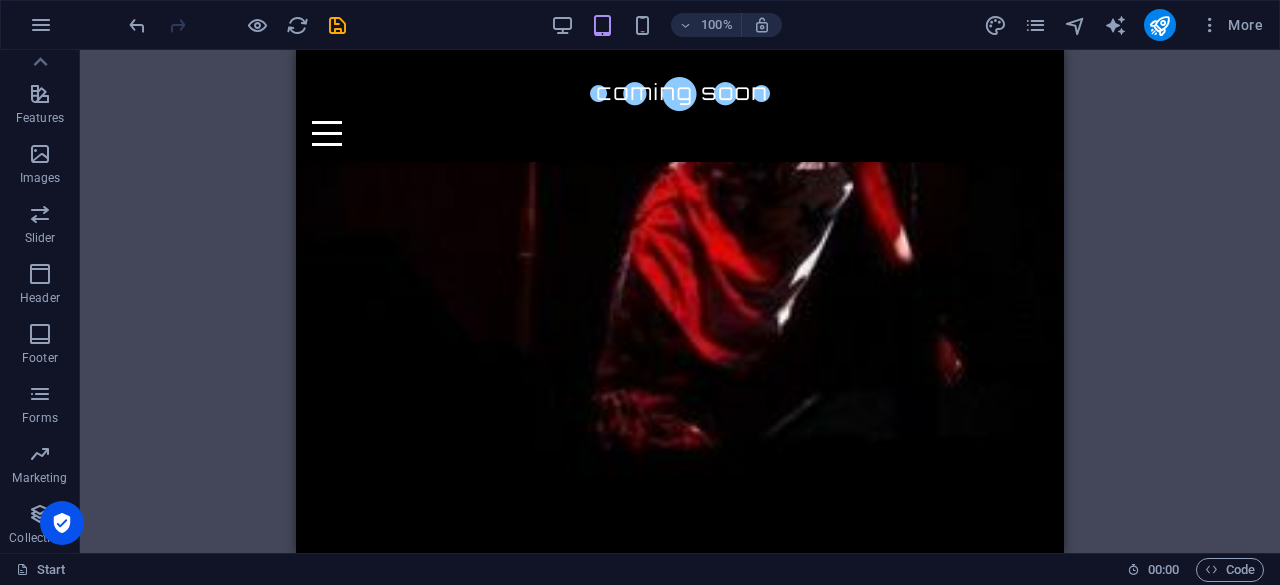 click on "100%" at bounding box center [666, 25] 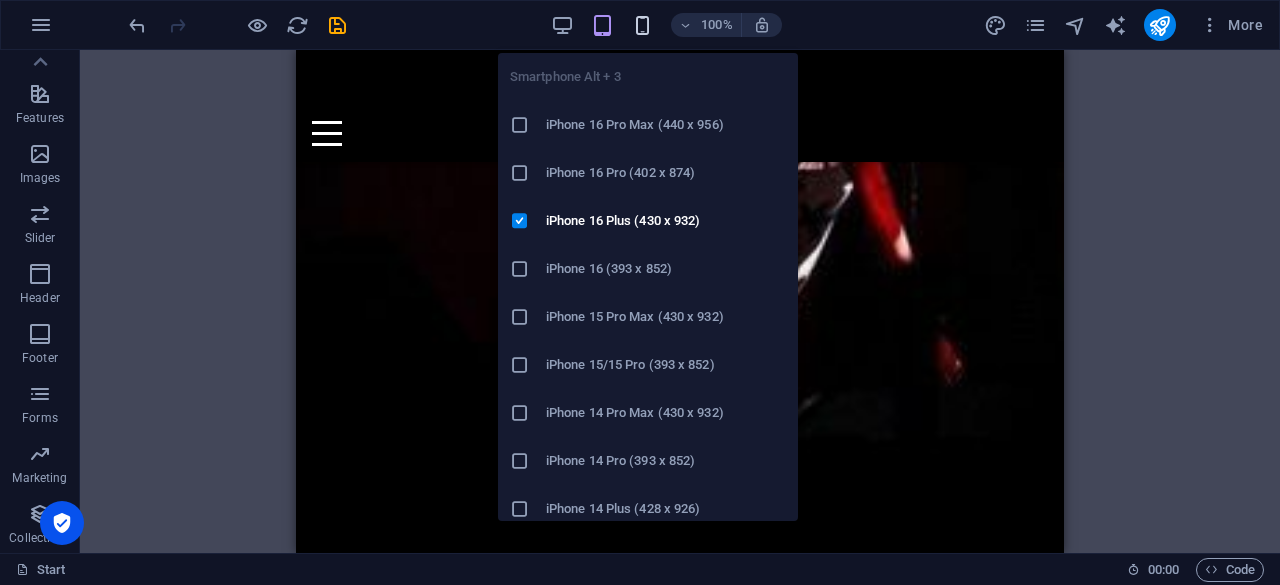 click at bounding box center (642, 25) 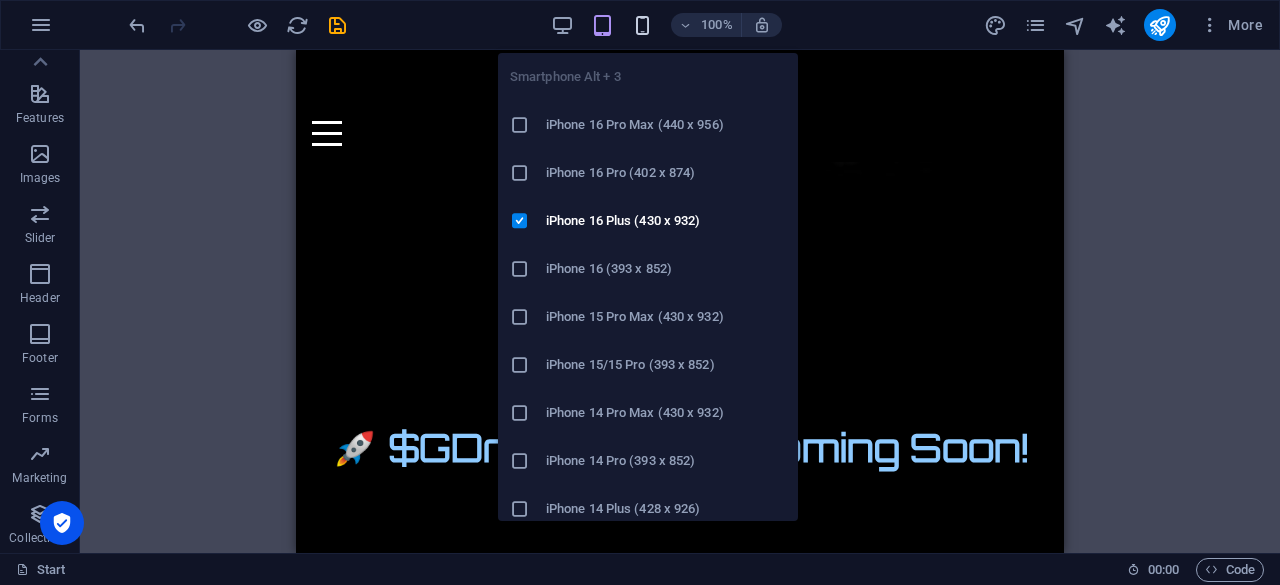 scroll, scrollTop: 885, scrollLeft: 0, axis: vertical 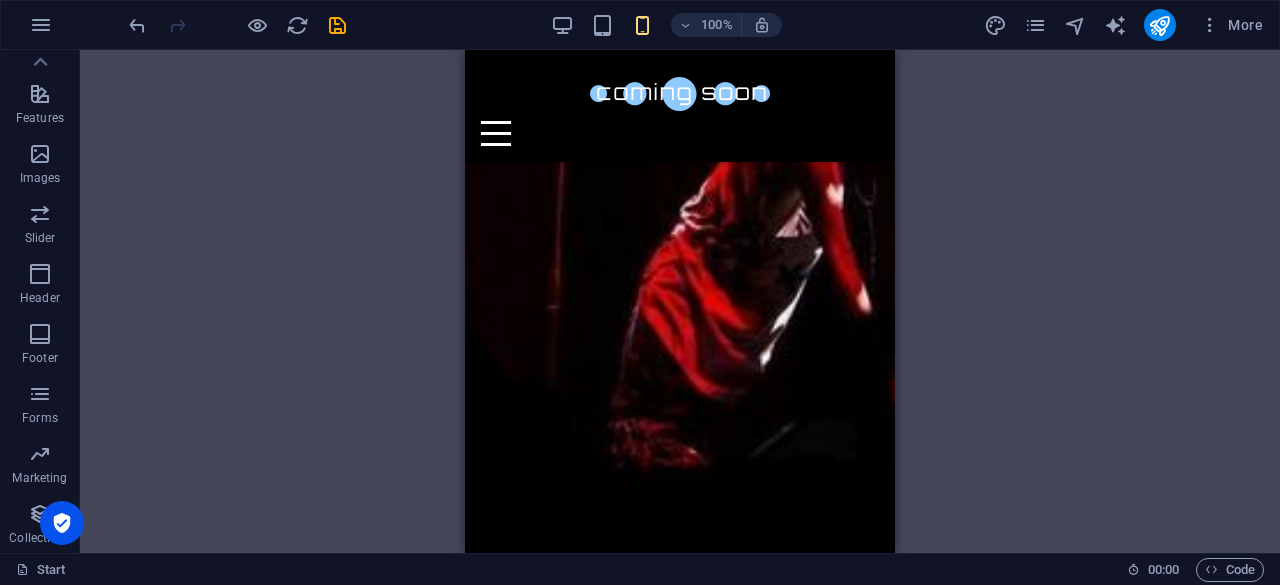 click on "Drag here to replace the existing content. Press “Ctrl” if you want to create a new element.
H2   Container   Container   Container   Container   Container   Container   Menu Bar   Menu   Captcha   Preset   Preset   Form   Checkbox   Form button   Text   Countdown   Container   H3   Spacer   Spacer   Text   Spacer   H3   Container   Text   Email   Preset   Placeholder   Container   Container   Container   Text   Countdown   Container   Countdown   Container   H3   Preset   Image   Image   H2   Spacer   Container   Container   Container   Text   Container   H2   Spacer   Container   Preset   Form   Preset   Container   Container   Preset   Container   Preset   Email   Container   Preset   Form   Input   Preset   Container   Text   Preset   Container   Text   Form button   Container   Preset   Icon   Preset   Icon   Icon   Placeholder   Placeholder   Preset   Container   Preset   Text   Spacer   Textarea   Captcha" at bounding box center (680, 301) 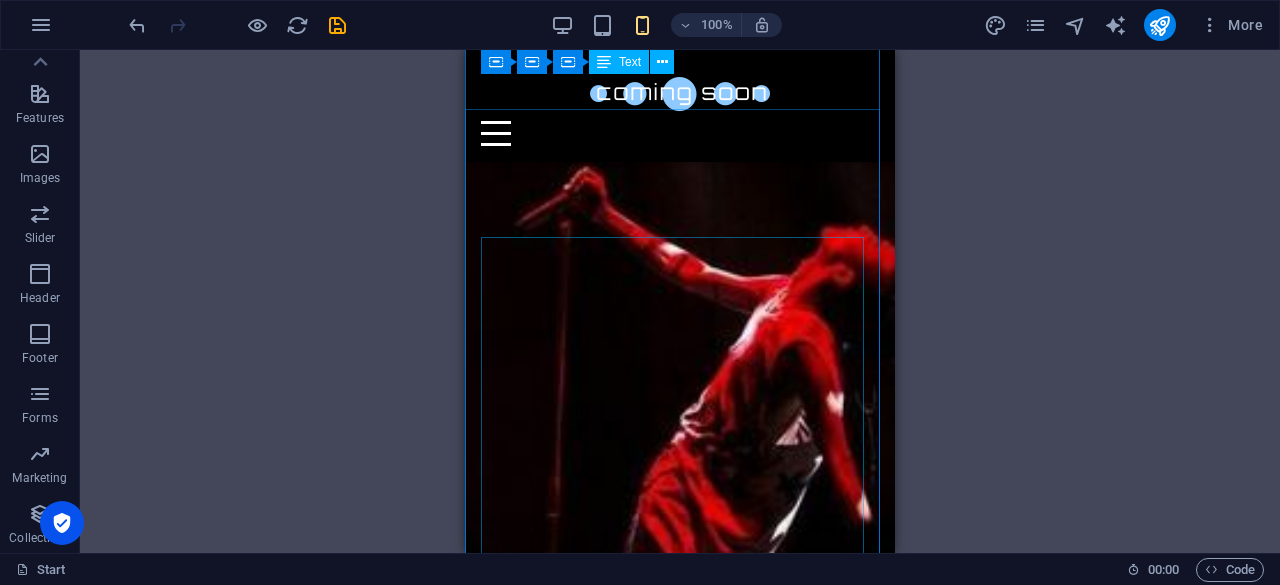 scroll, scrollTop: 642, scrollLeft: 0, axis: vertical 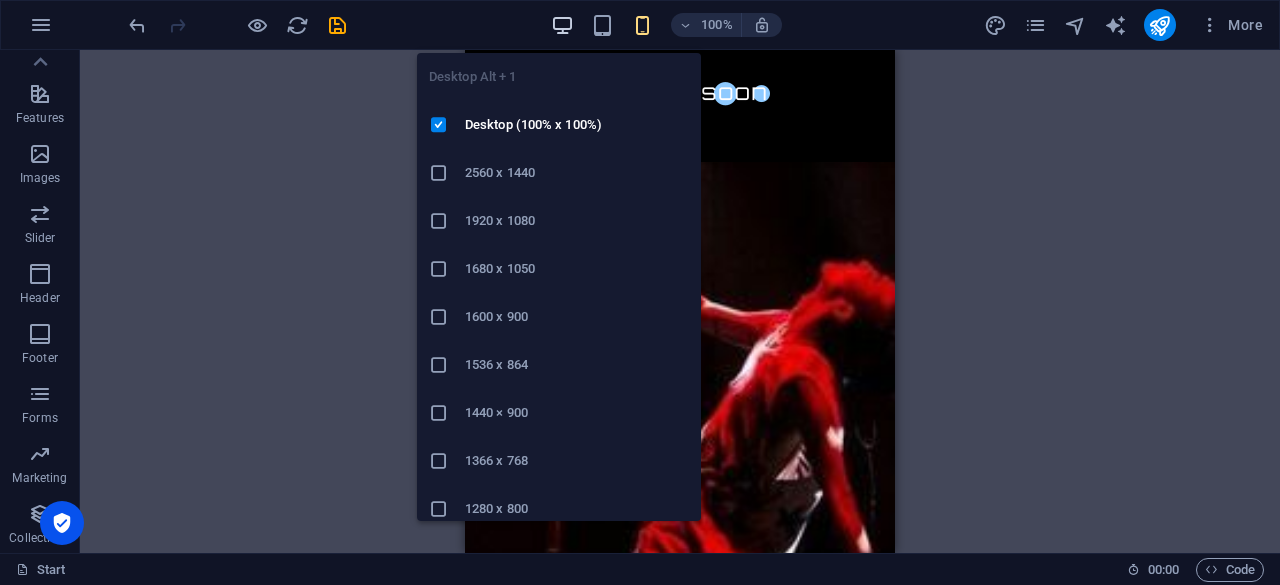 click at bounding box center (562, 25) 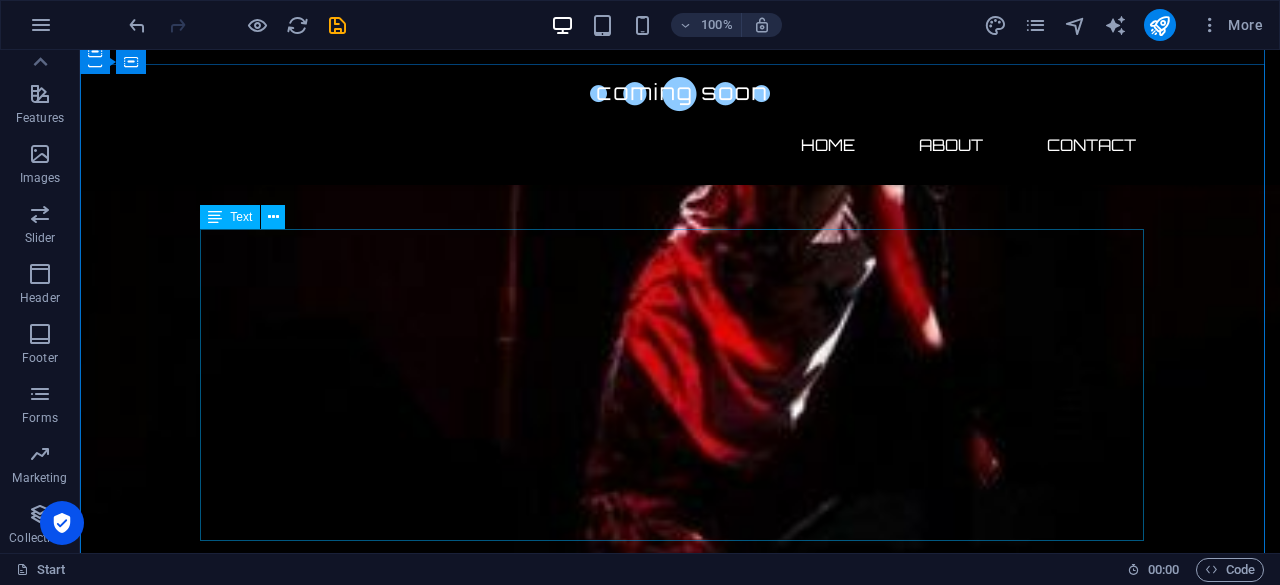 scroll, scrollTop: 1149, scrollLeft: 0, axis: vertical 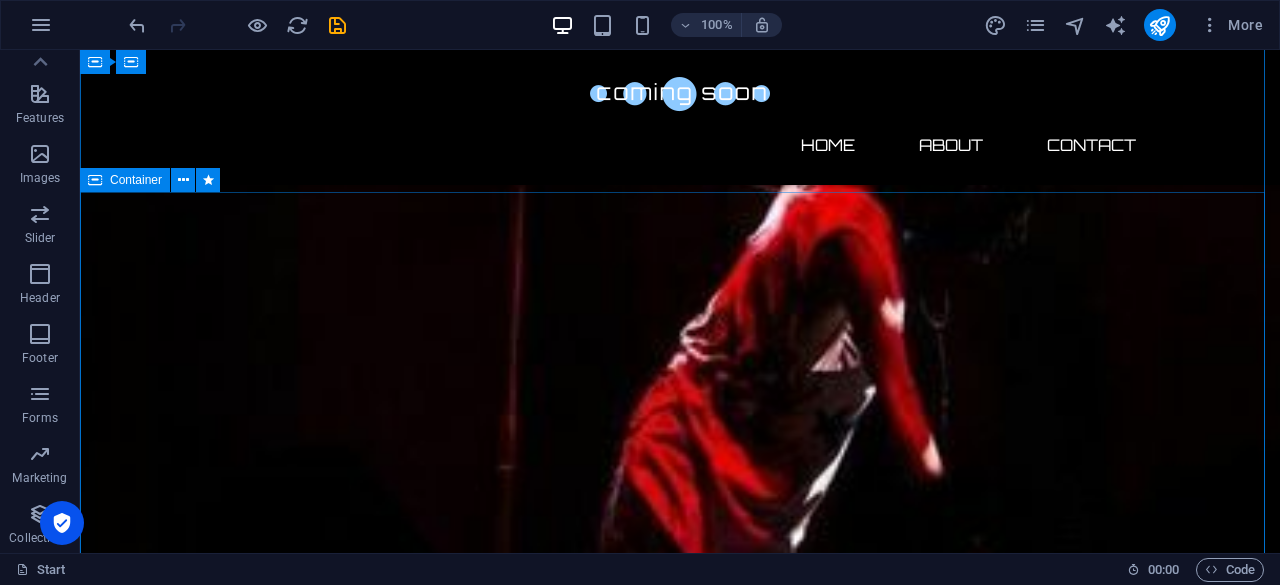 click on "About us Welcome to the world’s first meme coin project where you can chat with AI G-Dragon! Our legendary AI GD chat is  already live  and waiting for your stories, memes, and rants. Join the fun now and get to know the community before the $GDrag token officially launches! The $GDrag token is launching soon. Stay tuned for updates, follow our social channels, and don’t miss your chance to be part of meme history. Ready to meet AI GD? Start Chatting Here" at bounding box center [680, 2632] 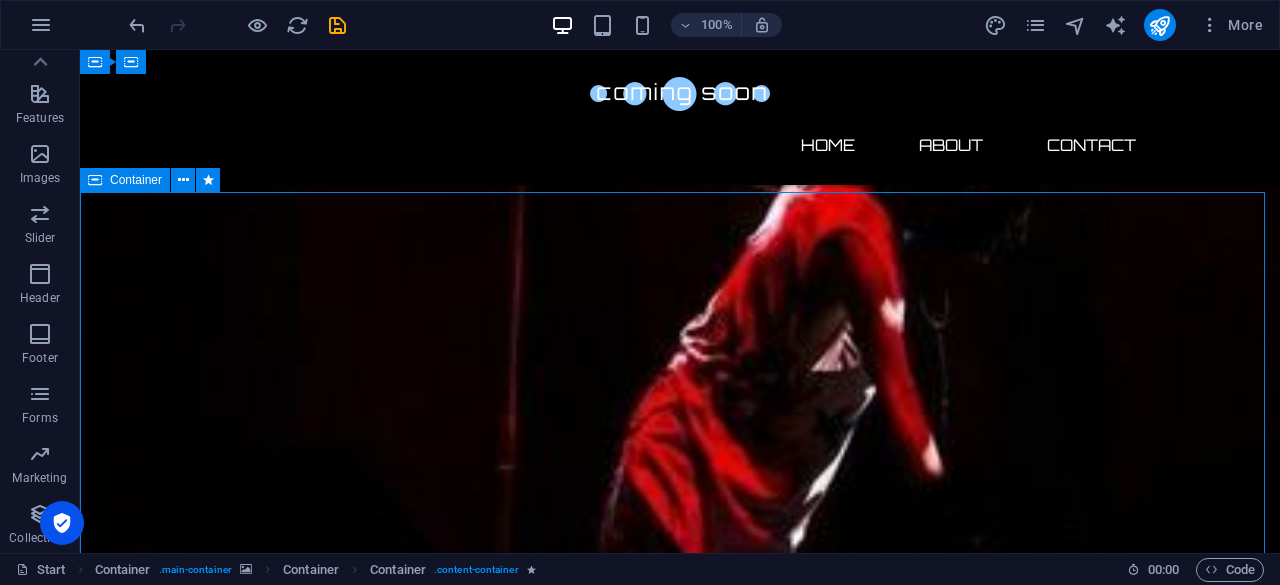 click on "About us Welcome to the world’s first meme coin project where you can chat with AI G-Dragon! Our legendary AI GD chat is  already live  and waiting for your stories, memes, and rants. Join the fun now and get to know the community before the $GDrag token officially launches! The $GDrag token is launching soon. Stay tuned for updates, follow our social channels, and don’t miss your chance to be part of meme history. Ready to meet AI GD? Start Chatting Here" at bounding box center [680, 2632] 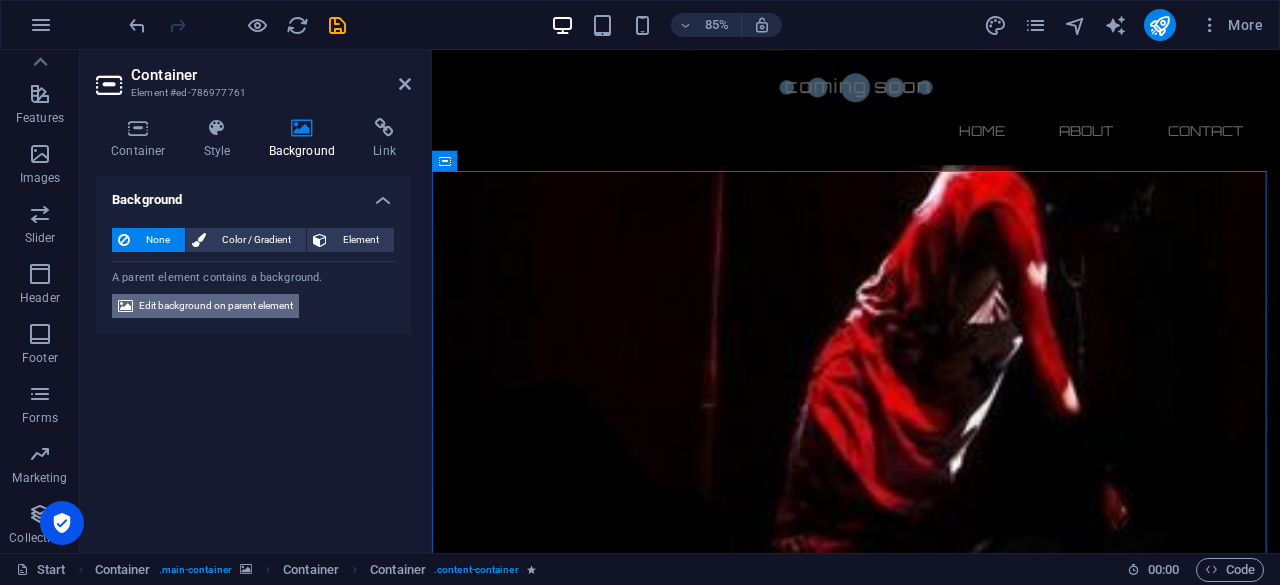 click on "Edit background on parent element" at bounding box center (216, 306) 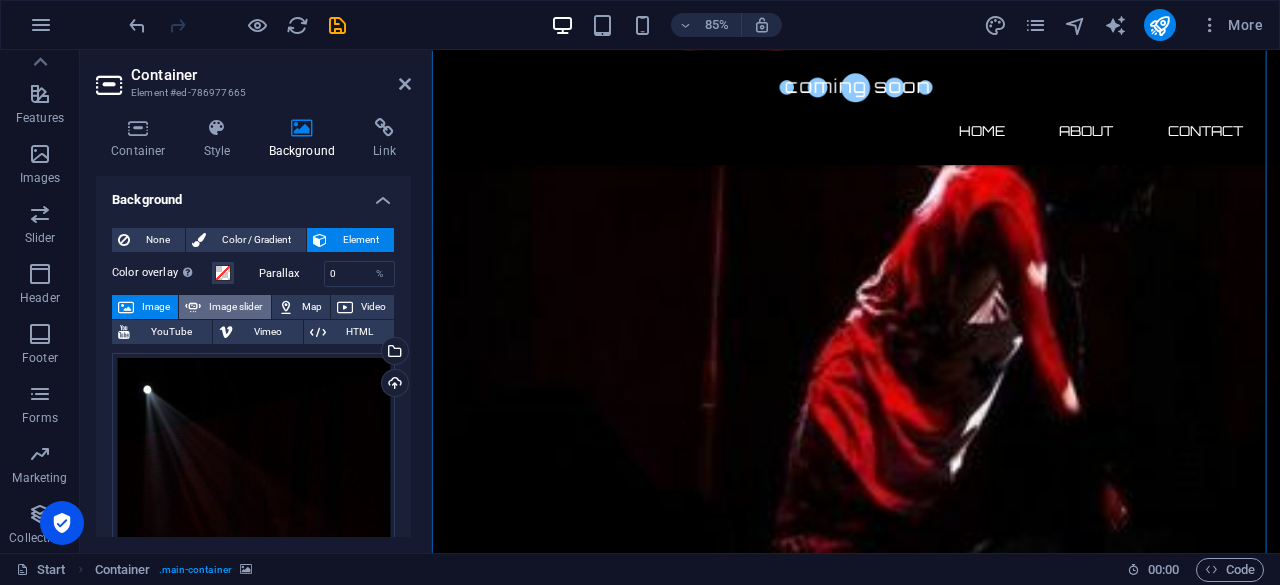 click on "Image slider" at bounding box center [235, 307] 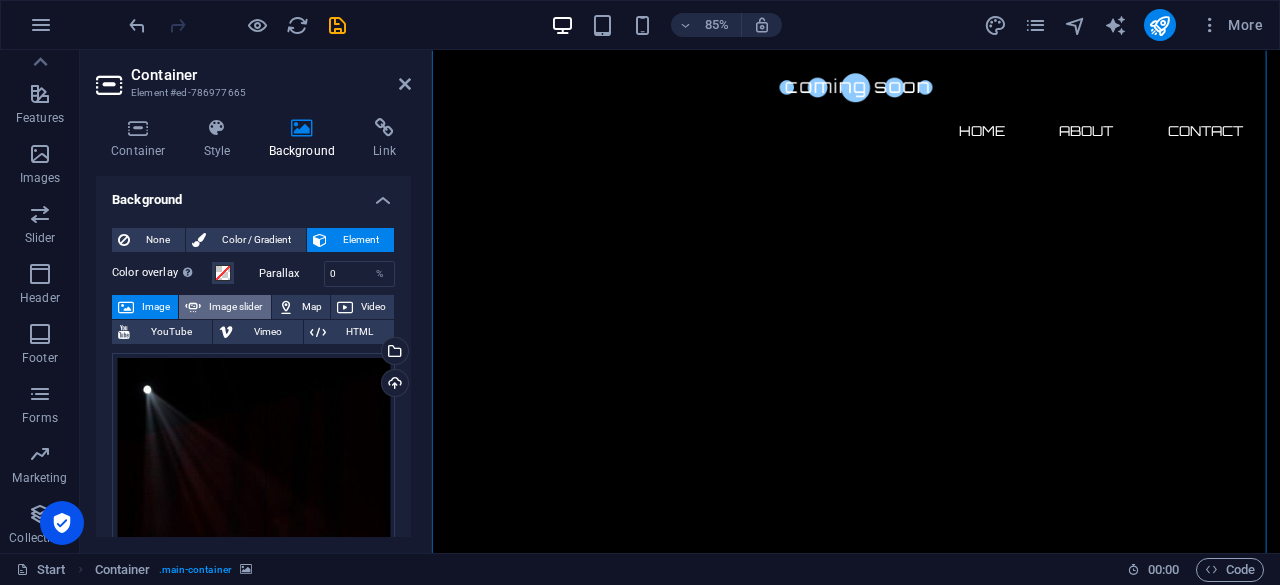 select on "ms" 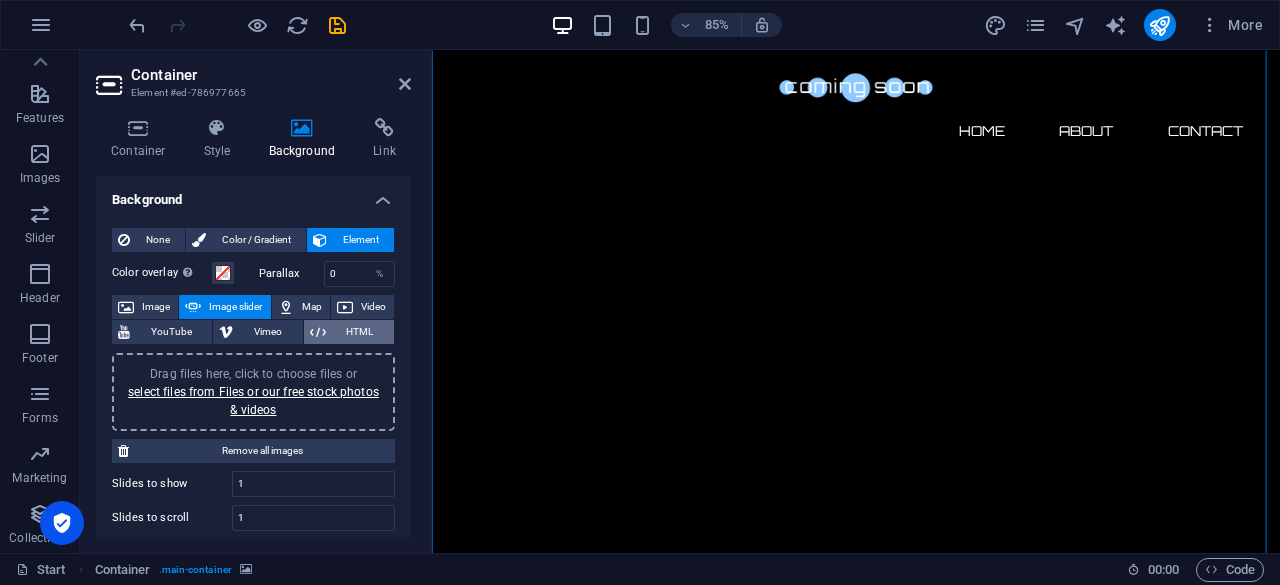 click on "HTML" at bounding box center (360, 332) 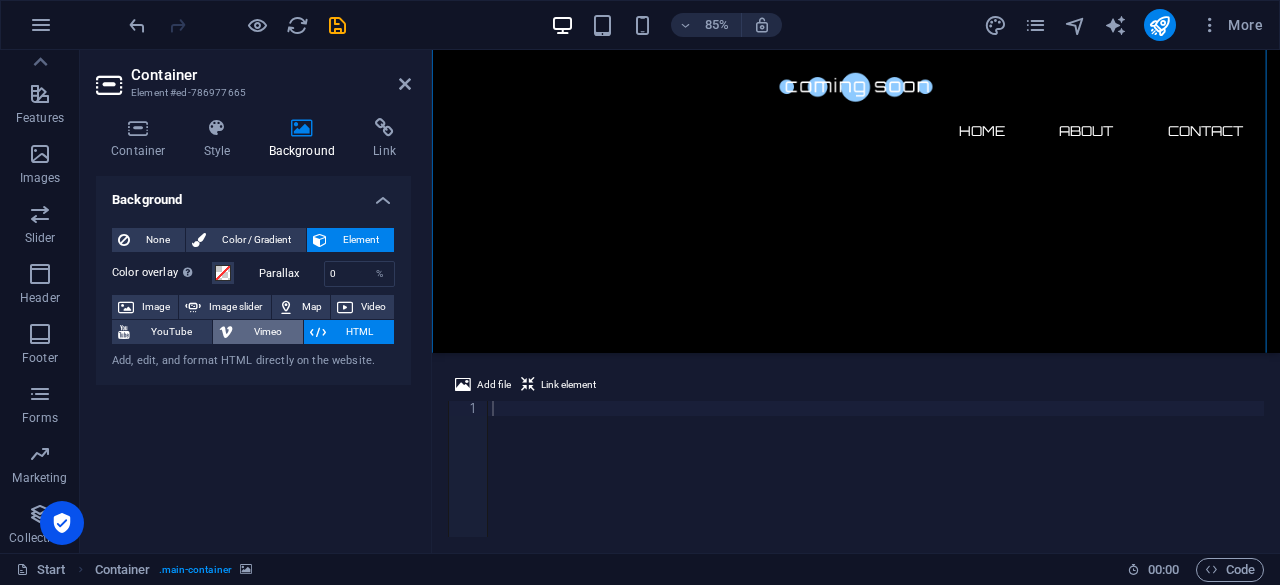 click on "Vimeo" at bounding box center (267, 332) 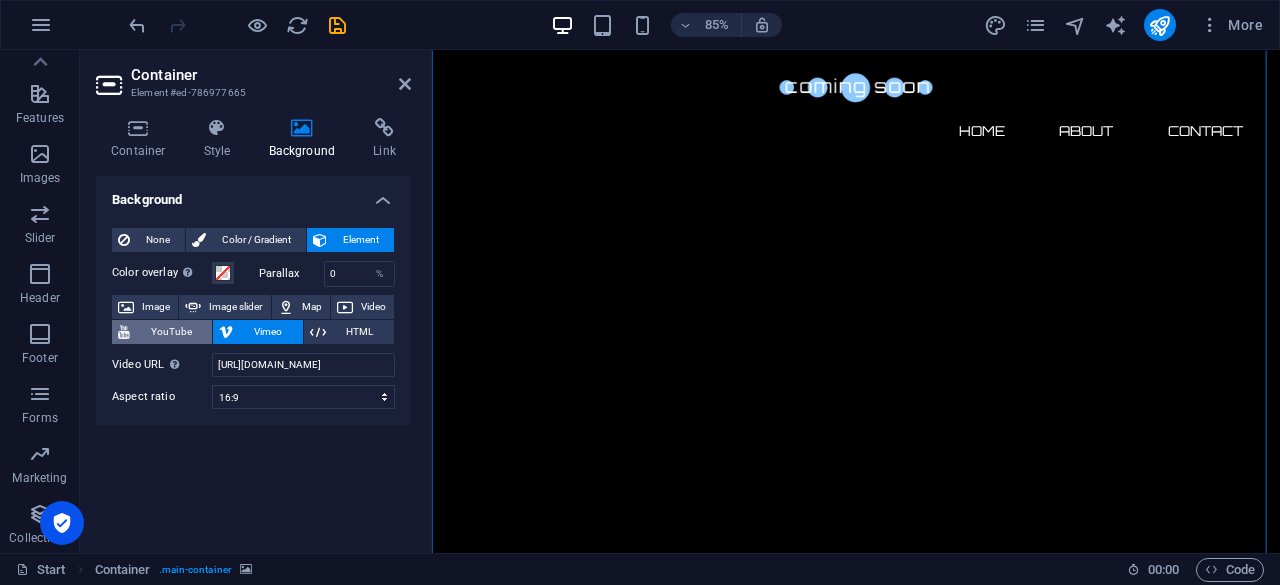 click on "YouTube" at bounding box center (171, 332) 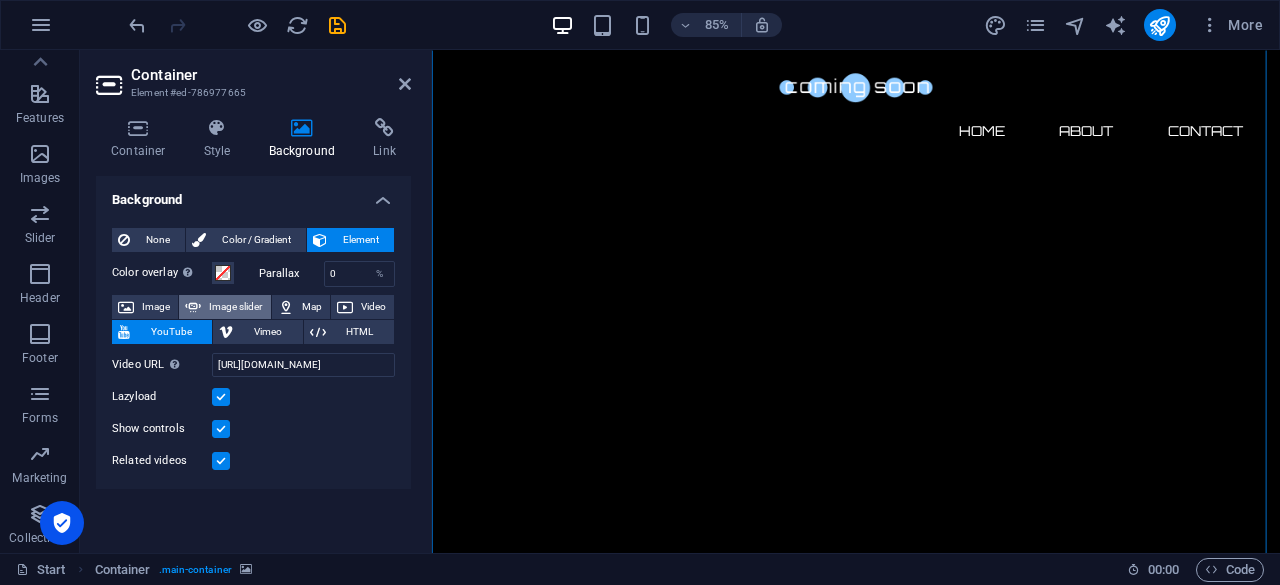 click on "Image slider" at bounding box center (235, 307) 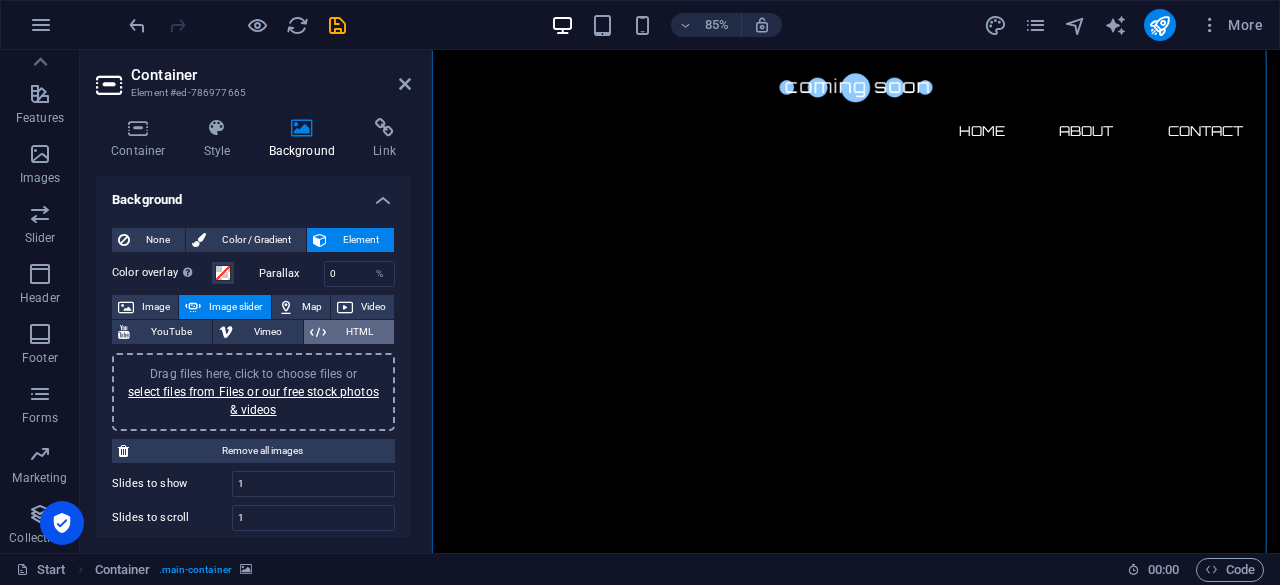click on "HTML" at bounding box center (360, 332) 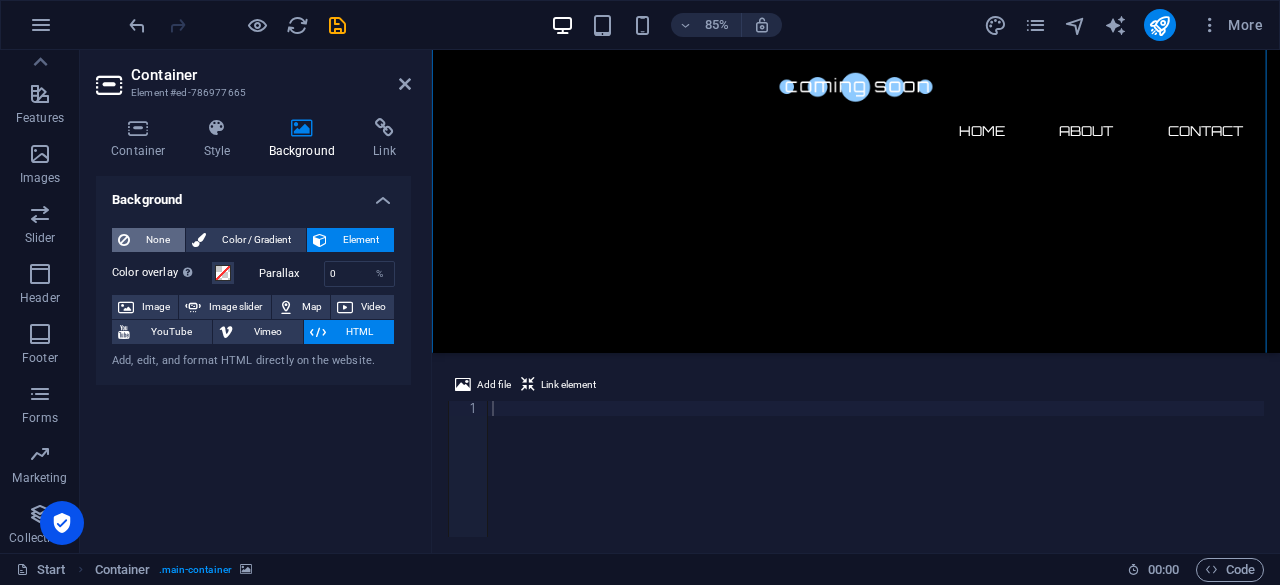 click on "None" at bounding box center [157, 240] 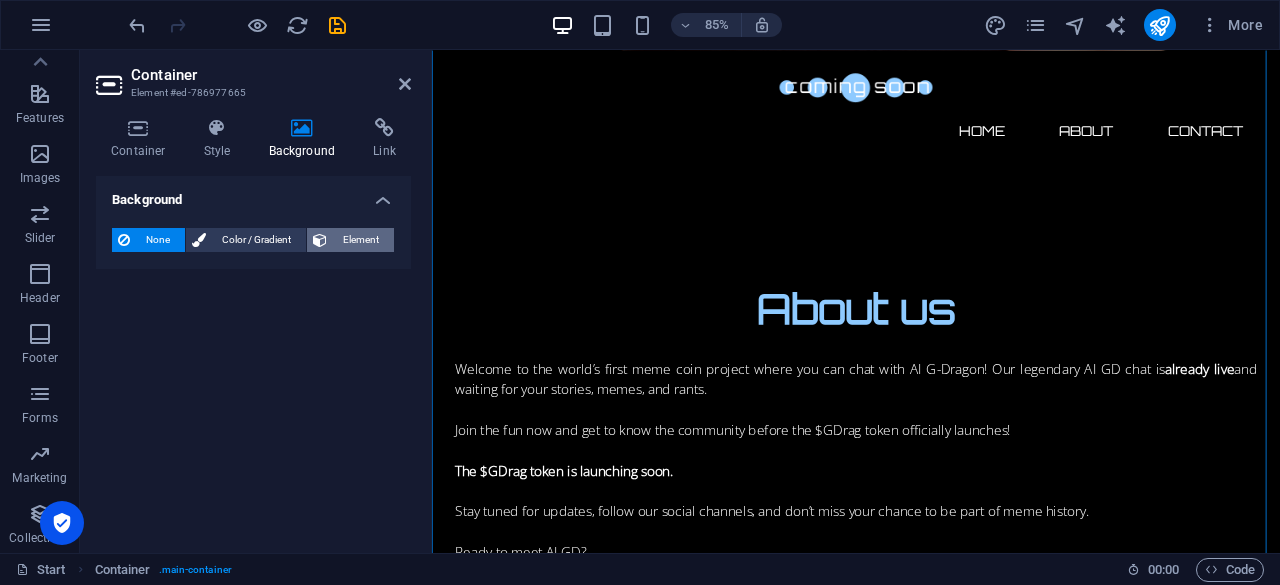 click on "Element" at bounding box center [360, 240] 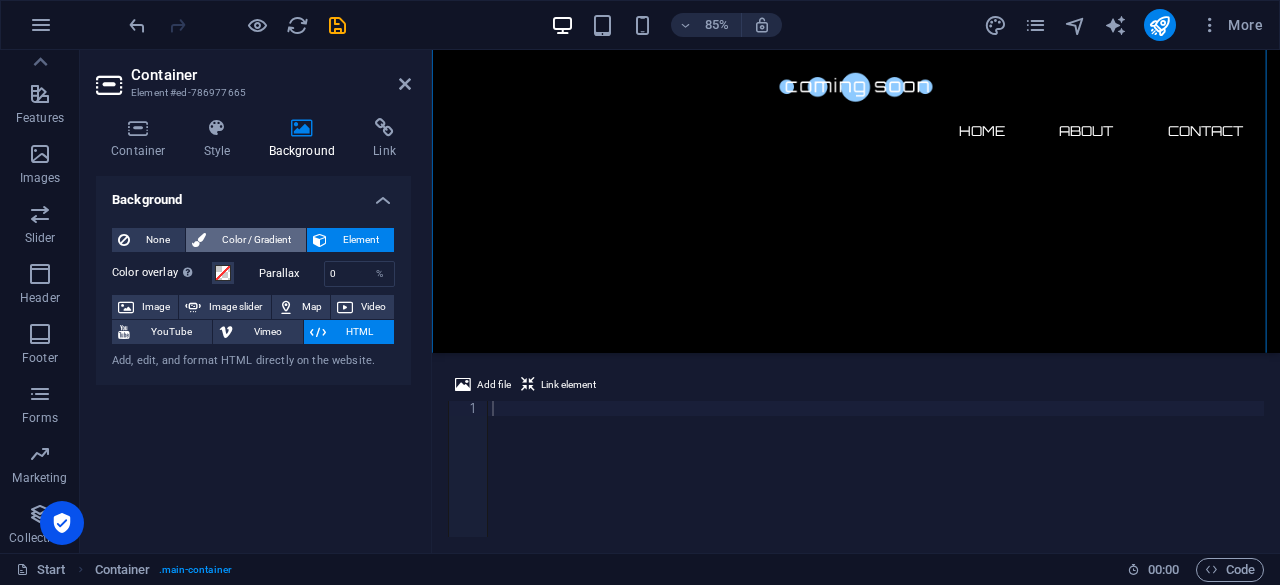 click on "Color / Gradient" at bounding box center (256, 240) 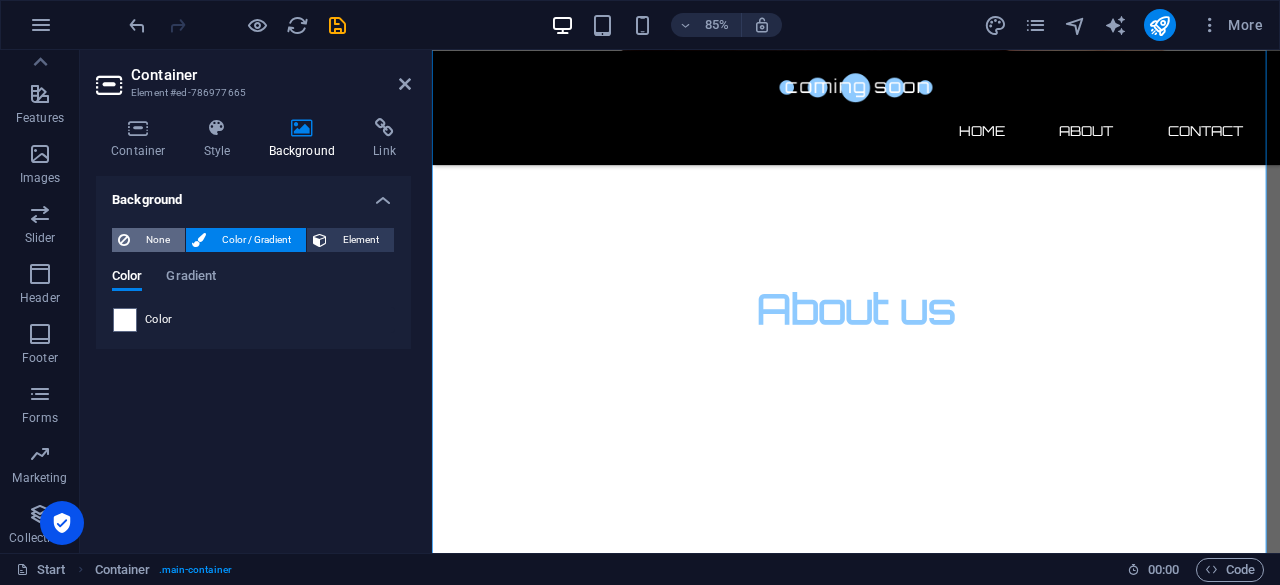 click on "None" at bounding box center (157, 240) 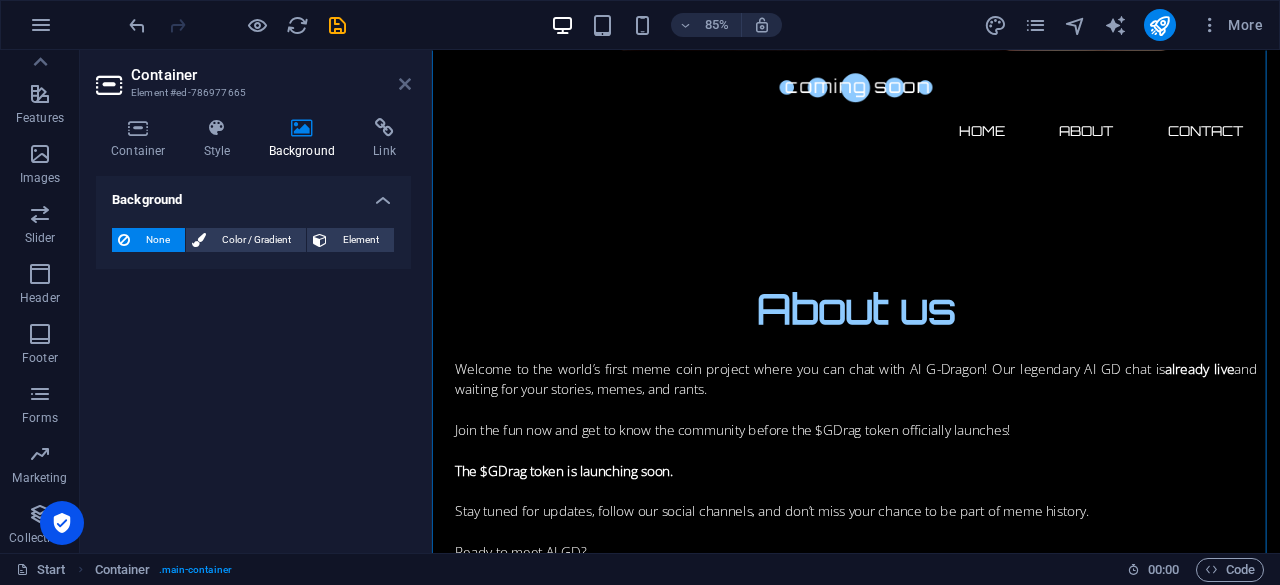 click at bounding box center [405, 84] 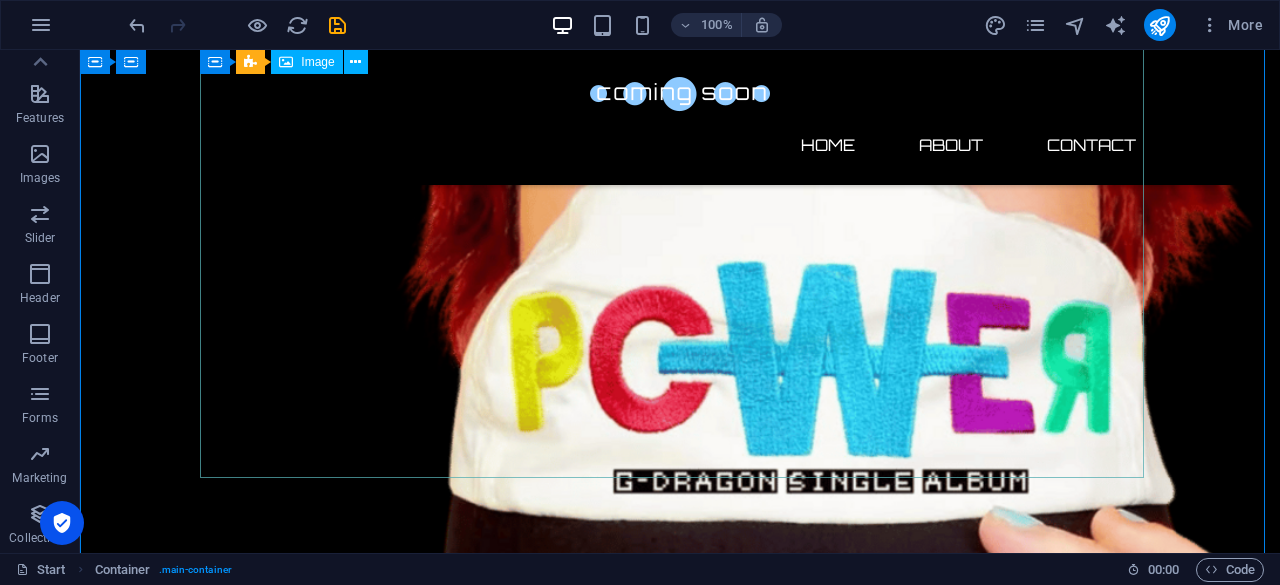 scroll, scrollTop: 830, scrollLeft: 0, axis: vertical 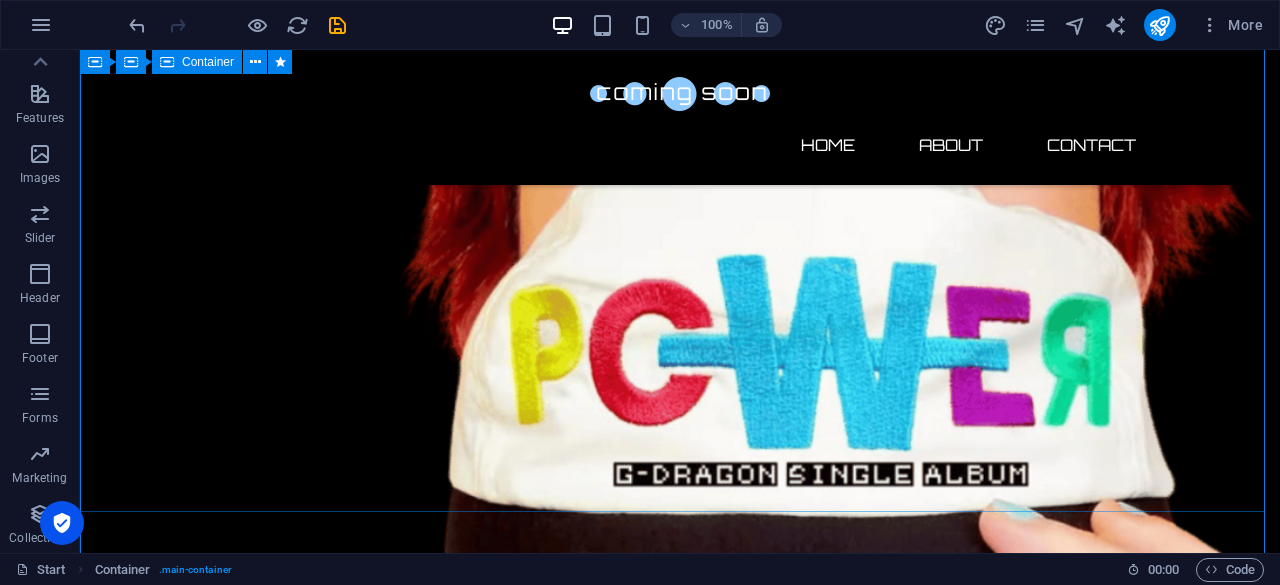 click on "🚀 $GDrag Token – Coming Soon!" at bounding box center (680, -6) 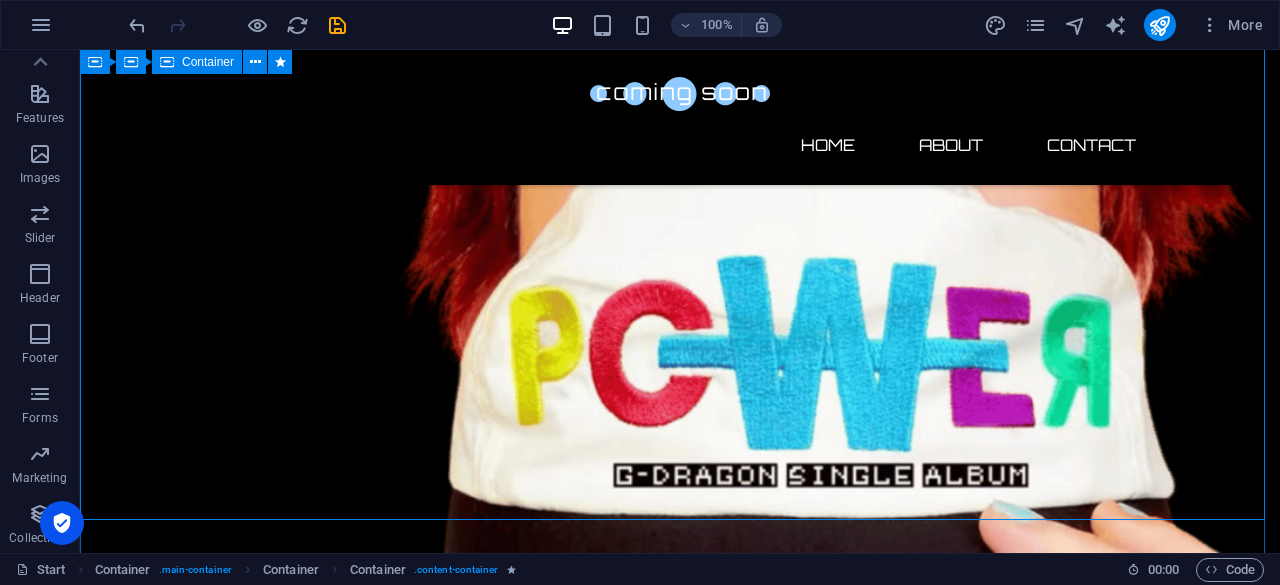 scroll, scrollTop: 820, scrollLeft: 0, axis: vertical 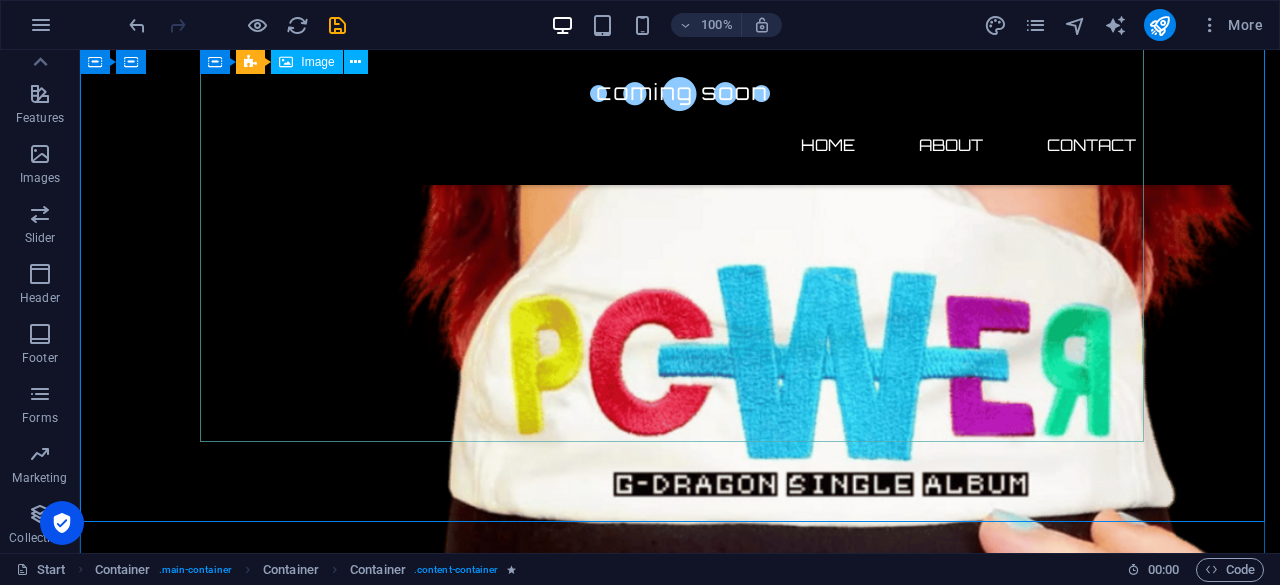 click at bounding box center [680, 98] 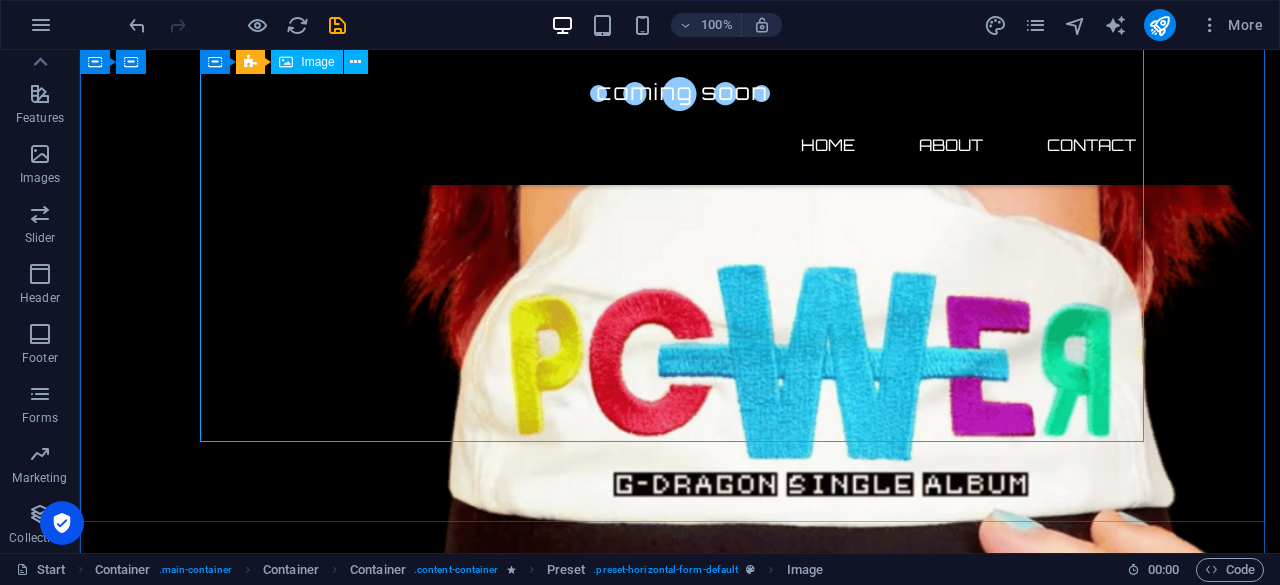 click at bounding box center (680, 98) 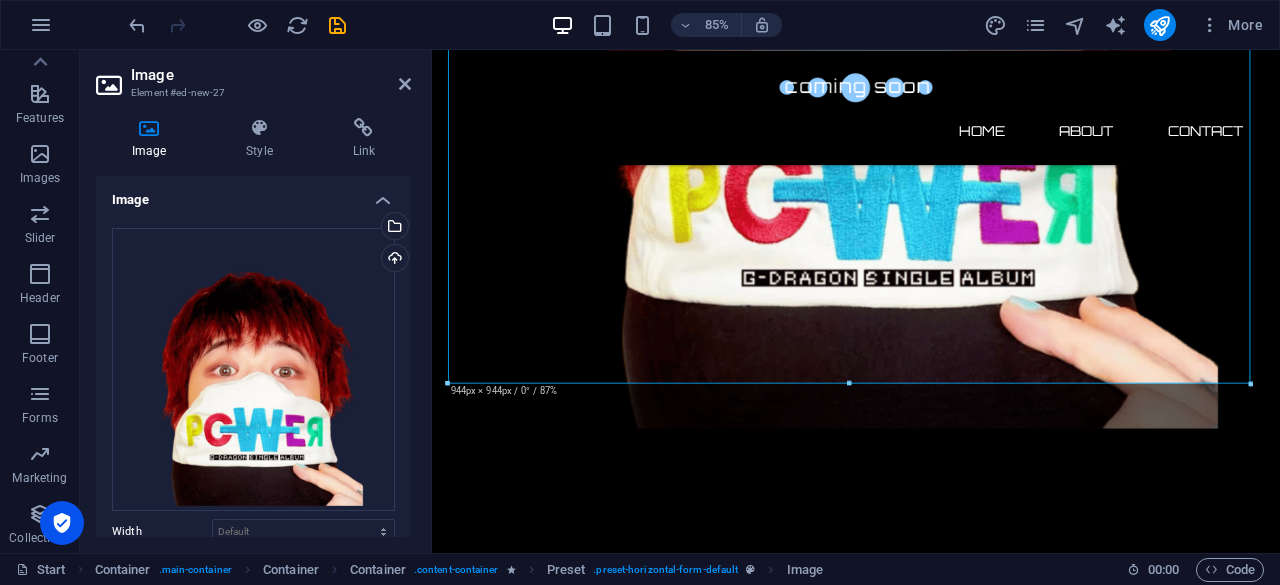 scroll, scrollTop: 165, scrollLeft: 0, axis: vertical 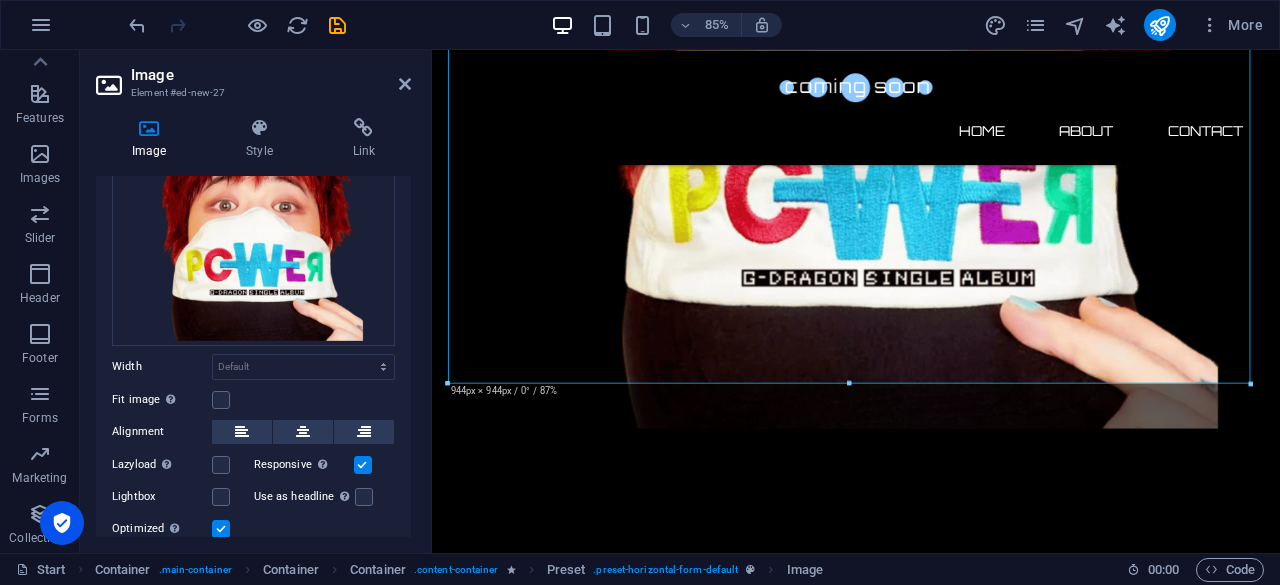 click on "Element #ed-new-27" at bounding box center [251, 93] 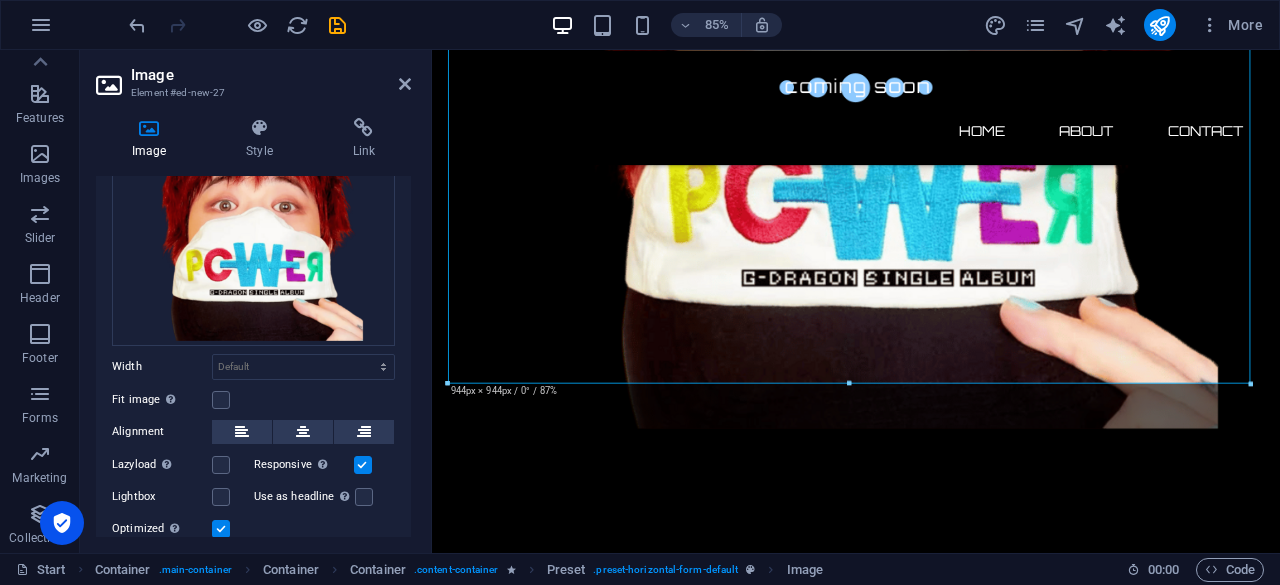 click on "Style" at bounding box center (263, 139) 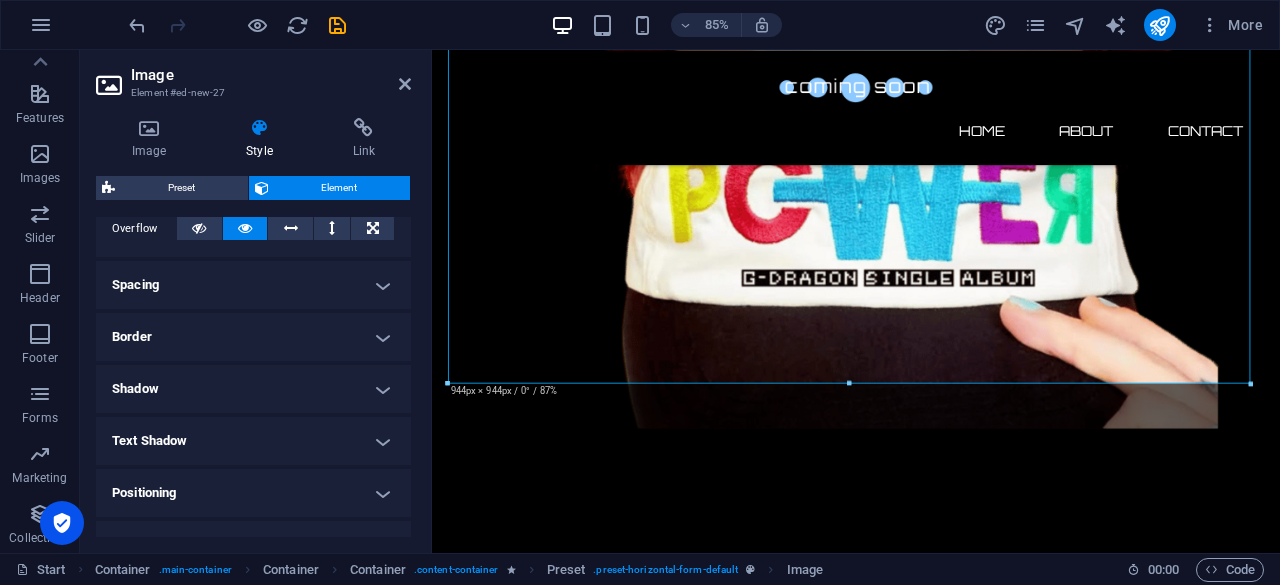 scroll, scrollTop: 338, scrollLeft: 0, axis: vertical 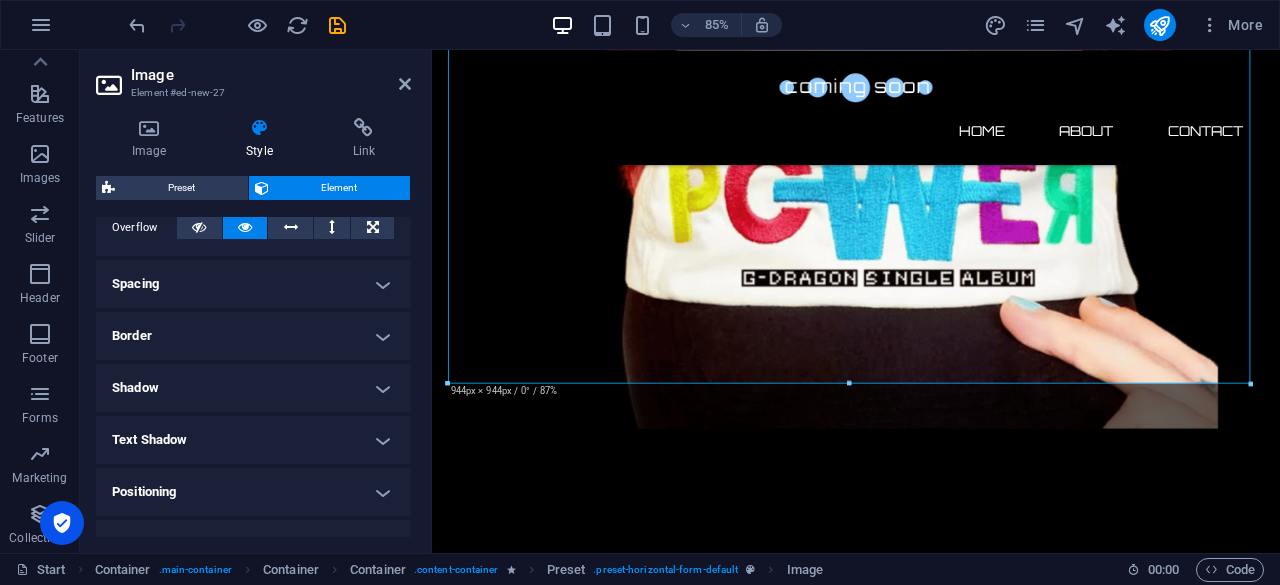 click on "Border" at bounding box center (253, 336) 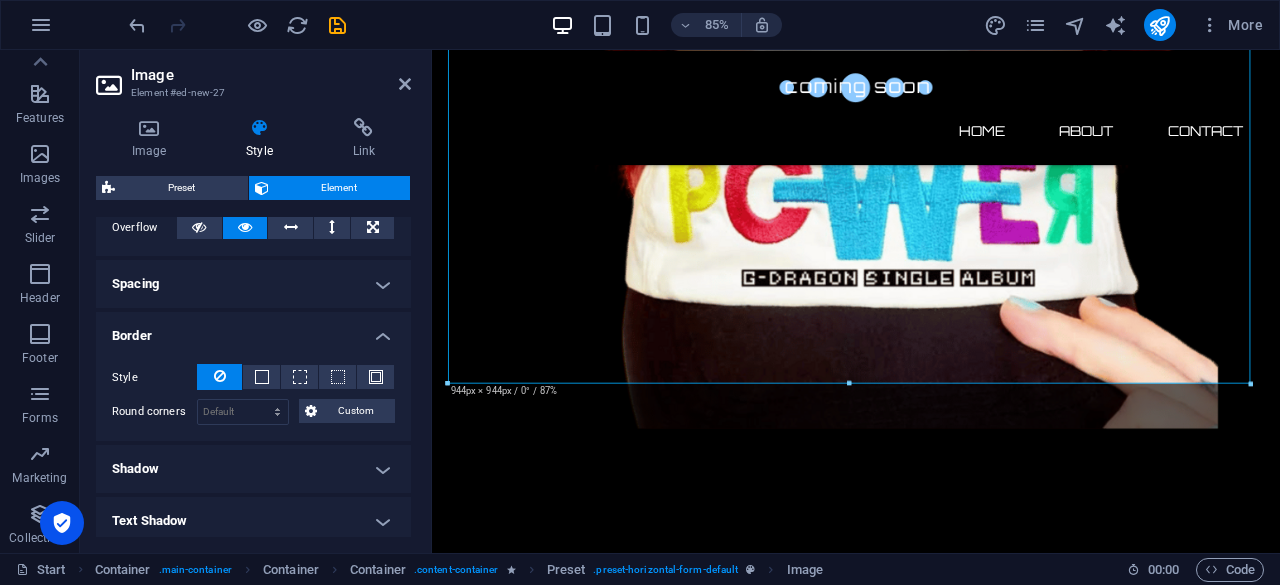 click on "Border" at bounding box center [253, 330] 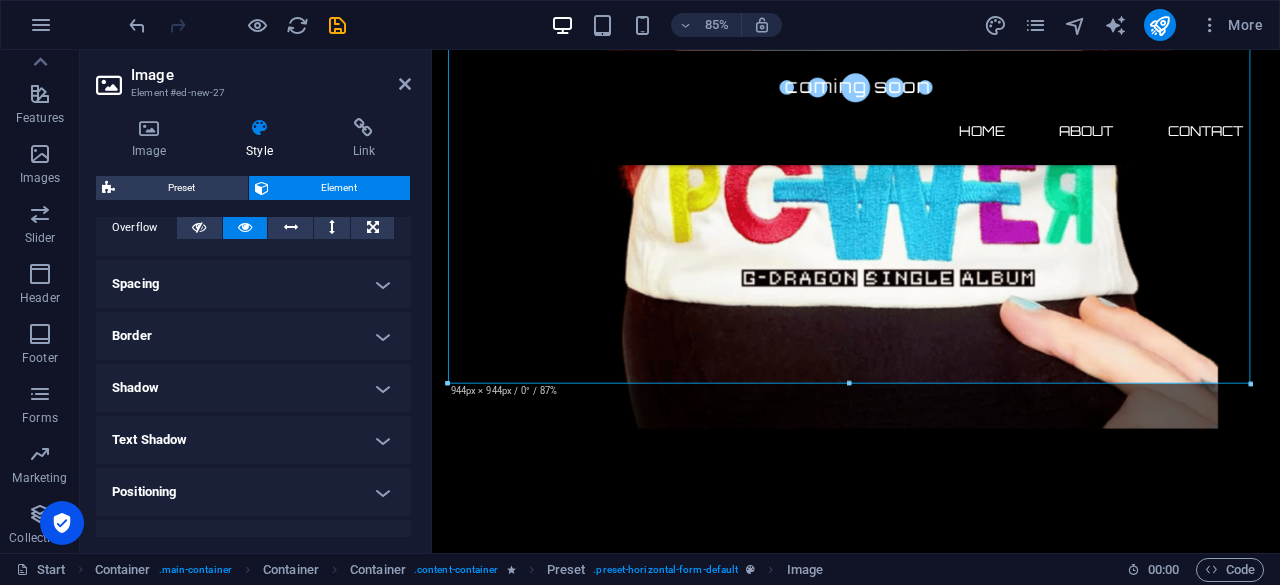 click on "Border" at bounding box center [253, 336] 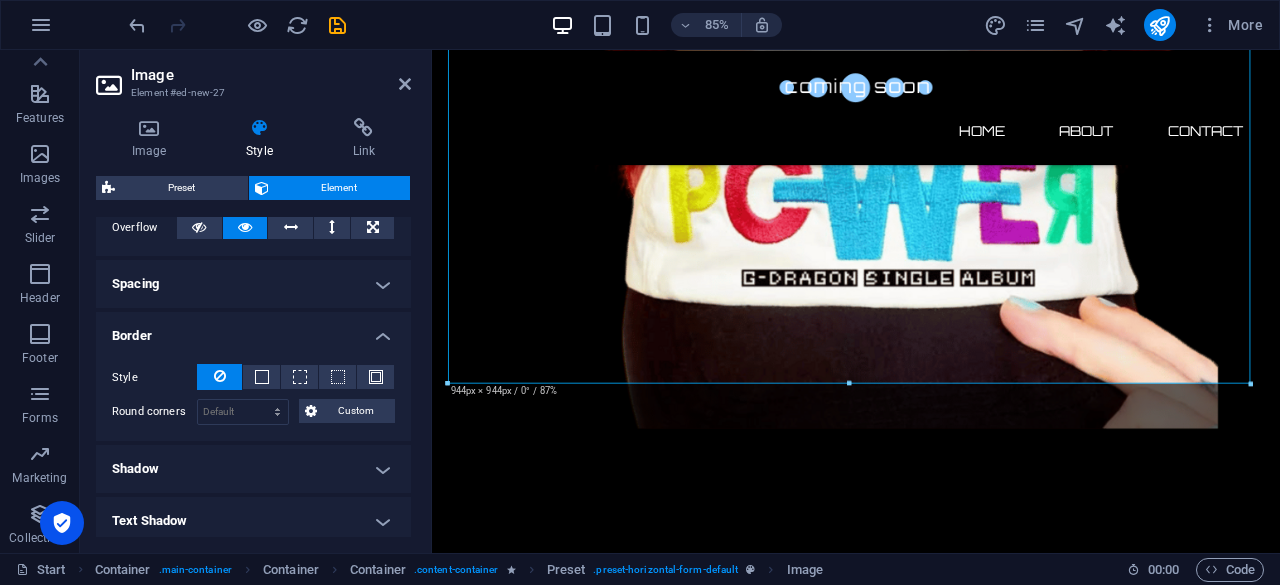 scroll, scrollTop: 437, scrollLeft: 0, axis: vertical 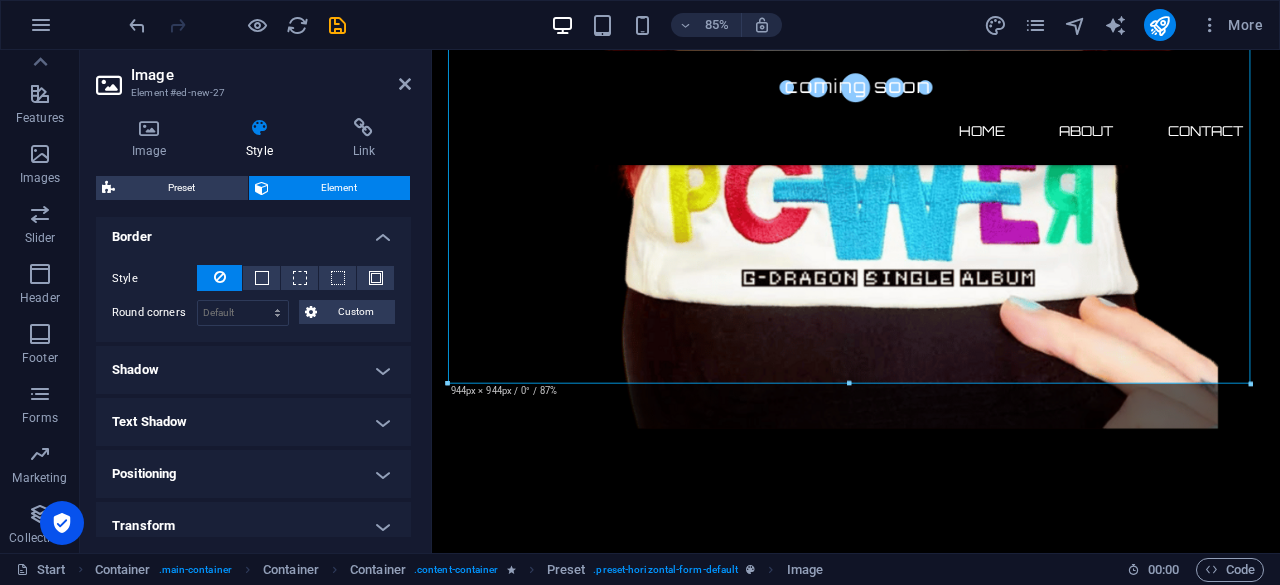 click on "Default px rem % vh vw Custom Custom" at bounding box center [296, 313] 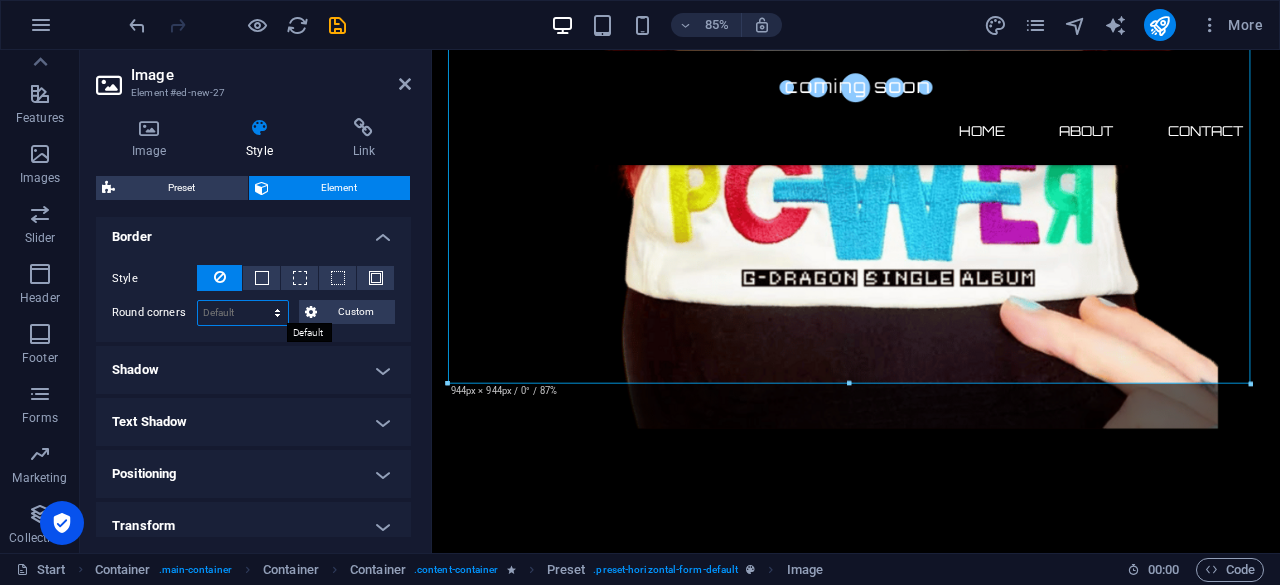 click on "Default px rem % vh vw Custom" at bounding box center (243, 313) 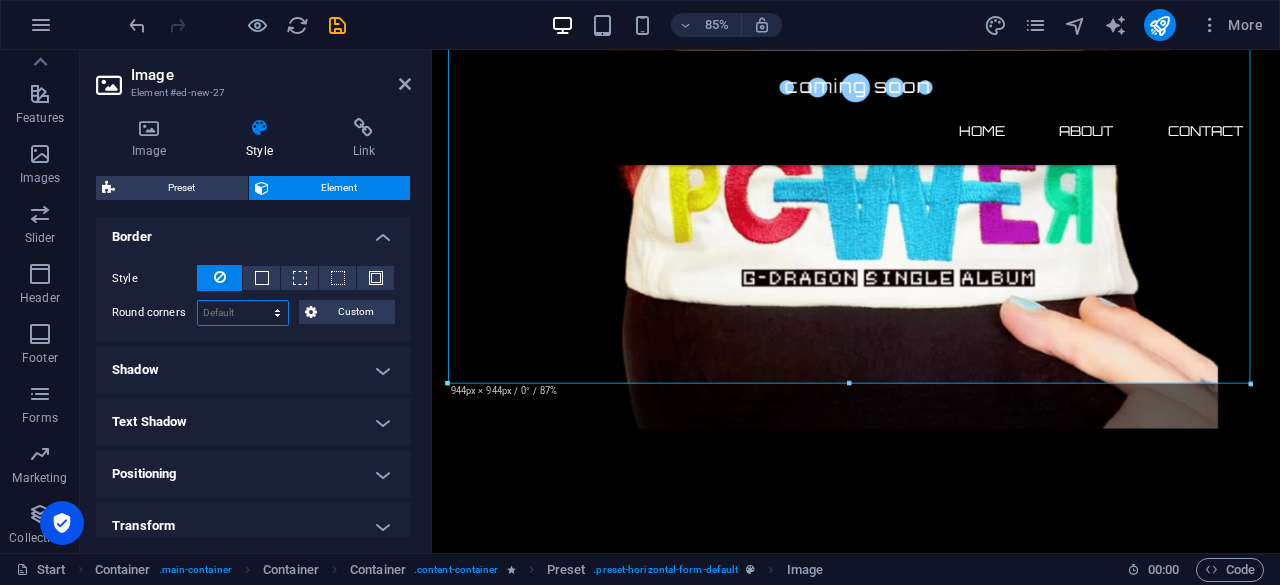 select on "%" 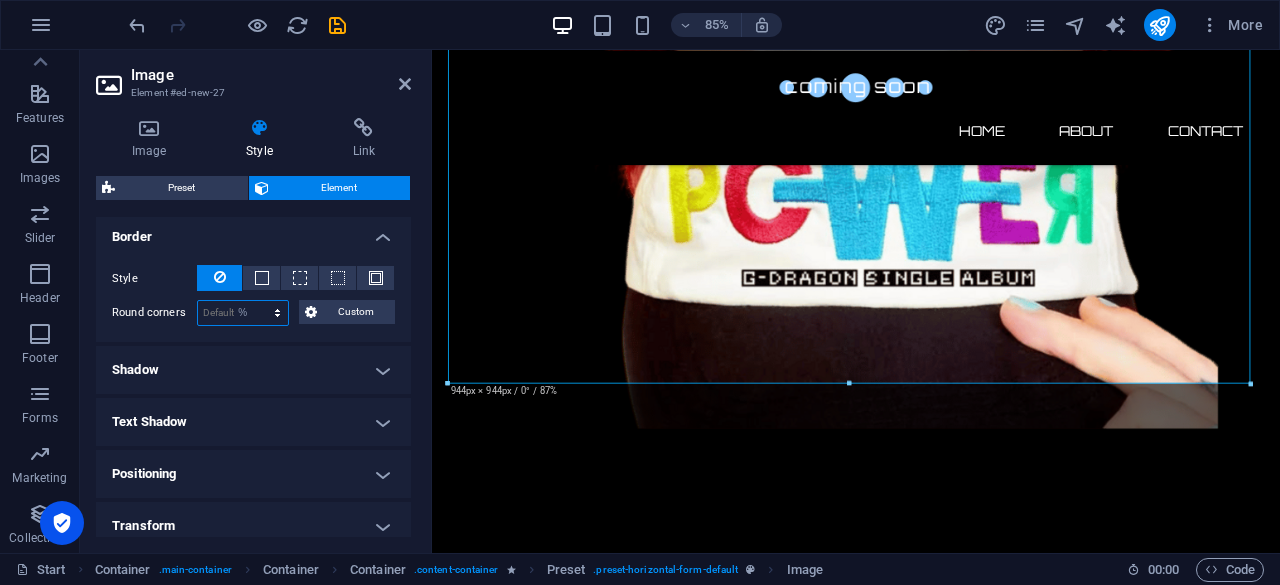 click on "Default px rem % vh vw Custom" at bounding box center (243, 313) 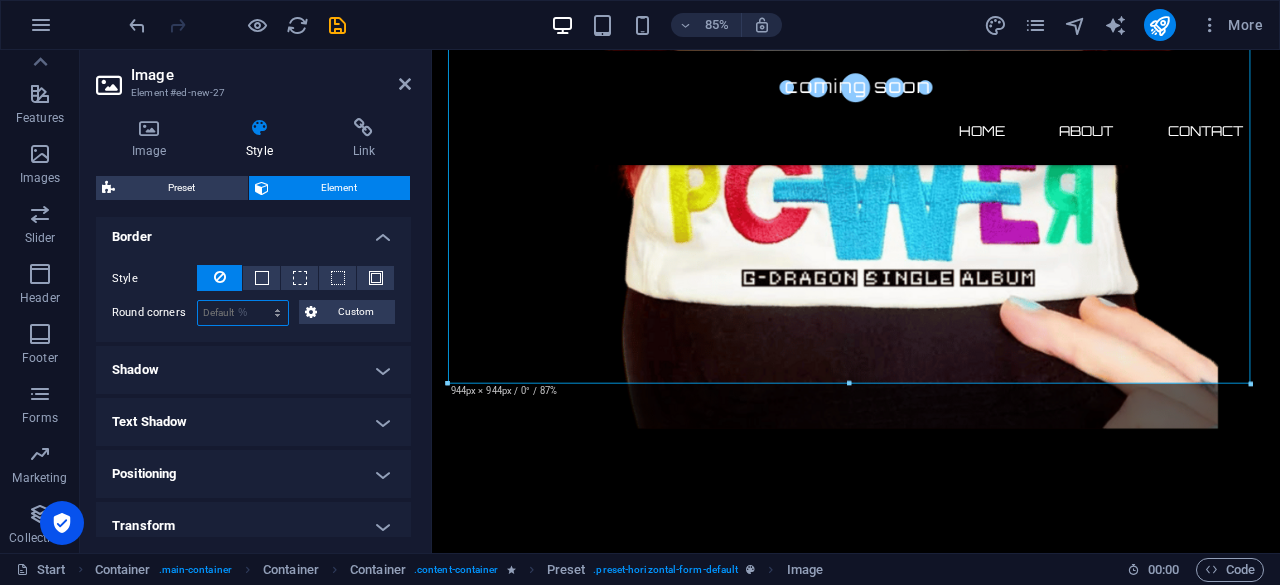 type on "100" 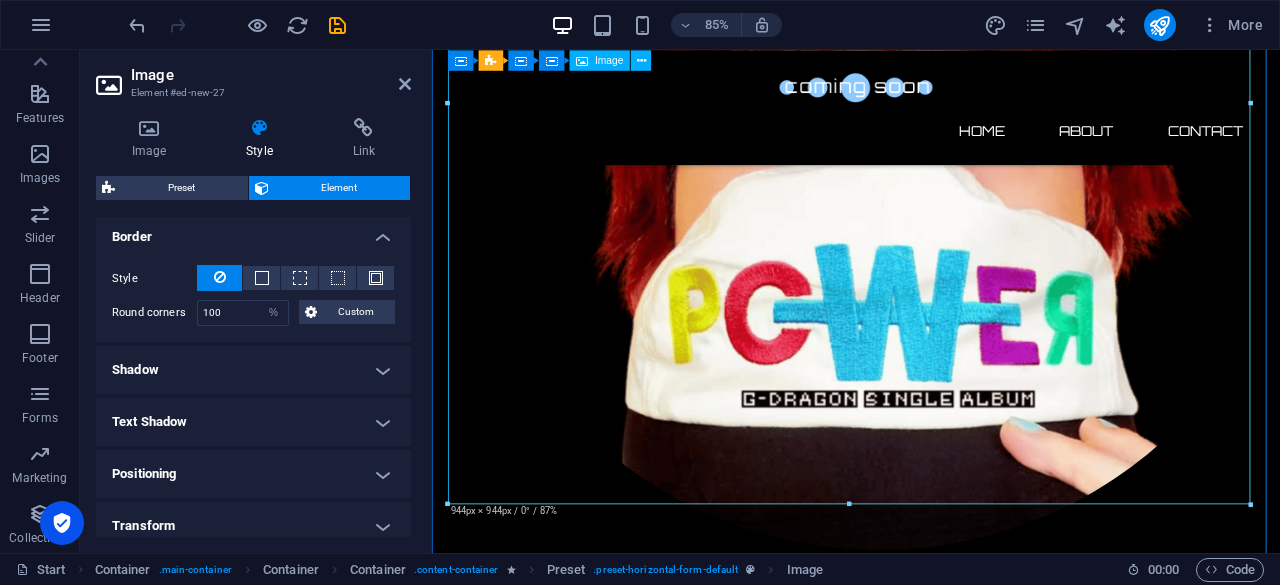 scroll, scrollTop: 813, scrollLeft: 0, axis: vertical 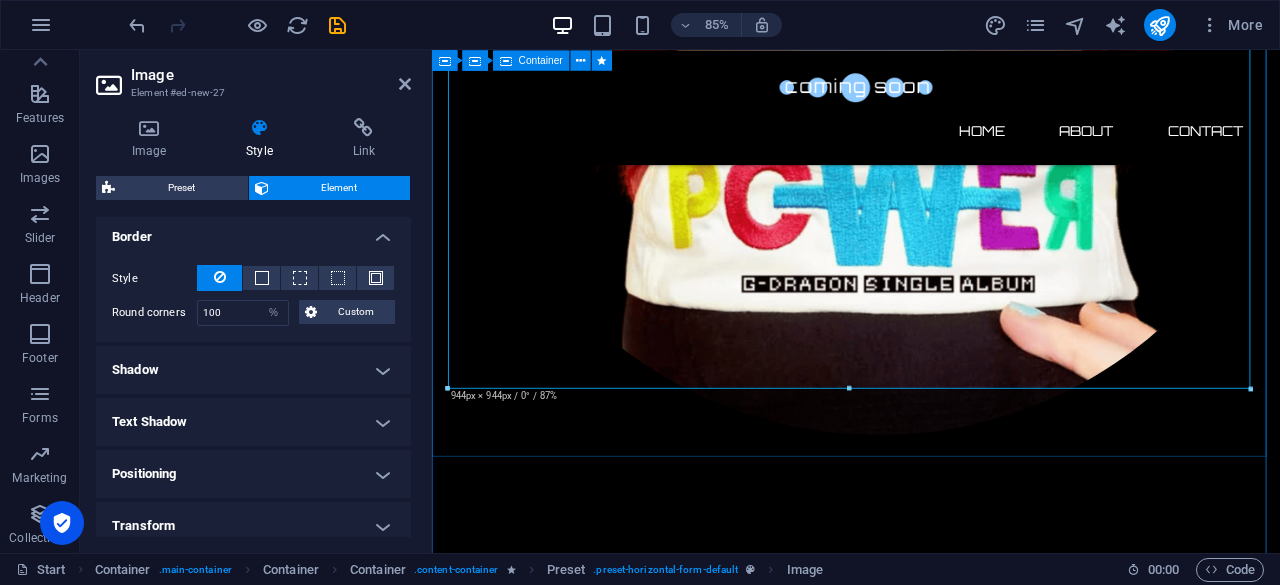 click on "🚀 $GDrag Token – Coming Soon!" at bounding box center [931, -90] 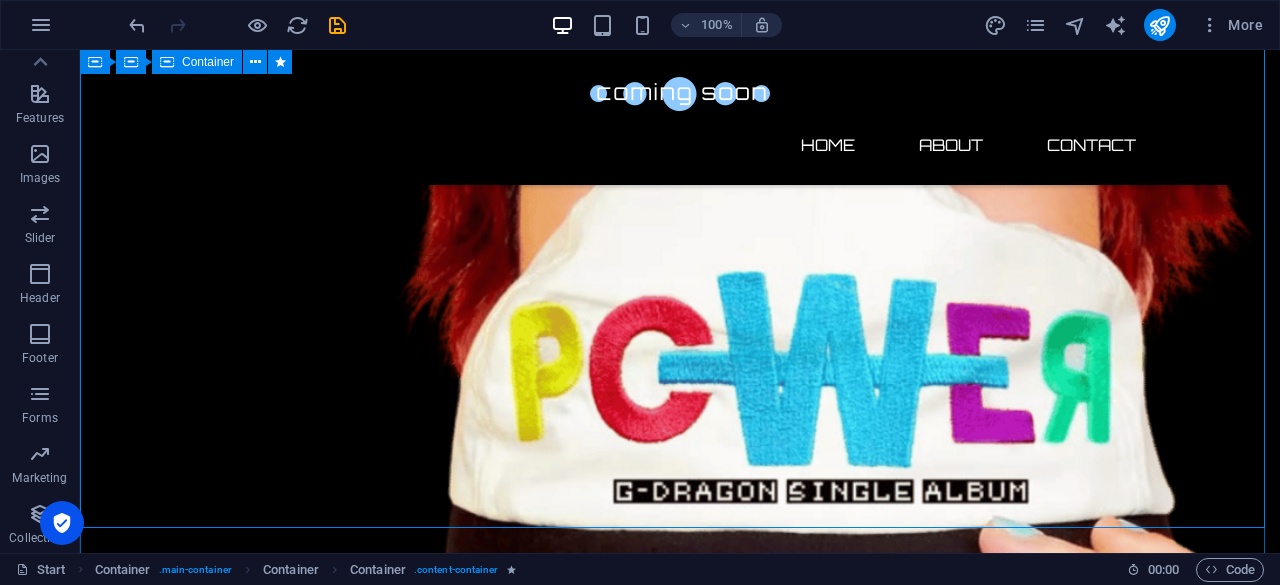click on "🚀 $GDrag Token – Coming Soon!" at bounding box center (680, 11) 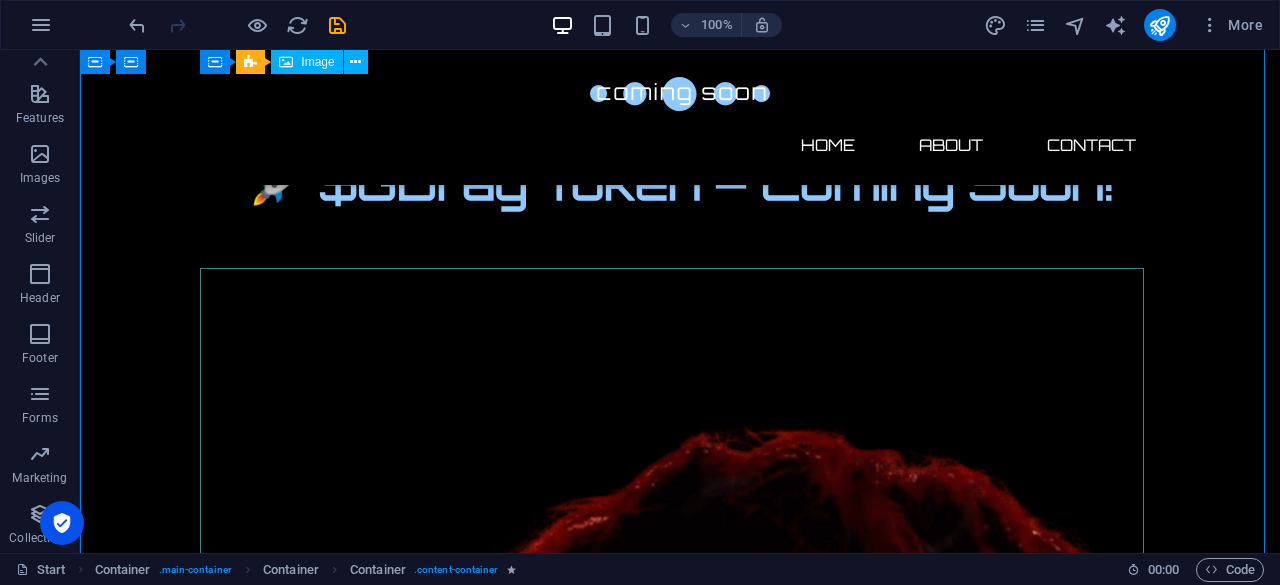 scroll, scrollTop: 0, scrollLeft: 0, axis: both 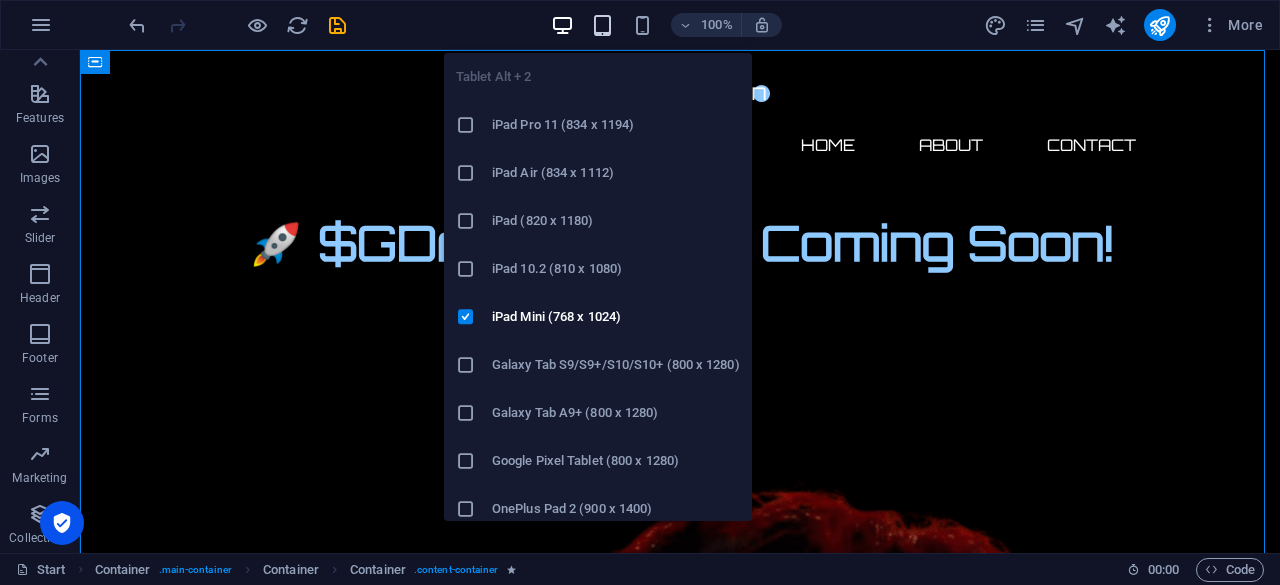 click at bounding box center (602, 25) 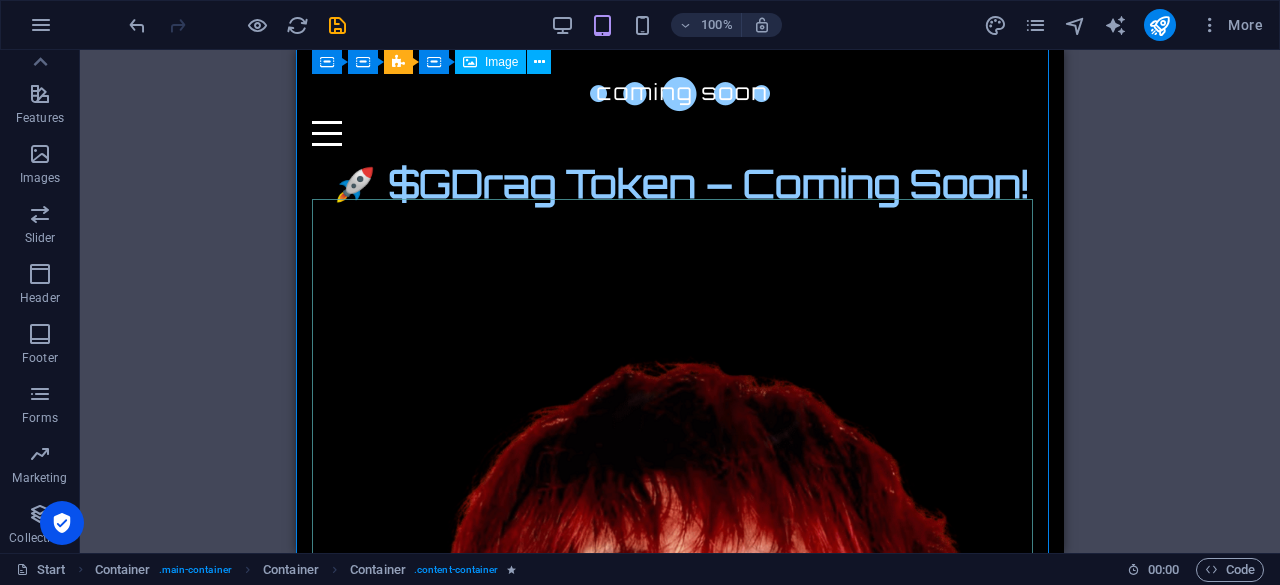 scroll, scrollTop: 24, scrollLeft: 0, axis: vertical 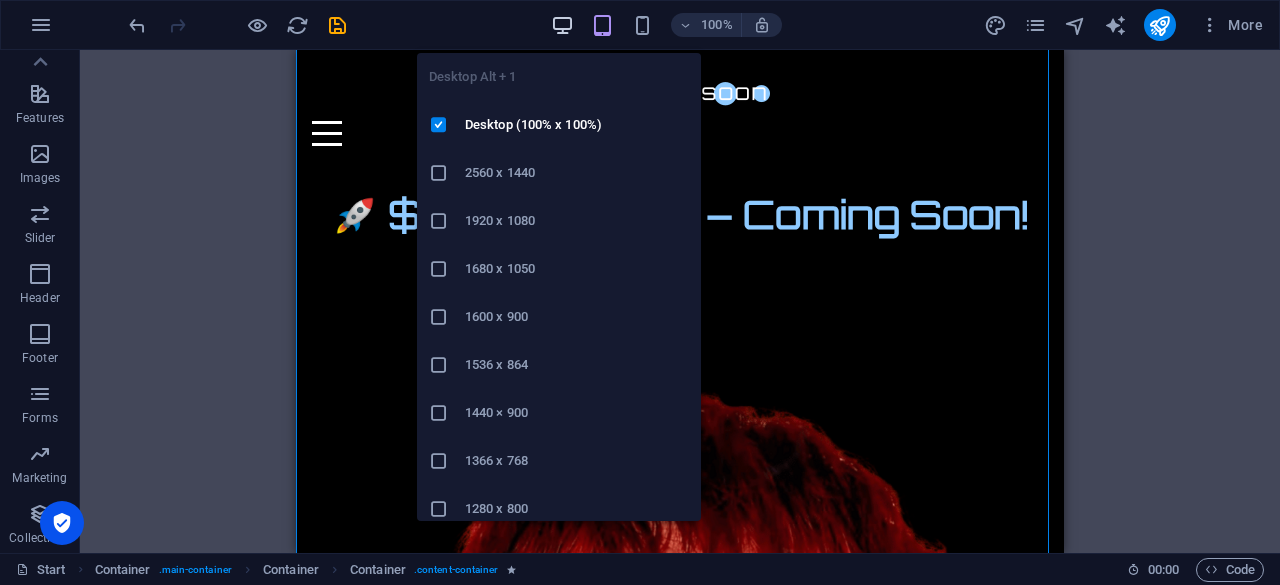 click at bounding box center [562, 25] 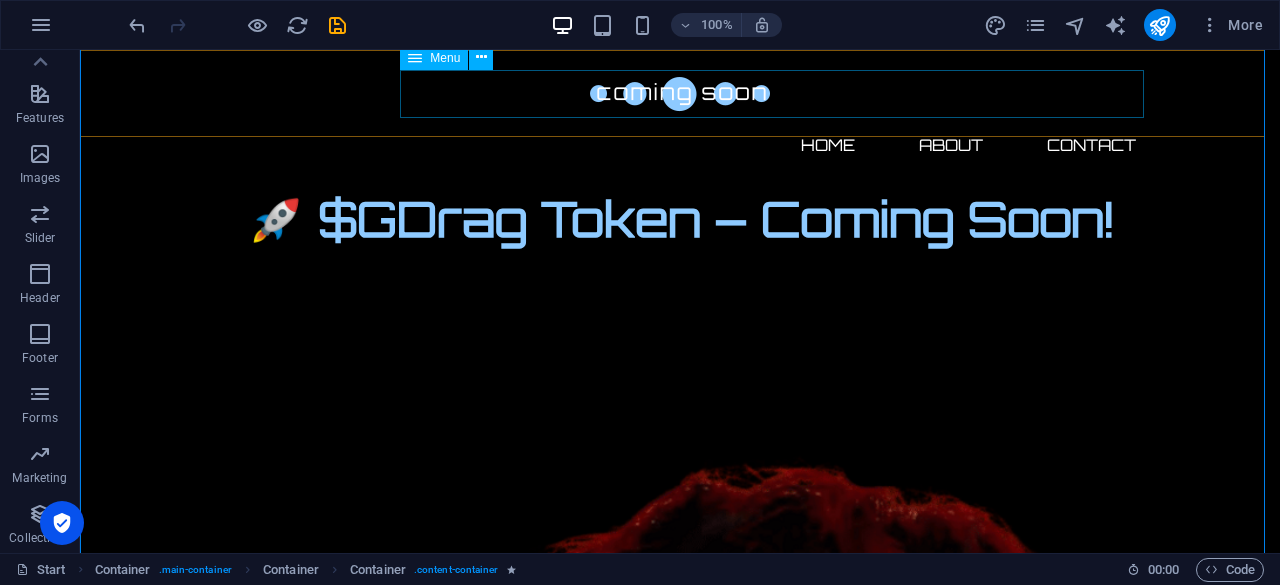 click on "Home About Contact" at bounding box center (680, 145) 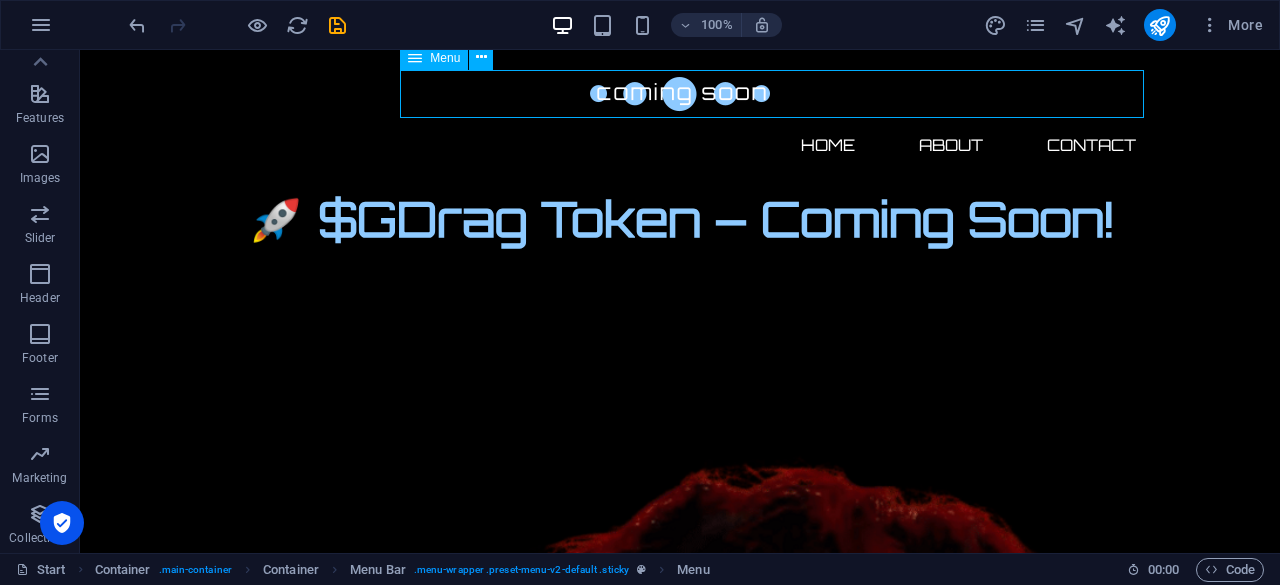 click on "Home About Contact" at bounding box center [680, 145] 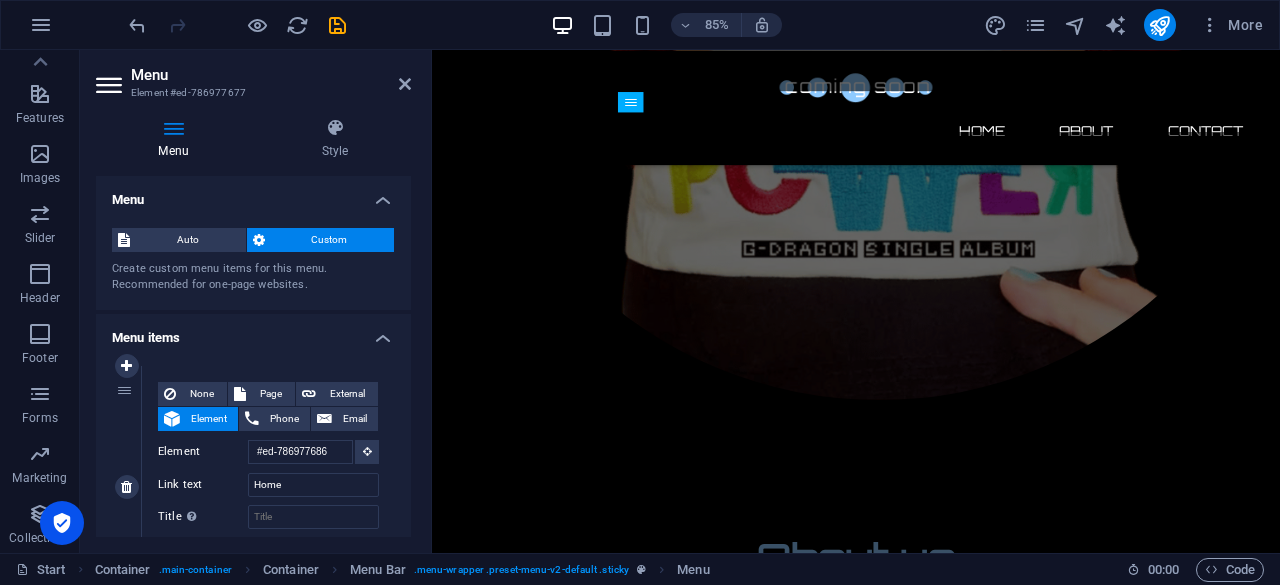 scroll, scrollTop: 844, scrollLeft: 0, axis: vertical 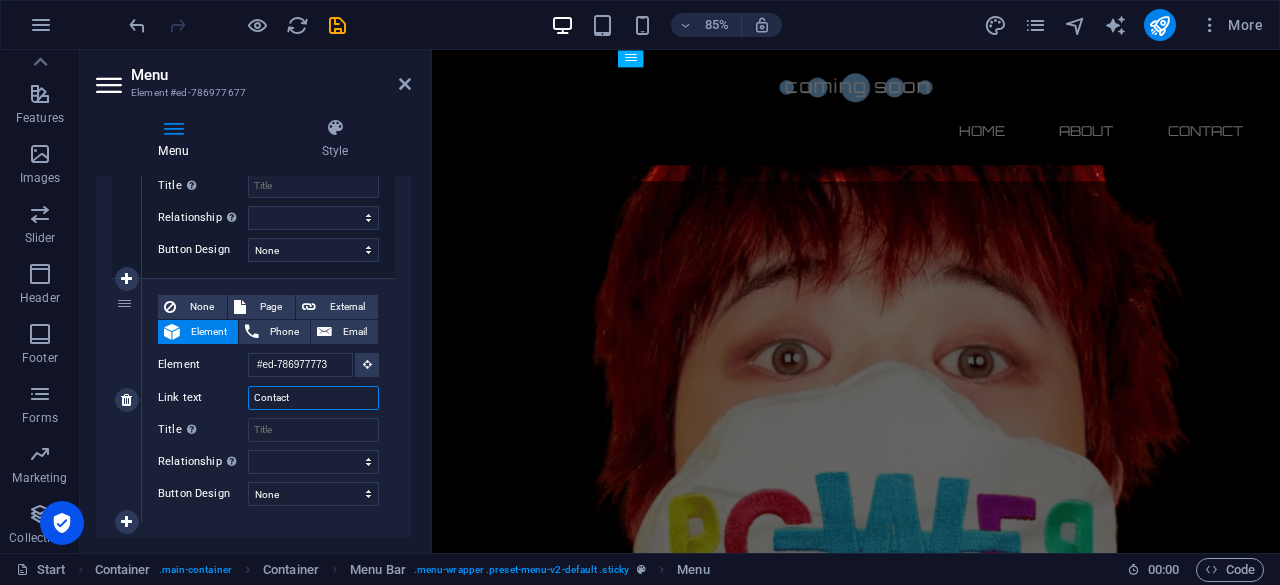 click on "Contact" at bounding box center (313, 398) 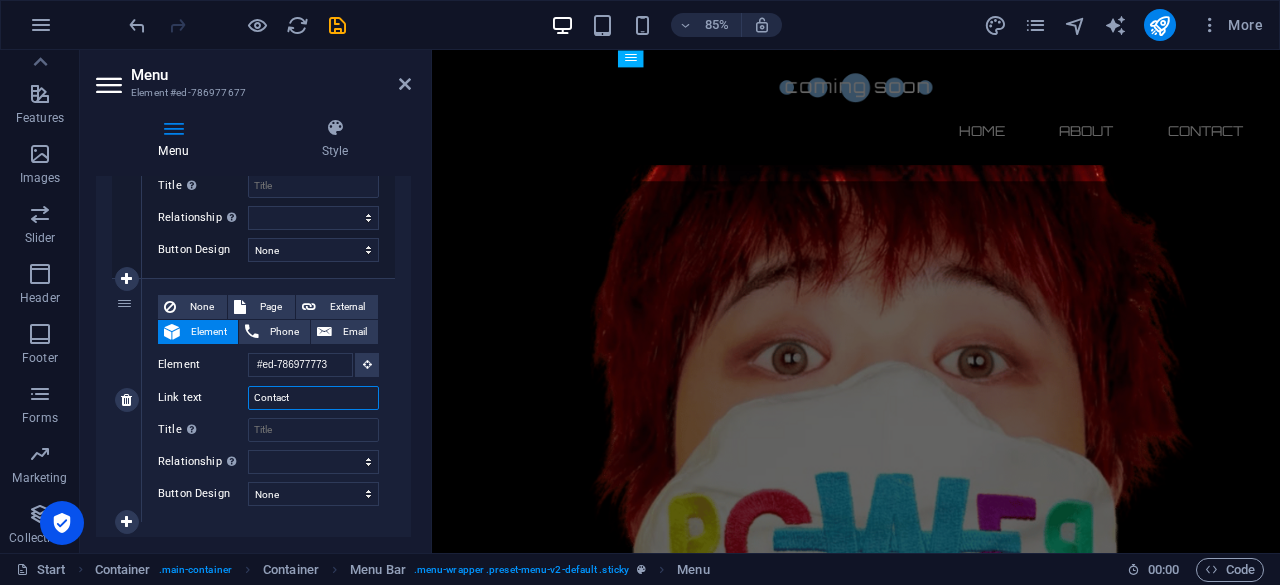 scroll, scrollTop: 614, scrollLeft: 0, axis: vertical 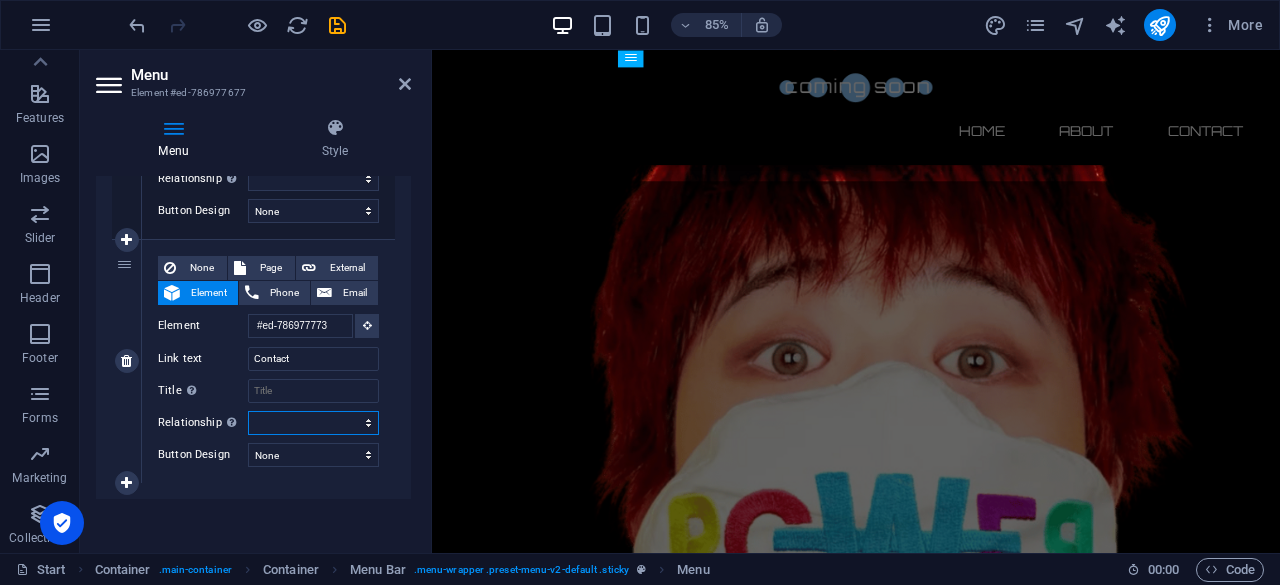 click on "alternate author bookmark external help license next nofollow noreferrer noopener prev search tag" at bounding box center (313, 423) 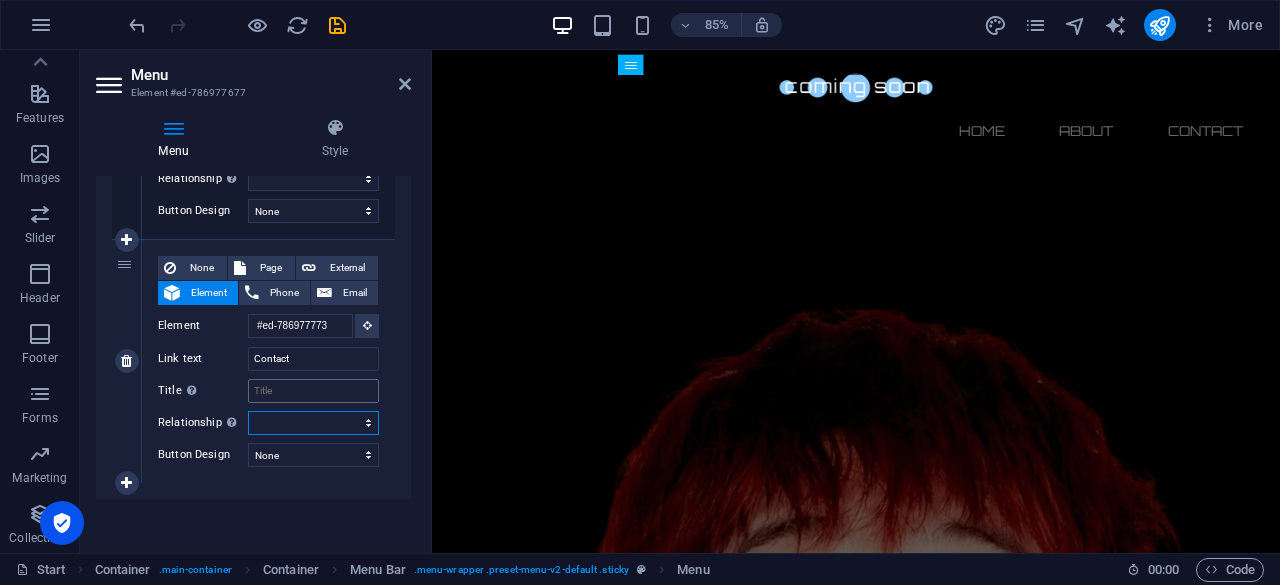 scroll, scrollTop: 71, scrollLeft: 0, axis: vertical 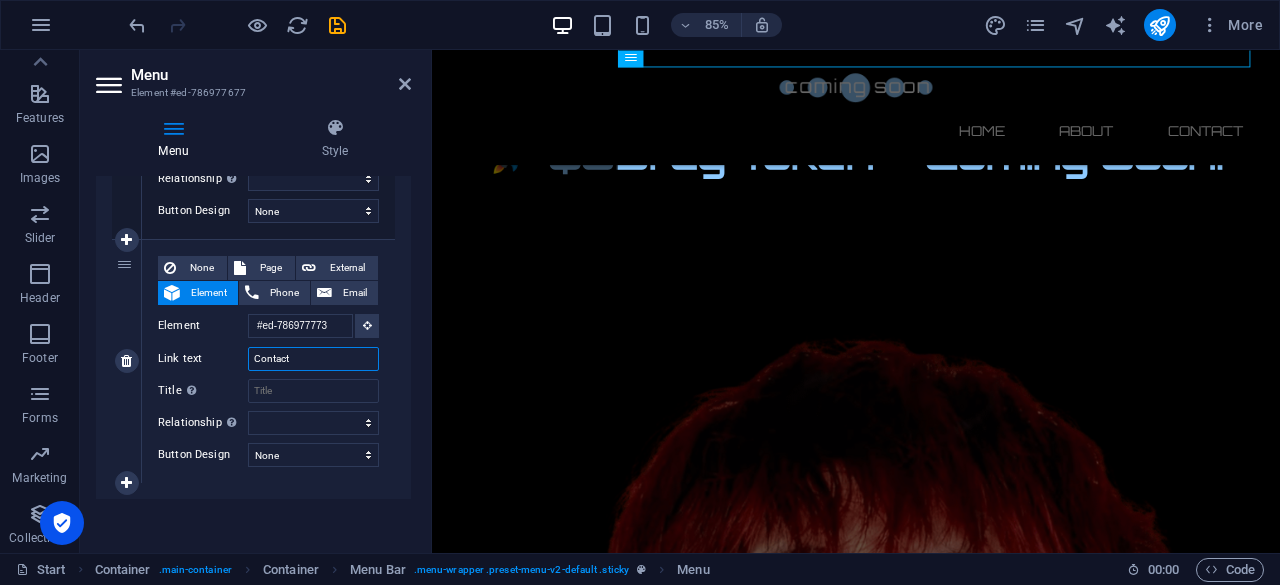 click on "Contact" at bounding box center [313, 359] 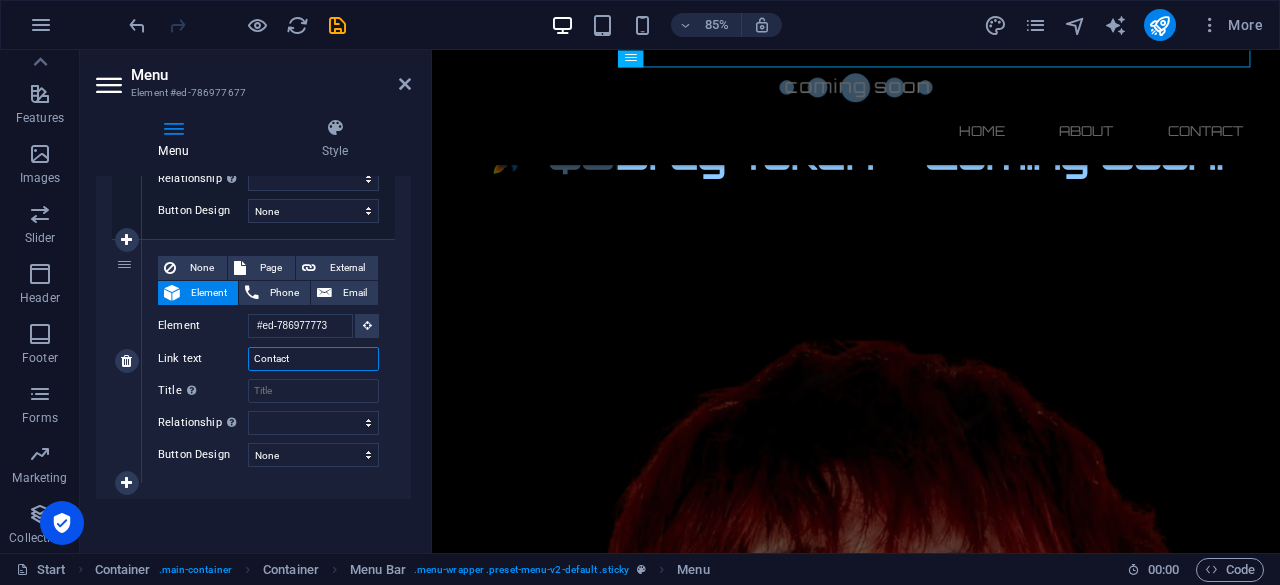 drag, startPoint x: 307, startPoint y: 363, endPoint x: 240, endPoint y: 355, distance: 67.47592 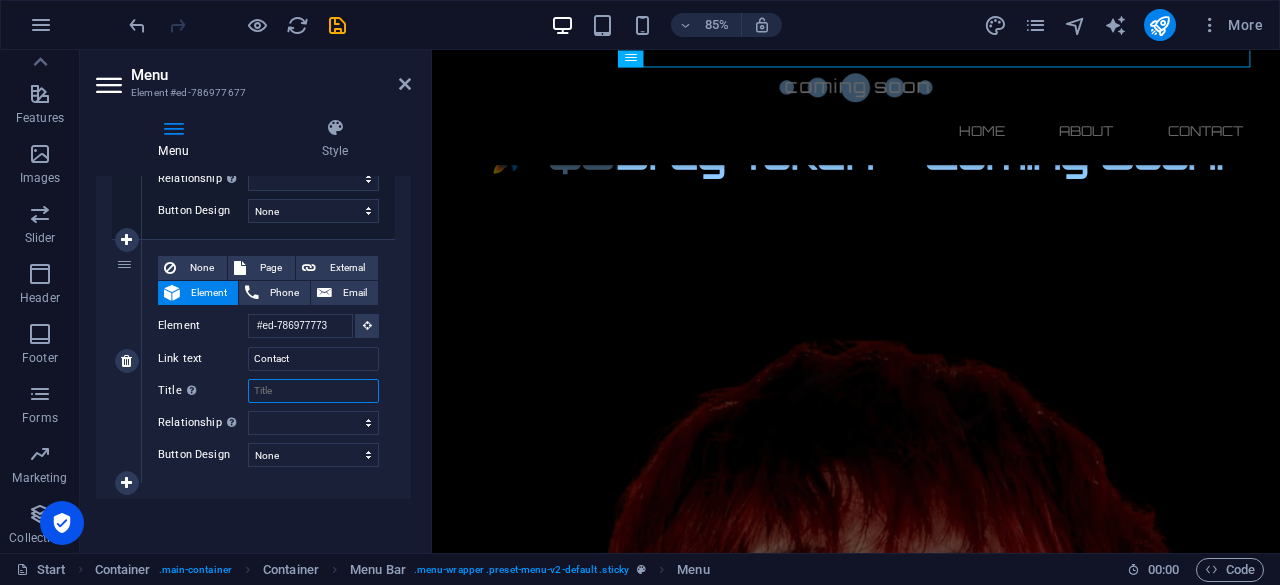 click on "Title Additional link description, should not be the same as the link text. The title is most often shown as a tooltip text when the mouse moves over the element. Leave empty if uncertain." at bounding box center [313, 391] 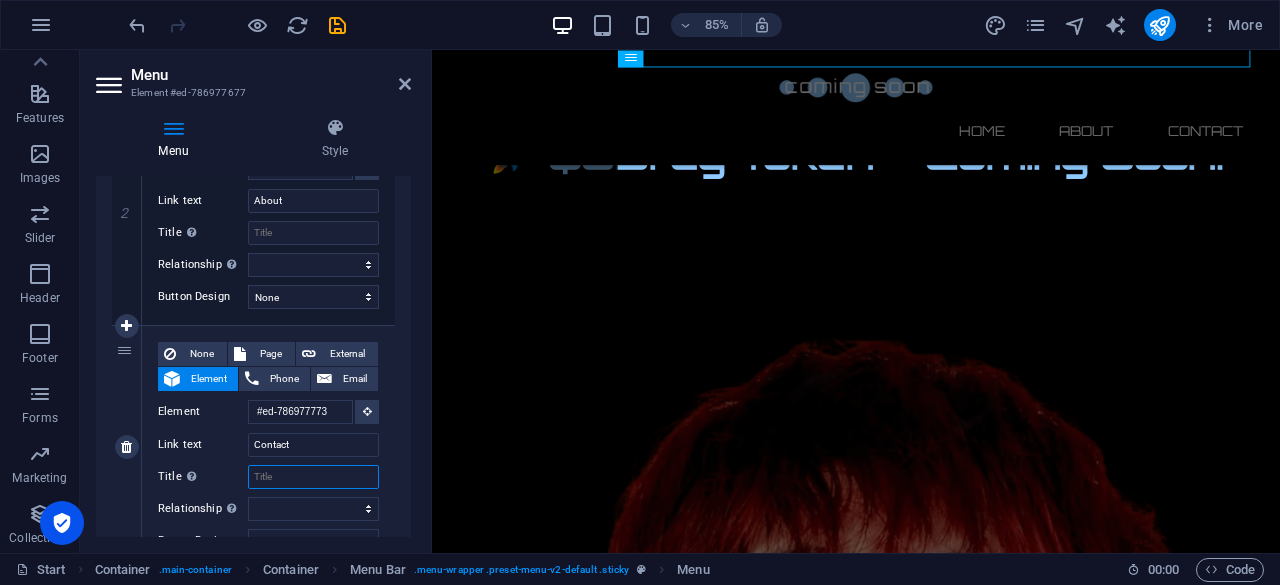 scroll, scrollTop: 614, scrollLeft: 0, axis: vertical 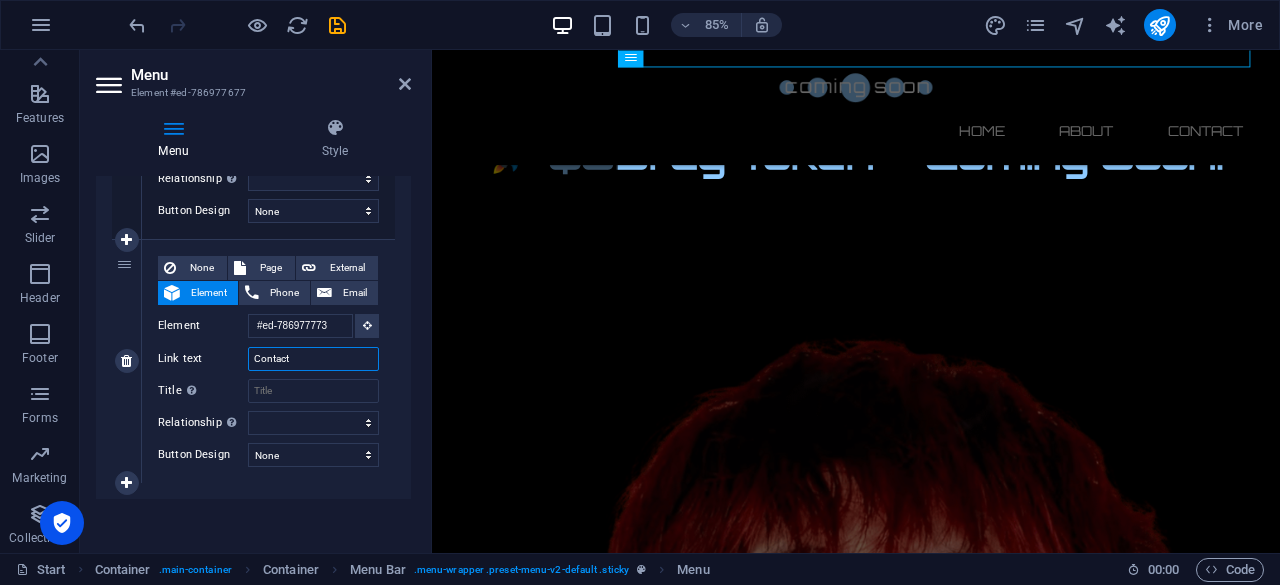 click on "Contact" at bounding box center (313, 359) 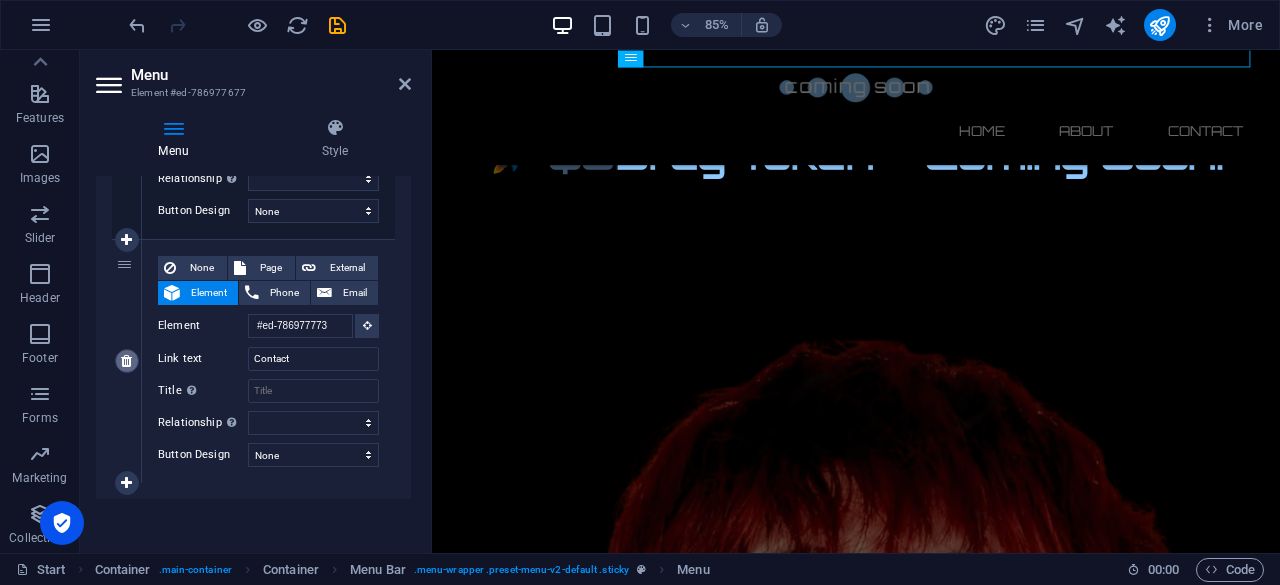 click at bounding box center (127, 361) 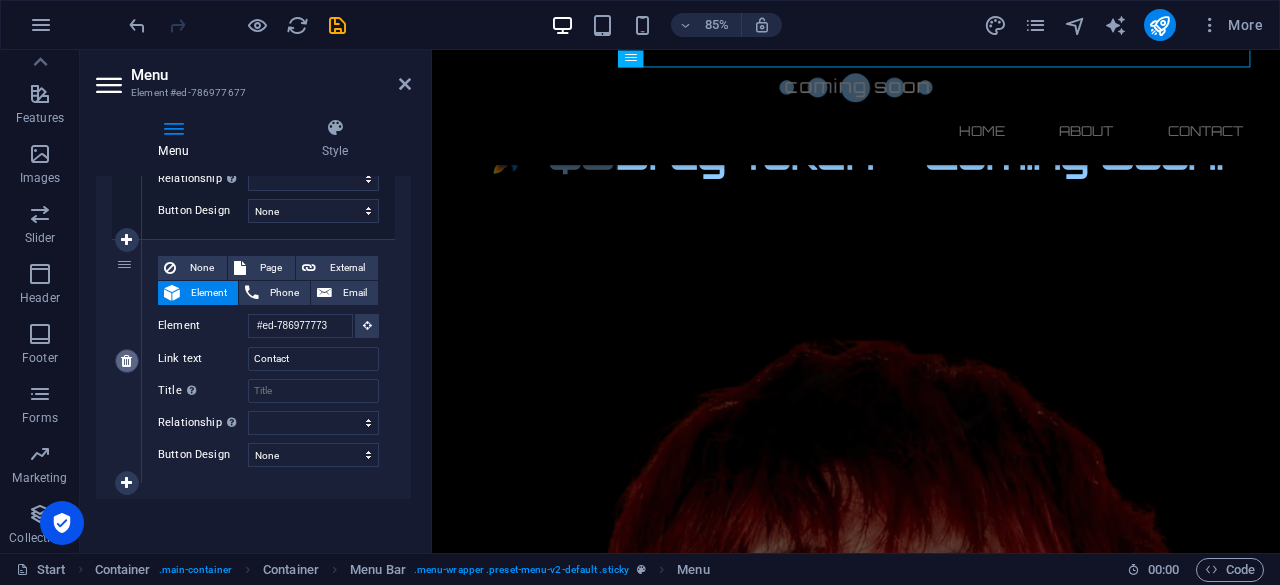select 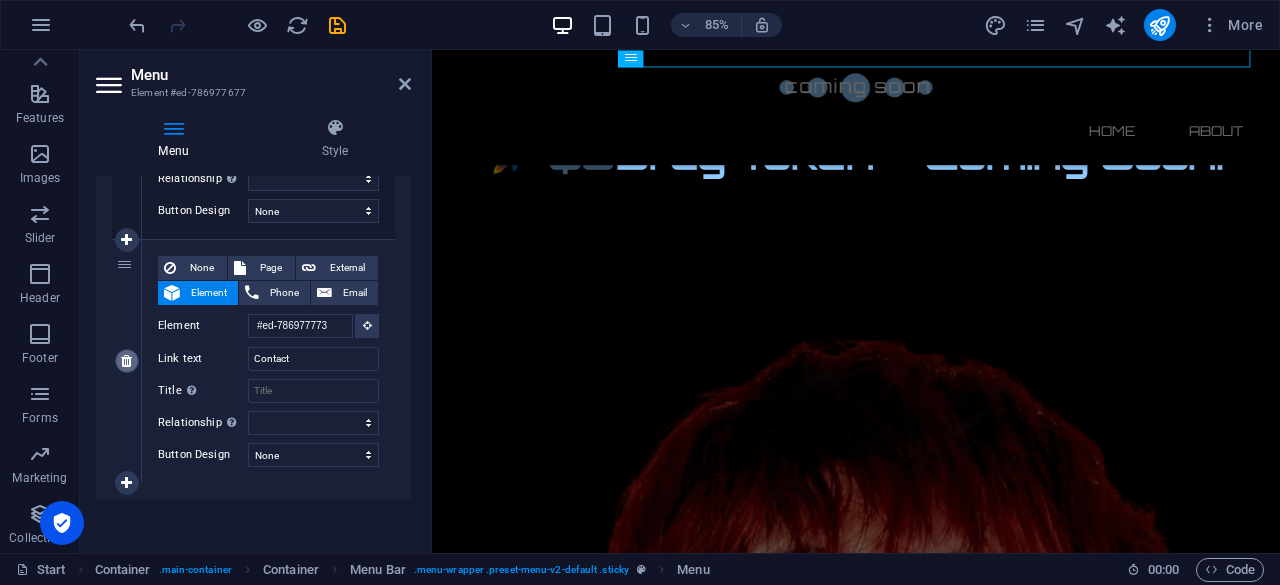 scroll, scrollTop: 371, scrollLeft: 0, axis: vertical 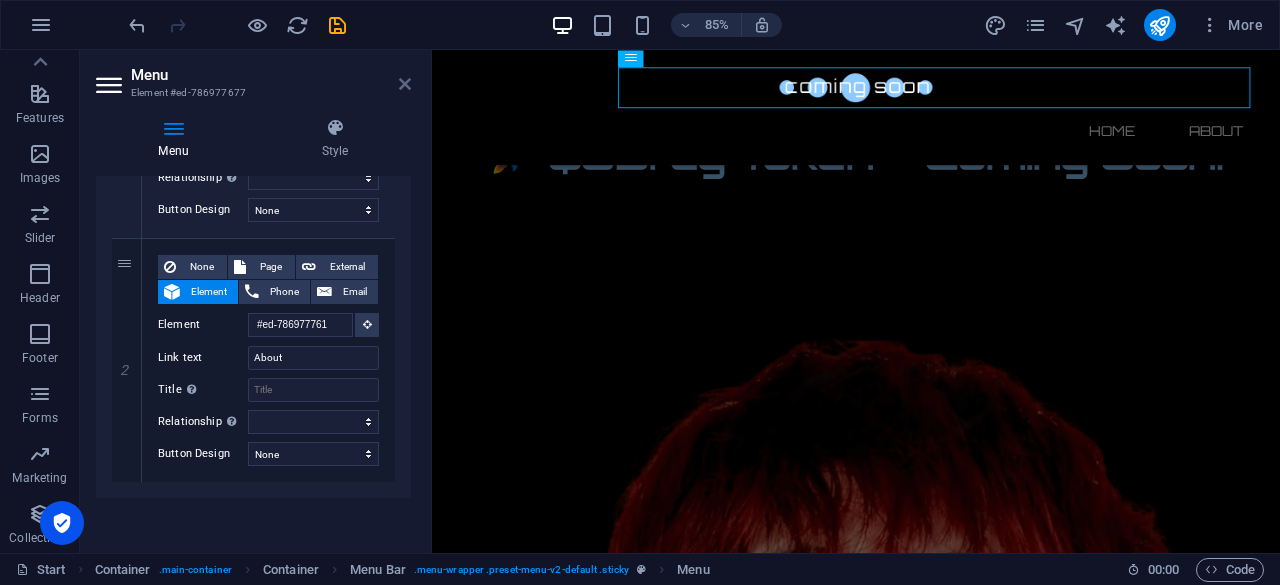 click at bounding box center [405, 84] 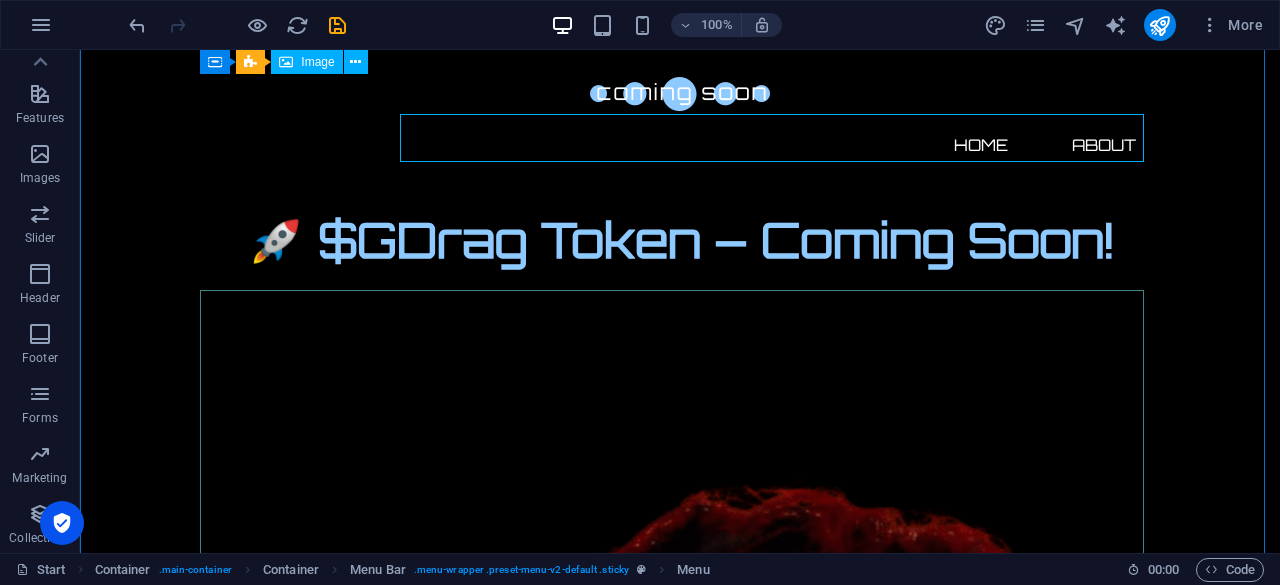 scroll, scrollTop: 0, scrollLeft: 0, axis: both 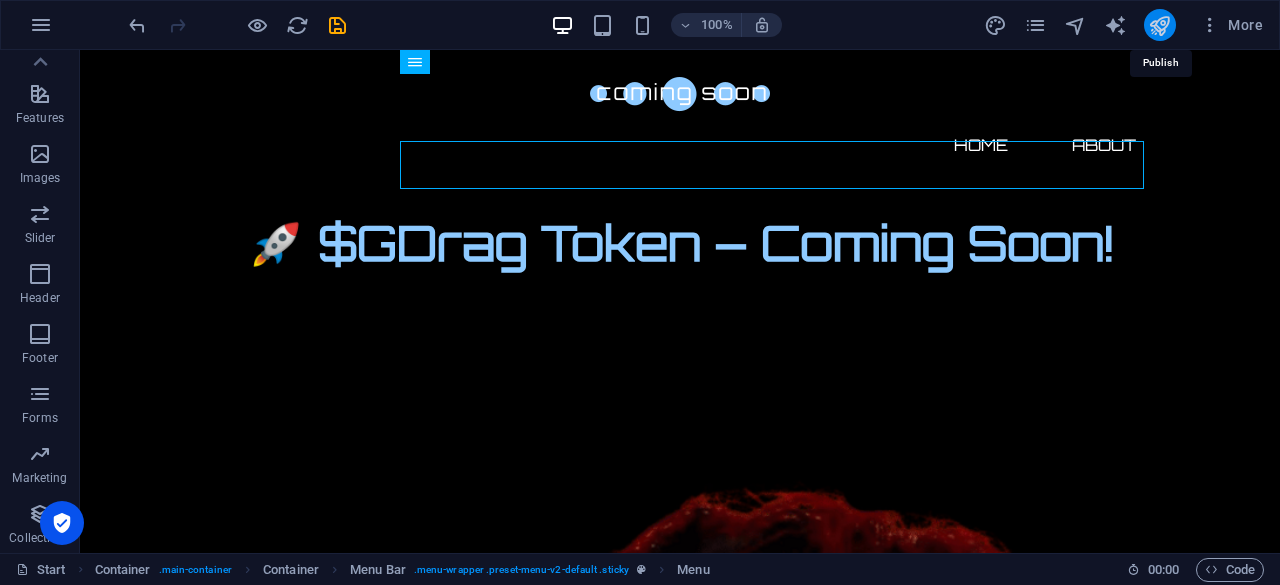 click at bounding box center (1159, 25) 